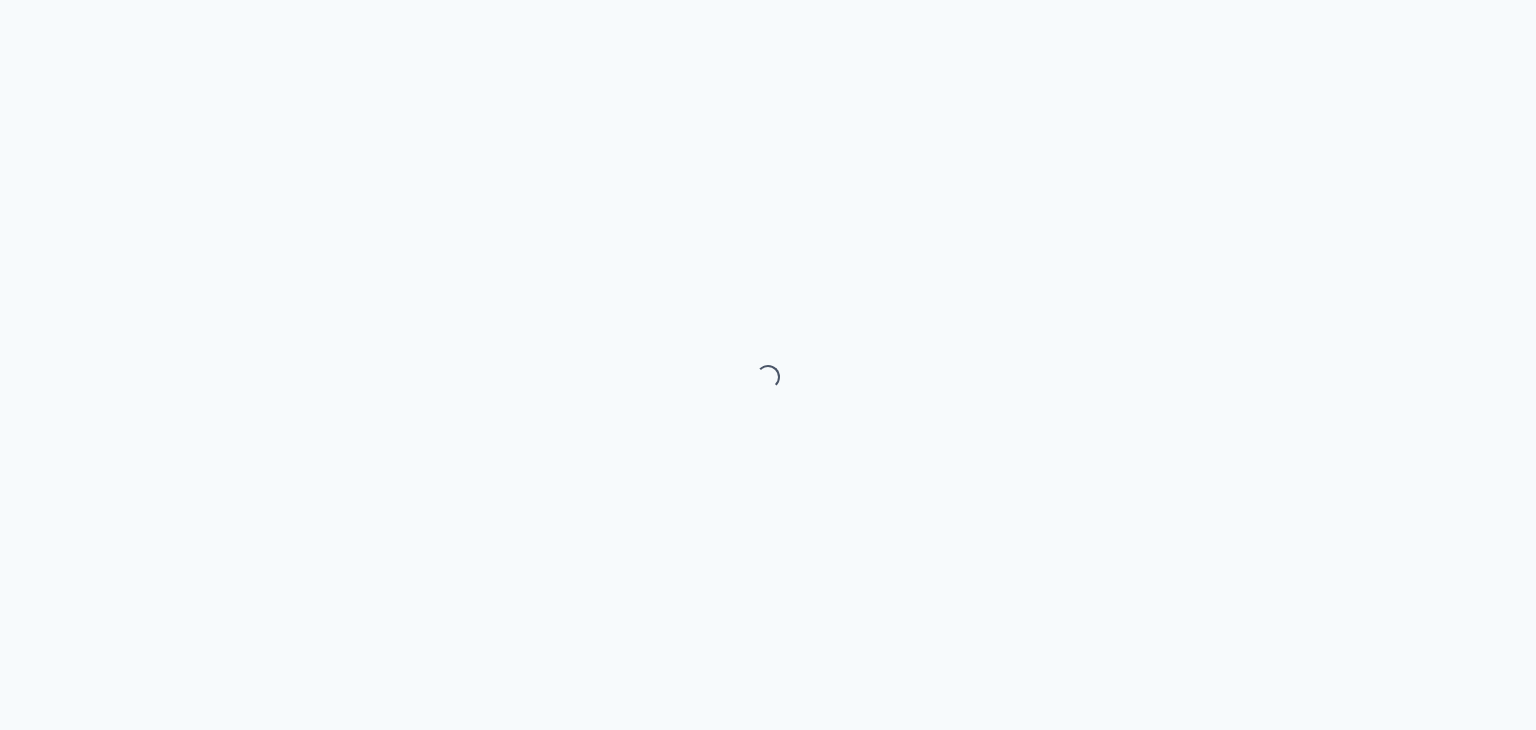scroll, scrollTop: 0, scrollLeft: 0, axis: both 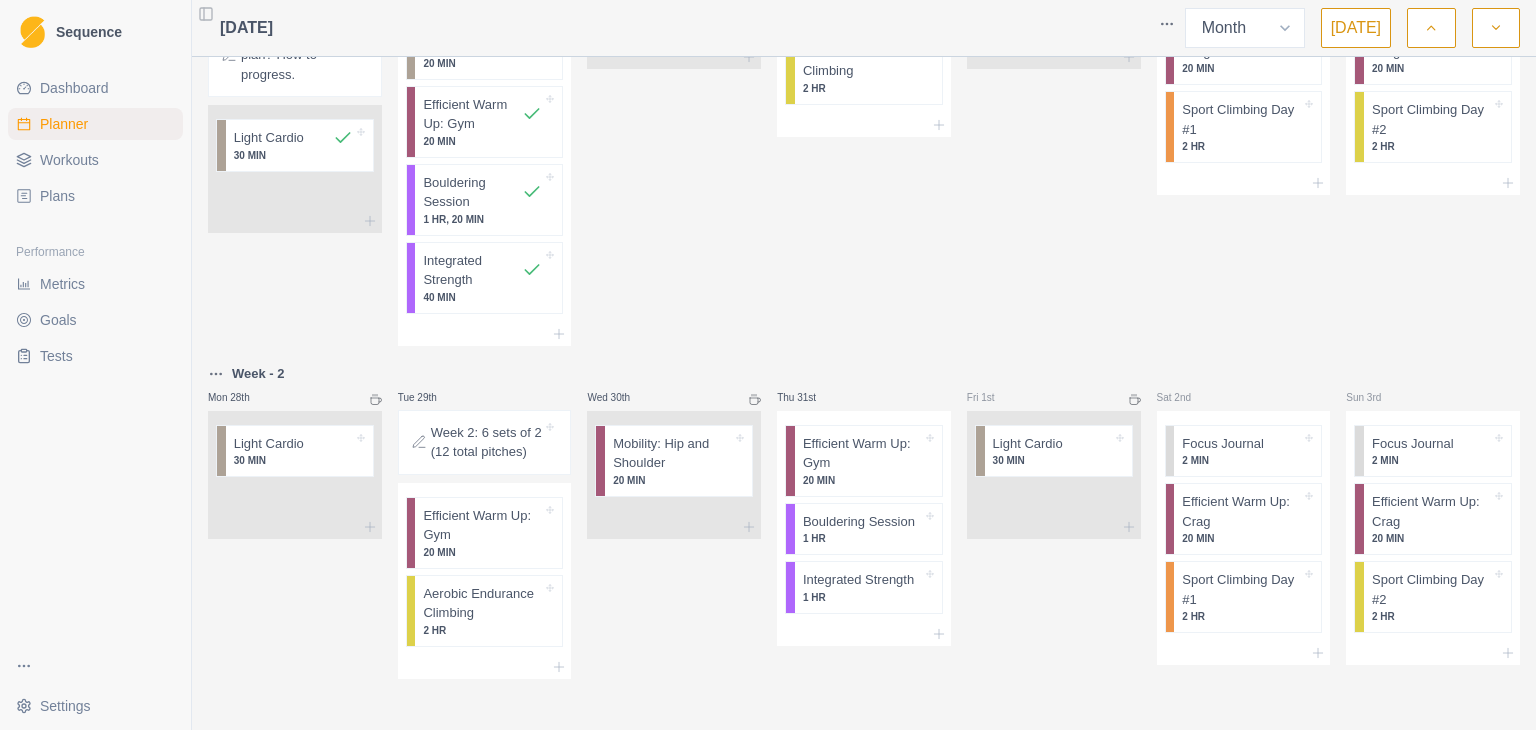 click 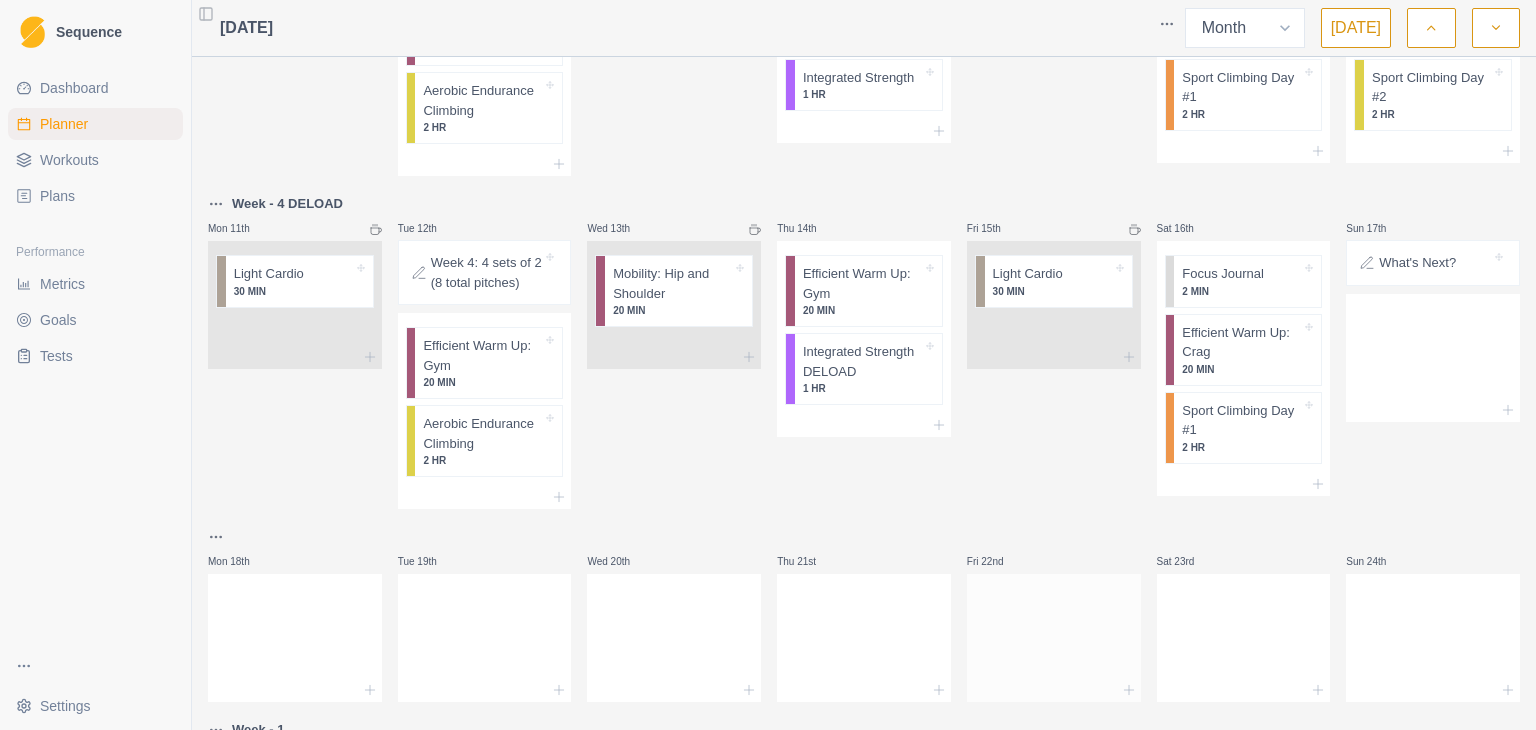 scroll, scrollTop: 921, scrollLeft: 0, axis: vertical 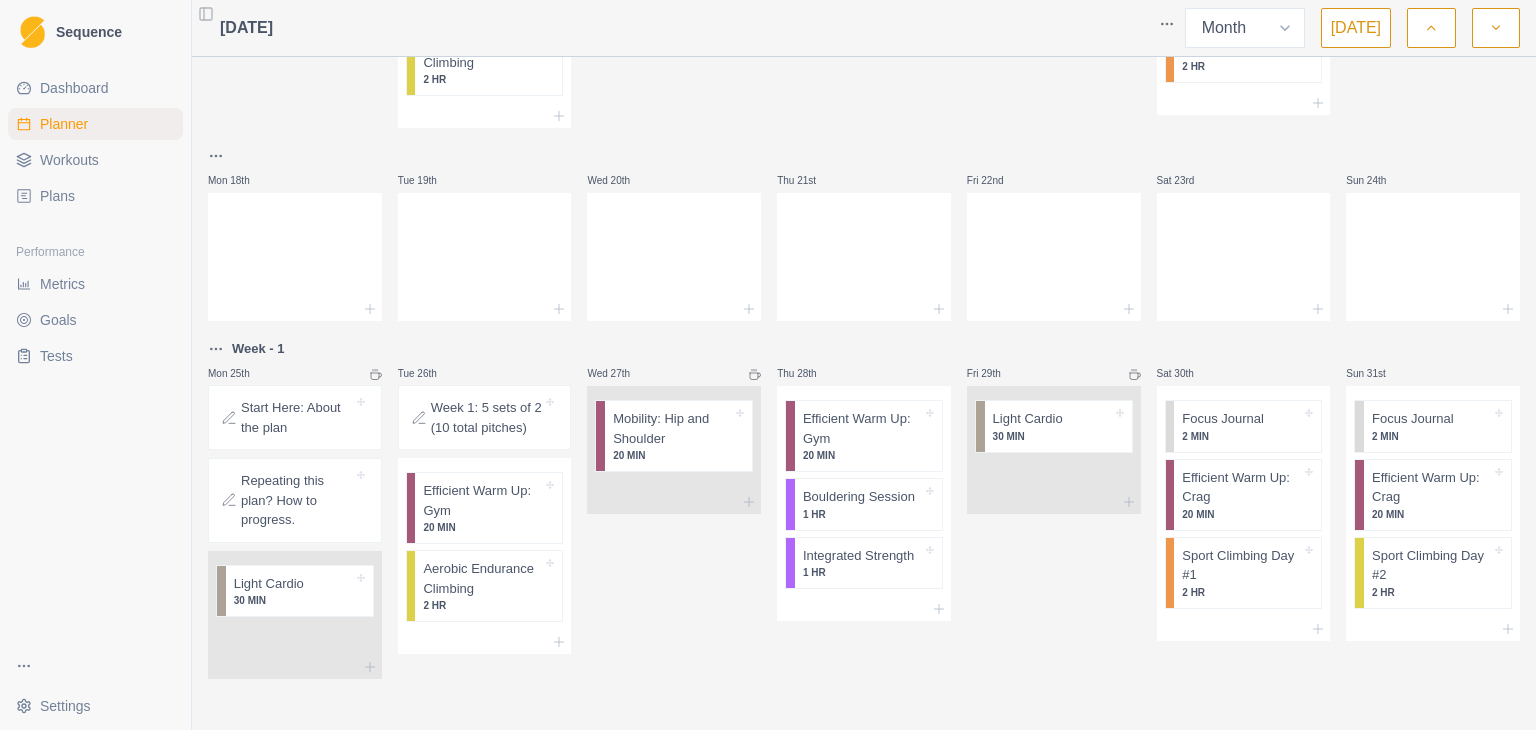 click at bounding box center (1496, 28) 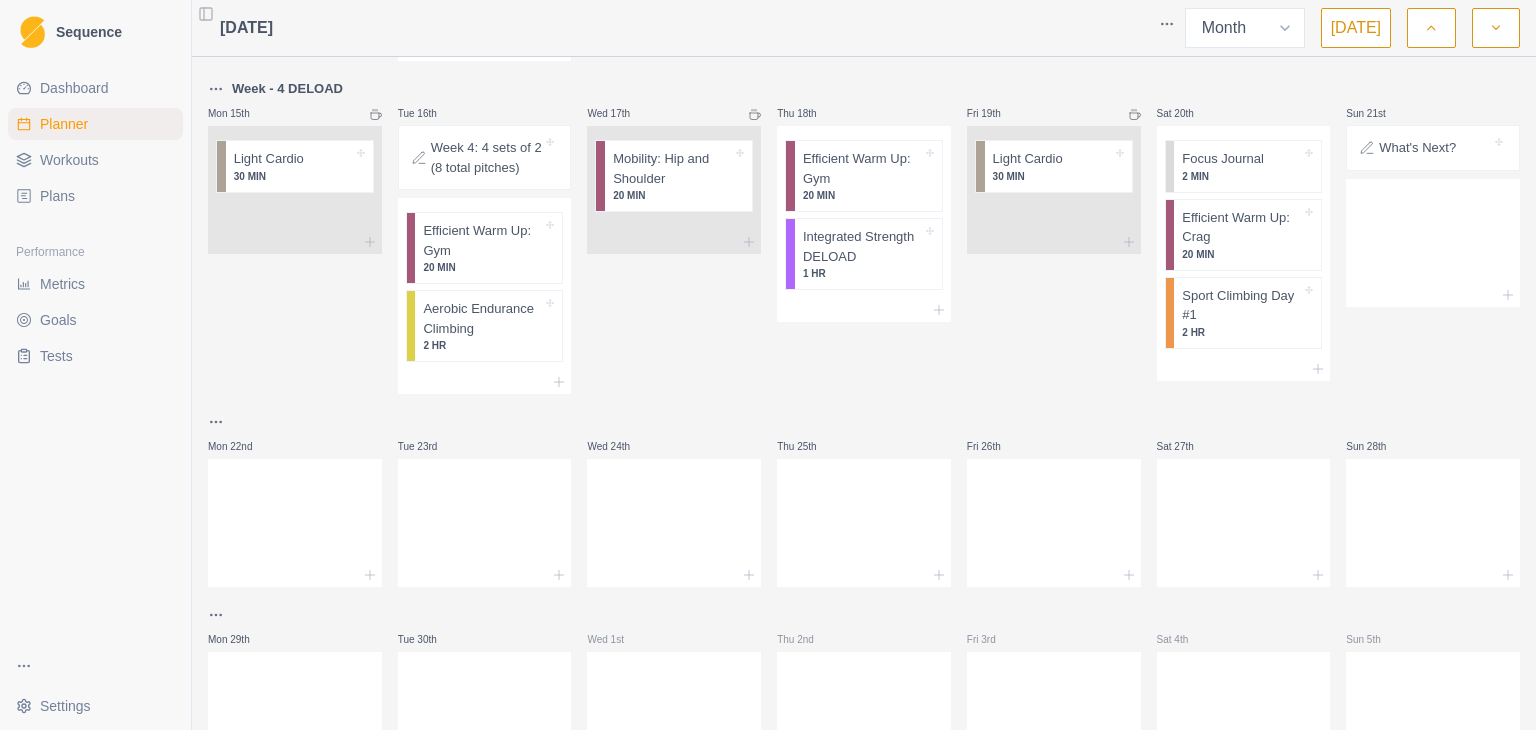 scroll, scrollTop: 757, scrollLeft: 0, axis: vertical 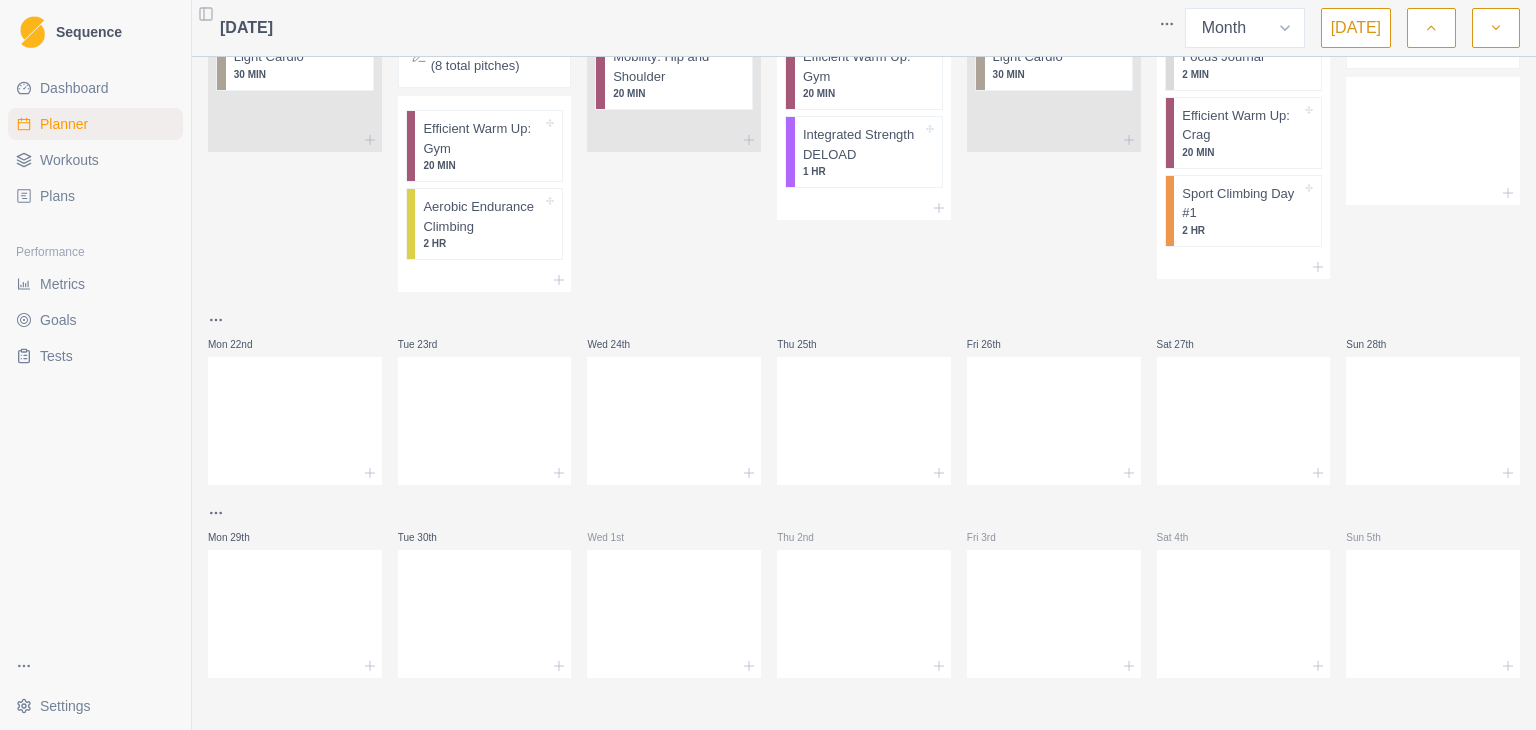 click on "Thu 2nd" at bounding box center [807, 537] 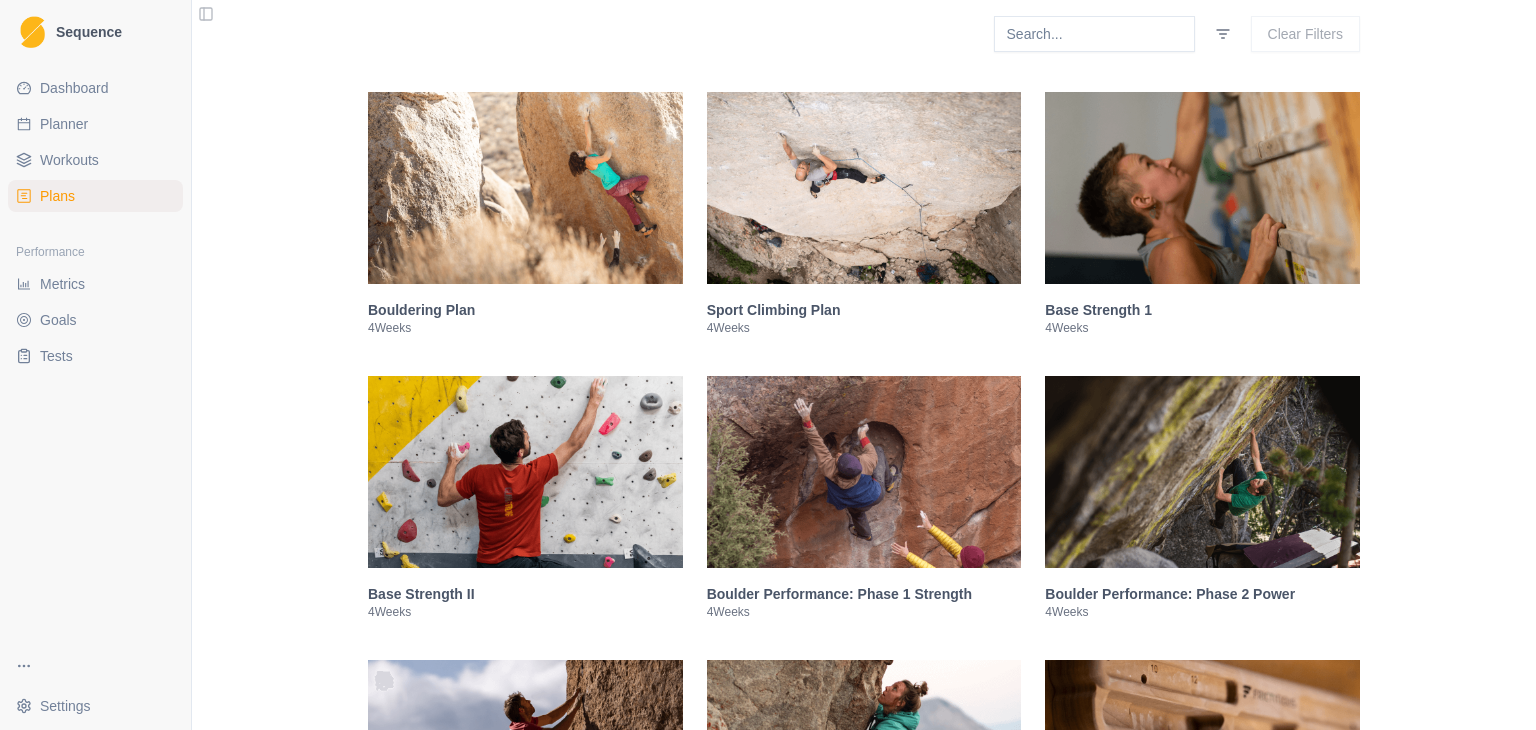 scroll, scrollTop: 400, scrollLeft: 0, axis: vertical 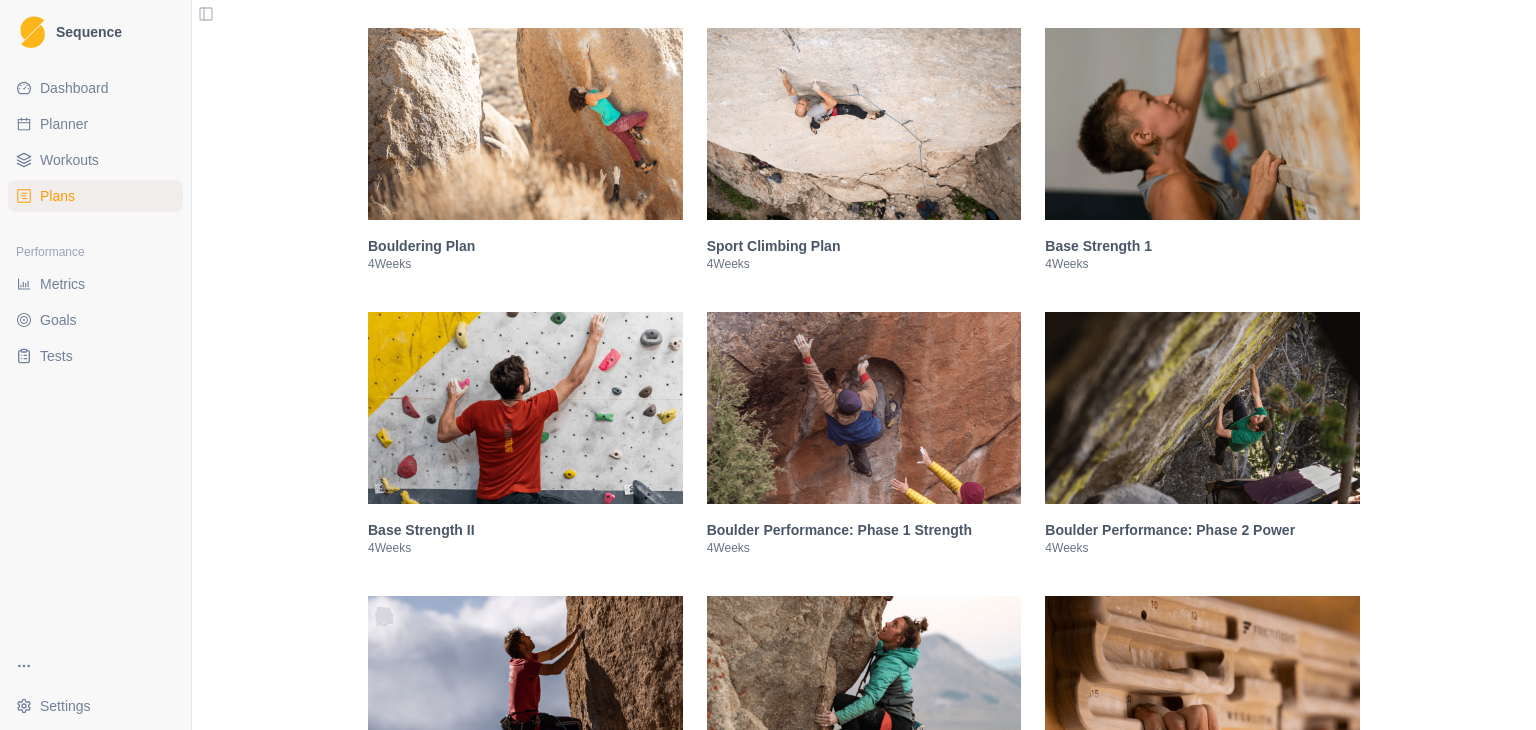click on "Base Strength 1" at bounding box center [1202, 246] 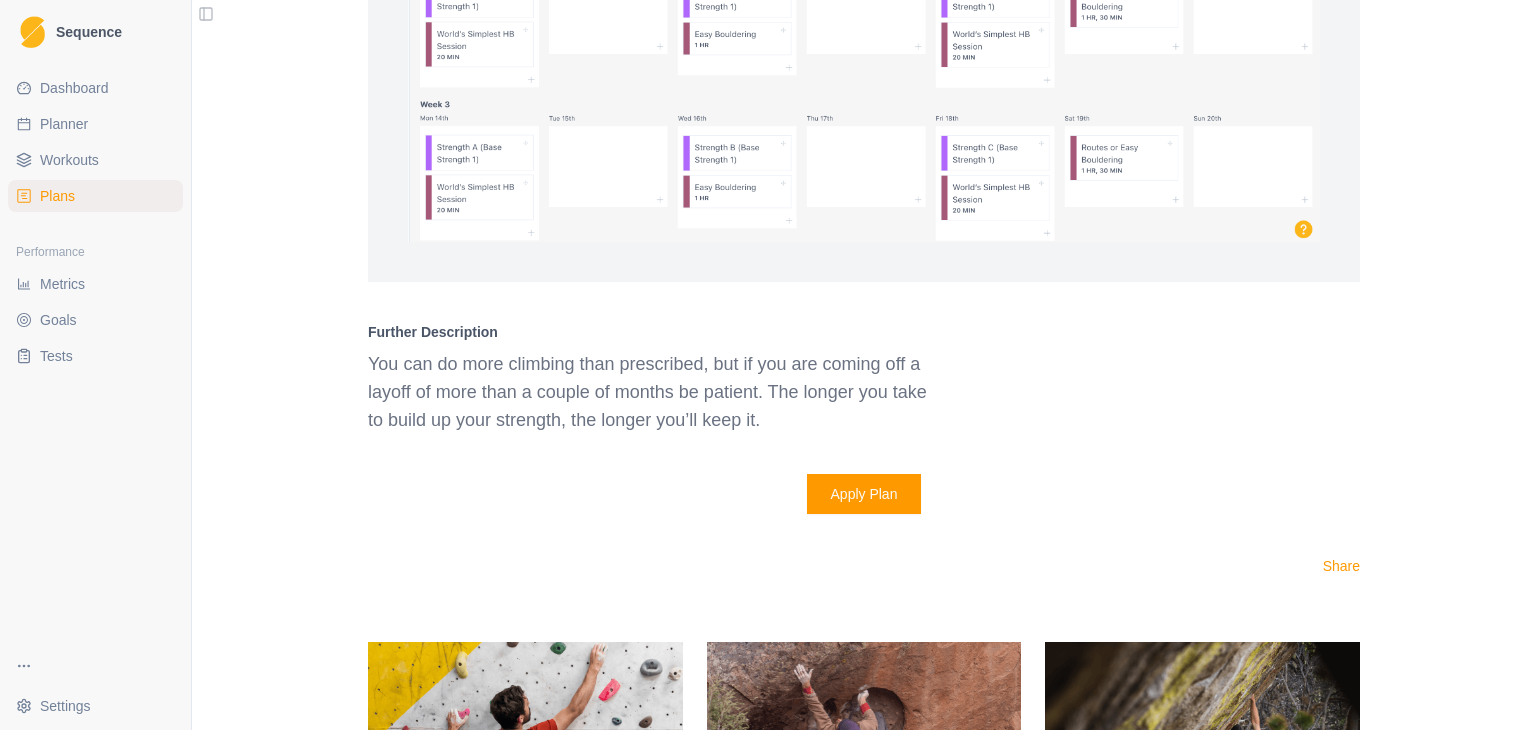scroll, scrollTop: 1712, scrollLeft: 0, axis: vertical 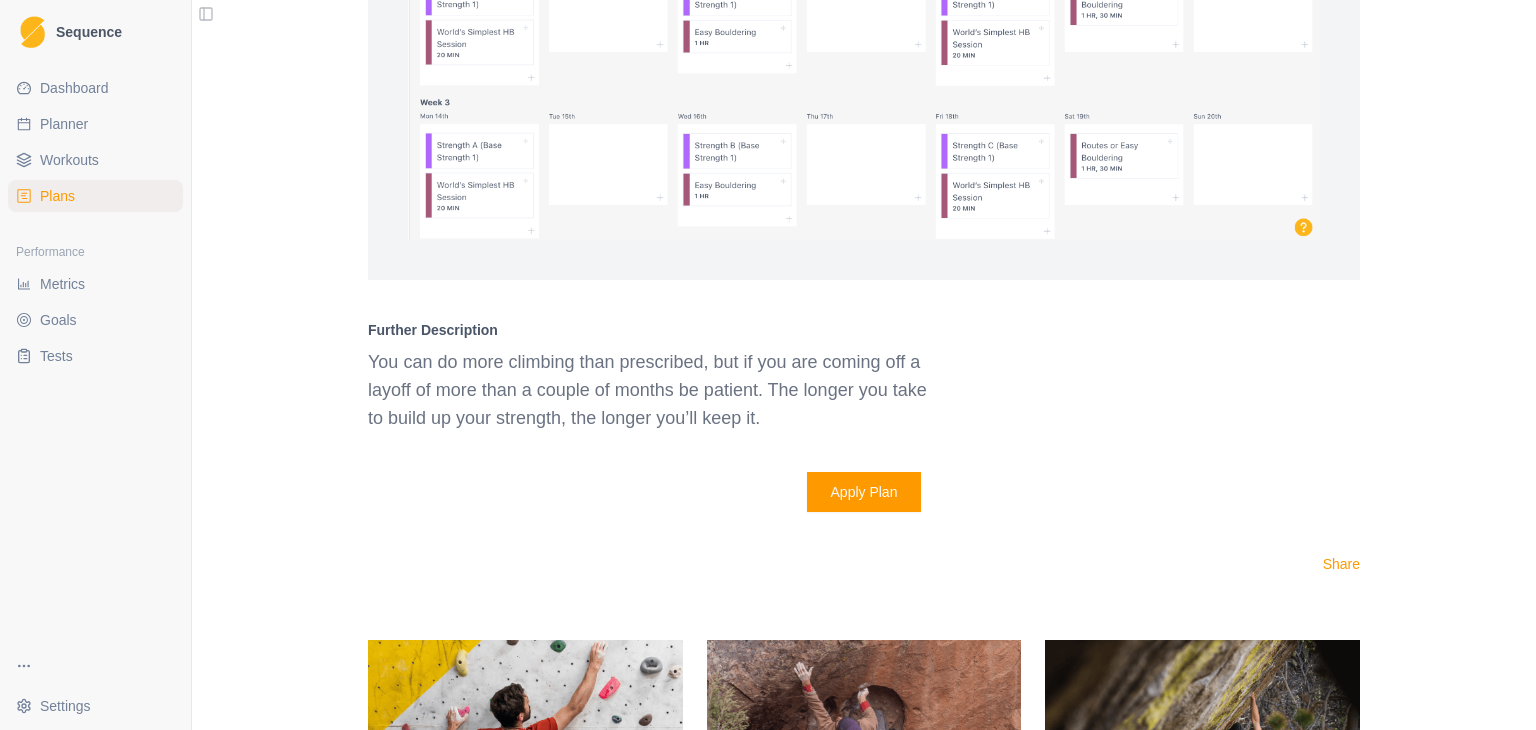 click on "Apply Plan" at bounding box center (864, 492) 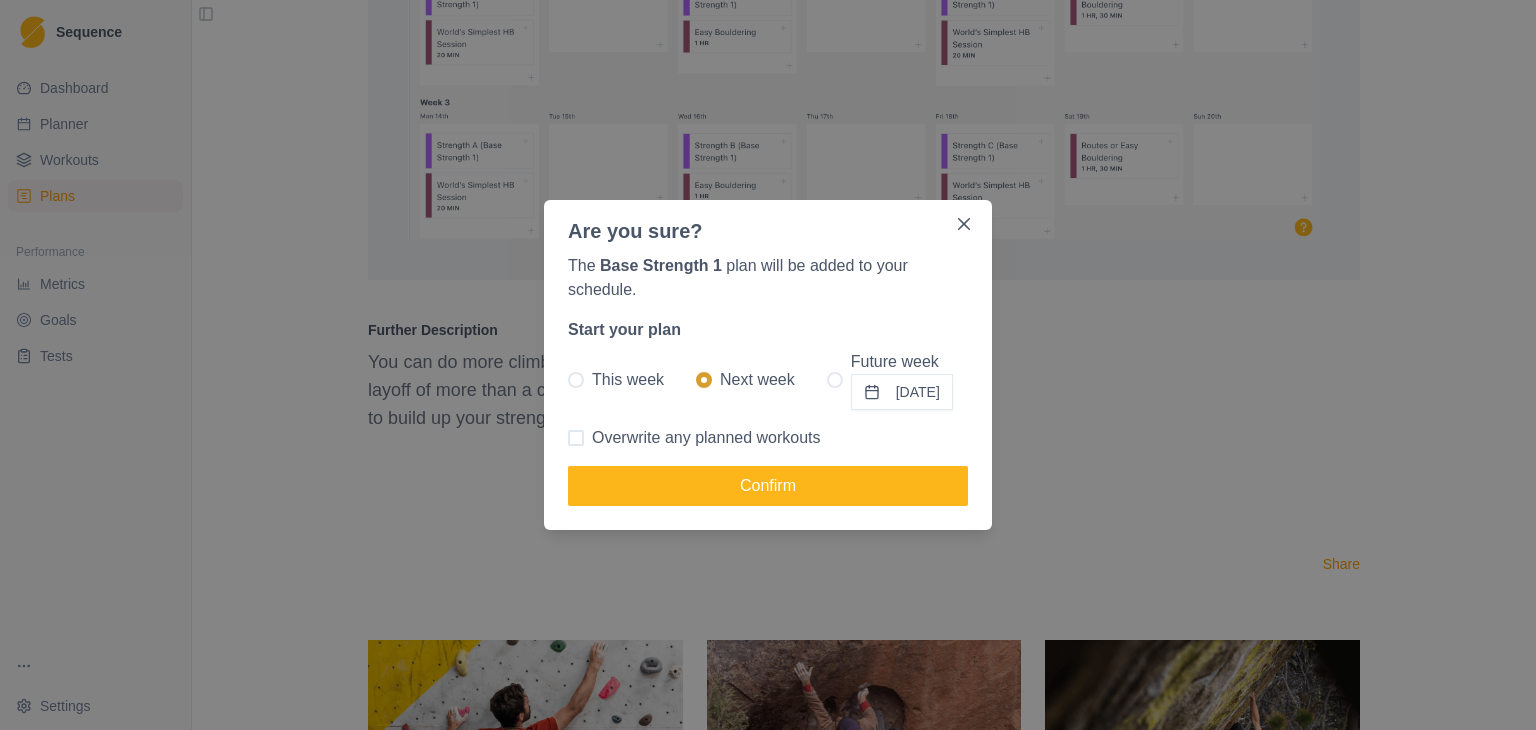 click on "[DATE]" at bounding box center (902, 392) 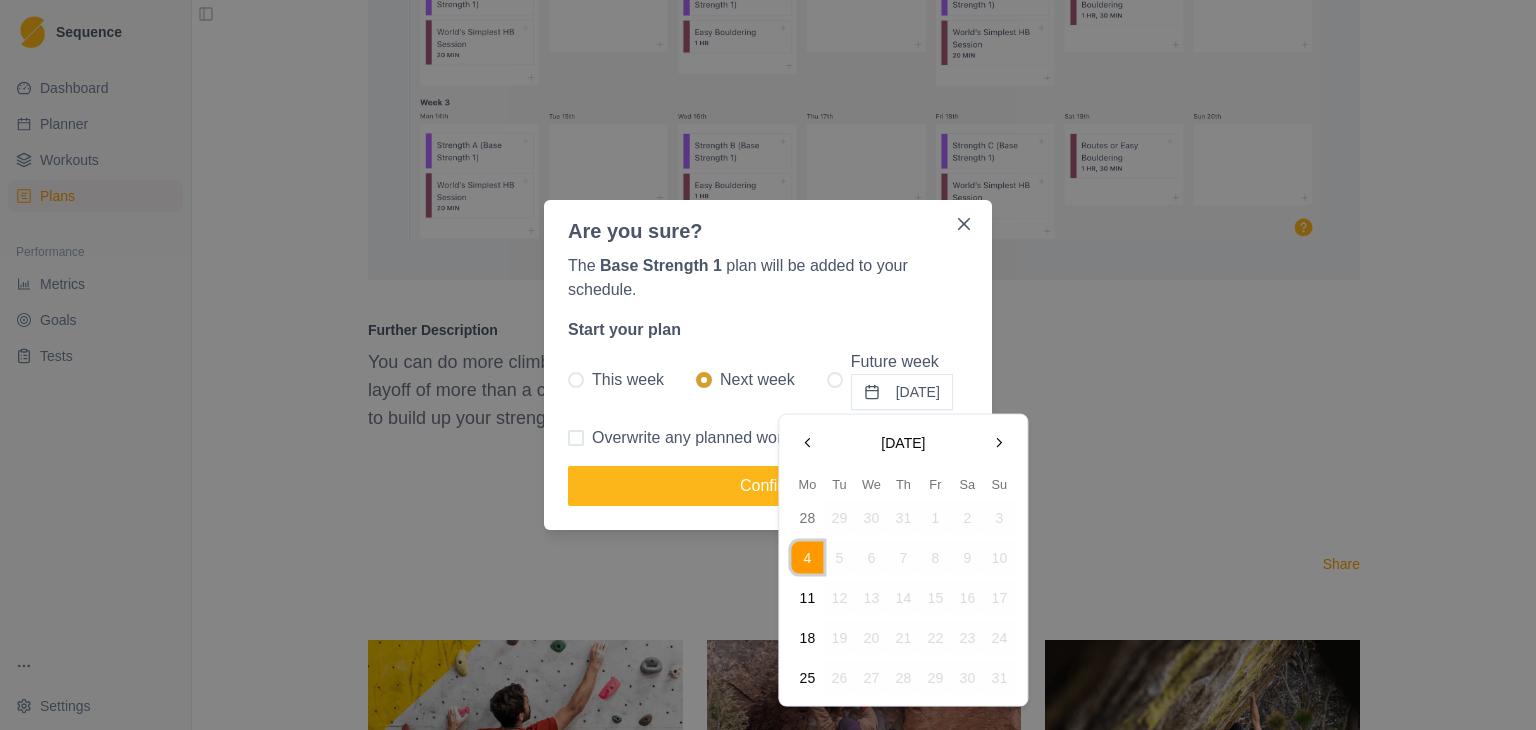 click at bounding box center (999, 443) 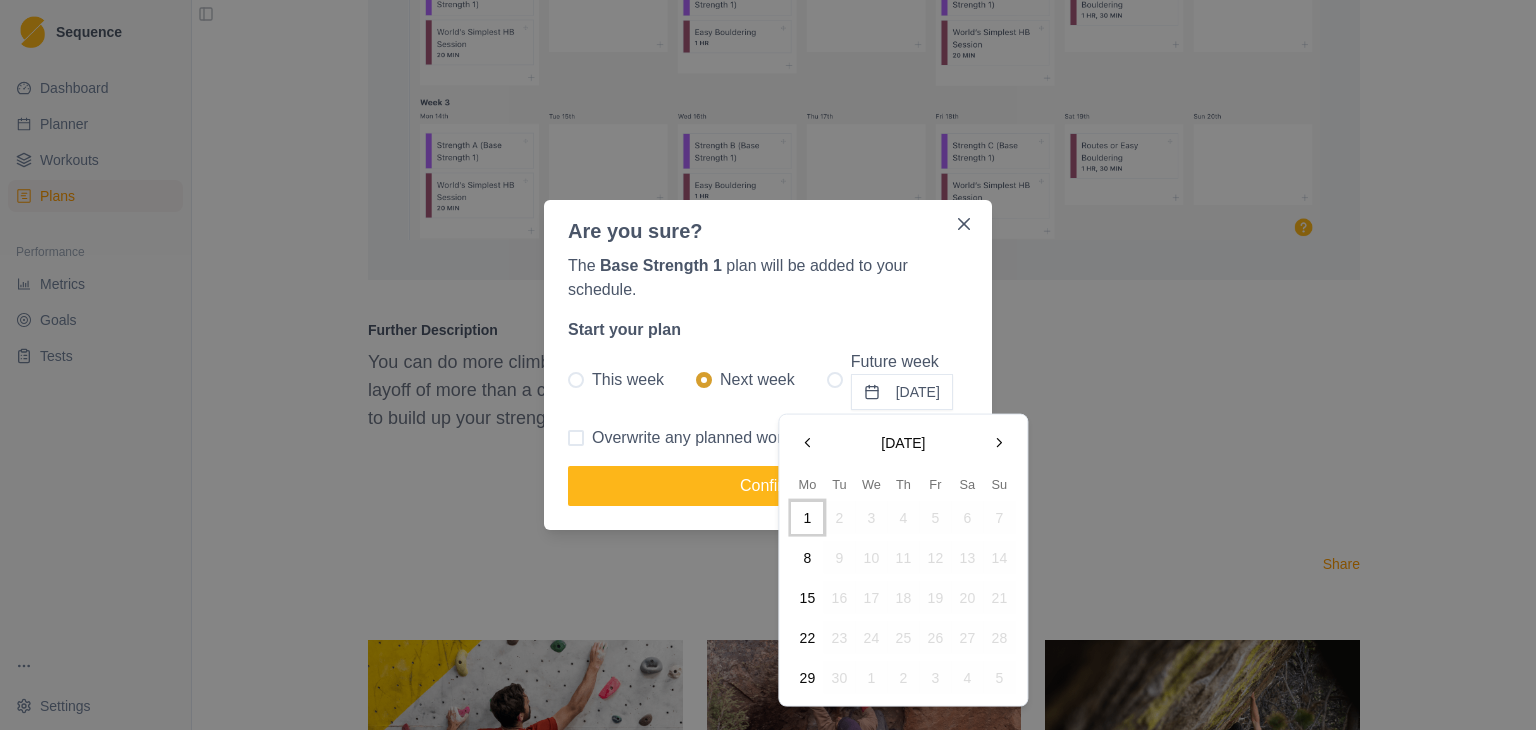 click at bounding box center (999, 443) 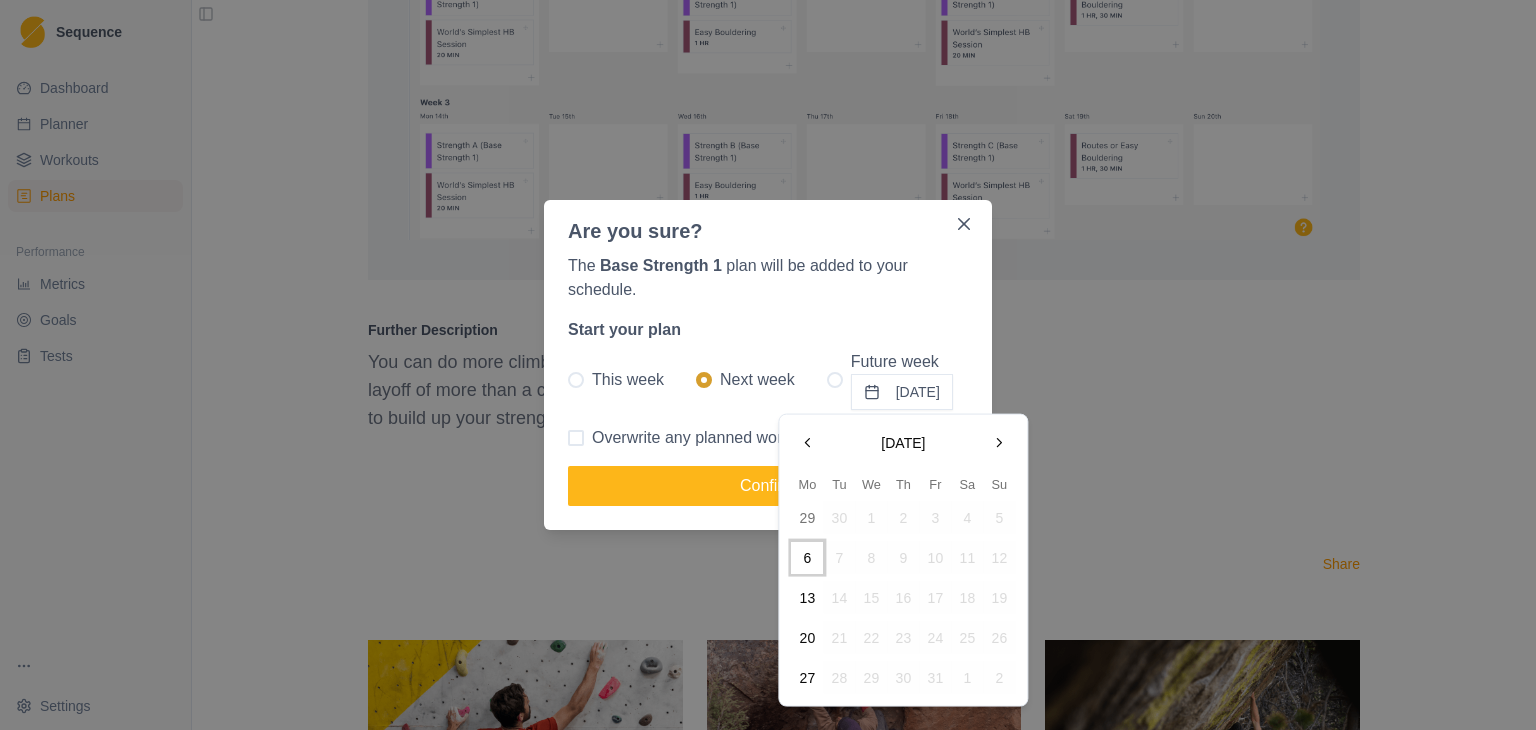 click at bounding box center (999, 443) 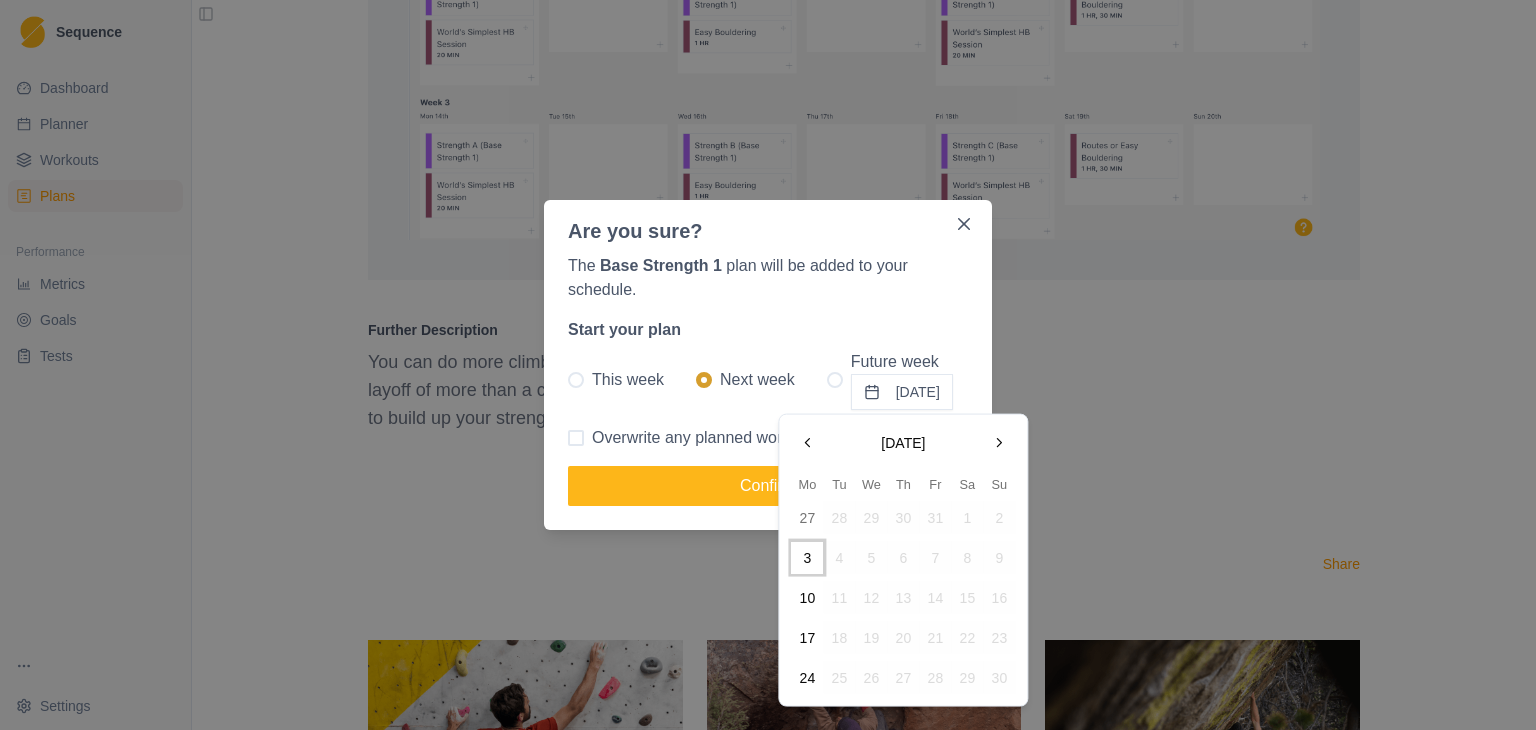 click on "3" at bounding box center (807, 558) 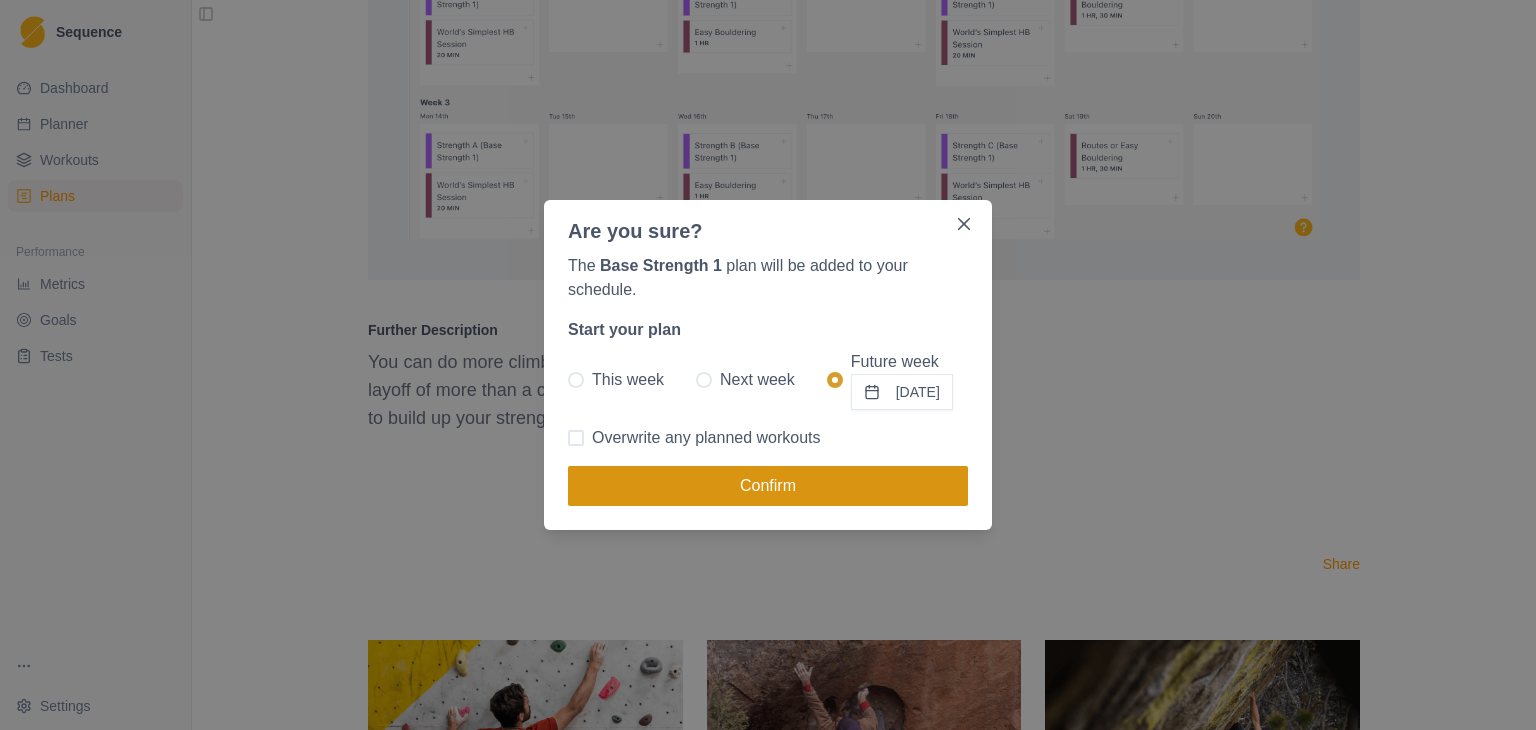 click on "Confirm" at bounding box center (768, 486) 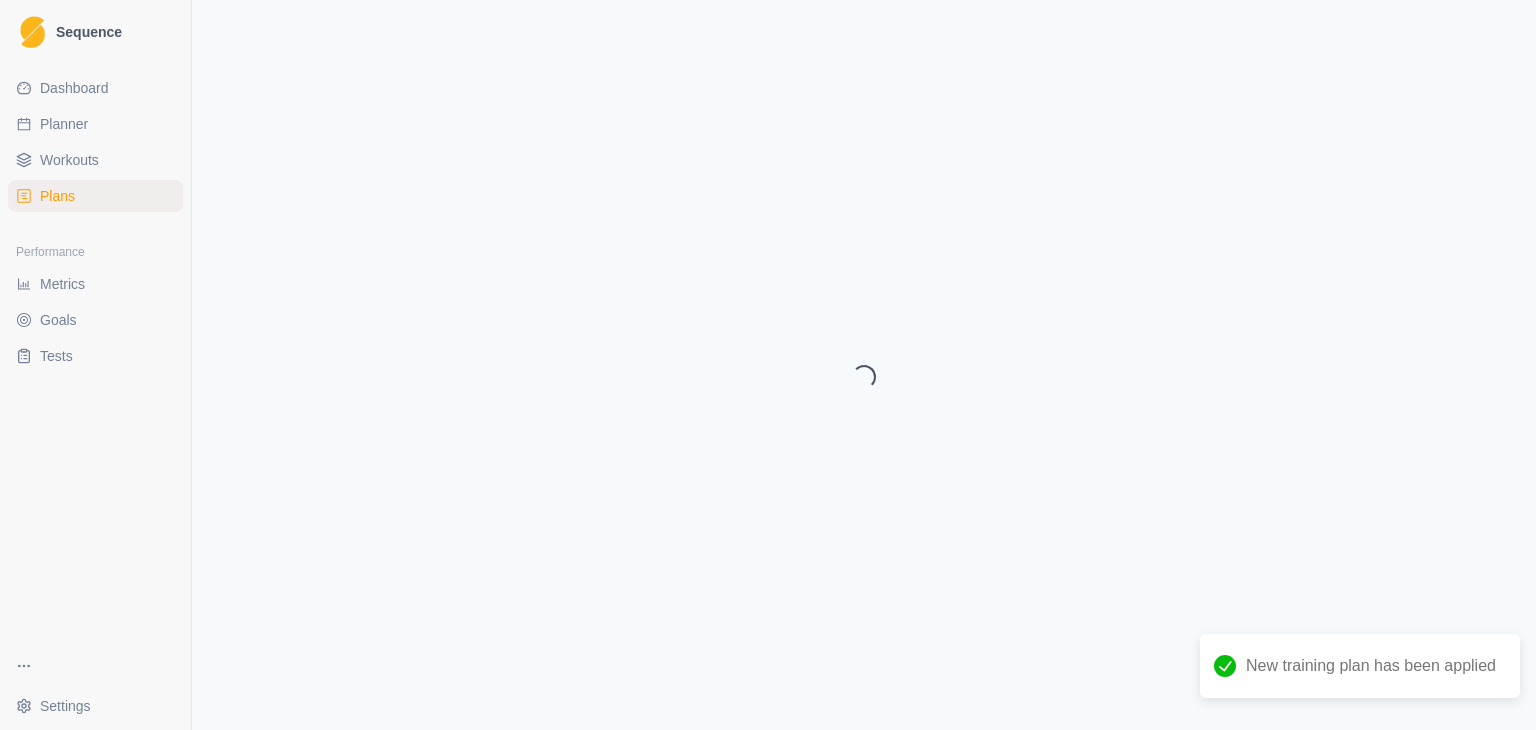 select on "month" 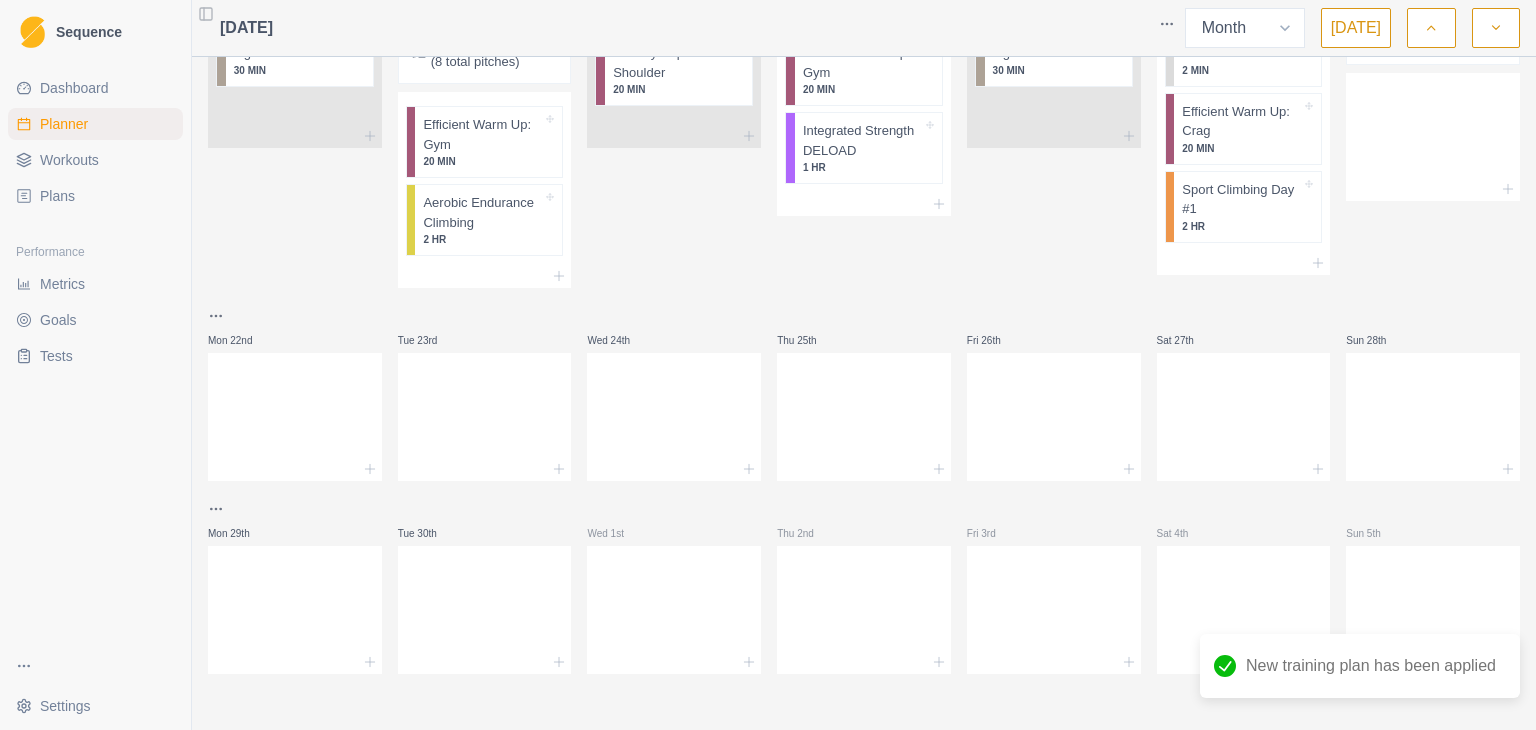 scroll, scrollTop: 0, scrollLeft: 0, axis: both 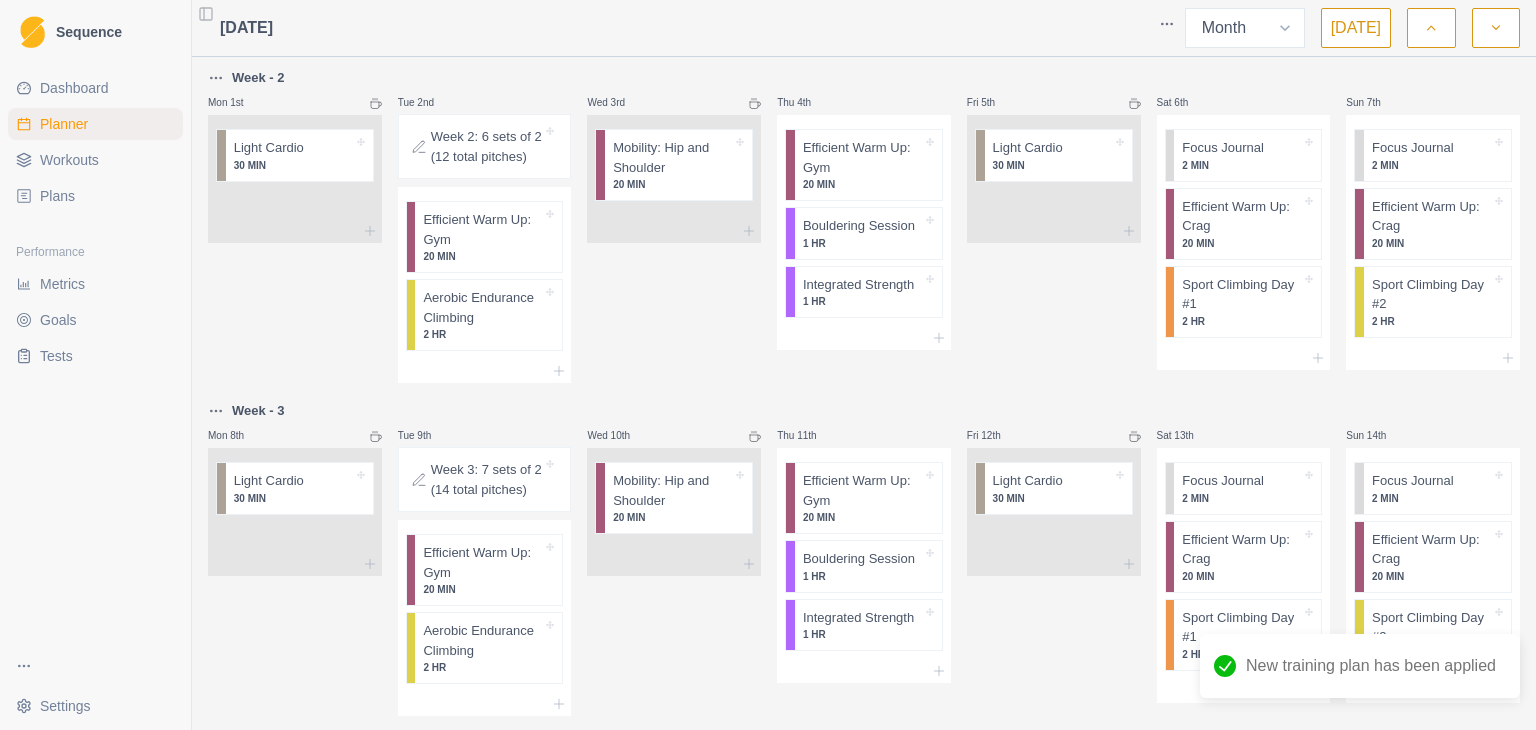 click at bounding box center [1496, 28] 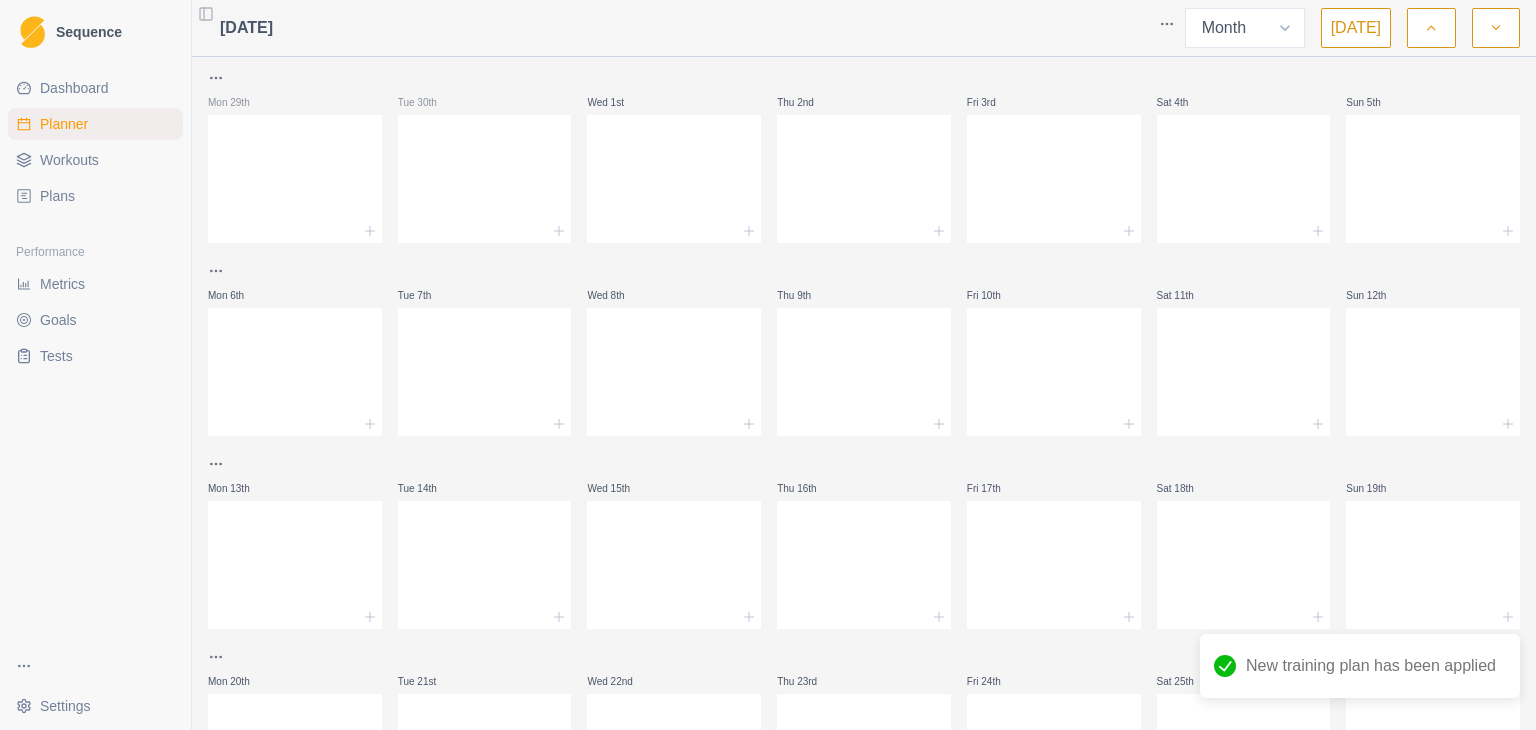 click at bounding box center (1496, 28) 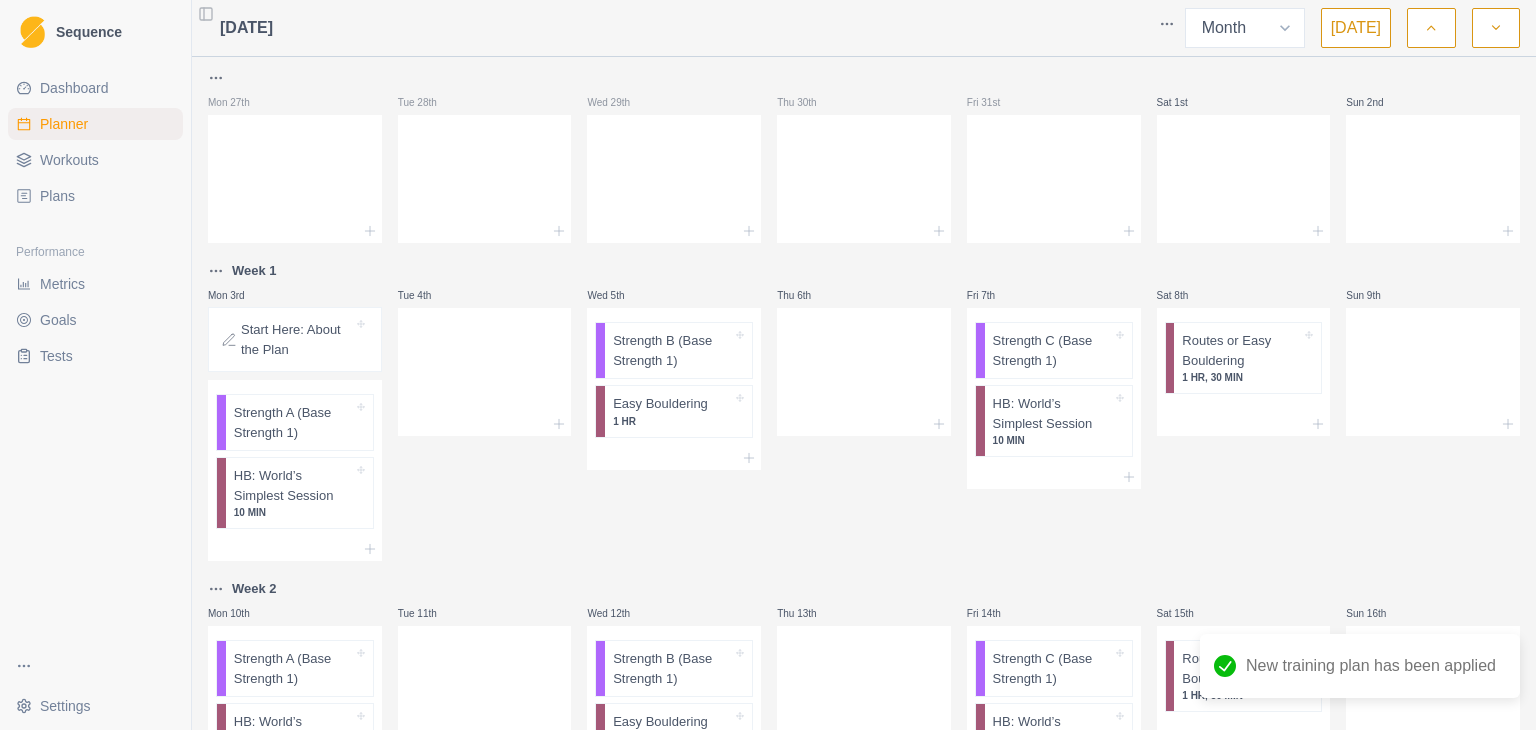 click at bounding box center [1496, 28] 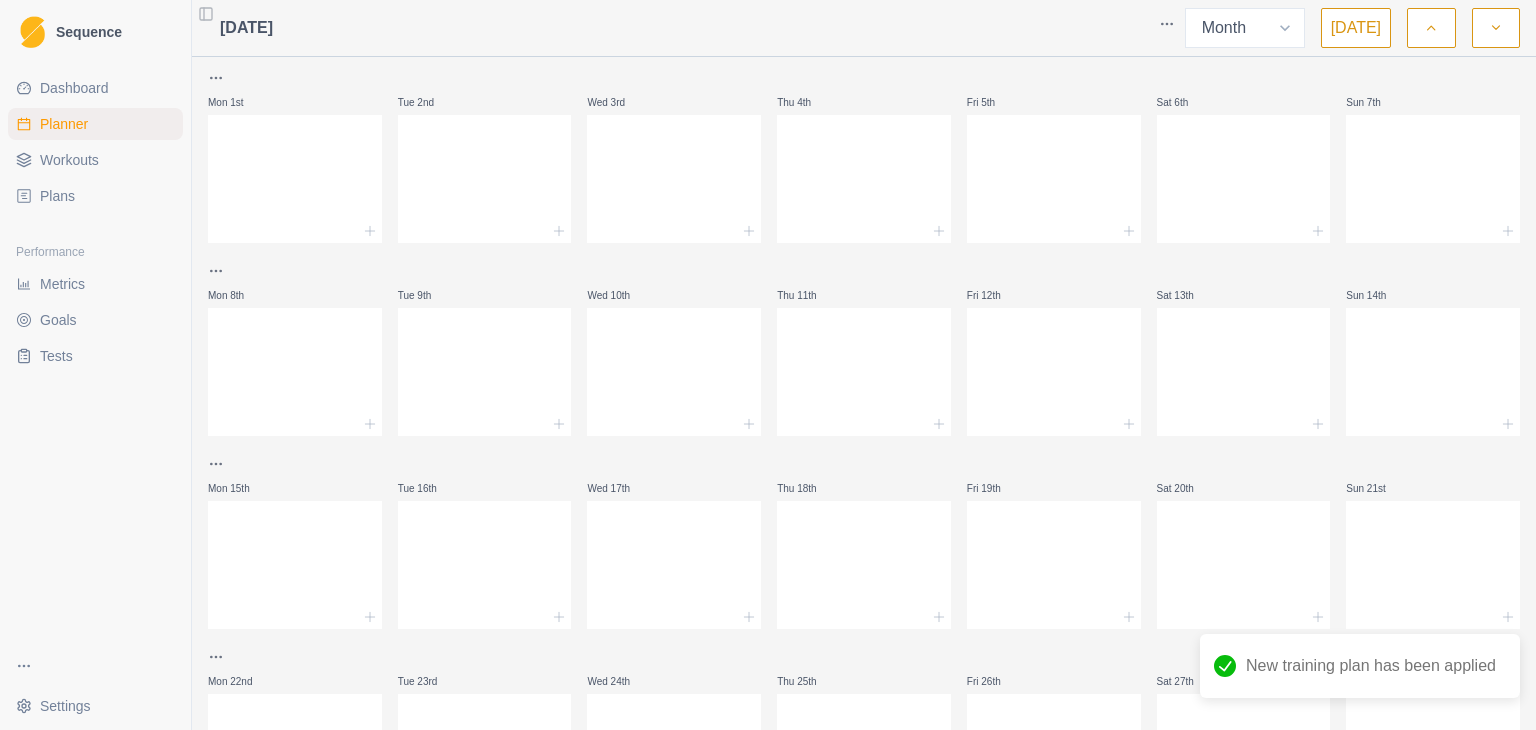 click 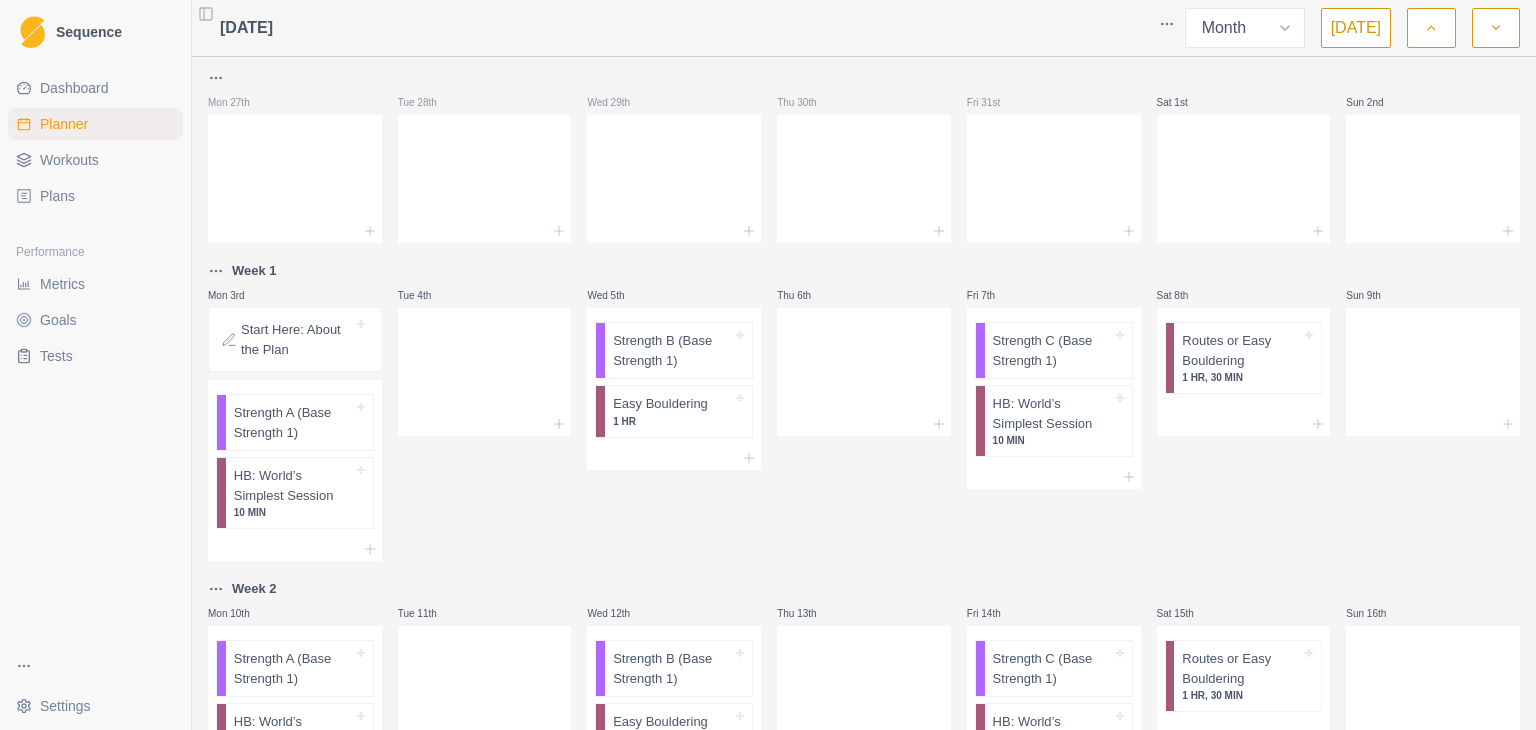 click on "Start Here: About the Plan" at bounding box center [297, 339] 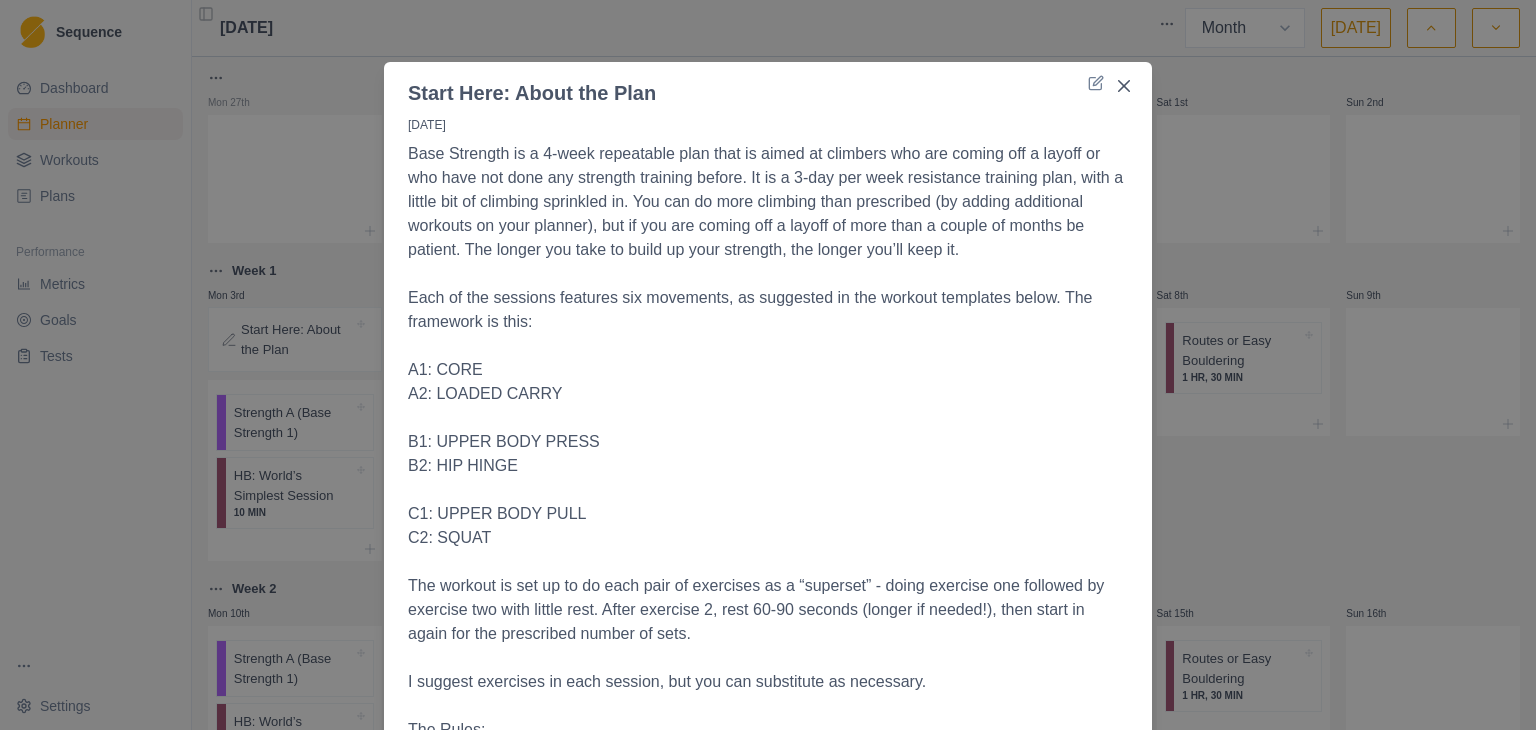 scroll, scrollTop: 0, scrollLeft: 0, axis: both 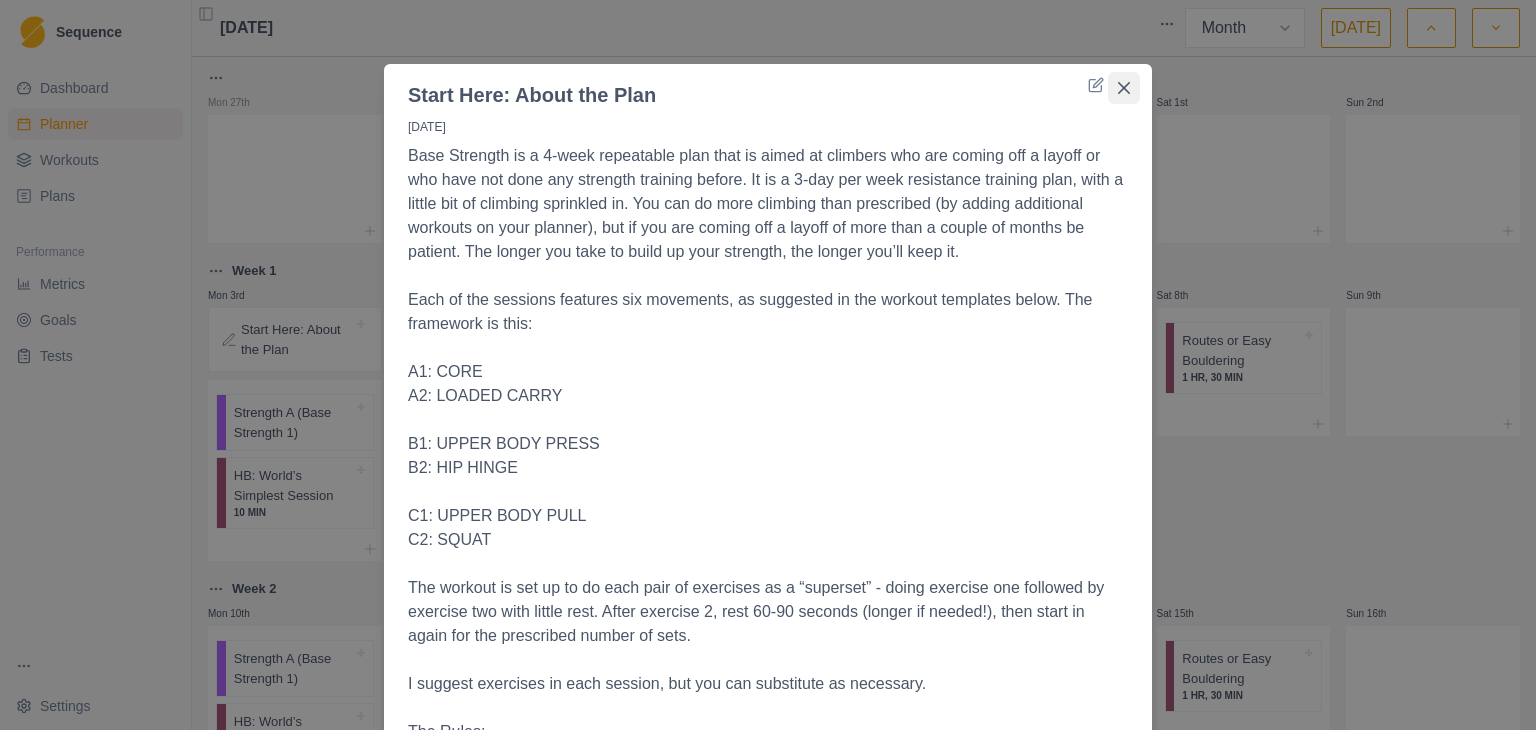 click 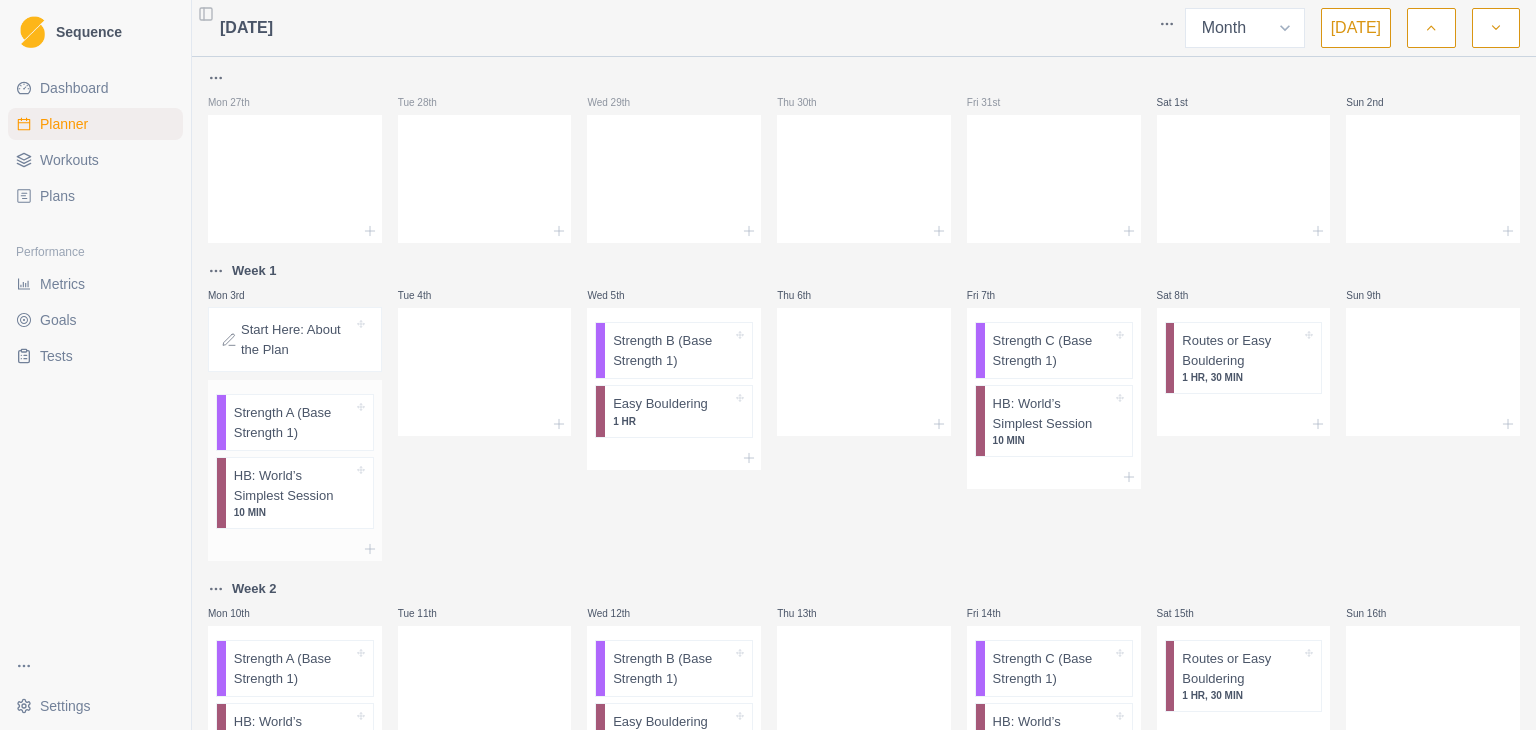 click on "Strength A (Base Strength 1)" at bounding box center (293, 422) 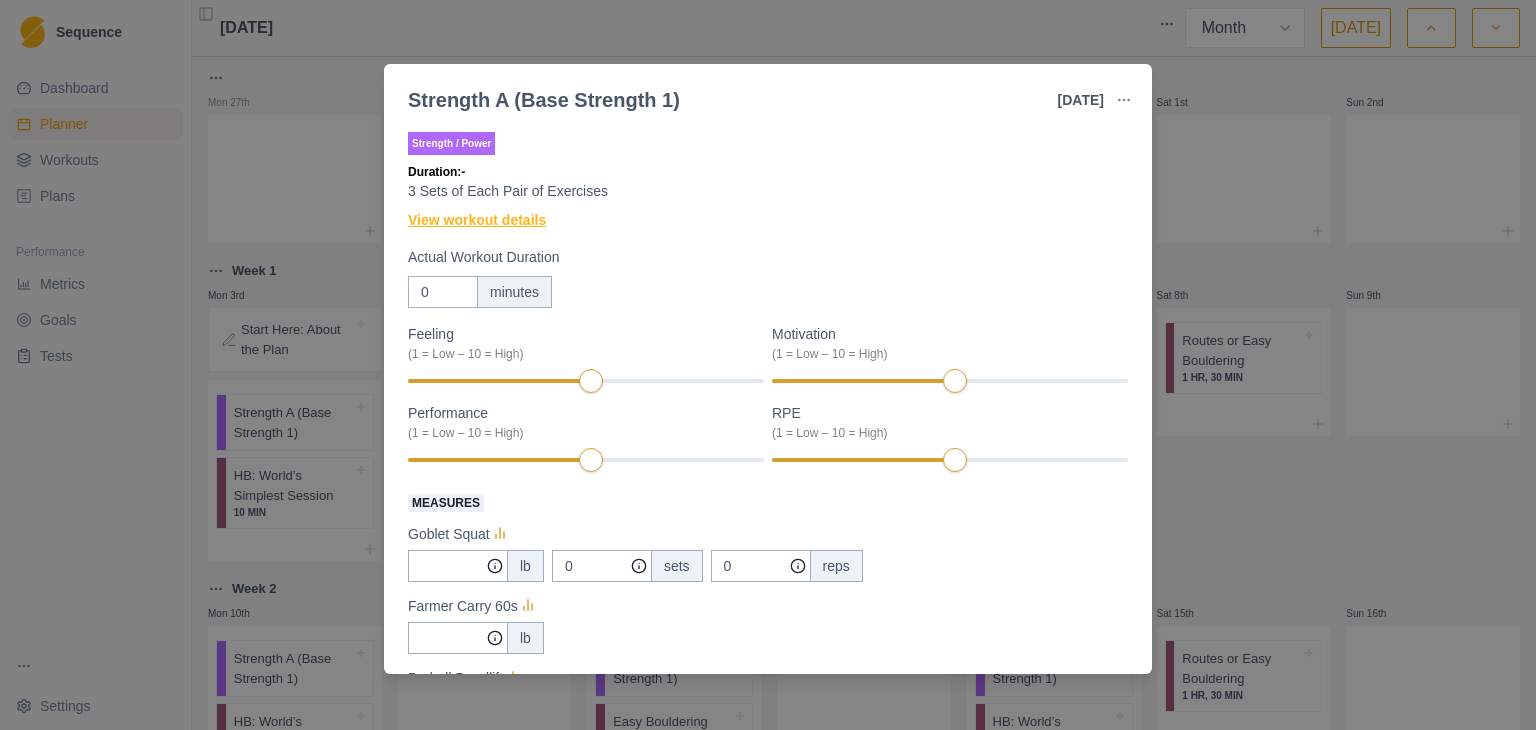 click on "View workout details" at bounding box center (477, 220) 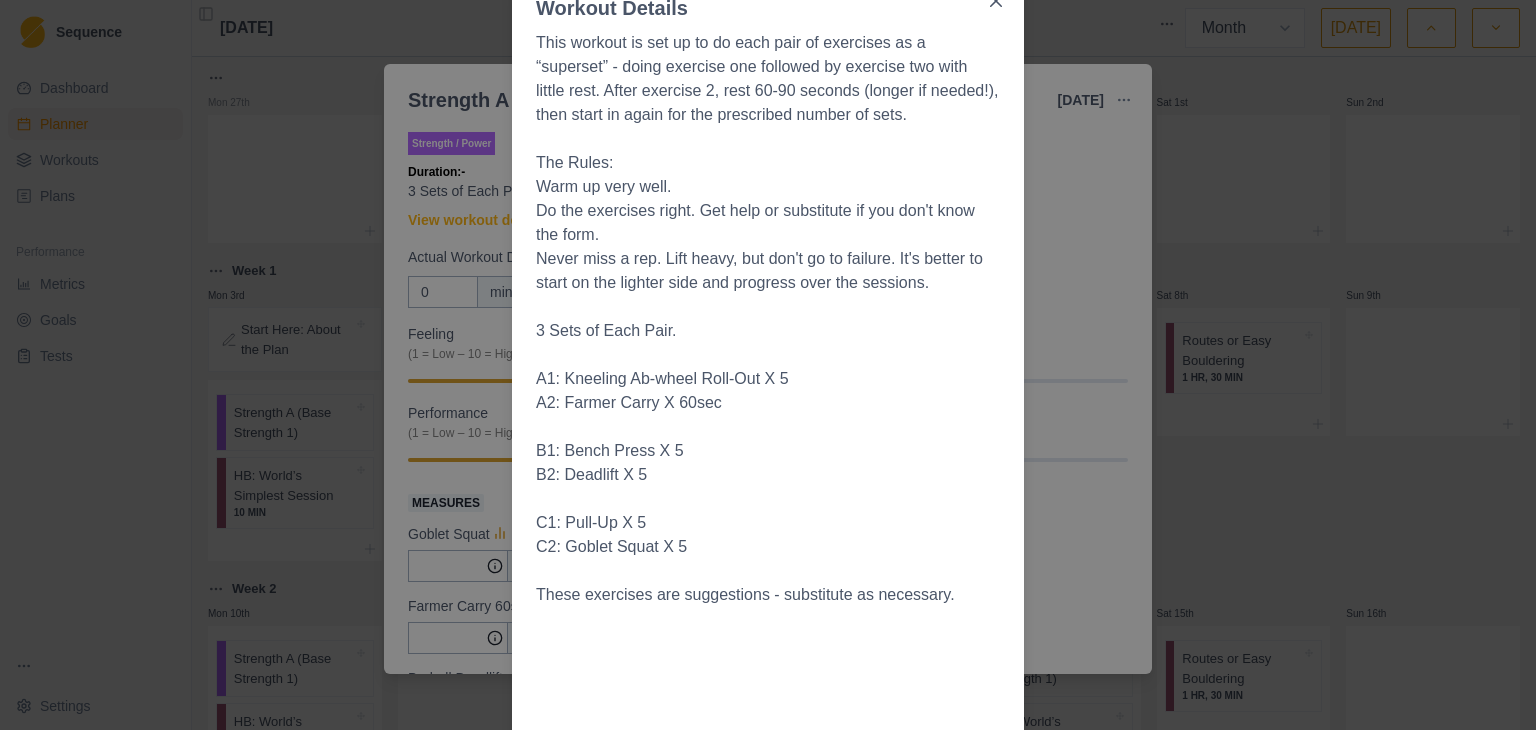 scroll, scrollTop: 0, scrollLeft: 0, axis: both 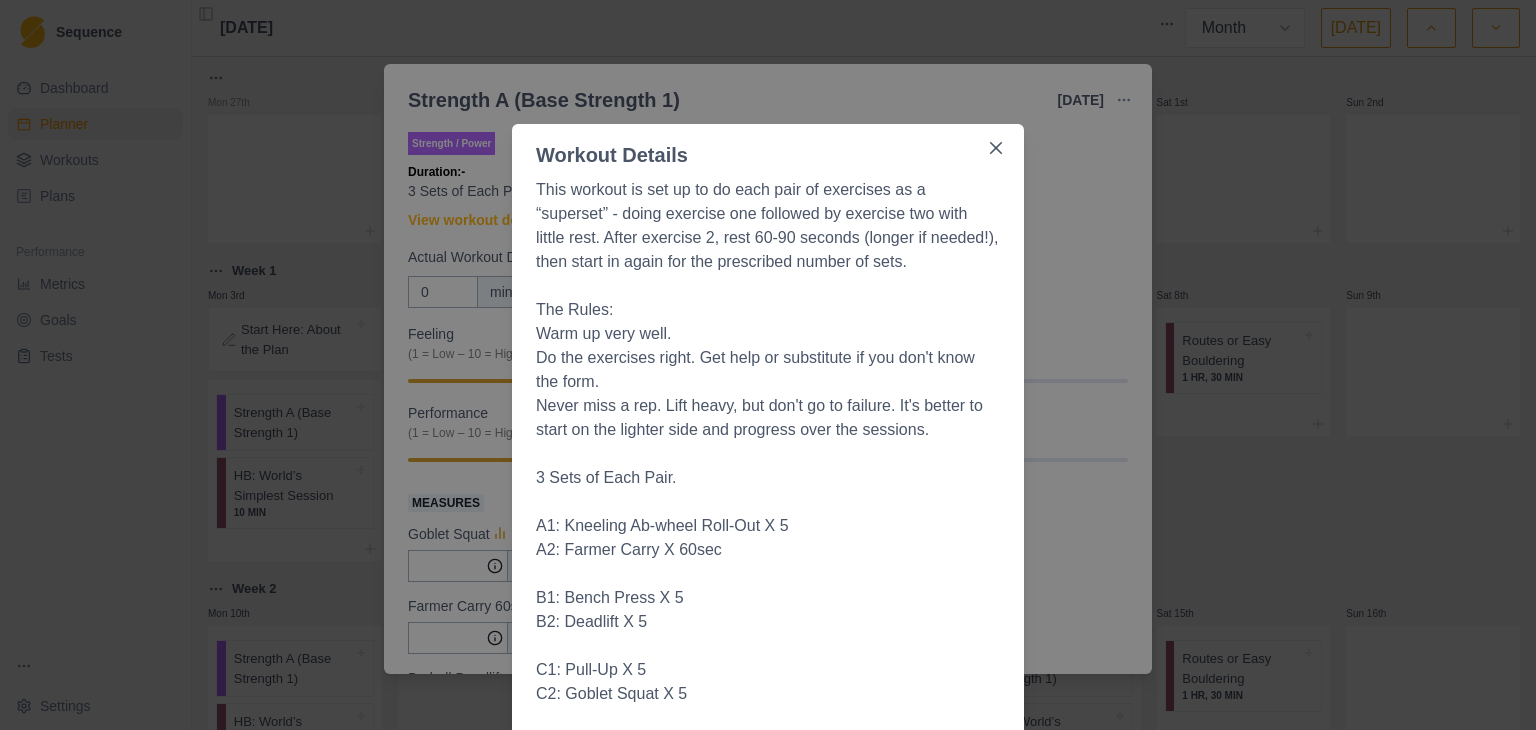 click on "Workout Details This workout is set up to do each pair of exercises as a “superset” - doing exercise one followed by exercise two with little rest. After exercise 2, rest 60-90 seconds (longer if needed!), then start in again for the prescribed number of sets.  The Rules: Warm up very well. Do the exercises right. Get help or substitute if you don't know the form. Never miss a rep. Lift heavy, but don't go to failure. It's better to start on the lighter side and progress over the sessions. 3 Sets of Each Pair. A1: Kneeling Ab-wheel Roll-Out X 5 A2: Farmer Carry X 60sec B1: Bench Press X 5 B2: Deadlift X 5 C1: Pull-Up X 5 C2: Goblet Squat X 5 These exercises are suggestions - substitute as necessary." at bounding box center [768, 365] 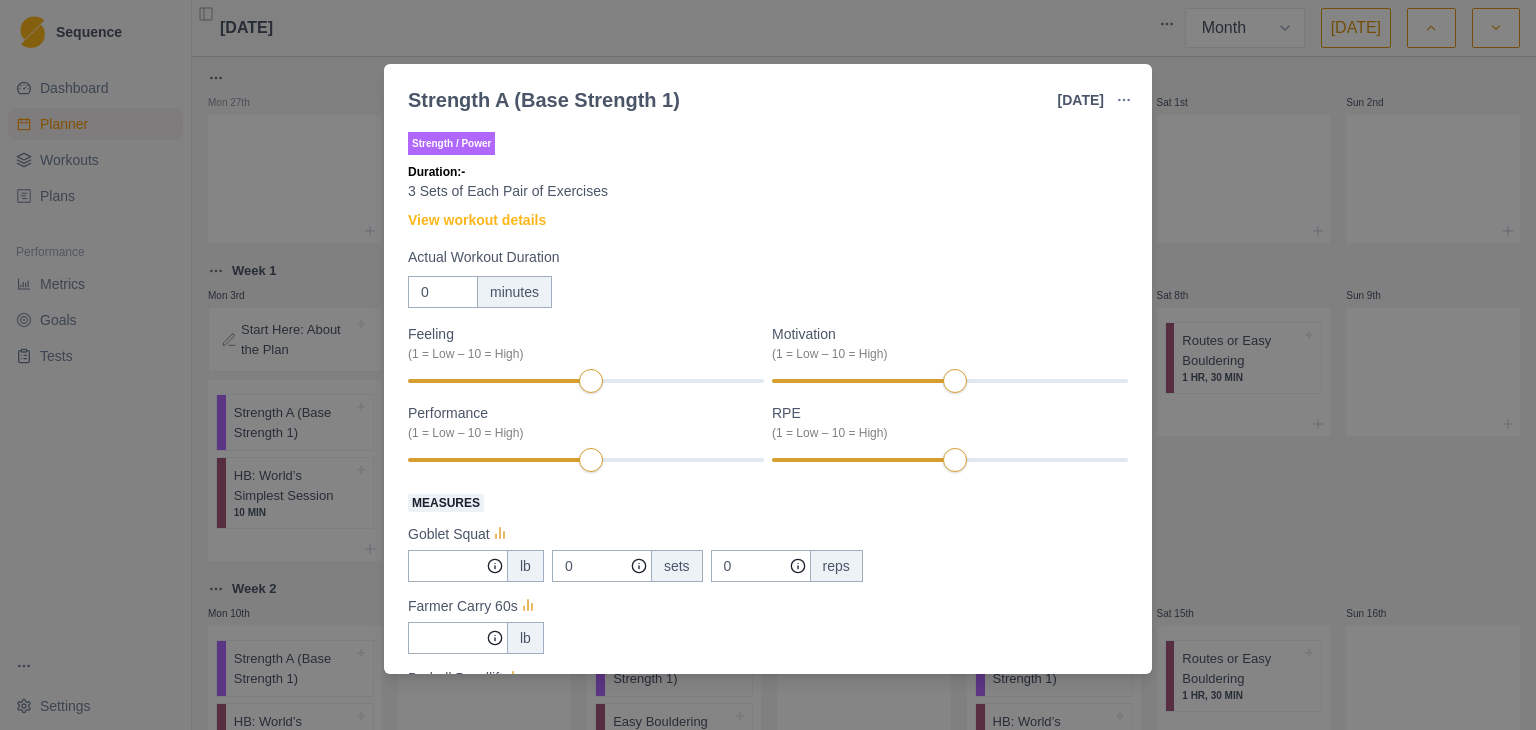 click on "Strength A (Base Strength 1) [DATE] Link To Goal View Workout Metrics Edit Original Workout Reschedule Workout Remove From Schedule Strength / Power Duration:  - 3 Sets of Each Pair of Exercises View workout details Actual Workout Duration 0 minutes Feeling (1 = Low – 10 = High) Motivation (1 = Low – 10 = High) Performance (1 = Low – 10 = High) RPE (1 = Low – 10 = High) Measures Goblet Squat lb 0 sets 0 reps Farmer Carry 60s lb Barbell Deadlift lb 3 sets 5 reps Weighted Pullup 0 lb added 3 sets 5 reps Kneeling Ab-wheel  Roll-Out at bodyweight 3 sets 5 reps Bench Press 0 lb 3 sets 5 reps Training Notes View previous training notes Mark as Incomplete Complete Workout" at bounding box center (768, 365) 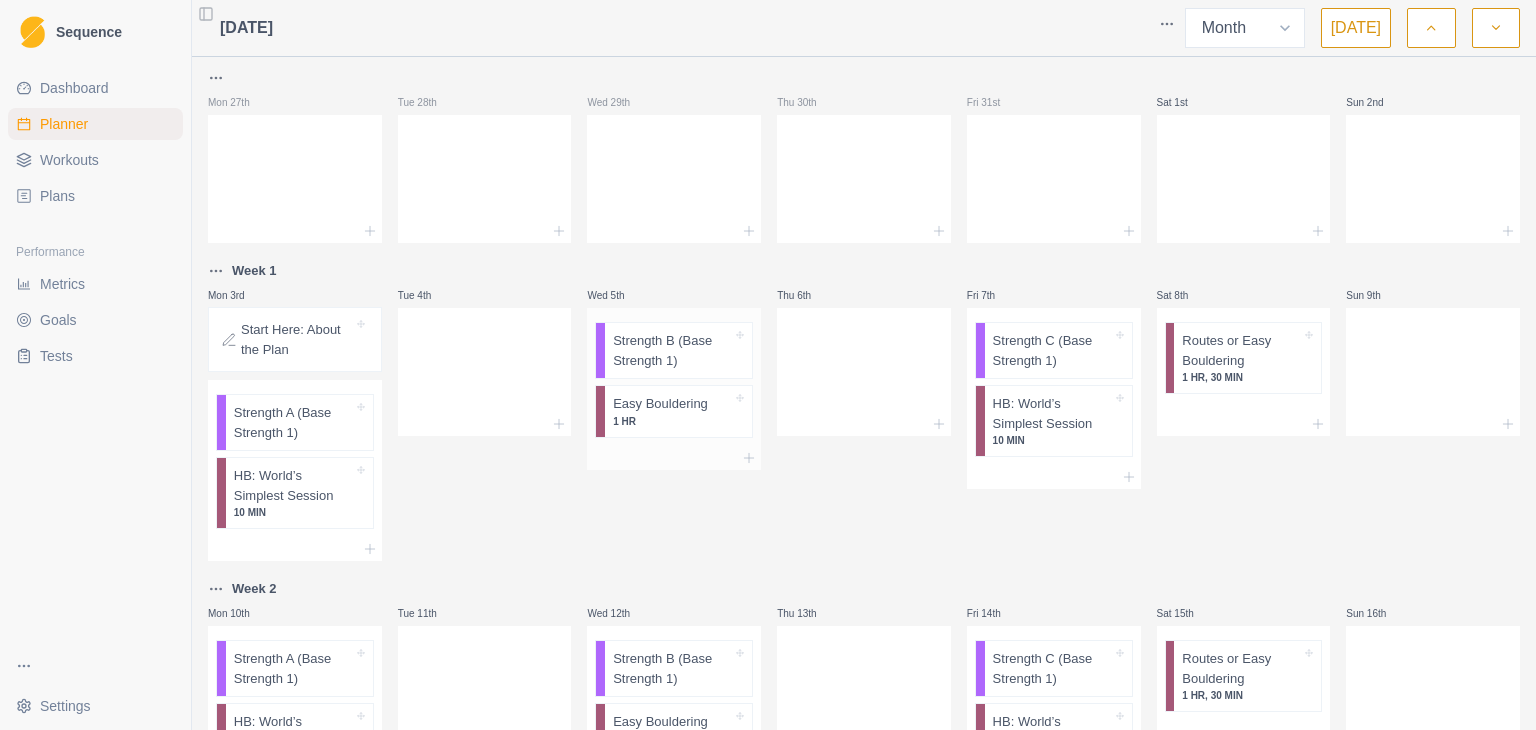 click on "Strength B (Base Strength 1)" at bounding box center (672, 350) 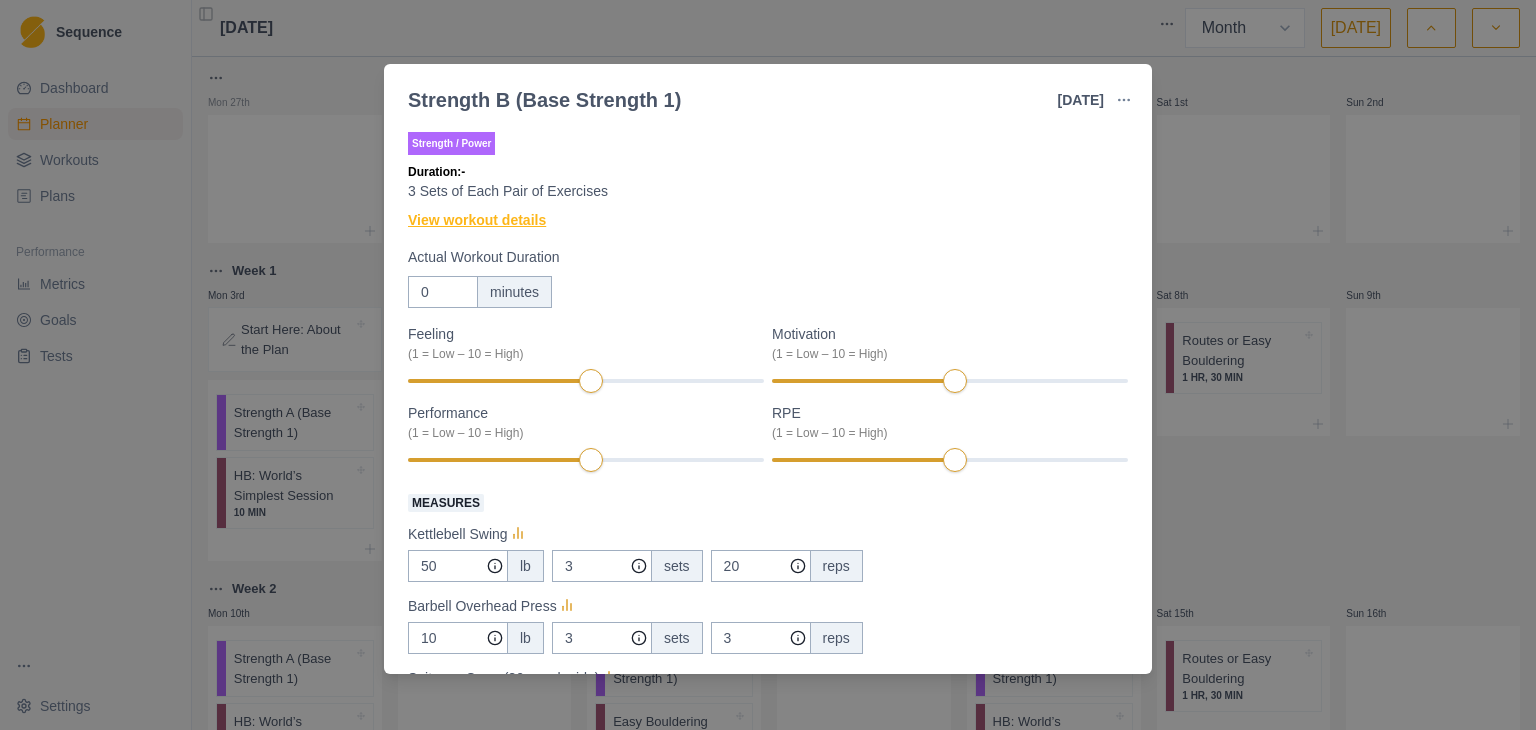 click on "View workout details" at bounding box center [477, 220] 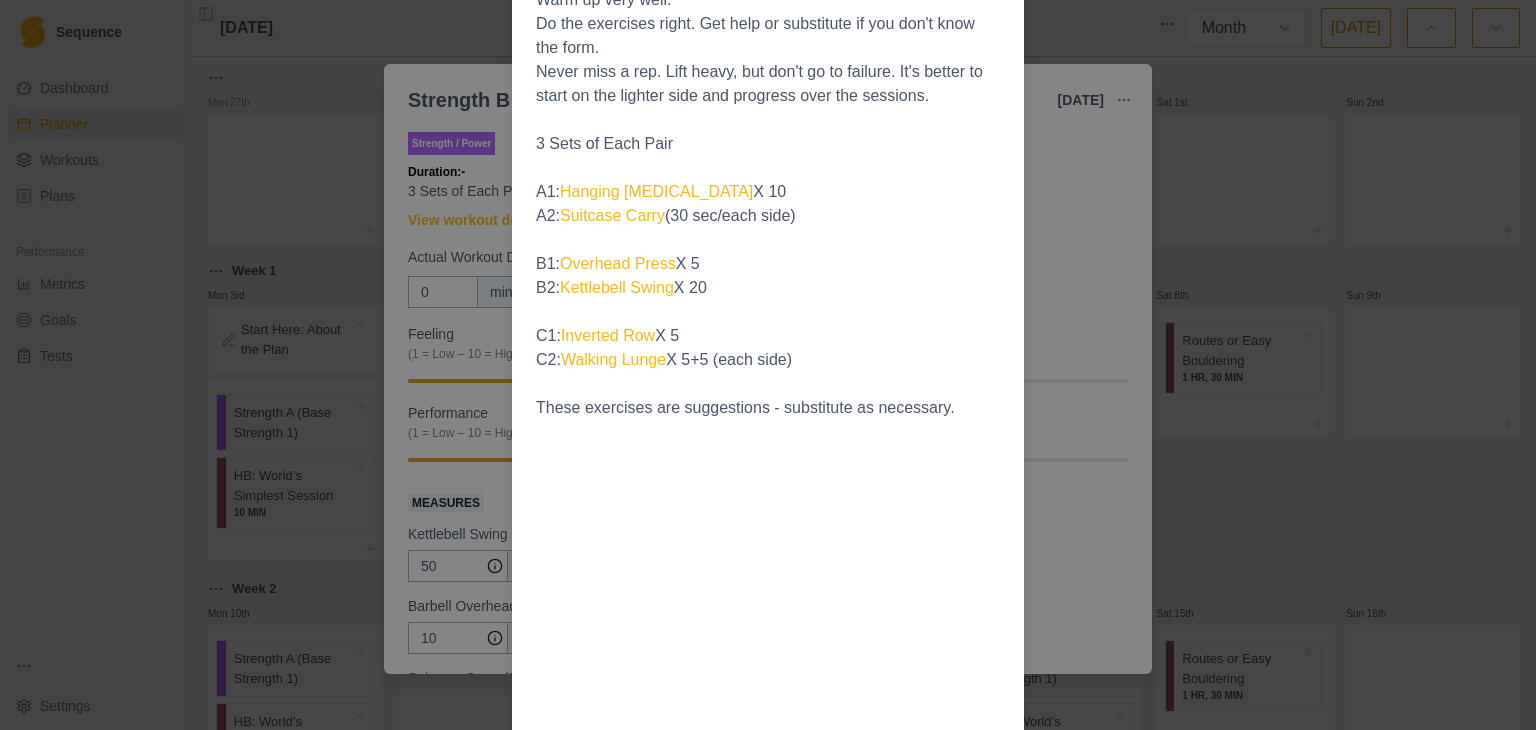 scroll, scrollTop: 300, scrollLeft: 0, axis: vertical 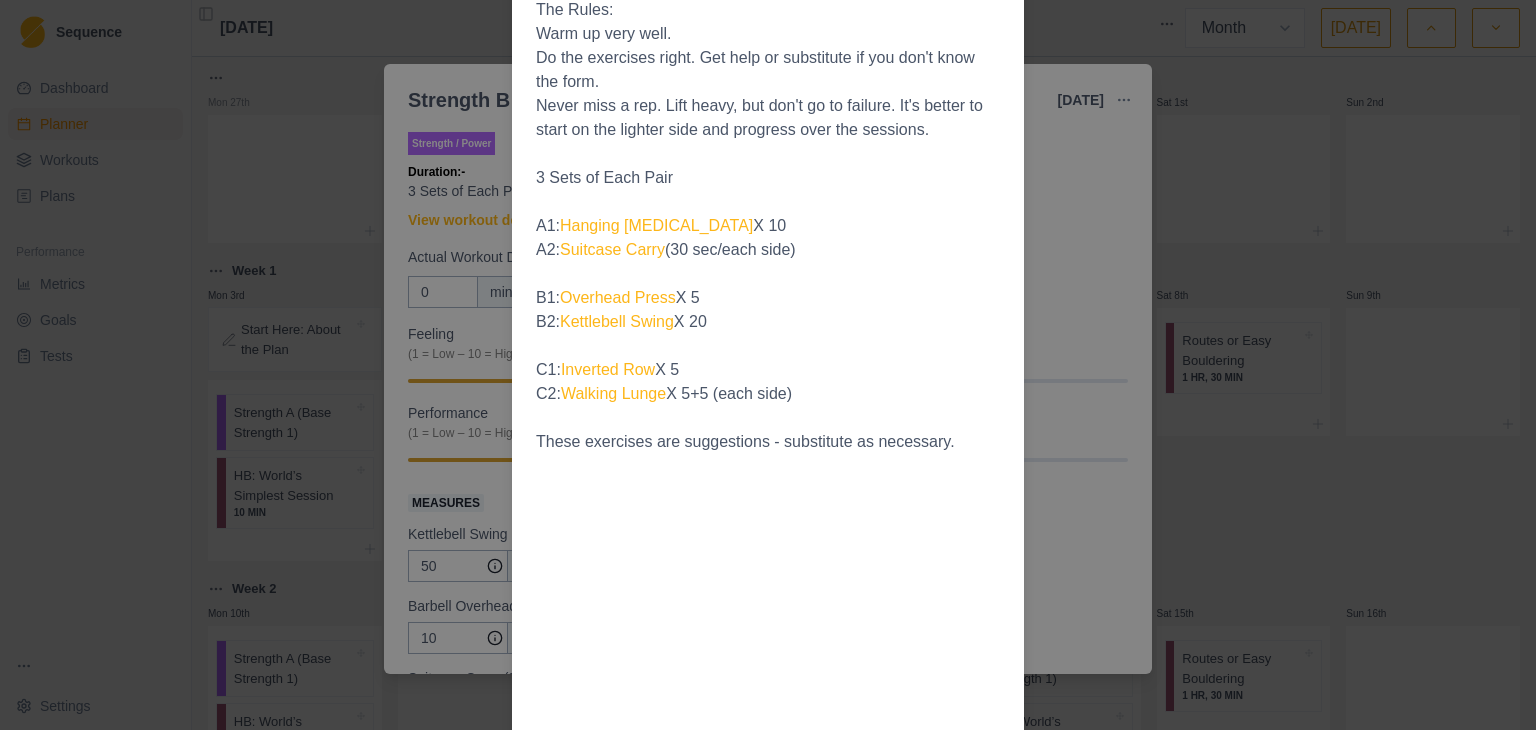 click on "Workout Details This workout is set up to do each pair of exercises as a “superset” - doing exercise one followed by exercise two with little rest. After exercise 2, rest 60-90 seconds (longer if needed!), then start in again for the prescribed number of sets.  The Rules: Warm up very well. Do the exercises right. Get help or substitute if you don't know the form. Never miss a rep. Lift heavy, but don't go to failure. It's better to start on the lighter side and progress over the sessions. 3 Sets of Each Pair A1:  Hanging [MEDICAL_DATA]  X 10 A2:  Suitcase Carry  (30 sec/each side) B1:  Overhead Press  X 5 B2:  Kettlebell Swing  X 20 C1:  Inverted Row  X 5 C2:  Walking Lunge  X 5+5 (each side) These exercises are suggestions - substitute as necessary." at bounding box center [768, 365] 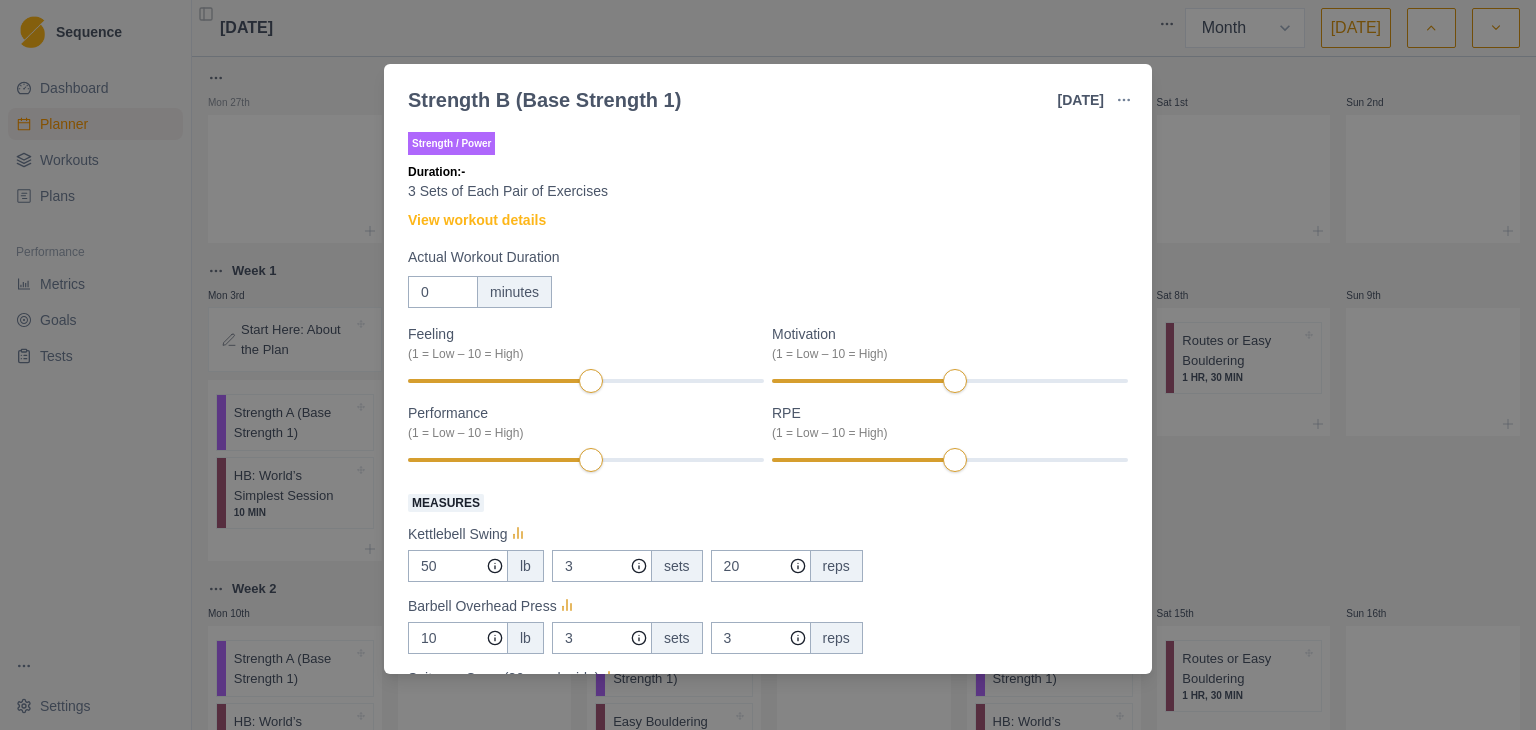 click on "Strength B (Base Strength 1) [DATE] Link To Goal View Workout Metrics Edit Original Workout Reschedule Workout Remove From Schedule Strength / Power Duration:  - 3 Sets of Each Pair of Exercises
View workout details Actual Workout Duration 0 minutes Feeling (1 = Low – 10 = High) Motivation (1 = Low – 10 = High) Performance (1 = Low – 10 = High) RPE (1 = Low – 10 = High) Measures Kettlebell Swing 50 lb 3 sets 20 reps Barbell Overhead Press 10 lb 3 sets 3 reps Suitcase Carry (30s each side) 0 lb 3 sets 3 reps Hanging [MEDICAL_DATA] Bodyweight Reps Inverted Row Bodyweight 3 sets 5 reps Walking Lunge 20 lb added 3 sets 5 reps Training Notes View previous training notes Mark as Incomplete Complete Workout" at bounding box center [768, 365] 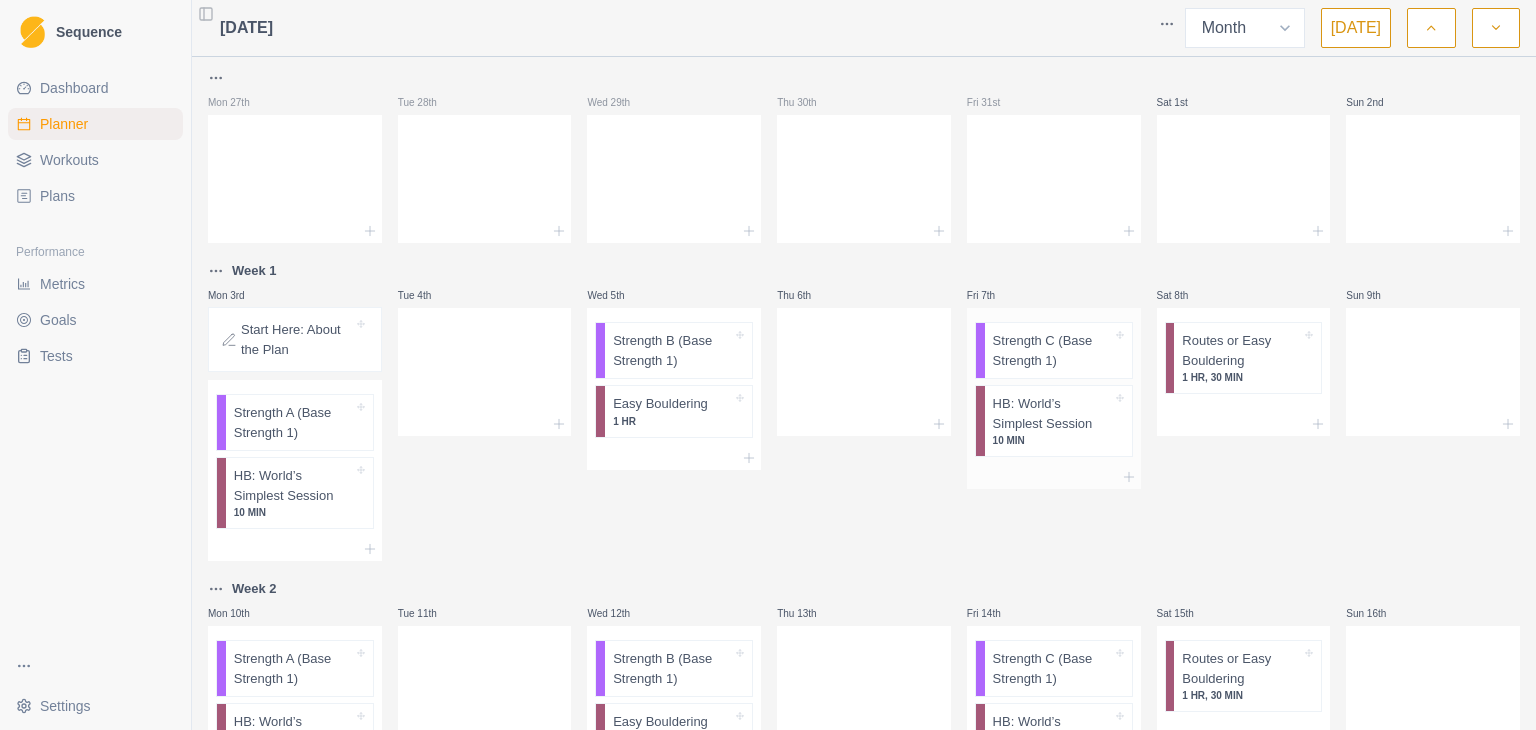 click on "Strength C (Base Strength 1)" at bounding box center (1052, 350) 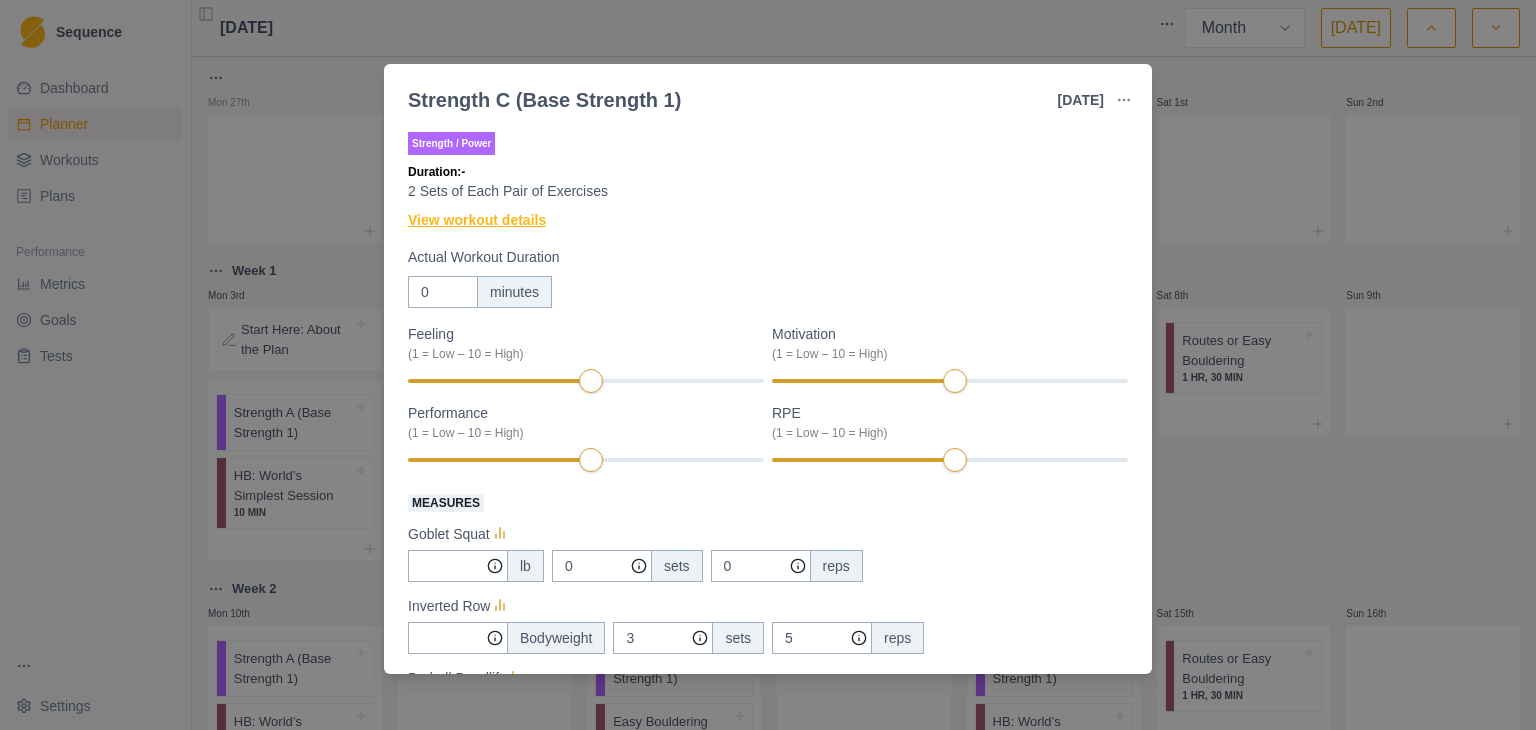 click on "View workout details" at bounding box center (477, 220) 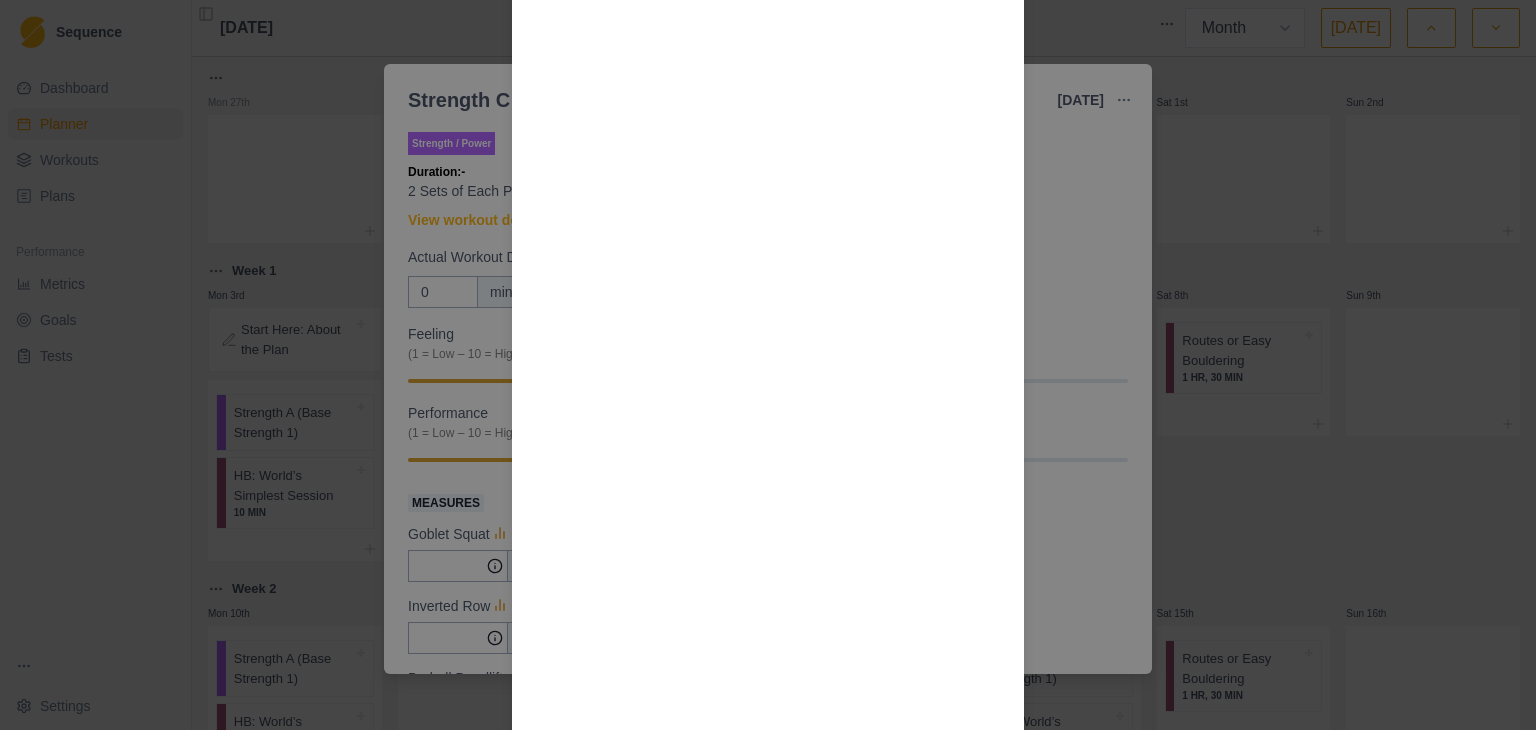 scroll, scrollTop: 2000, scrollLeft: 0, axis: vertical 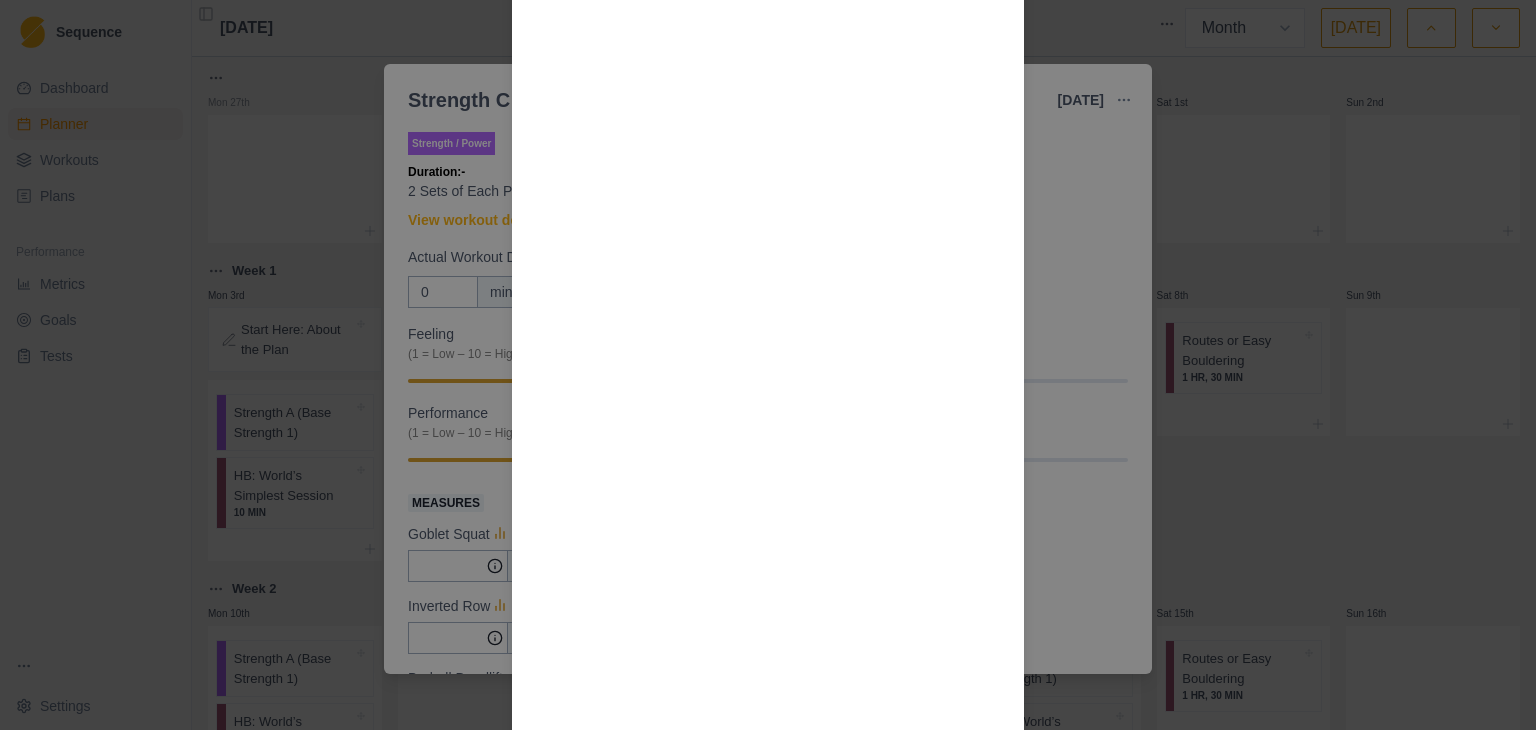 click on "Workout Details This workout is set up to do each pair of exercises as a “superset” - doing exercise one followed by exercise two with little rest. After exercise 2, rest 60-90 seconds (longer if needed!), then start in again for the prescribed number of sets.  The Rules: Warm up very well. Do the exercises right. Get help or substitute if you don't know the form. Never miss a rep. Lift heavy, but don't go to failure. It's better to start on the lighter side and progress over the sessions. 2 Sets of Each Pair. A1: Knees To Elbows X 5 A2: Rack Carry X 60sec B1: Push Ups X 10 B2: Deadlift X 10 C1: Inverted Row X 10 C2: Goblet Squat X 10 These exercises are suggestions - substitute as necessary." at bounding box center [768, 365] 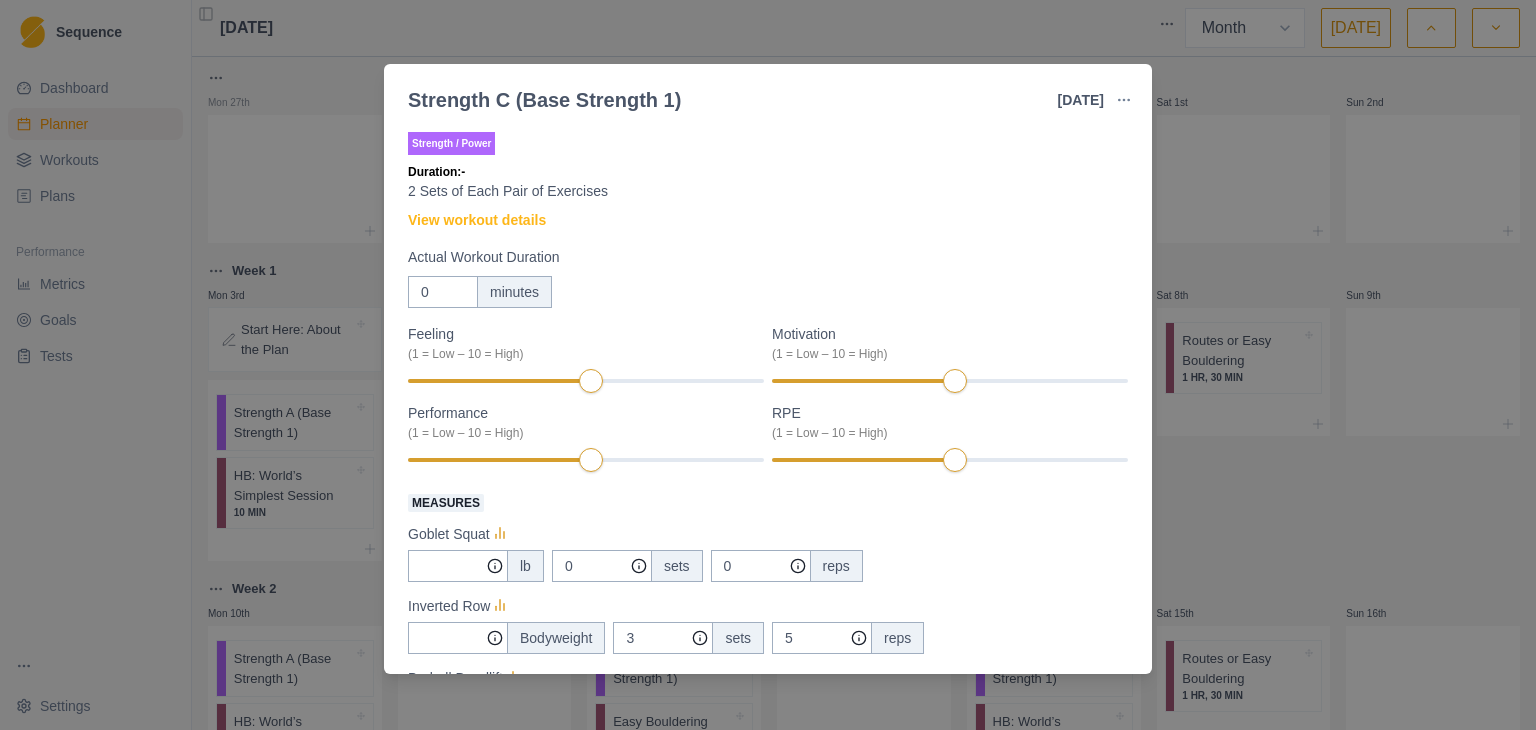 click on "Strength C (Base Strength 1) [DATE] Link To Goal View Workout Metrics Edit Original Workout Reschedule Workout Remove From Schedule Strength / Power Duration:  - 2 Sets of Each Pair of Exercises View workout details Actual Workout Duration 0 minutes Feeling (1 = Low – 10 = High) Motivation (1 = Low – 10 = High) Performance (1 = Low – 10 = High) RPE (1 = Low – 10 = High) Measures Goblet Squat lb 0 sets 0 reps Inverted Row Bodyweight 3 sets 5 reps Barbell Deadlift lb 3 sets 5 reps Knees to elbows bodyweight 2 sets 5 reps Rack Carry 60s lb Push Up bodyweight 2 sets 10 reps Training Notes View previous training notes Mark as Incomplete Complete Workout" at bounding box center [768, 365] 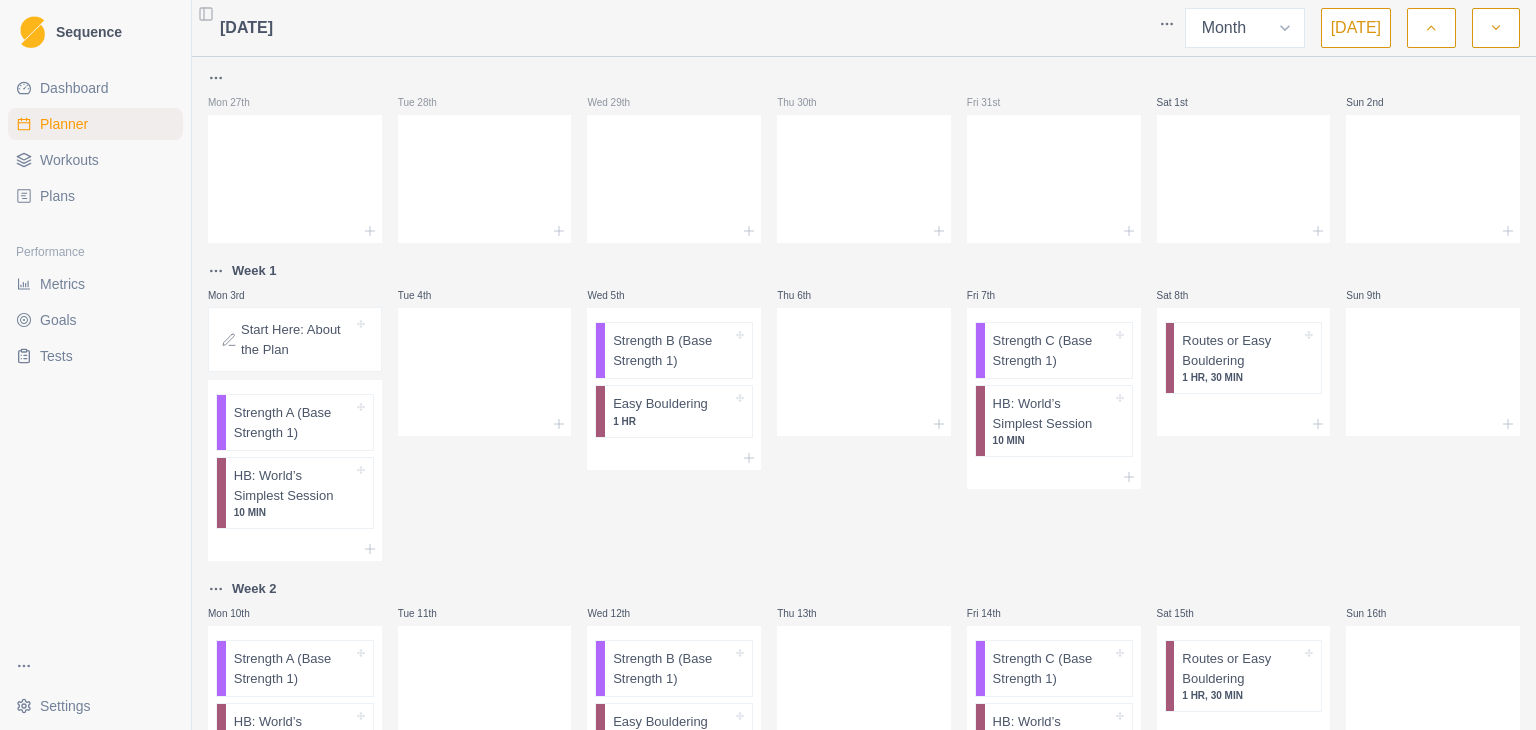 click on "Plans" at bounding box center [57, 196] 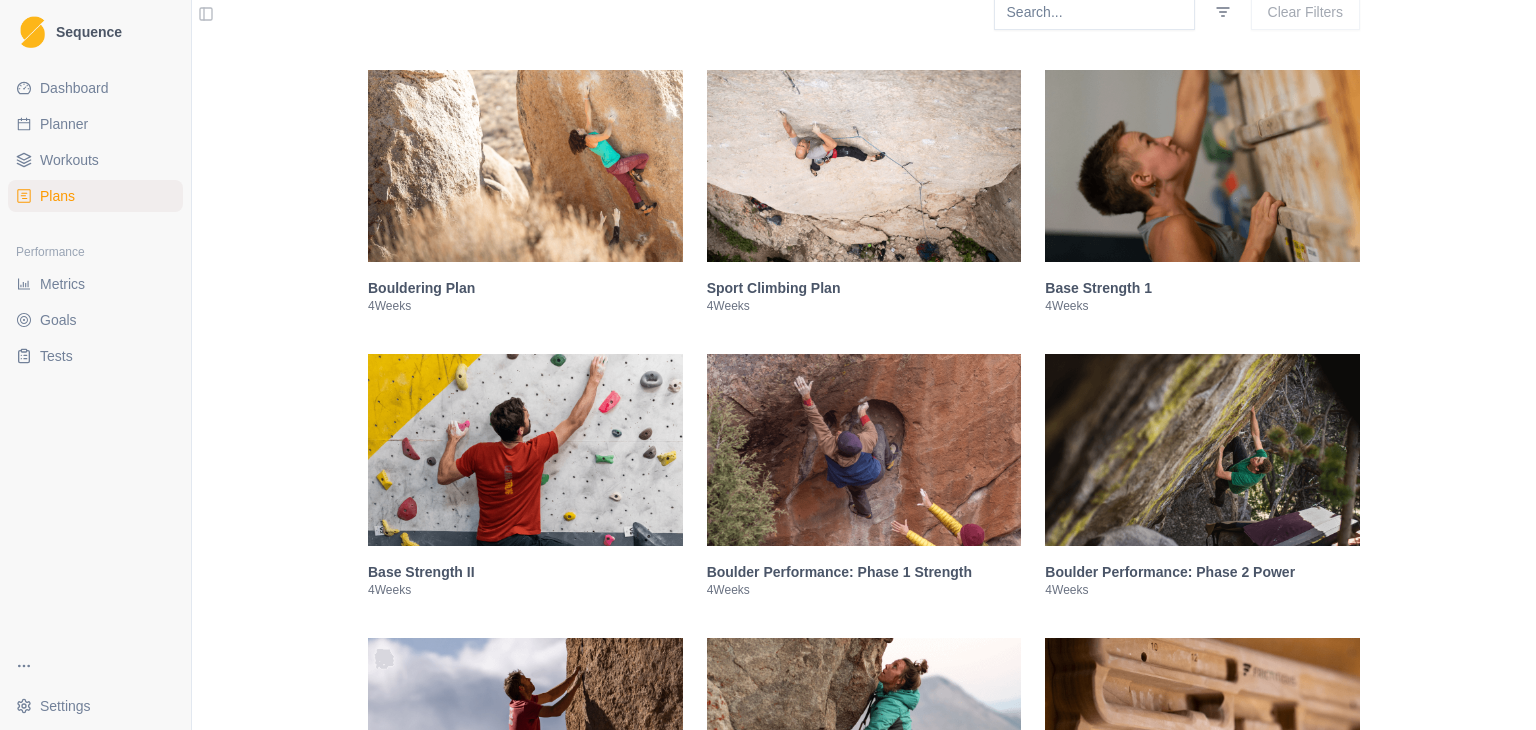 scroll, scrollTop: 400, scrollLeft: 0, axis: vertical 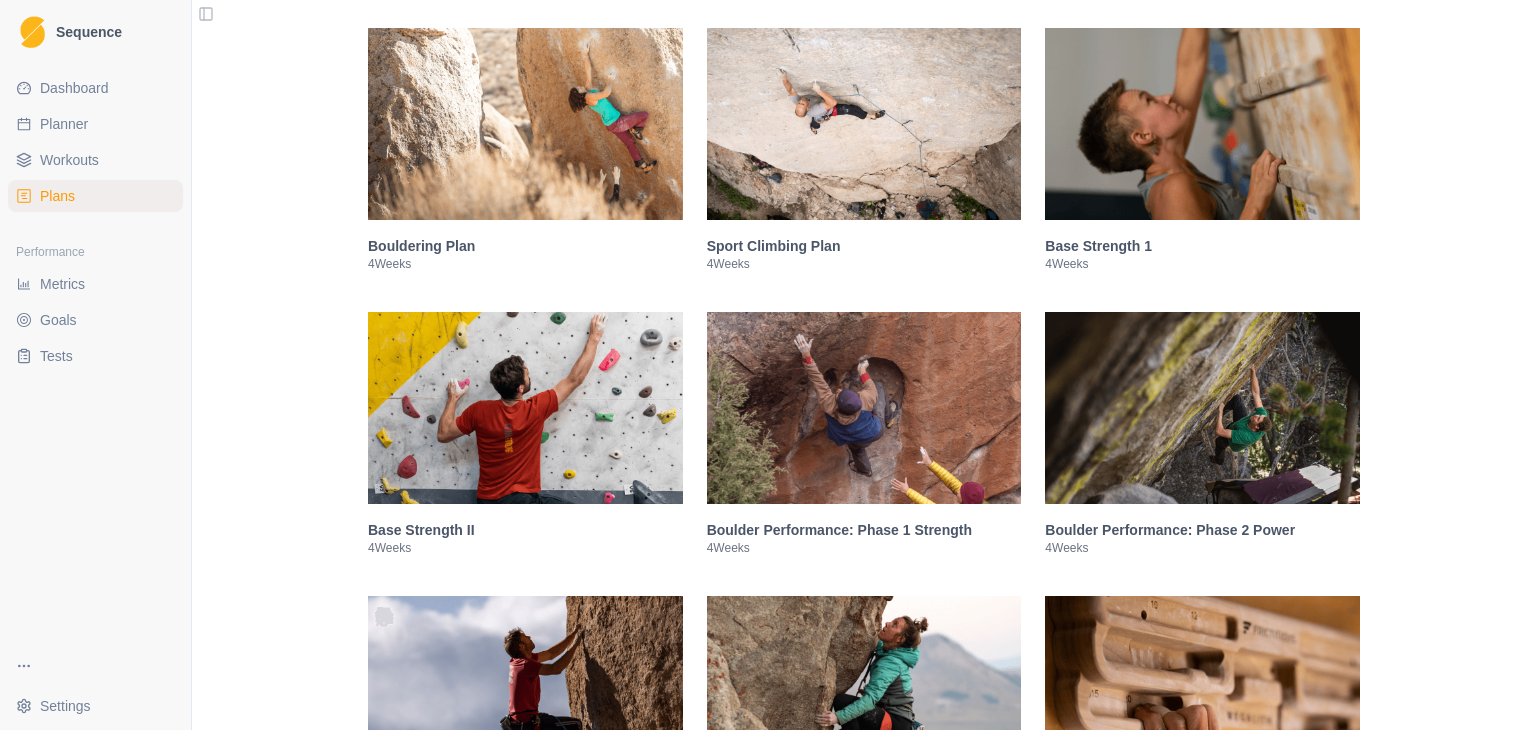 click on "Base Strength II" at bounding box center (525, 530) 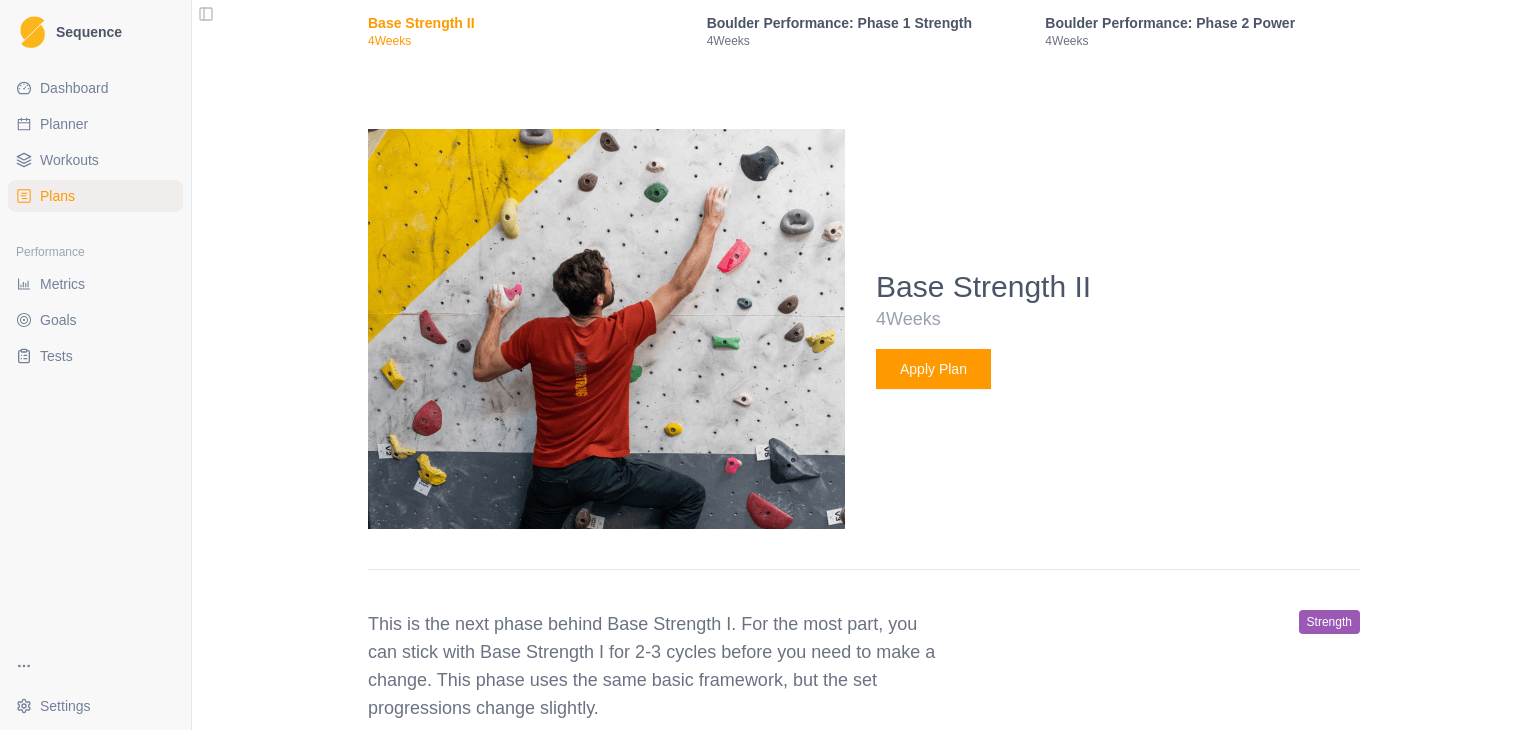scroll, scrollTop: 996, scrollLeft: 0, axis: vertical 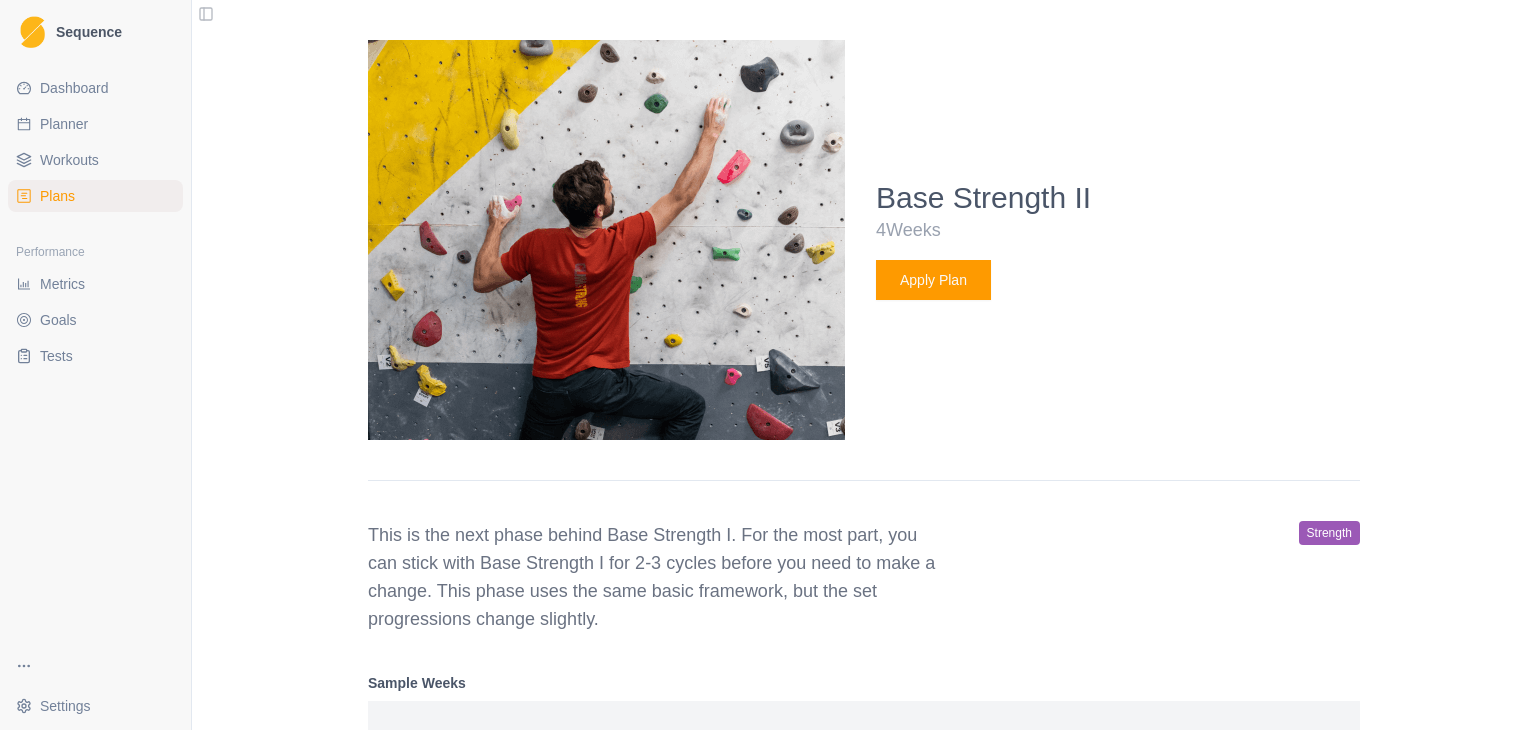 click on "Apply Plan" at bounding box center [933, 280] 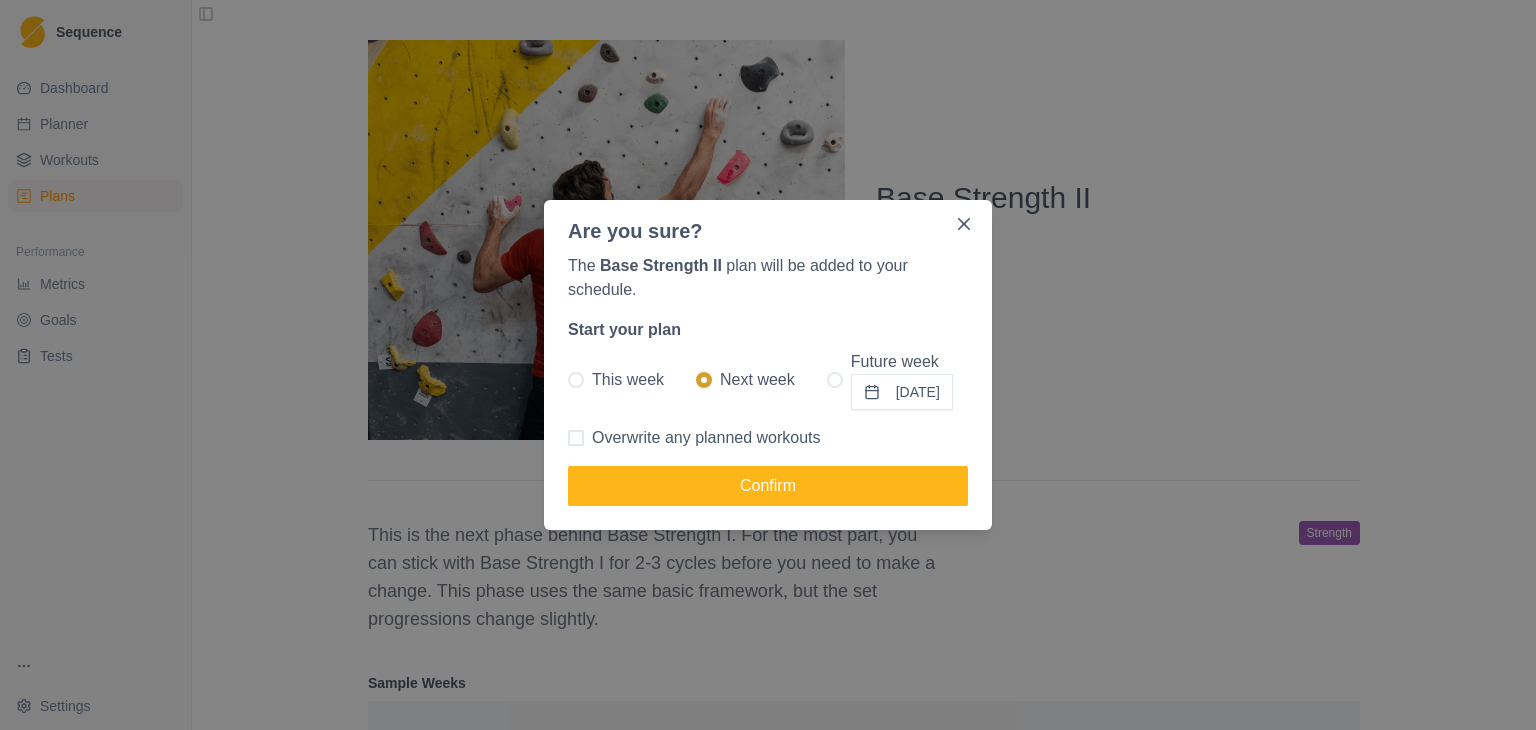 click on "[DATE]" at bounding box center (902, 392) 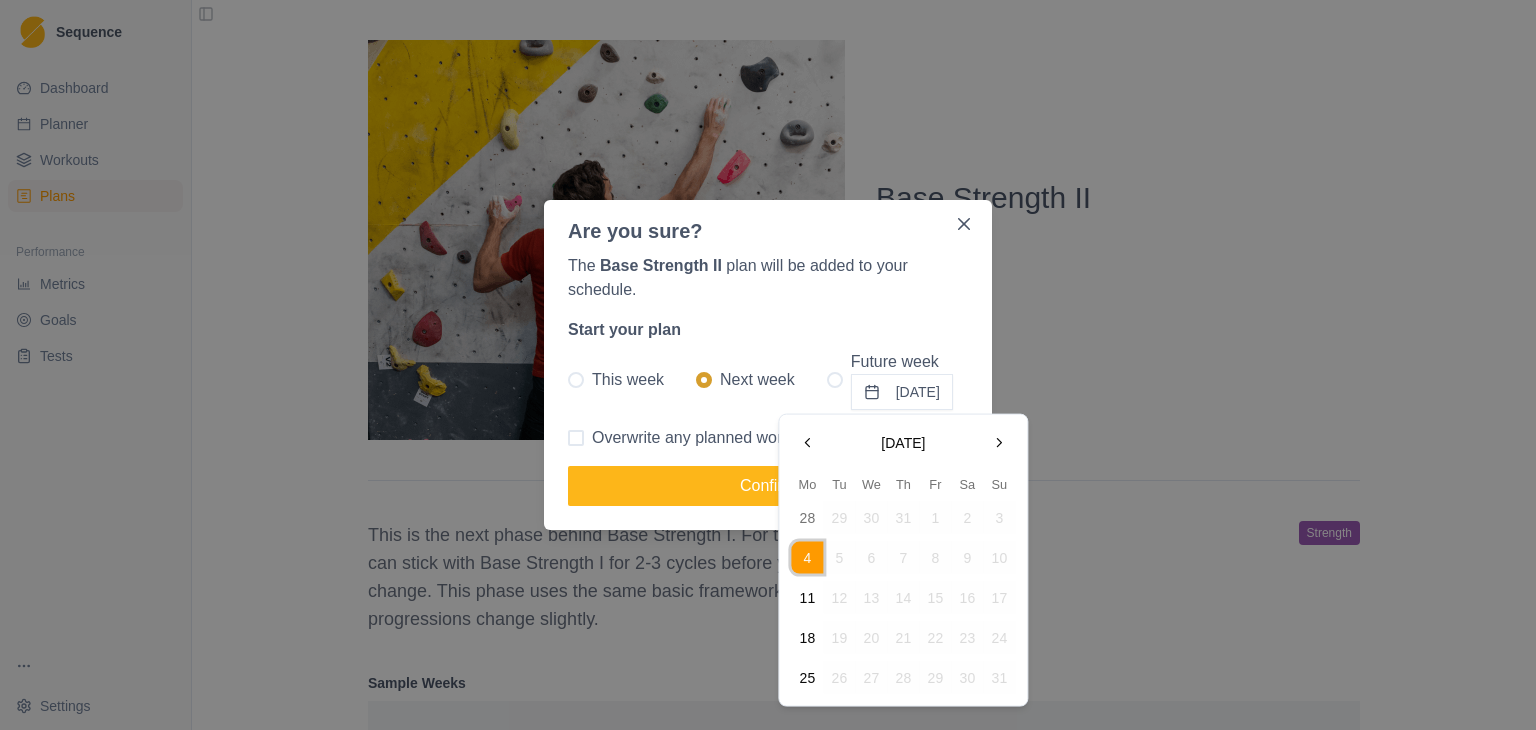 click at bounding box center (999, 443) 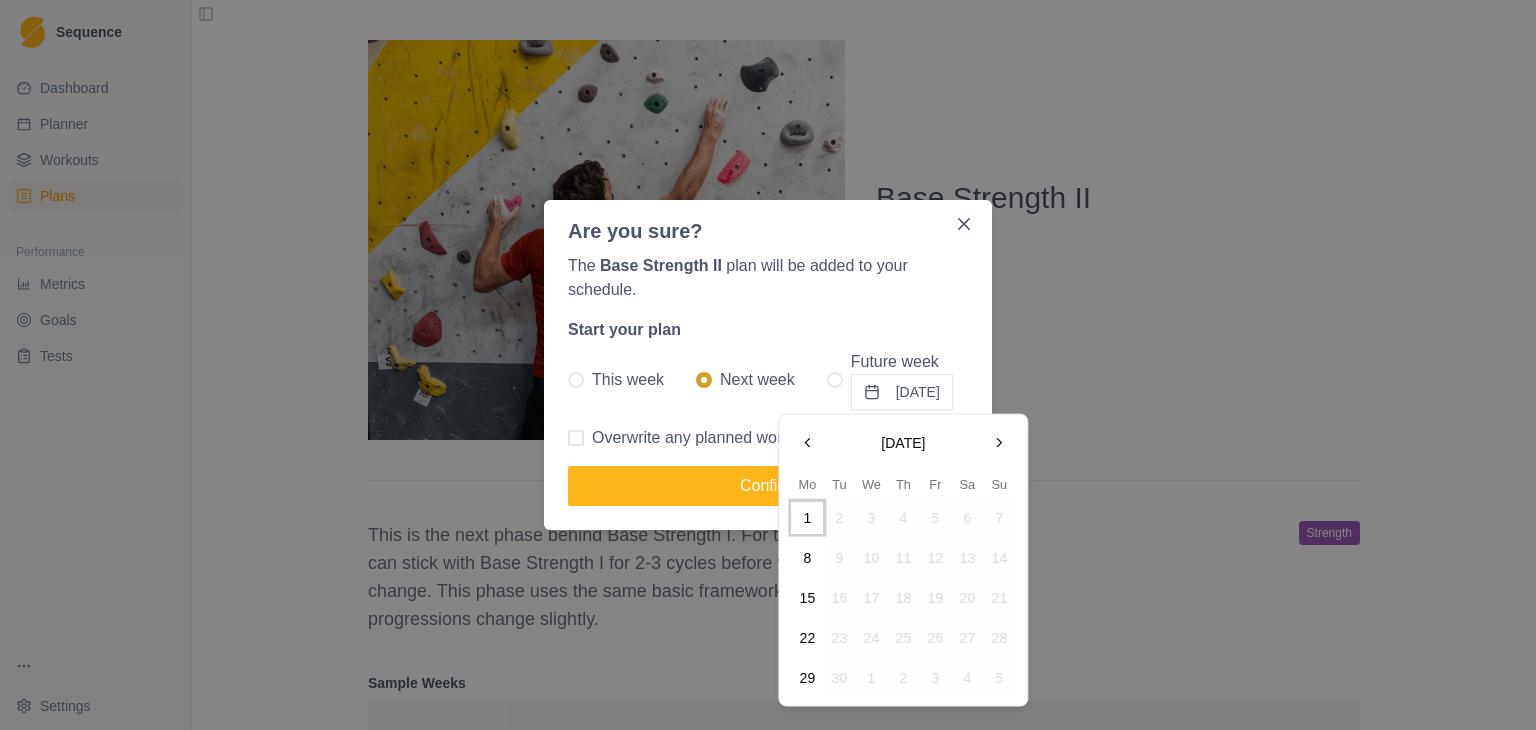 click at bounding box center (999, 443) 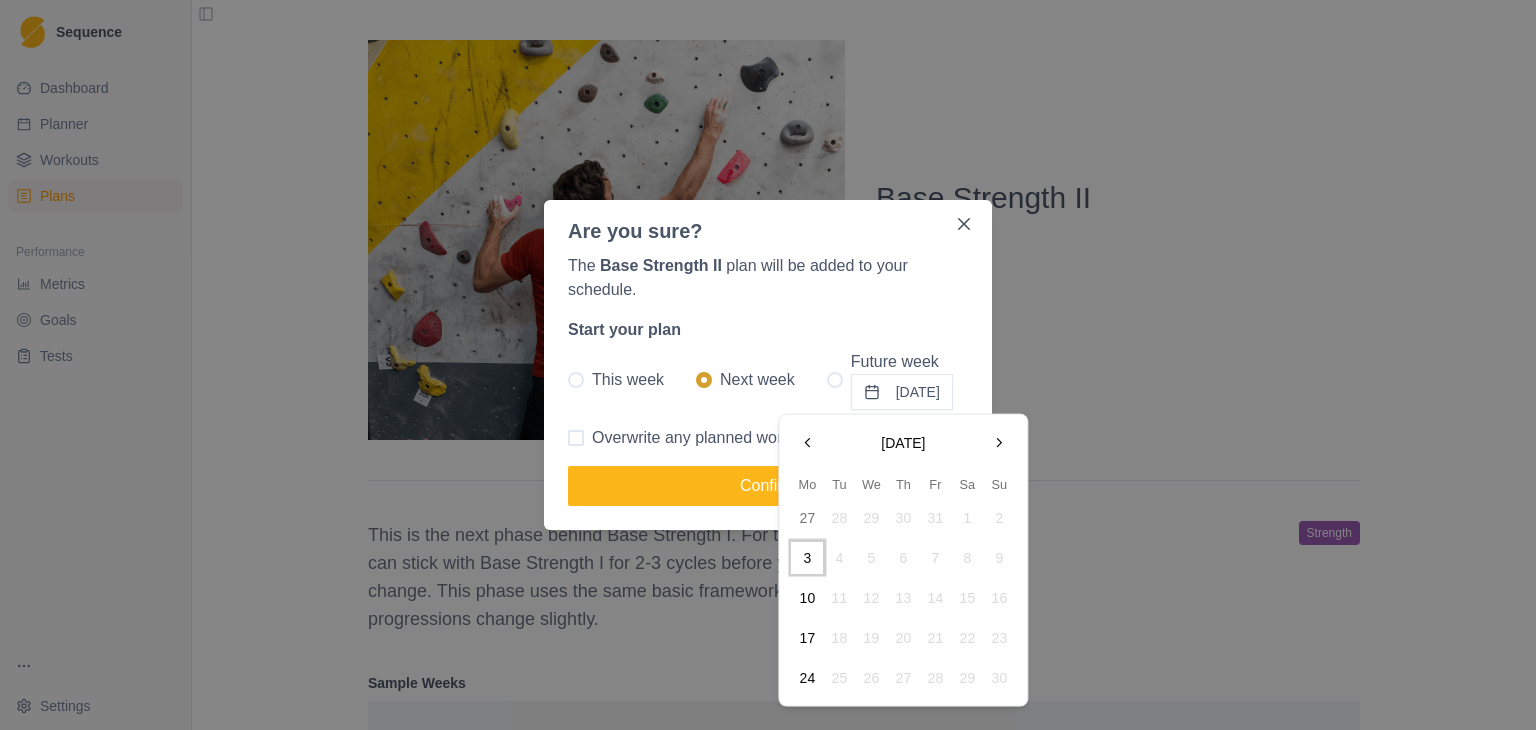 click at bounding box center [999, 443] 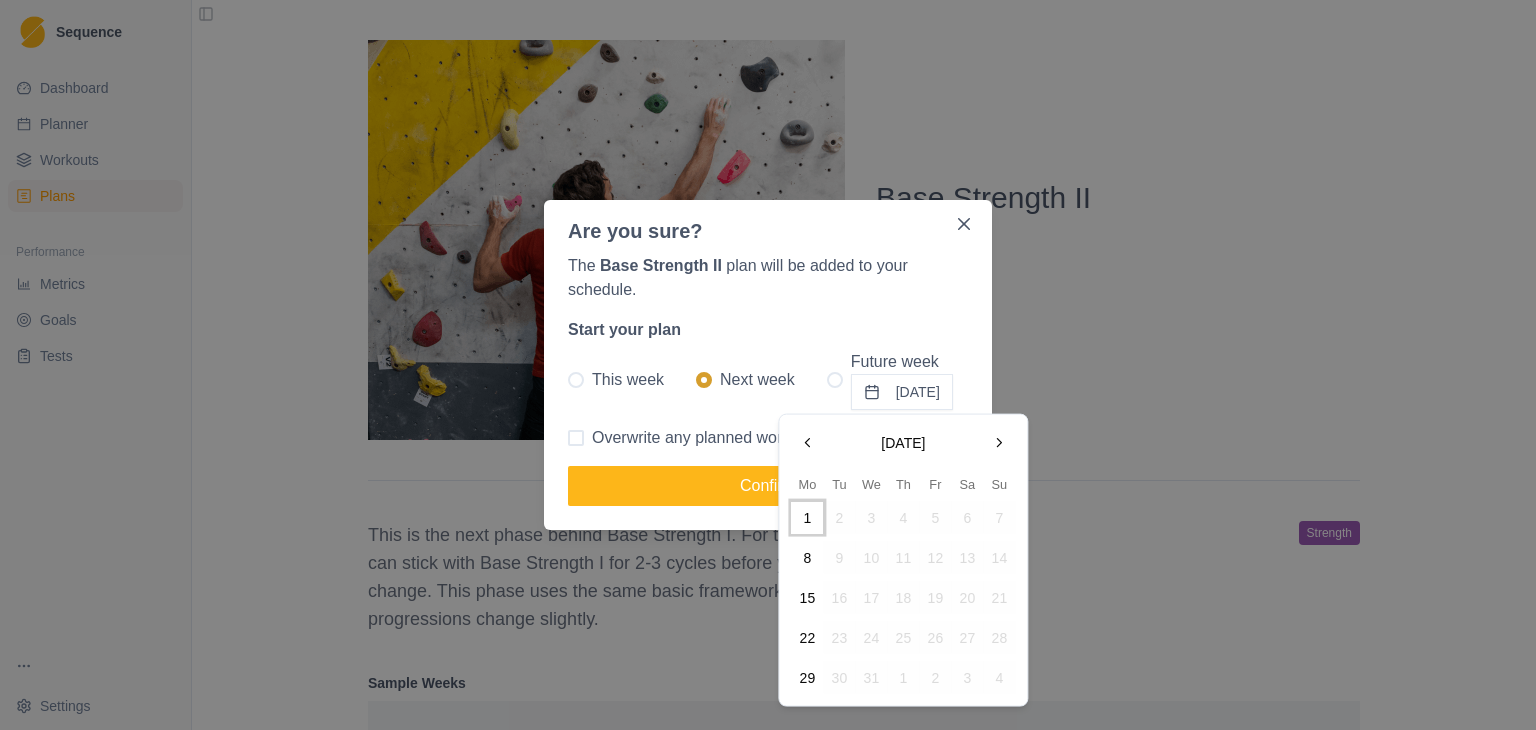 click at bounding box center [999, 443] 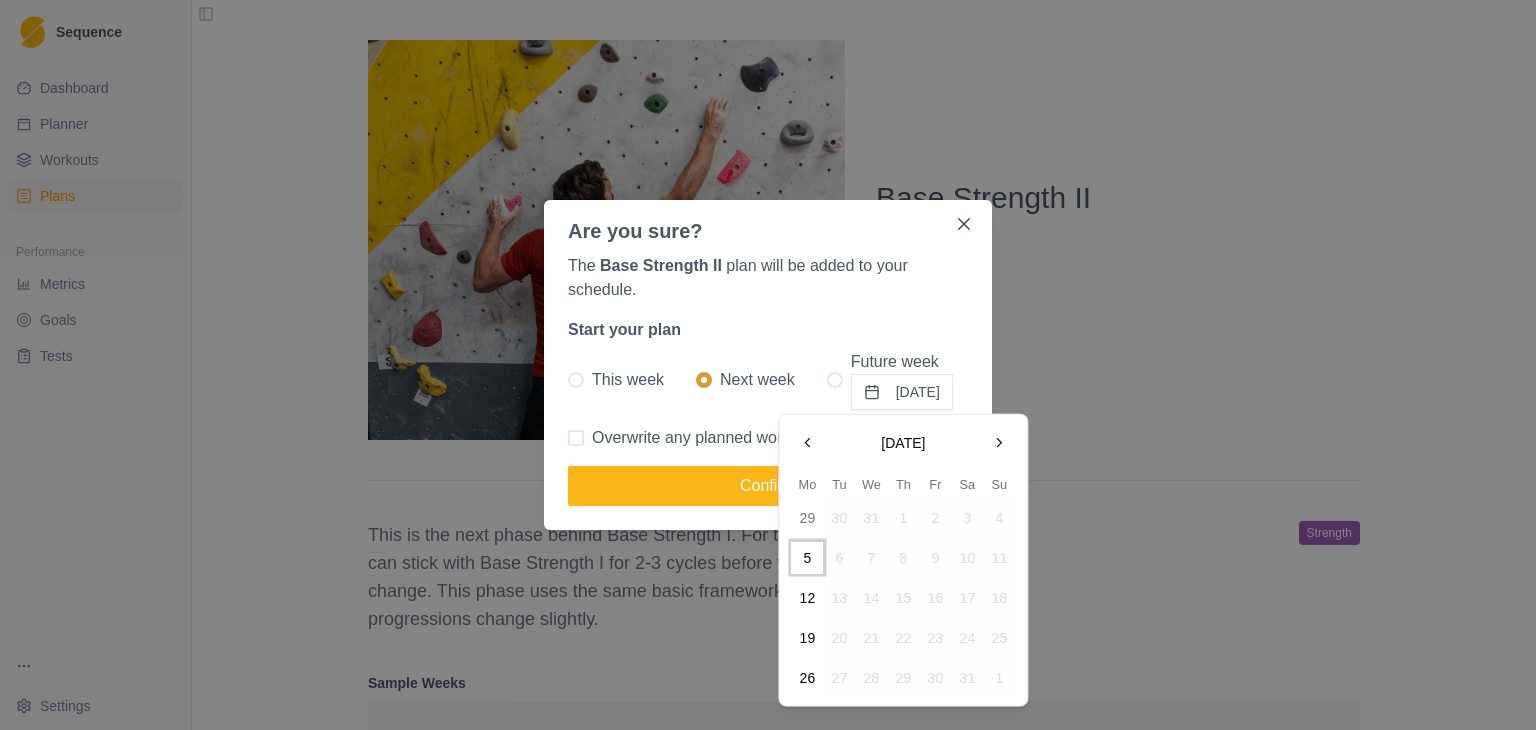 click on "5" at bounding box center (807, 558) 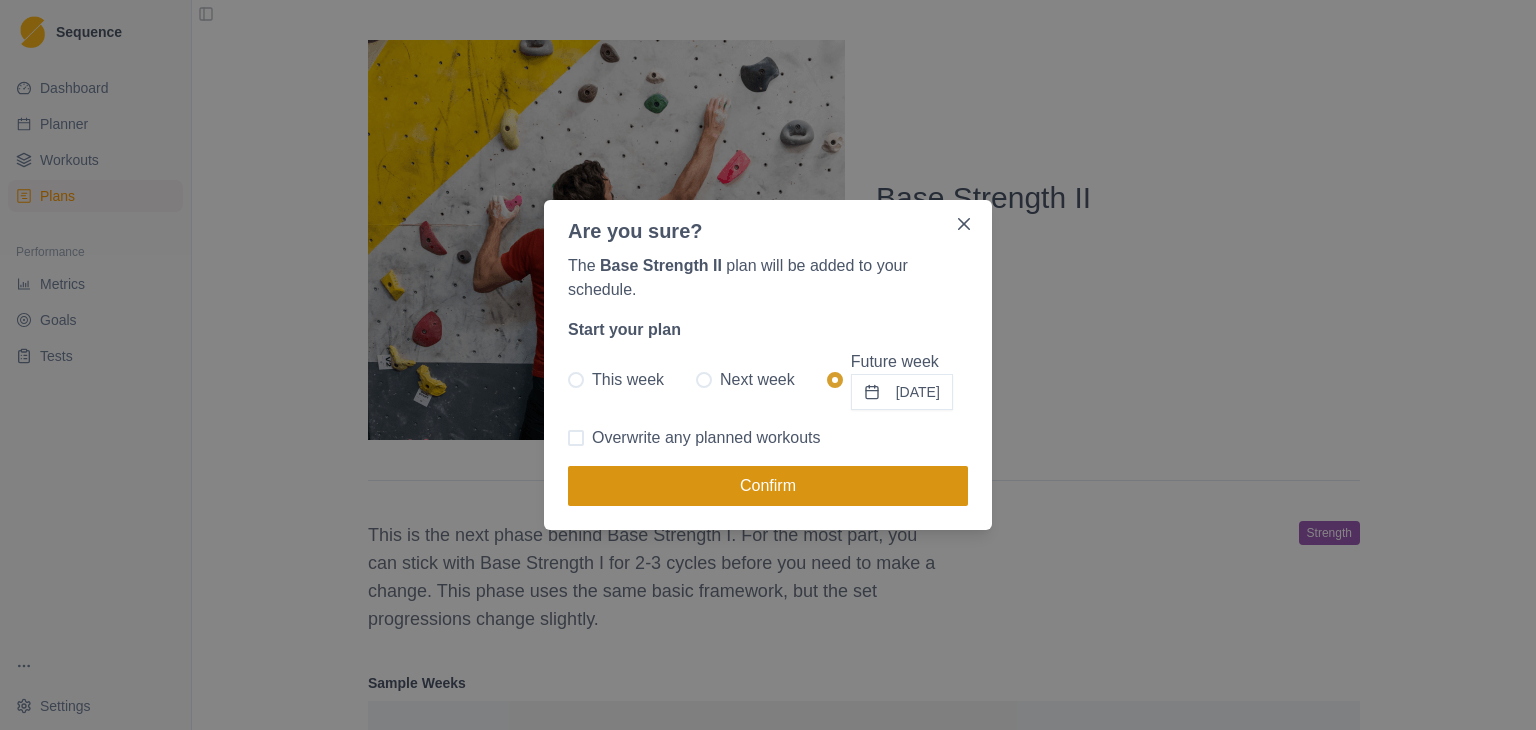click on "Confirm" at bounding box center [768, 486] 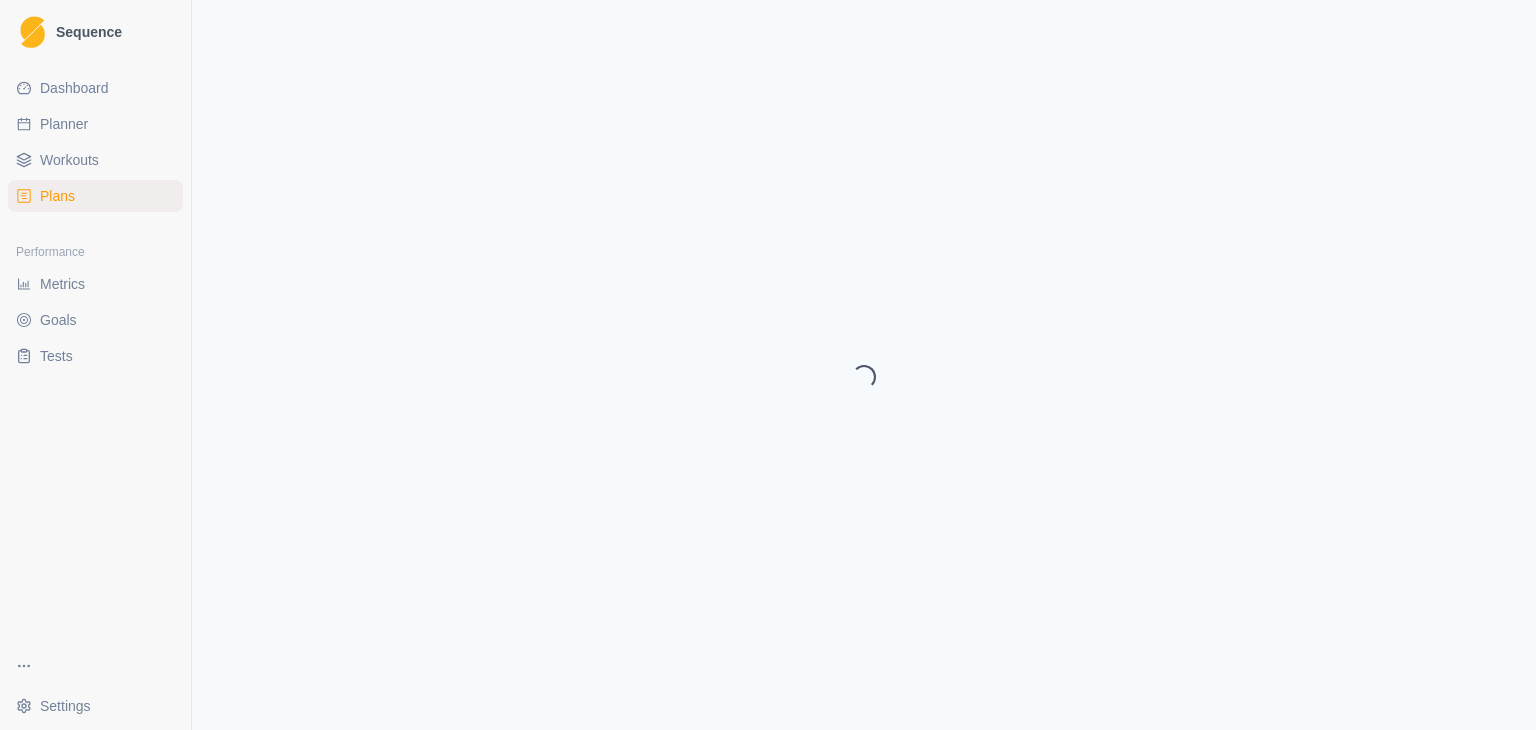 select on "month" 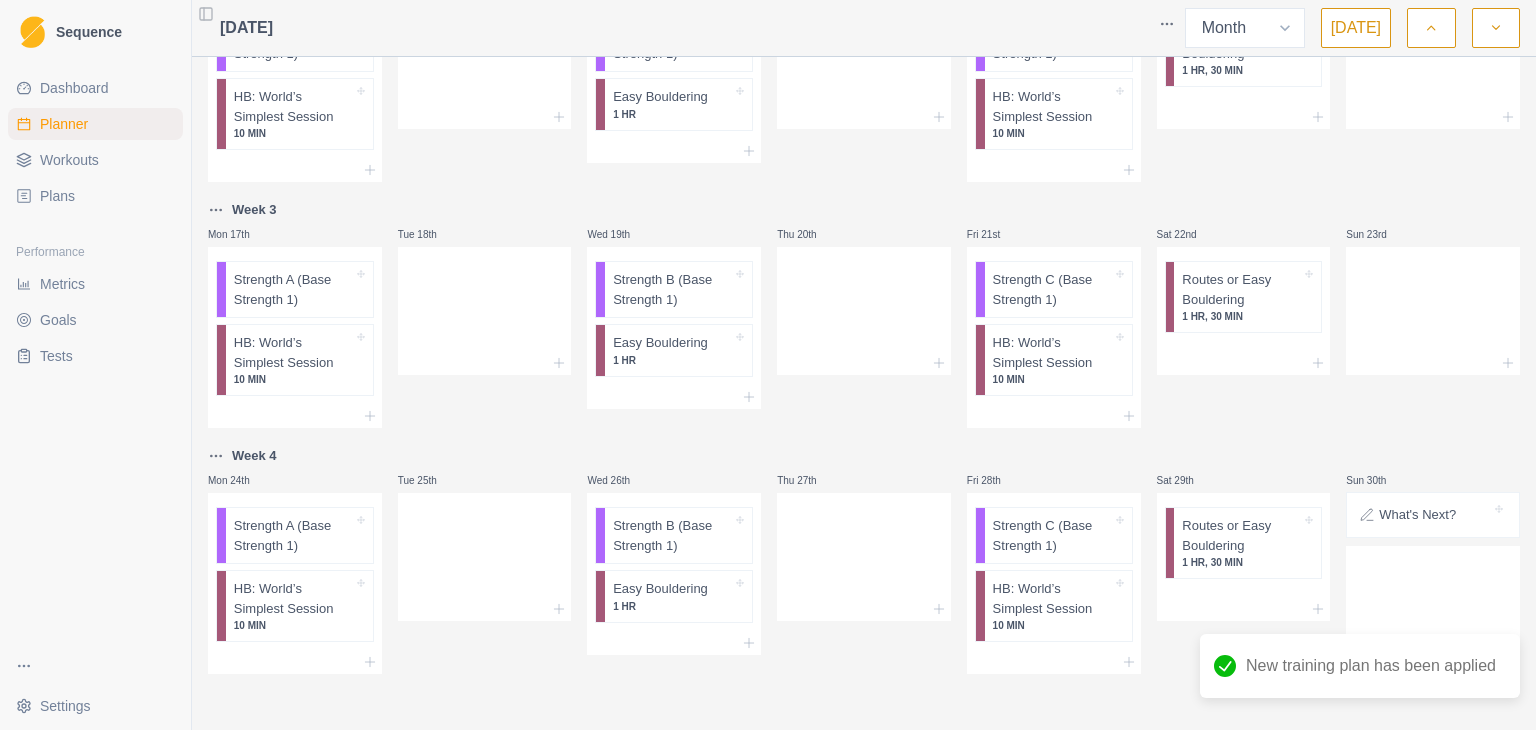 scroll, scrollTop: 0, scrollLeft: 0, axis: both 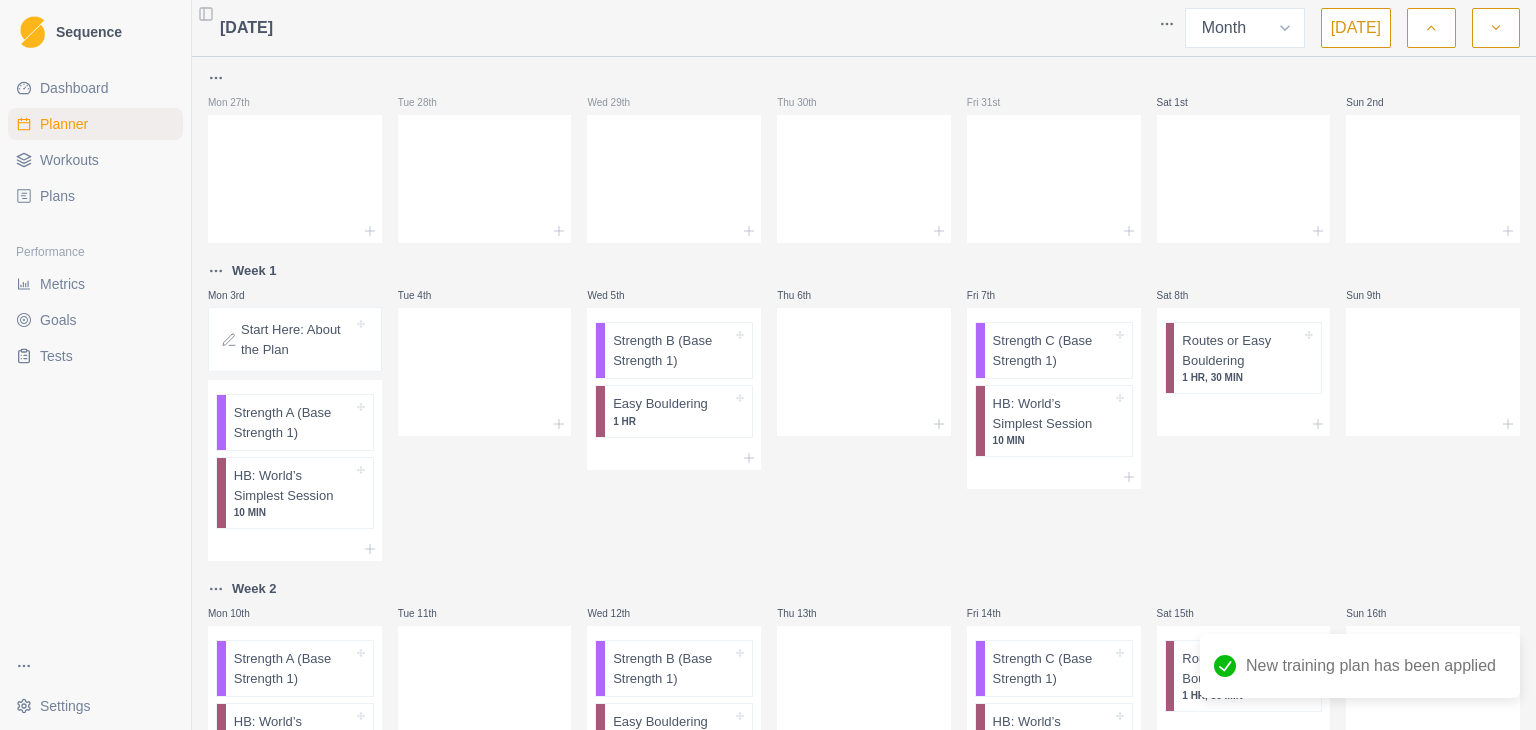 click 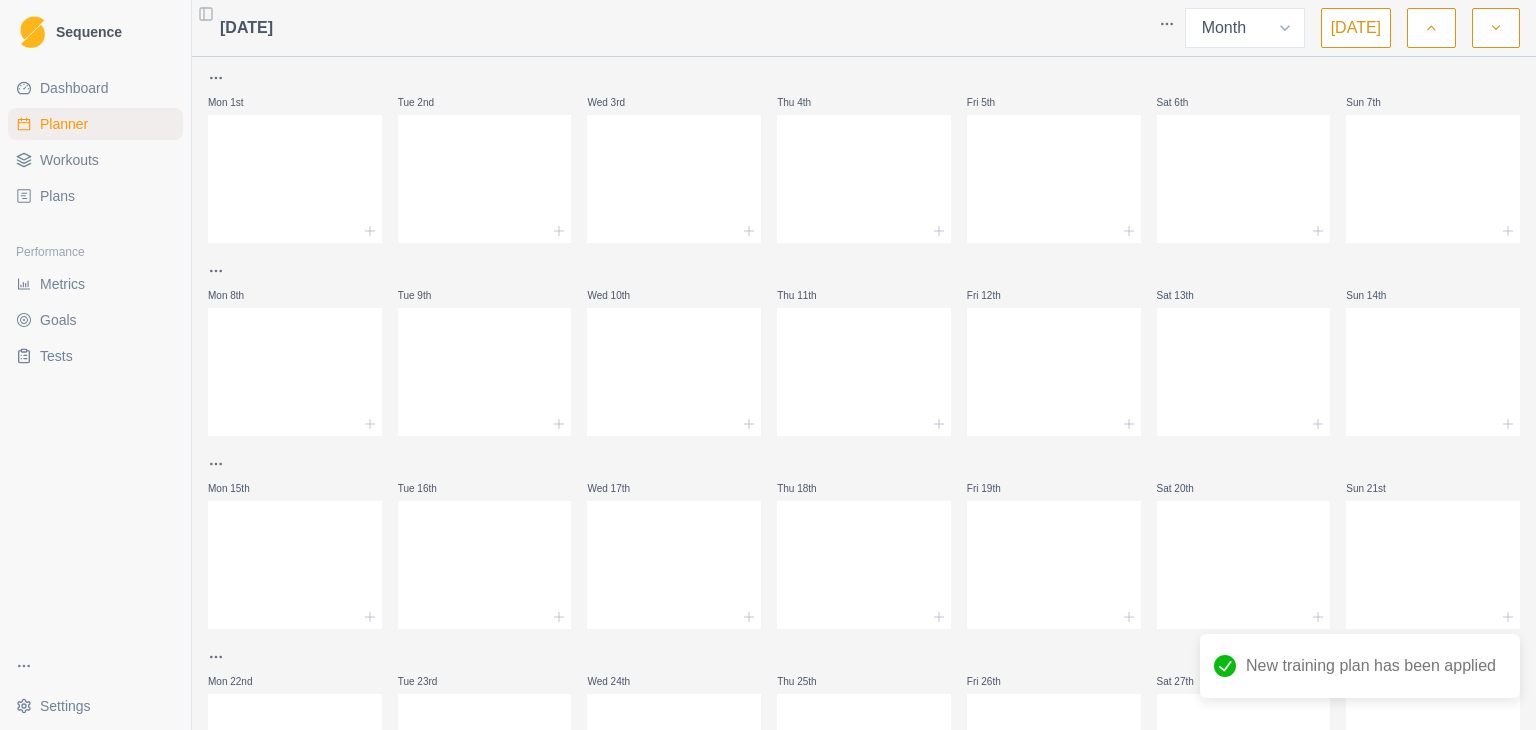 click 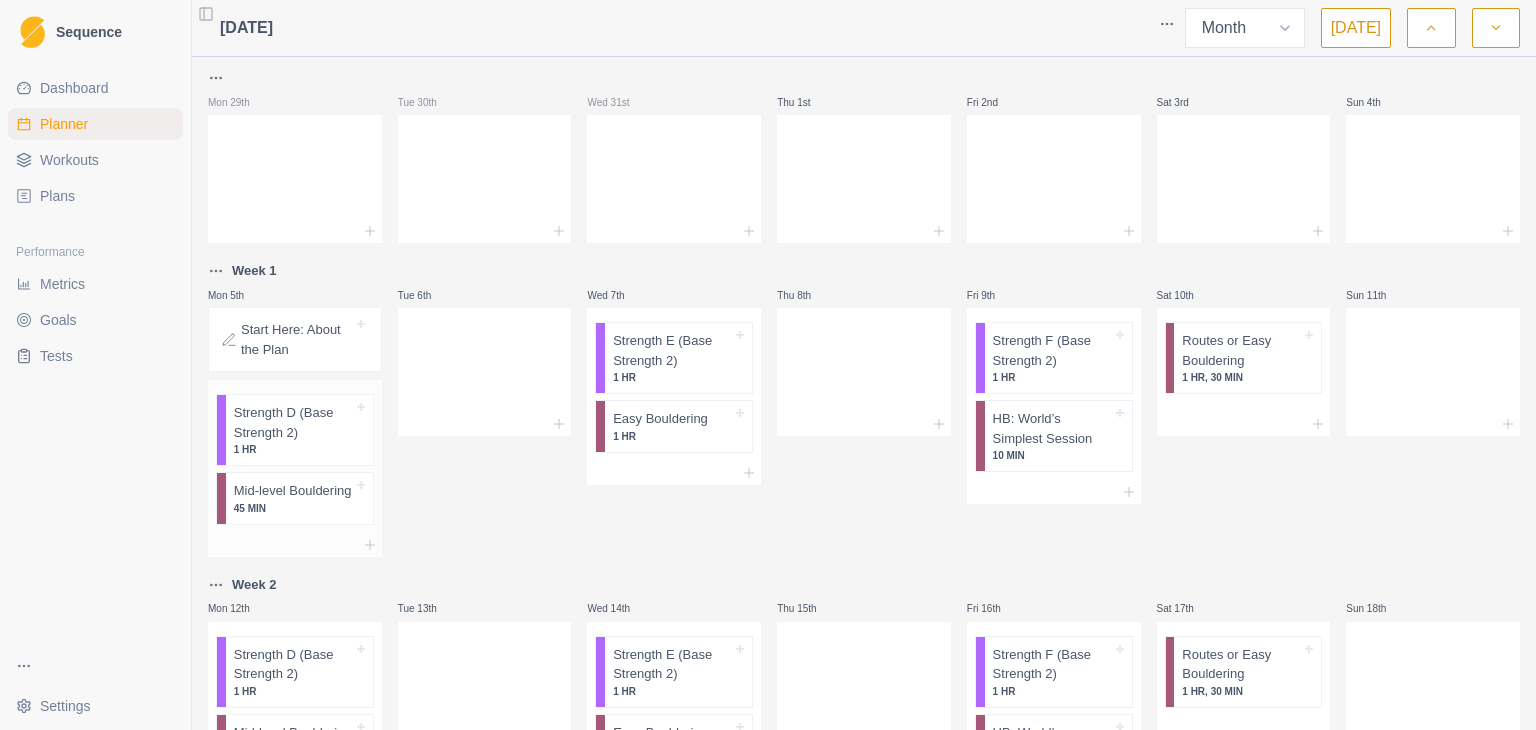 click on "Strength D (Base Strength 2)" at bounding box center [293, 422] 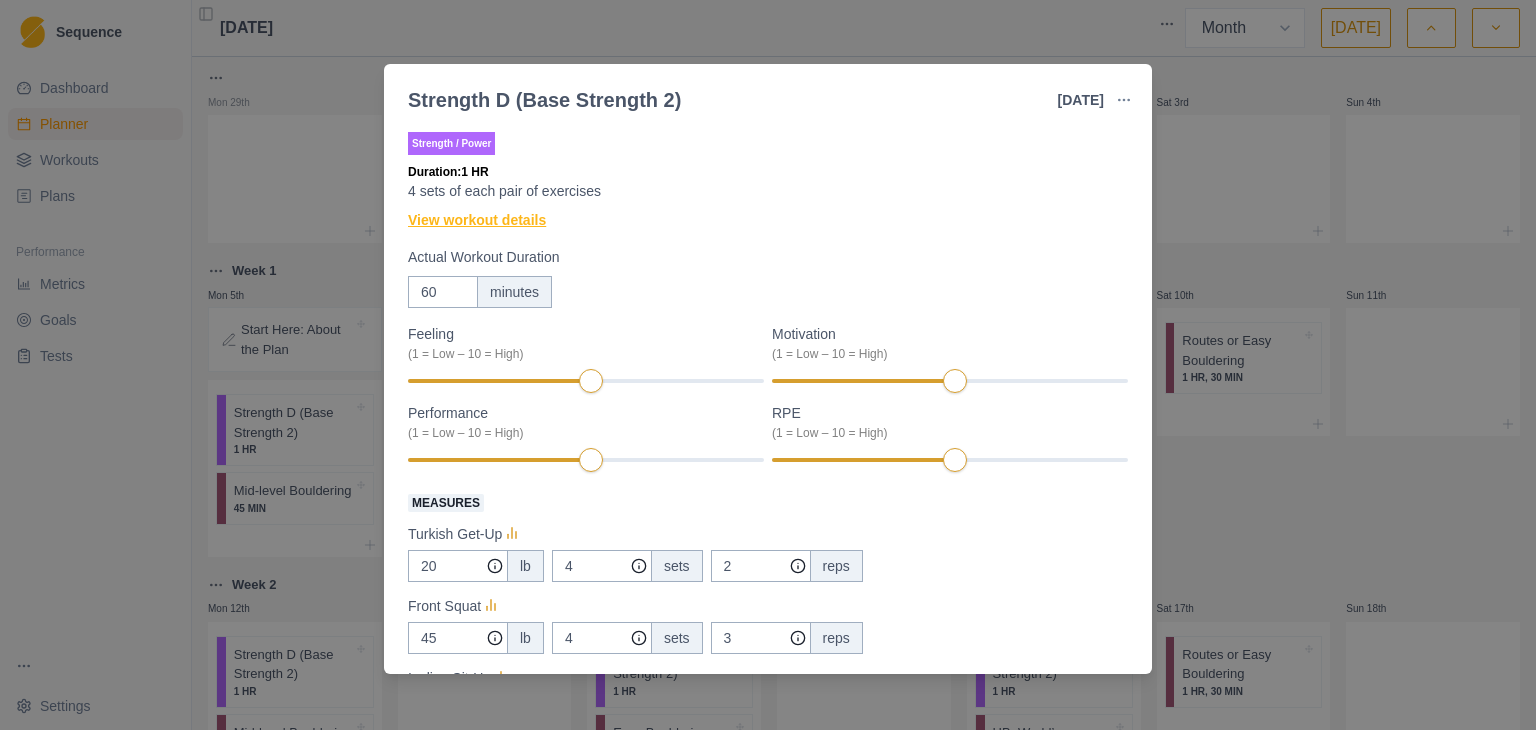 click on "View workout details" at bounding box center [477, 220] 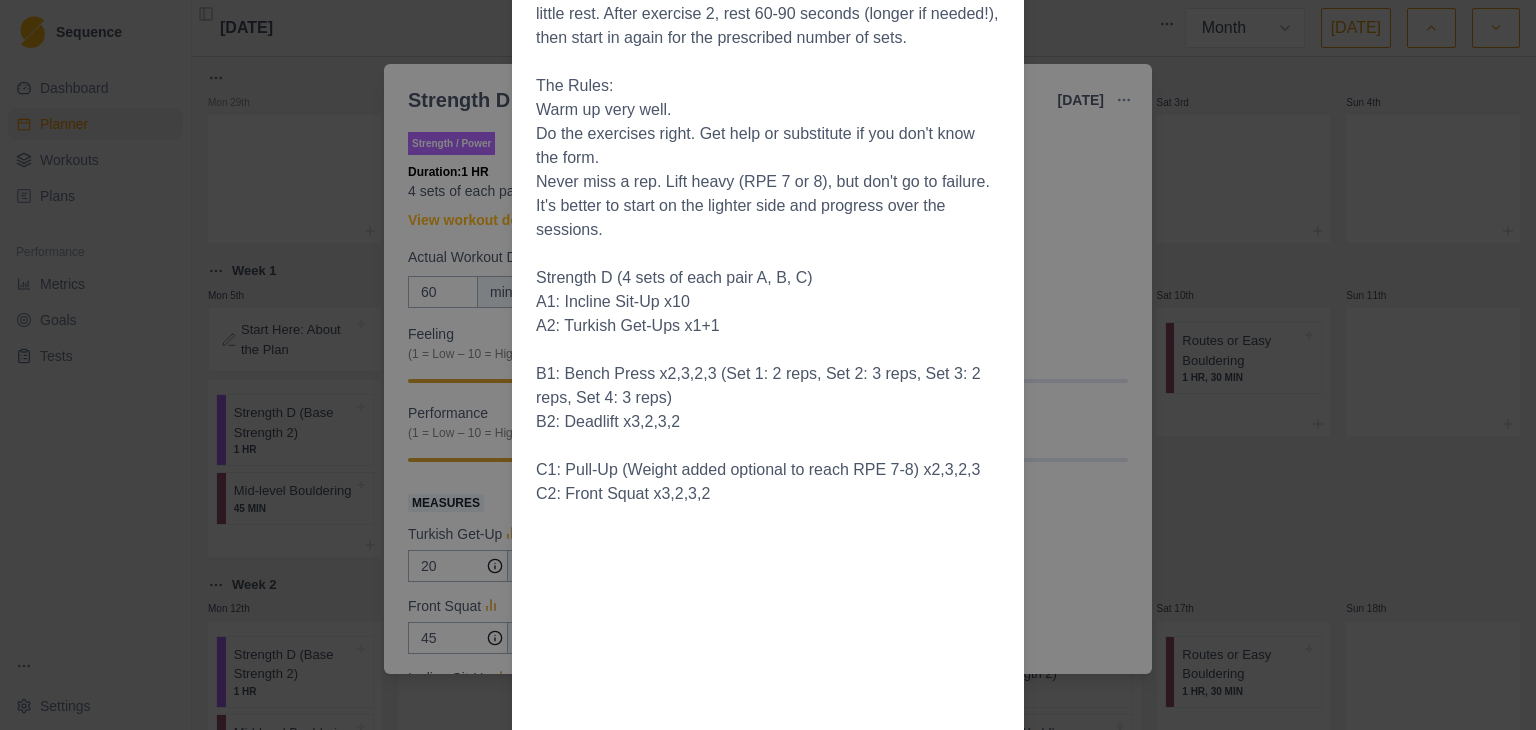 scroll, scrollTop: 196, scrollLeft: 0, axis: vertical 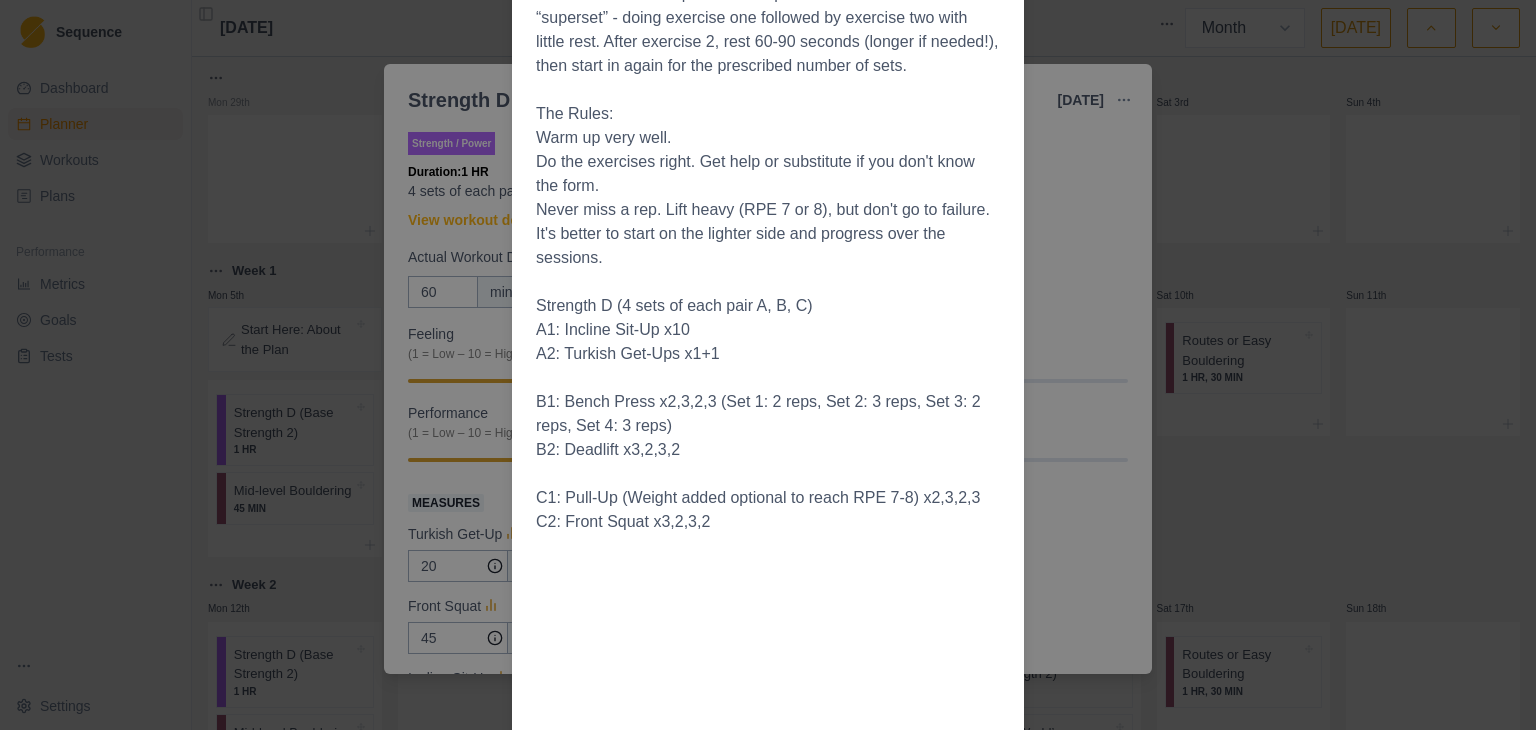 click on "Workout Details This workout is set up to do each pair of exercises as a “superset” - doing exercise one followed by exercise two with little rest. After exercise 2, rest 60-90 seconds (longer if needed!), then start in again for the prescribed number of sets.  The Rules: Warm up very well. Do the exercises right. Get help or substitute if you don't know the form. Never miss a rep. Lift heavy (RPE 7 or 8), but don't go to failure. It's better to start on the lighter side and progress over the sessions. Strength D (4 sets of each pair A, B, C) A1: Incline Sit-Up x10 A2: Turkish Get-Ups x1+1 B1: Bench Press x2,3,2,3 (Set 1: 2 reps, Set 2: 3 reps, Set 3: 2 reps, Set 4: 3 reps) B2: Deadlift x3,2,3,2 C1: Pull-Up (Weight added optional to reach RPE 7-8) x2,3,2,3 C2: Front Squat x3,2,3,2" at bounding box center [768, 365] 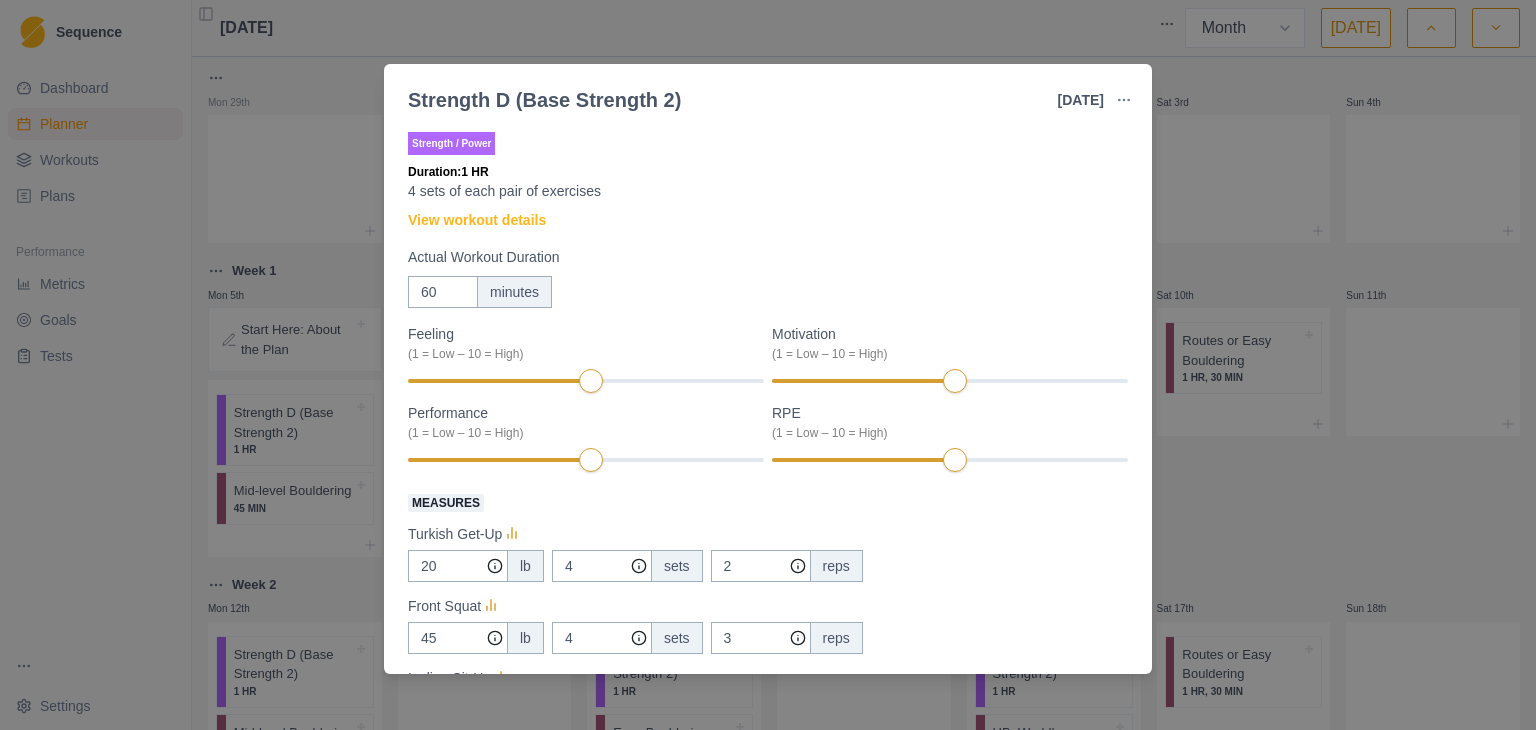 click on "Strength D (Base Strength 2) [DATE] Link To Goal View Workout Metrics Edit Original Workout Reschedule Workout Remove From Schedule Strength / Power Duration:  1 HR 4 sets of each pair of exercises View workout details Actual Workout Duration 60 minutes Feeling (1 = Low – 10 = High) Motivation (1 = Low – 10 = High) Performance (1 = Low – 10 = High) RPE (1 = Low – 10 = High) Measures Turkish Get-Up 20 lb 4 sets 2 reps Front Squat 45 lb 4 sets 3 reps Incline Sit-Up 0 Bodyweight 3 sets 10 reps Deadlift lb 0 sets 0 reps Weighted Pullup 0 lb added 3 sets 5 reps Bench Press 0 lb 3 sets 5 reps Training Notes View previous training notes Mark as Incomplete Complete Workout" at bounding box center [768, 365] 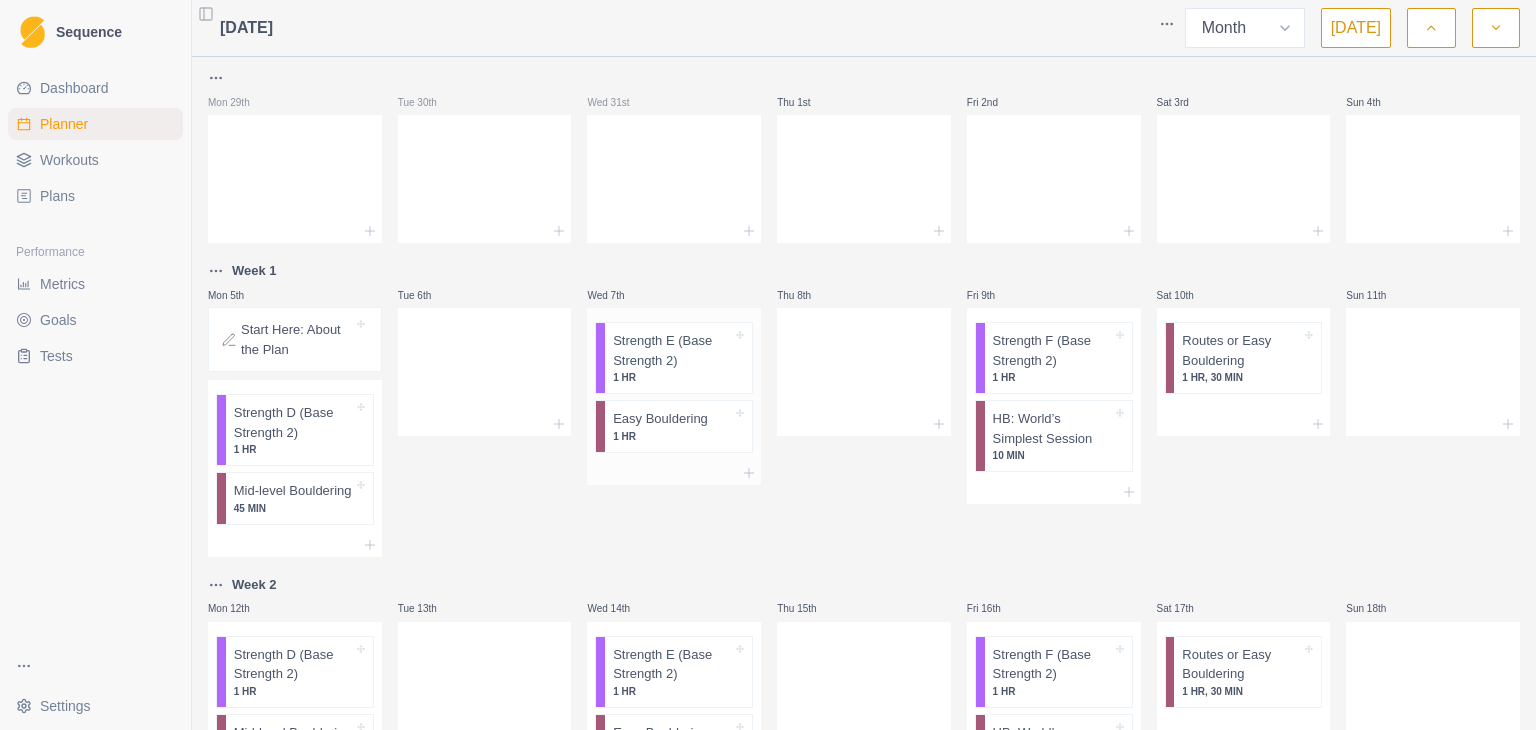 click on "Strength E (Base Strength 2)" at bounding box center [672, 350] 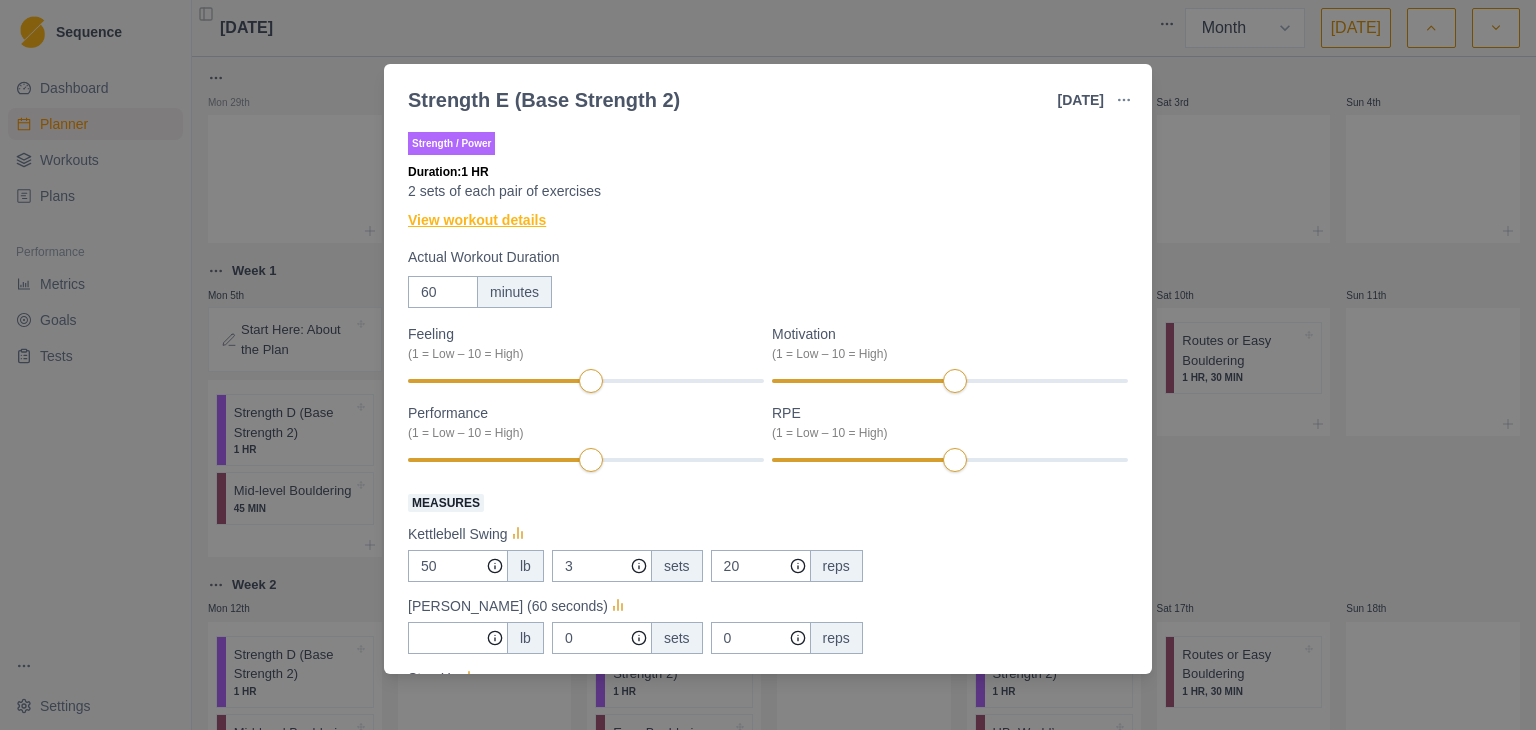 click on "View workout details" at bounding box center (477, 220) 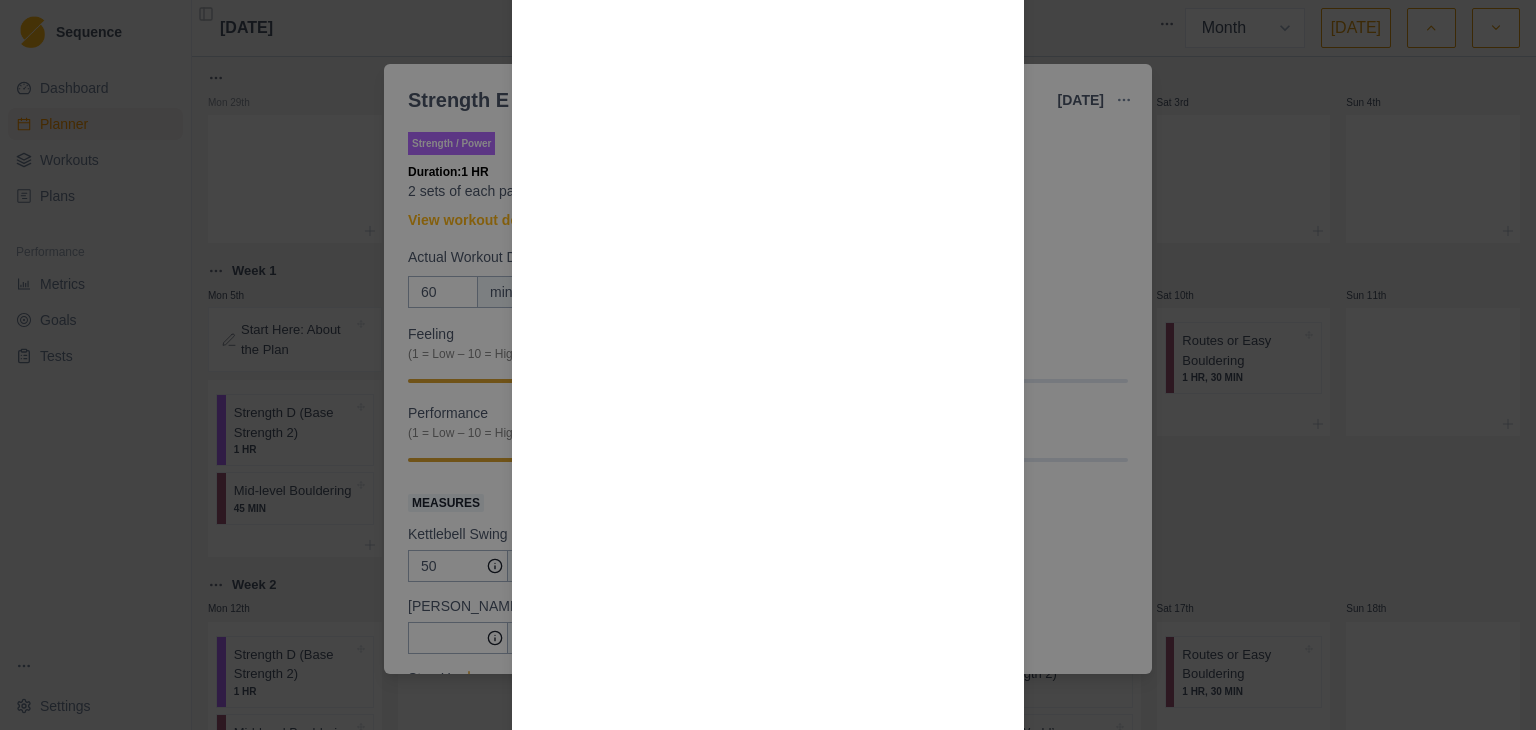 scroll, scrollTop: 2292, scrollLeft: 0, axis: vertical 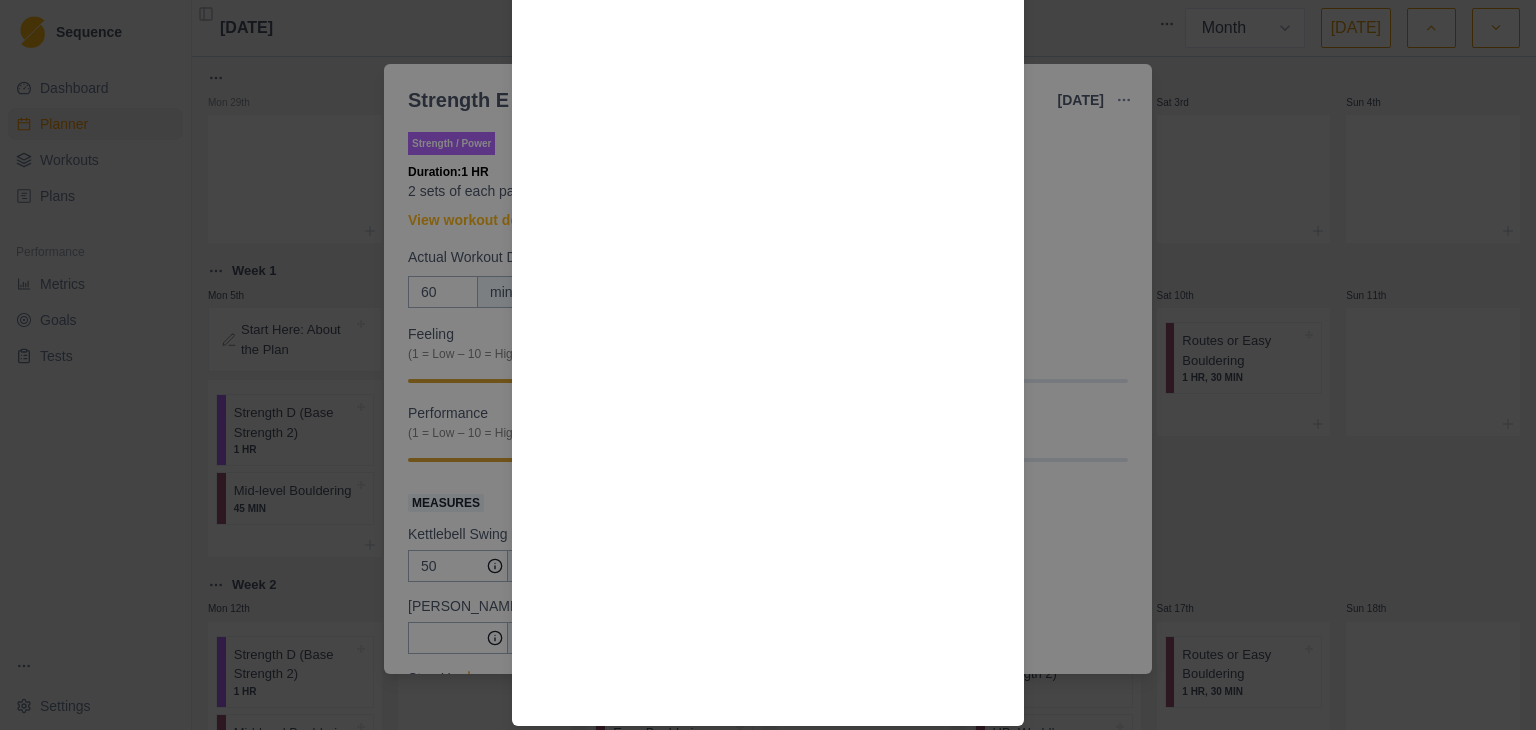 click on "Workout Details This workout is set up to do each pair of exercises as a “superset” - doing exercise one followed by exercise two with little rest. After exercise 2, rest 60-90 seconds (longer if needed!), then start in again for the prescribed number of sets.  The Rules: Warm up very well. Do the exercises right. Get help or substitute if you don't know the form. Never miss a rep. Lift heavy (RPE 7 or 8), but don't go to failure. It's better to start on the lighter side and progress over the sessions. Strength E (2 sets of each pair) A1: Ankles to Bar x 15 A2: Rack Carry x 60 sec B1: 1-arm Overhead Press x4+4 (4 each side) B2: Kettlebell Swing x20 C1: 1-Arm Inverted Row x4+4 C2: Weighted Step-Up x4+4" at bounding box center (768, 365) 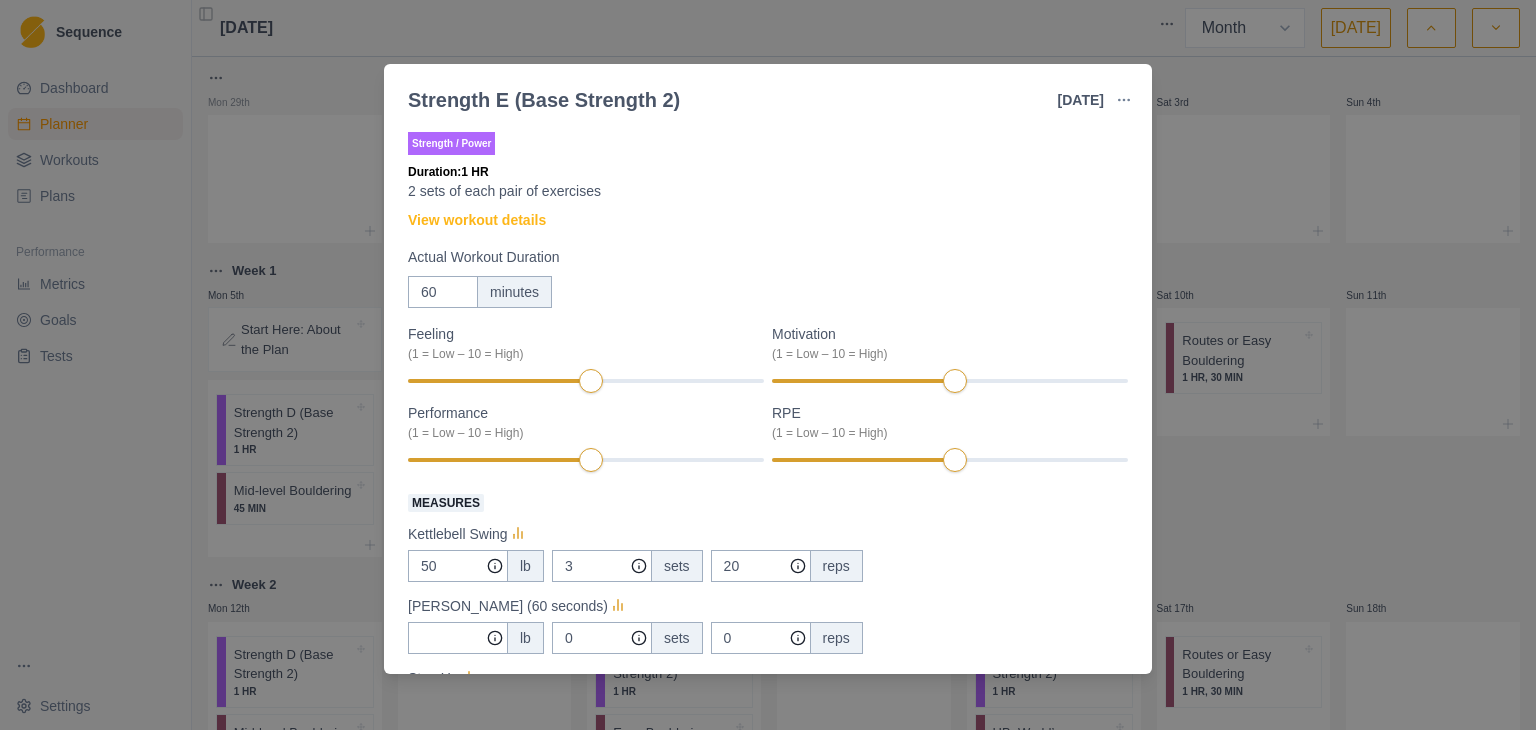 click on "Strength [MEDICAL_DATA] Strength 2) [DATE] Link To Goal View Workout Metrics Edit Original Workout Reschedule Workout Remove From Schedule Strength / Power Duration:  1 HR 2 sets of each pair of exercises View workout details Actual Workout Duration 60 minutes Feeling (1 = Low – 10 = High) Motivation (1 = Low – 10 = High) Performance (1 = Low – 10 = High) RPE (1 = Low – 10 = High) Measures Kettlebell Swing 50 lb 3 sets 20 reps Rack Carry (60 seconds) lb 0 sets 0 reps Step Up lb 0 sets 0 reps 1-Arm Inverted Row bodyweight 3 sets 5 reps 1 Arm OH Press lb 0 sets 0 reps Ankles to Bar bodyweight 0 sets 0 reps Training Notes View previous training notes [PERSON_NAME] as Incomplete Complete Workout" at bounding box center (768, 365) 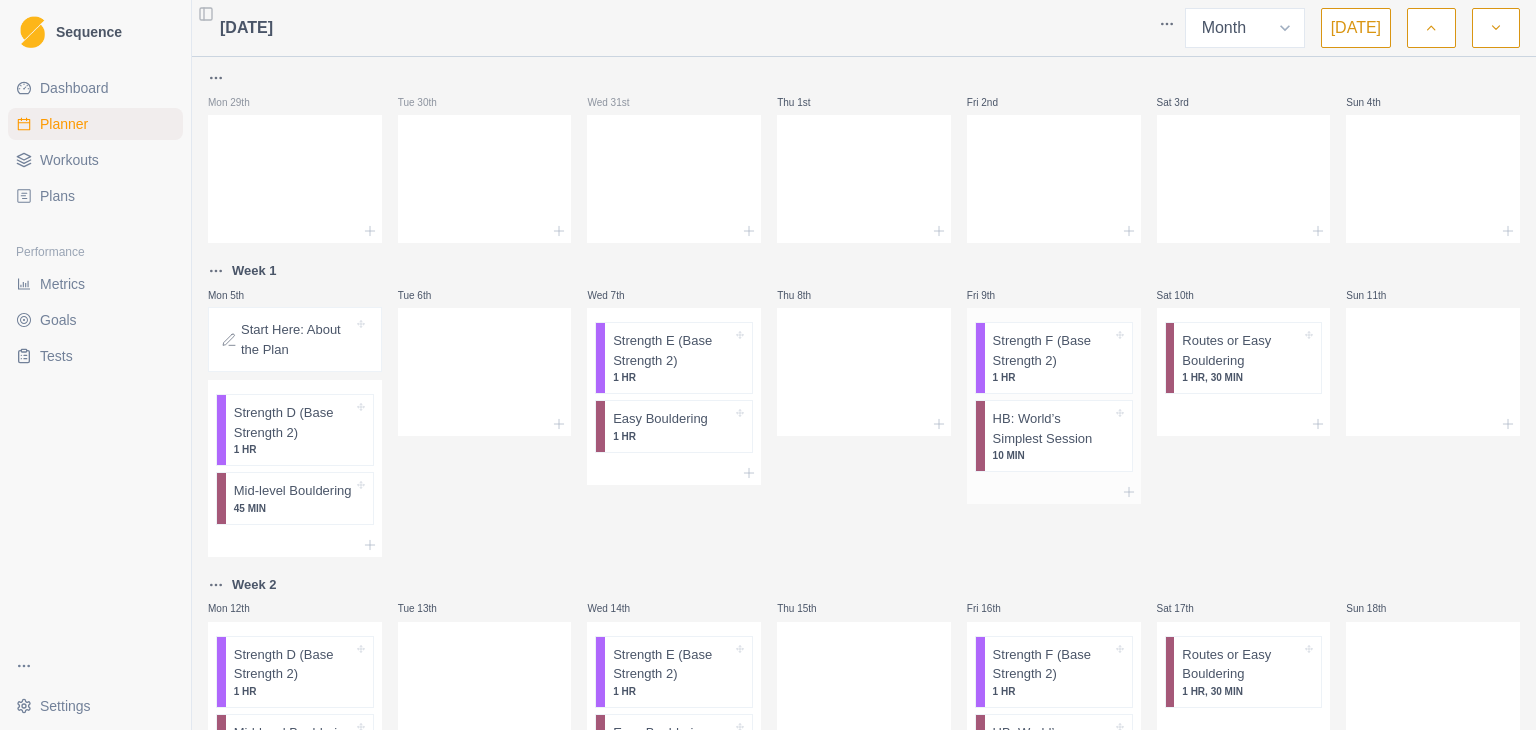 click on "Strength F (Base Strength 2)" at bounding box center (1052, 350) 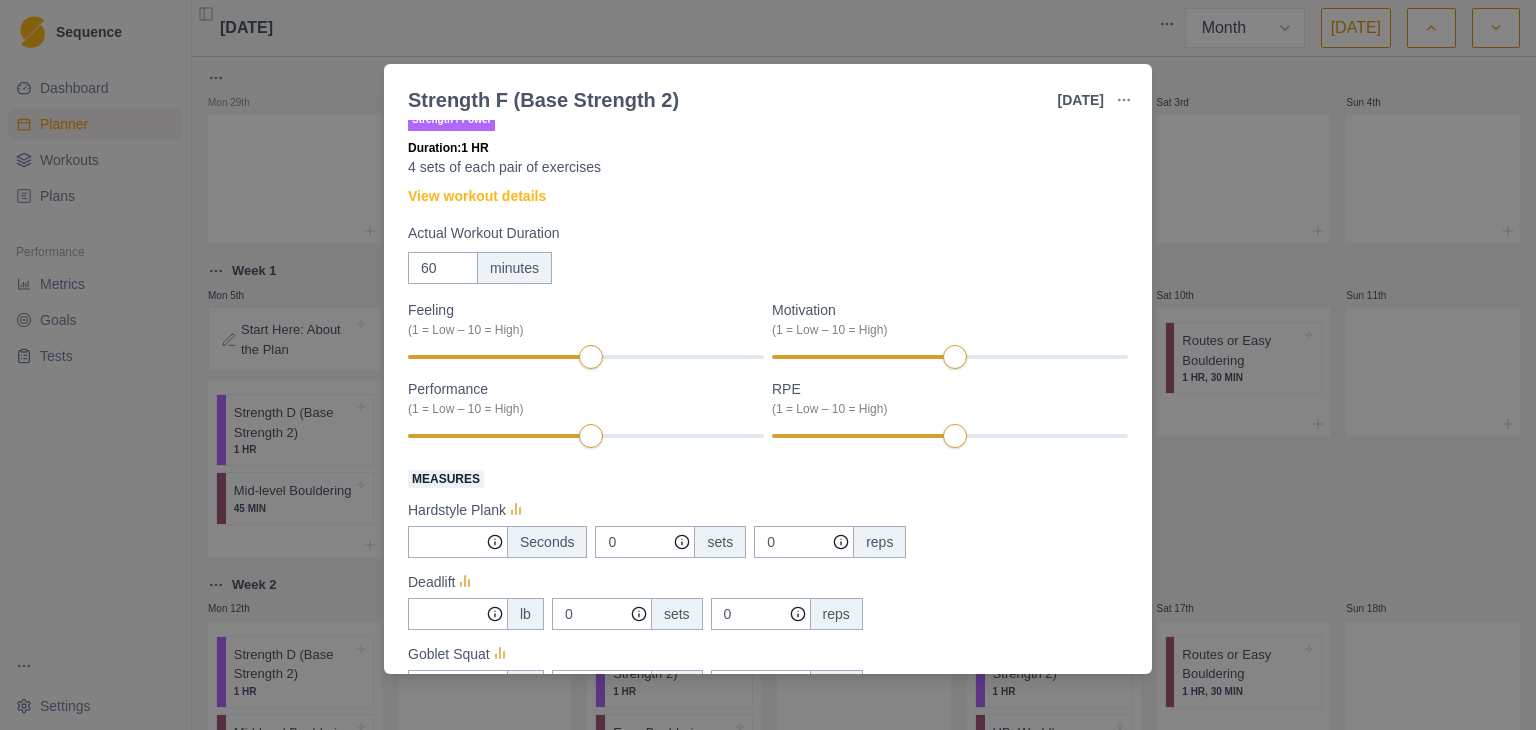 scroll, scrollTop: 0, scrollLeft: 0, axis: both 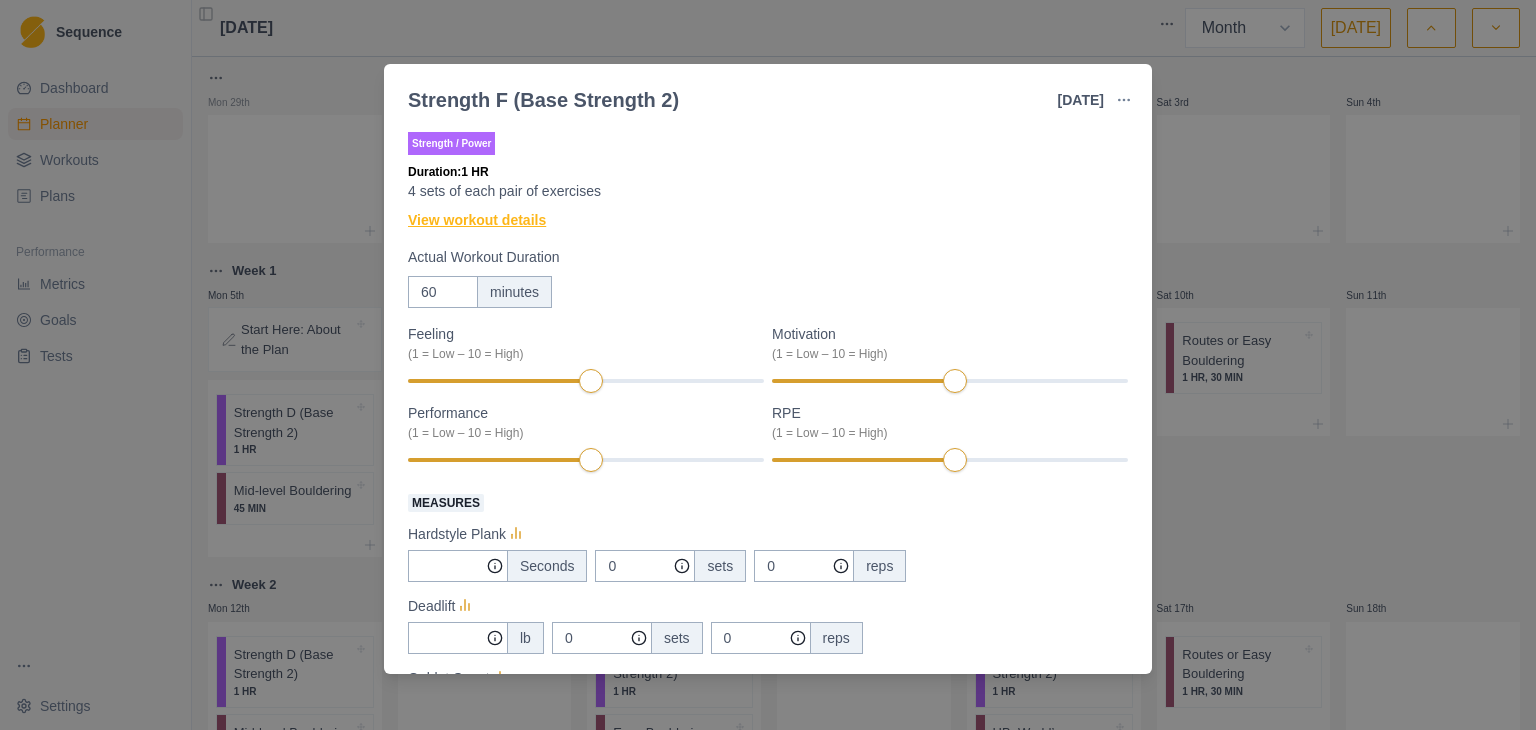 click on "View workout details" at bounding box center (477, 220) 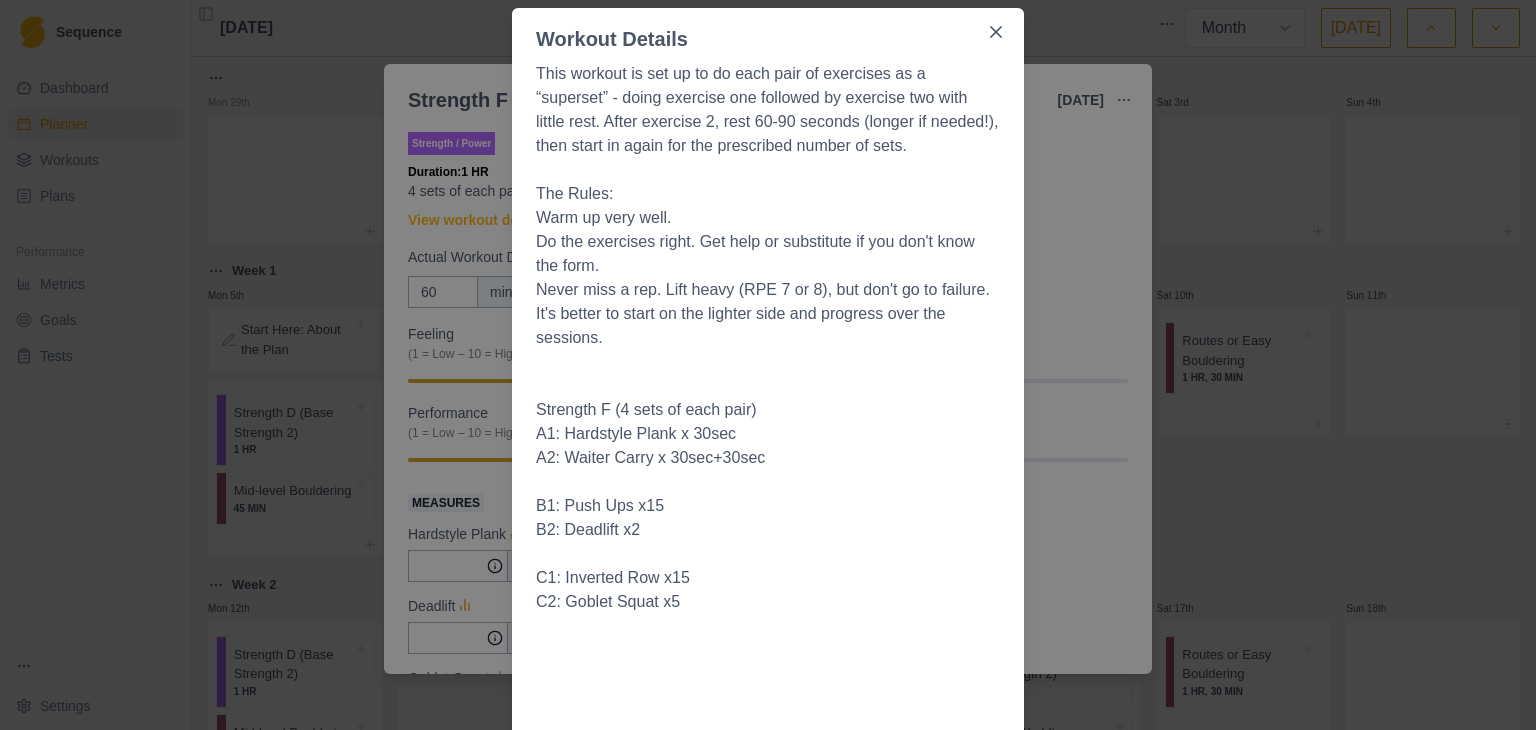scroll, scrollTop: 0, scrollLeft: 0, axis: both 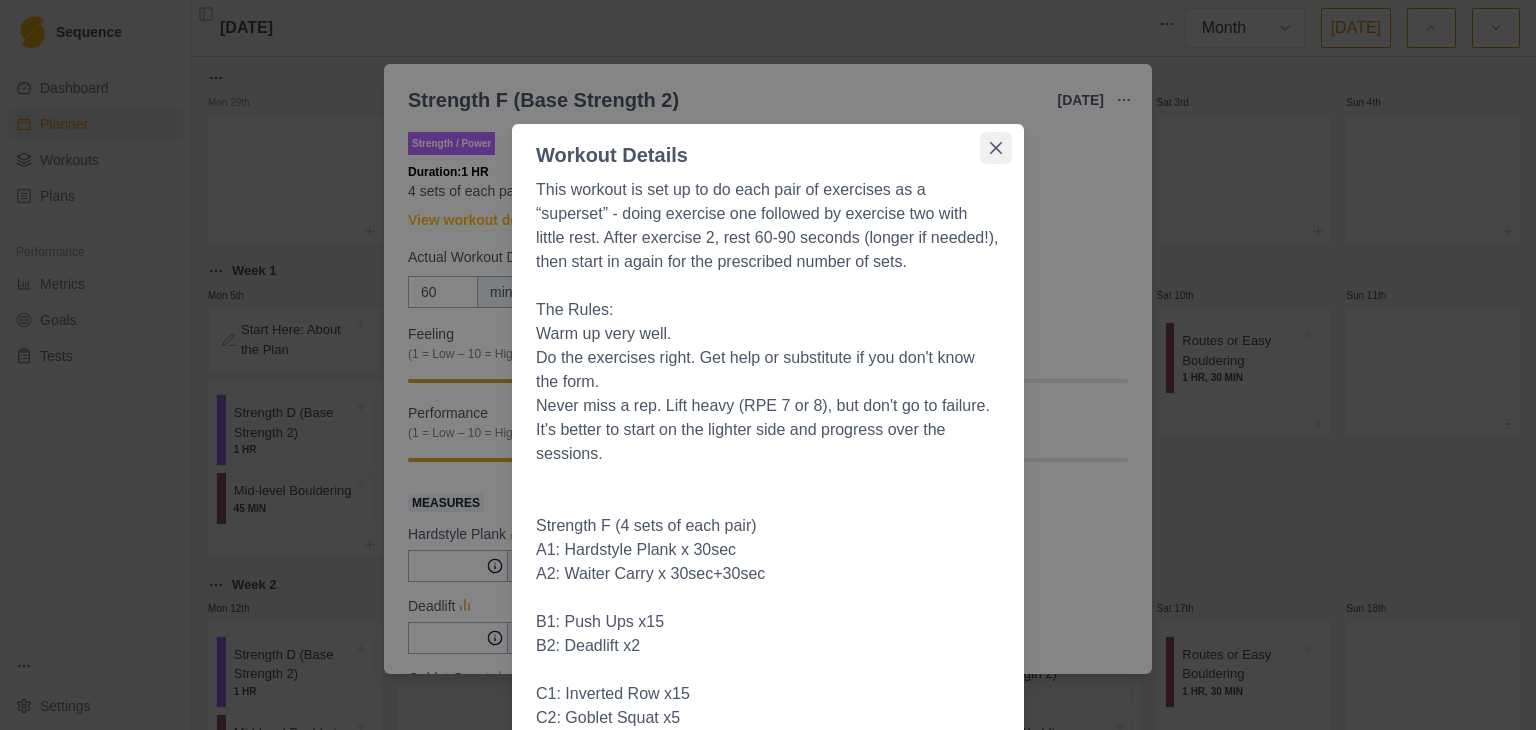 click at bounding box center [996, 148] 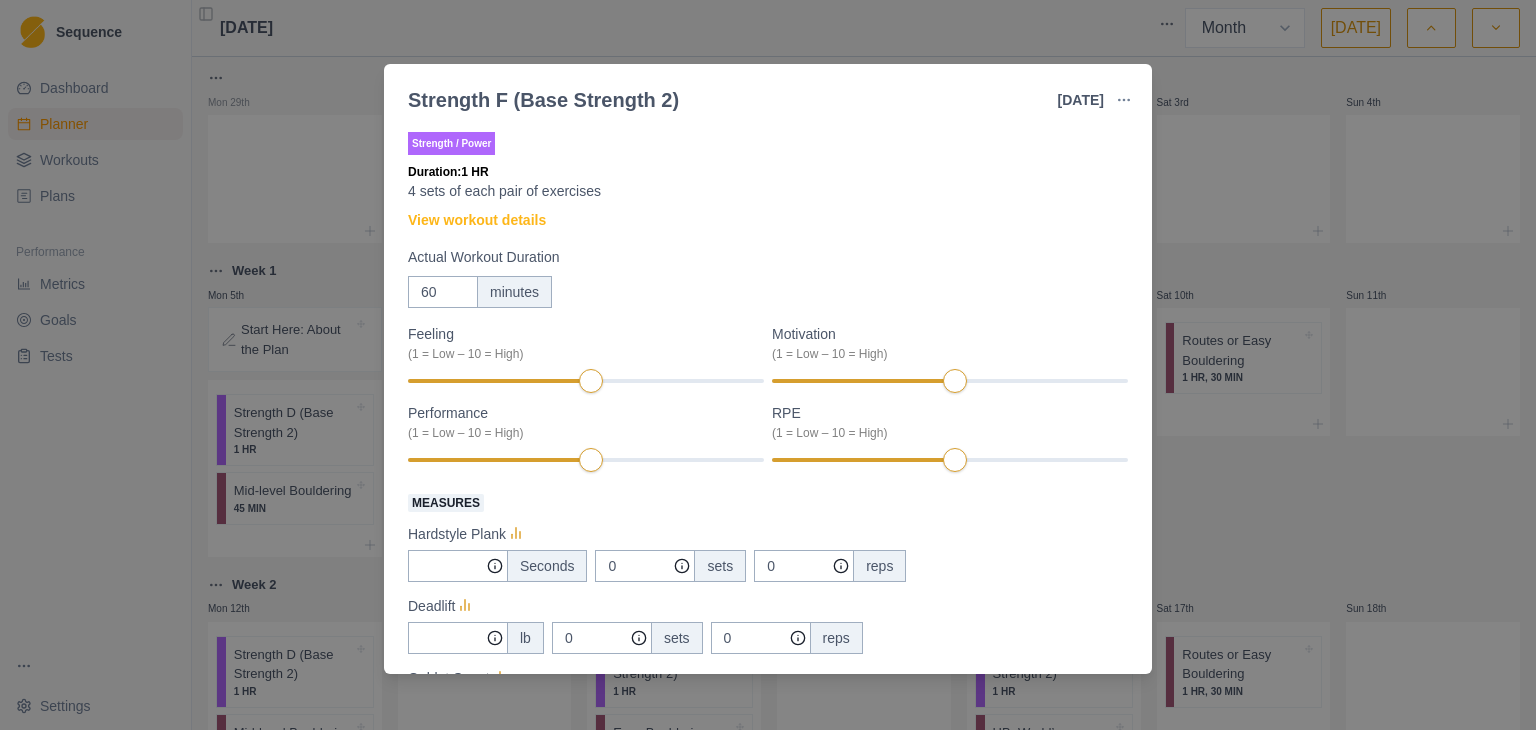 click on "Strength F (Base Strength 2) [DATE] Link To Goal View Workout Metrics Edit Original Workout Reschedule Workout Remove From Schedule Strength / Power Duration:  1 HR 4 sets of each pair of exercises View workout details Actual Workout Duration 60 minutes Feeling (1 = Low – 10 = High) Motivation (1 = Low – 10 = High) Performance (1 = Low – 10 = High) RPE (1 = Low – 10 = High) Measures Hardstyle Plank Seconds 0 sets 0 reps Deadlift lb 0 sets 0 reps Goblet Squat lb 0 sets 0 reps Waiter Carry lb 0 sets 0 reps Inverted Row Bodyweight 3 sets 5 reps Push Up bodyweight 2 sets 10 reps Training Notes View previous training notes [PERSON_NAME] as Incomplete Complete Workout" at bounding box center (768, 365) 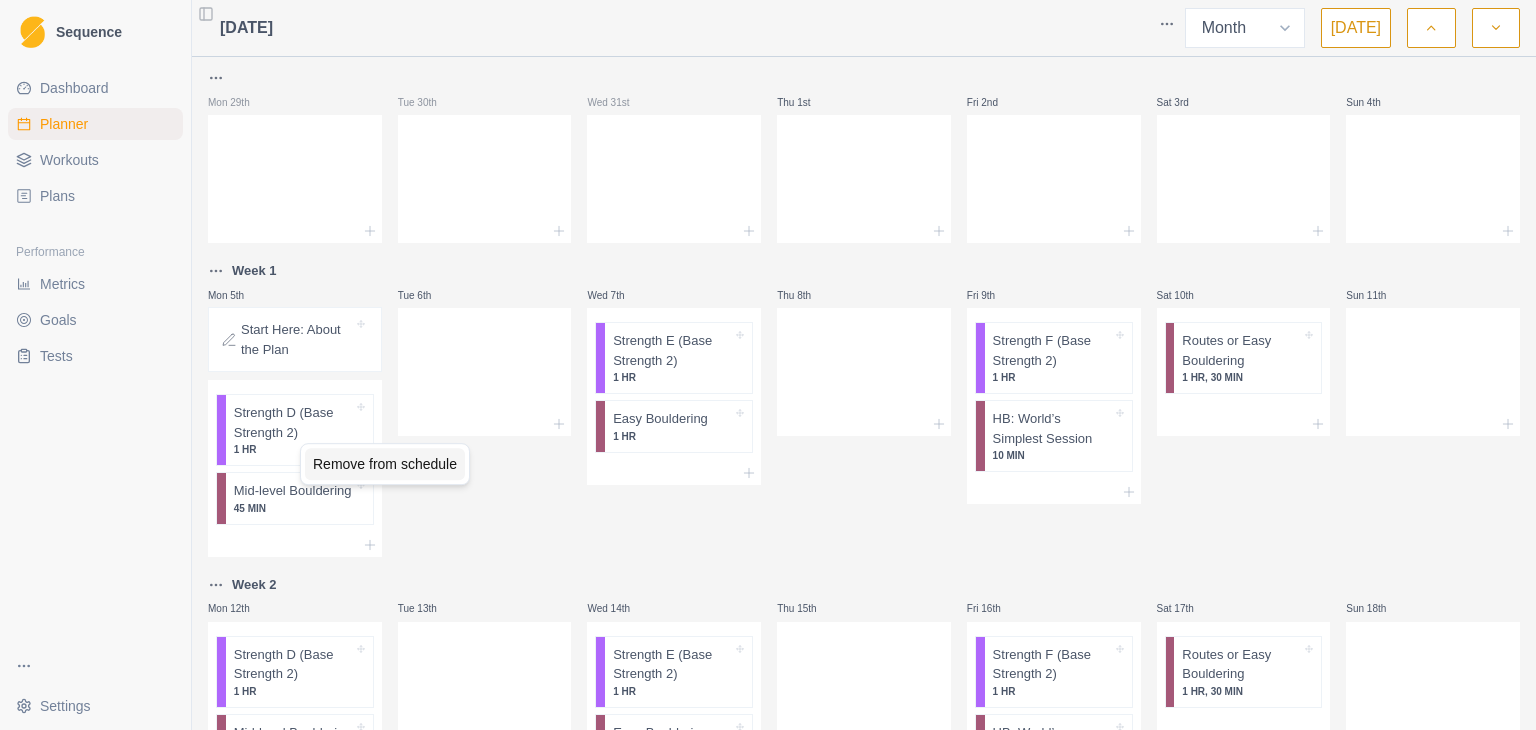 click on "Remove from schedule" at bounding box center [385, 464] 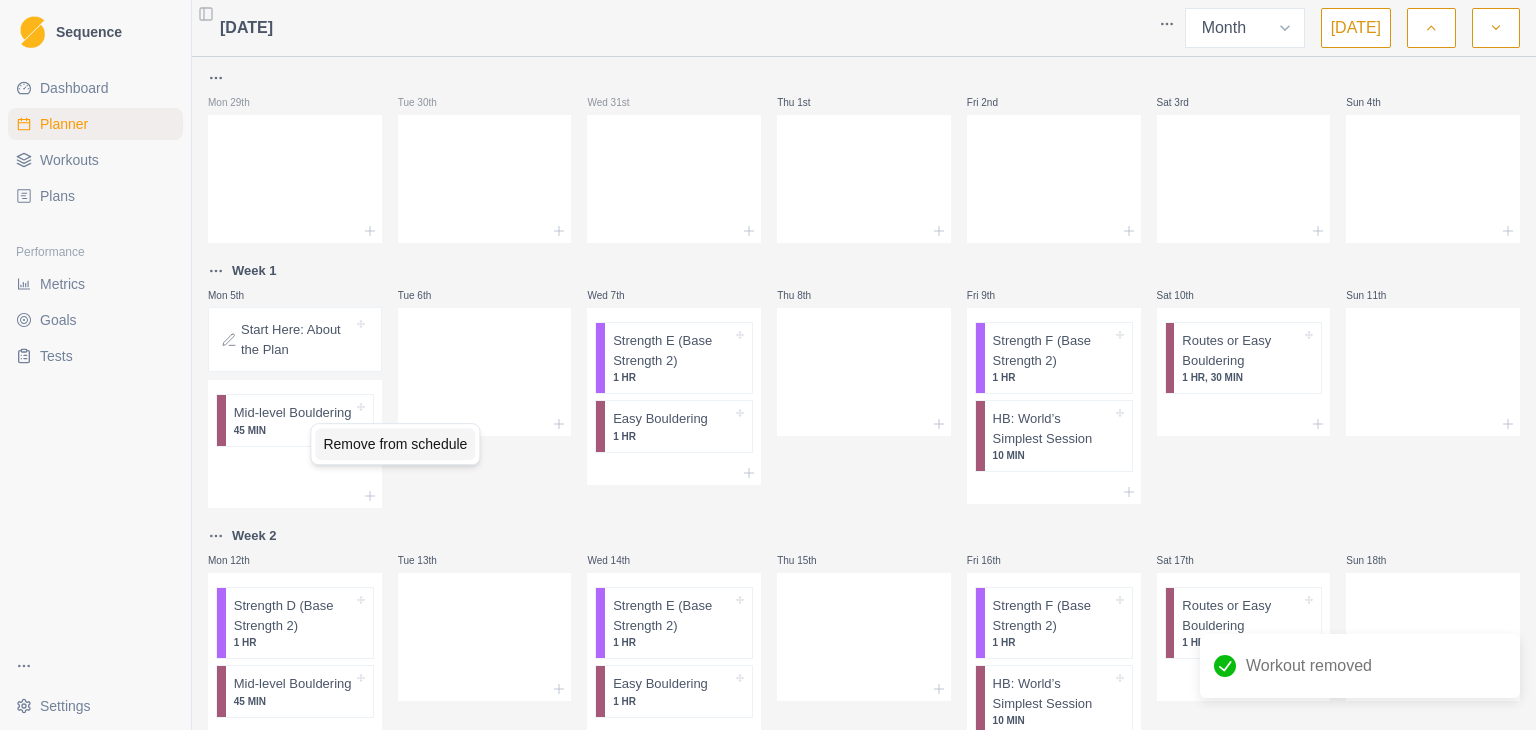 click on "Remove from schedule" at bounding box center (395, 444) 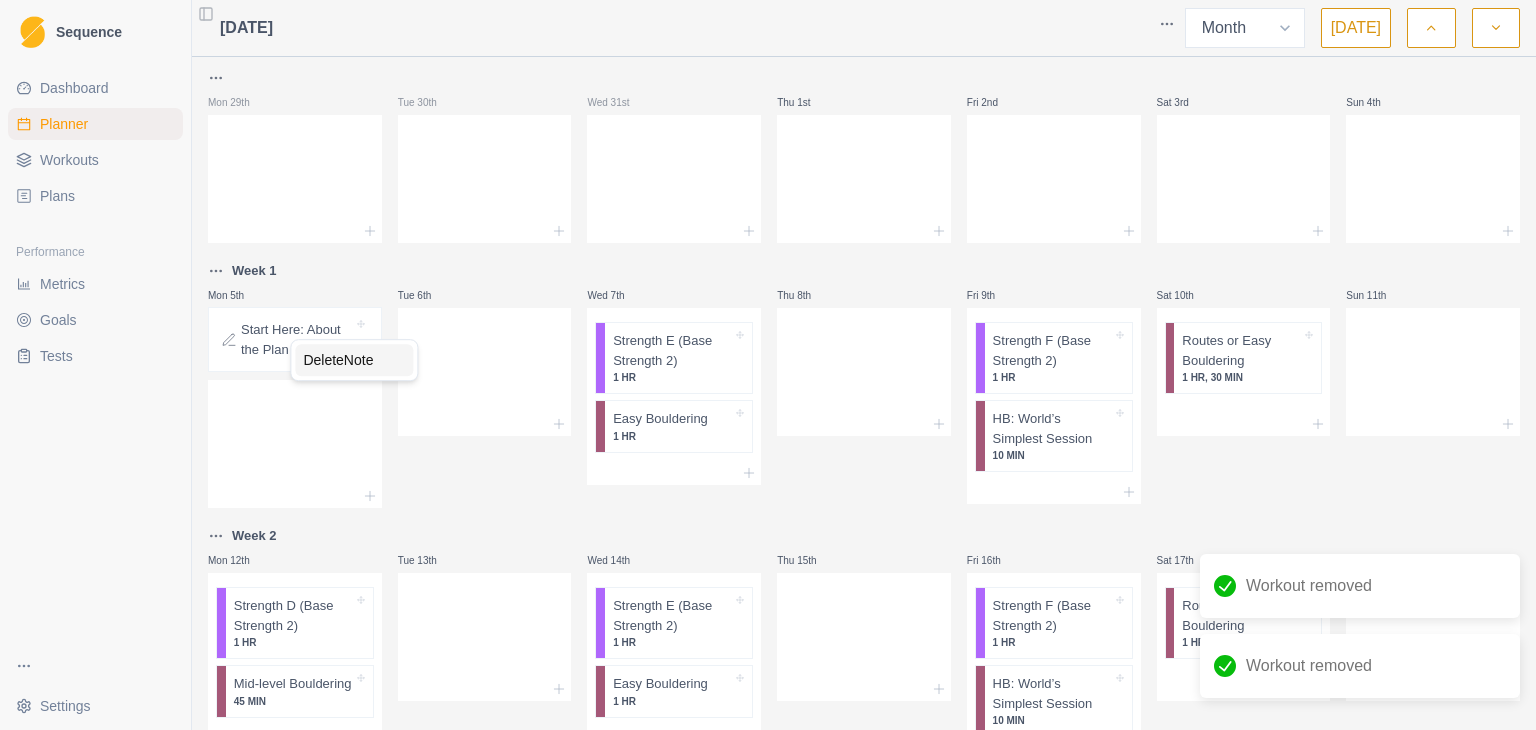 click on "Delete  Note" at bounding box center (354, 360) 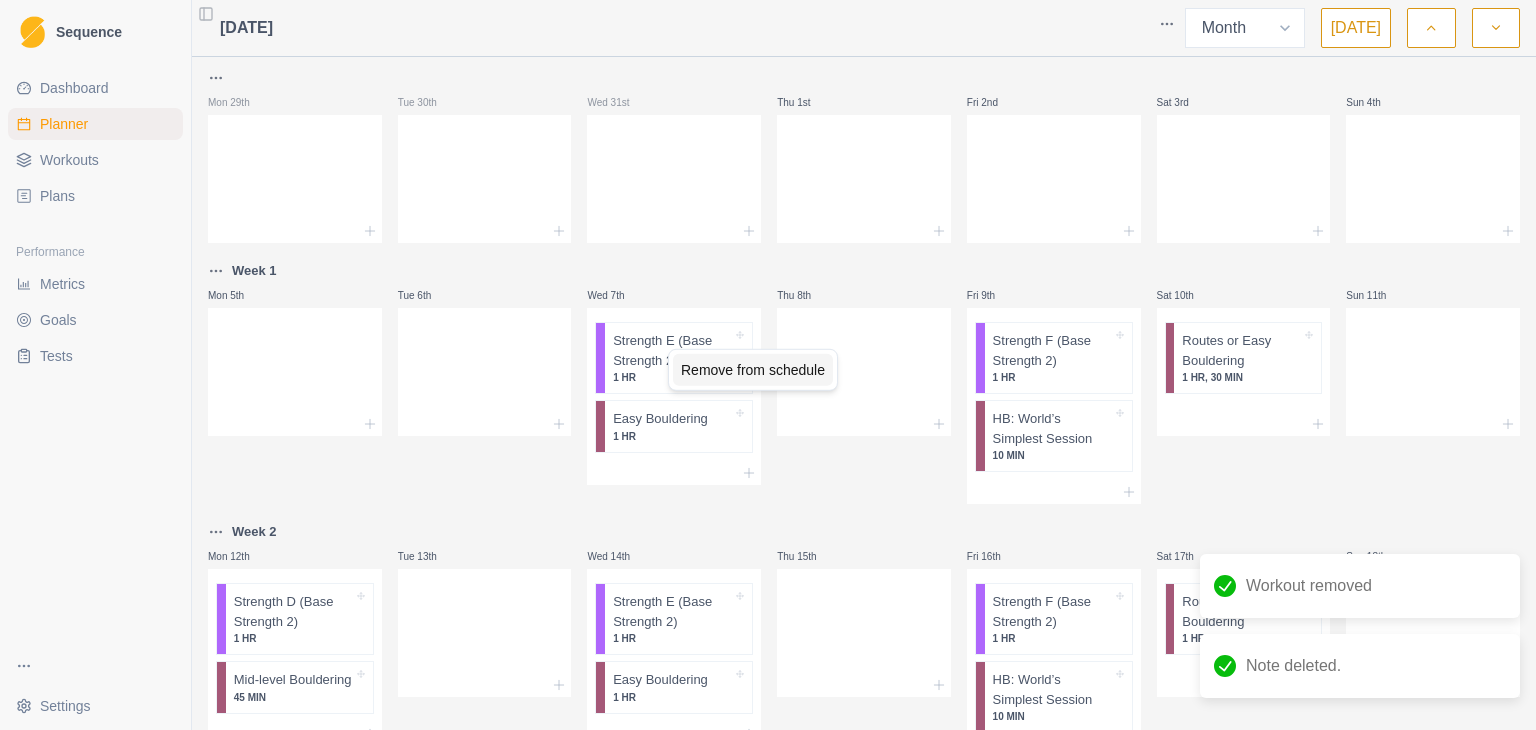 click on "Remove from schedule" at bounding box center [753, 370] 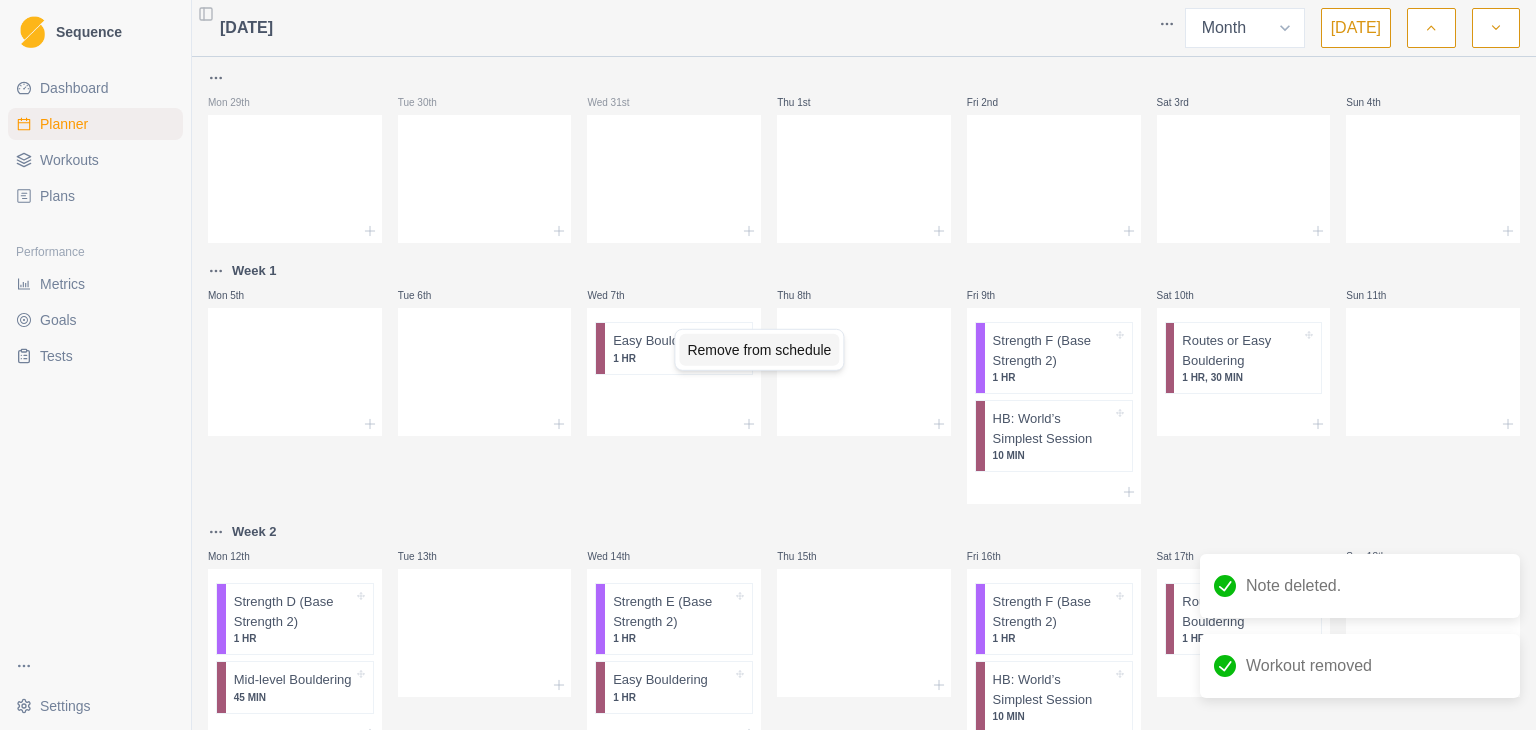 click on "Remove from schedule" at bounding box center [759, 350] 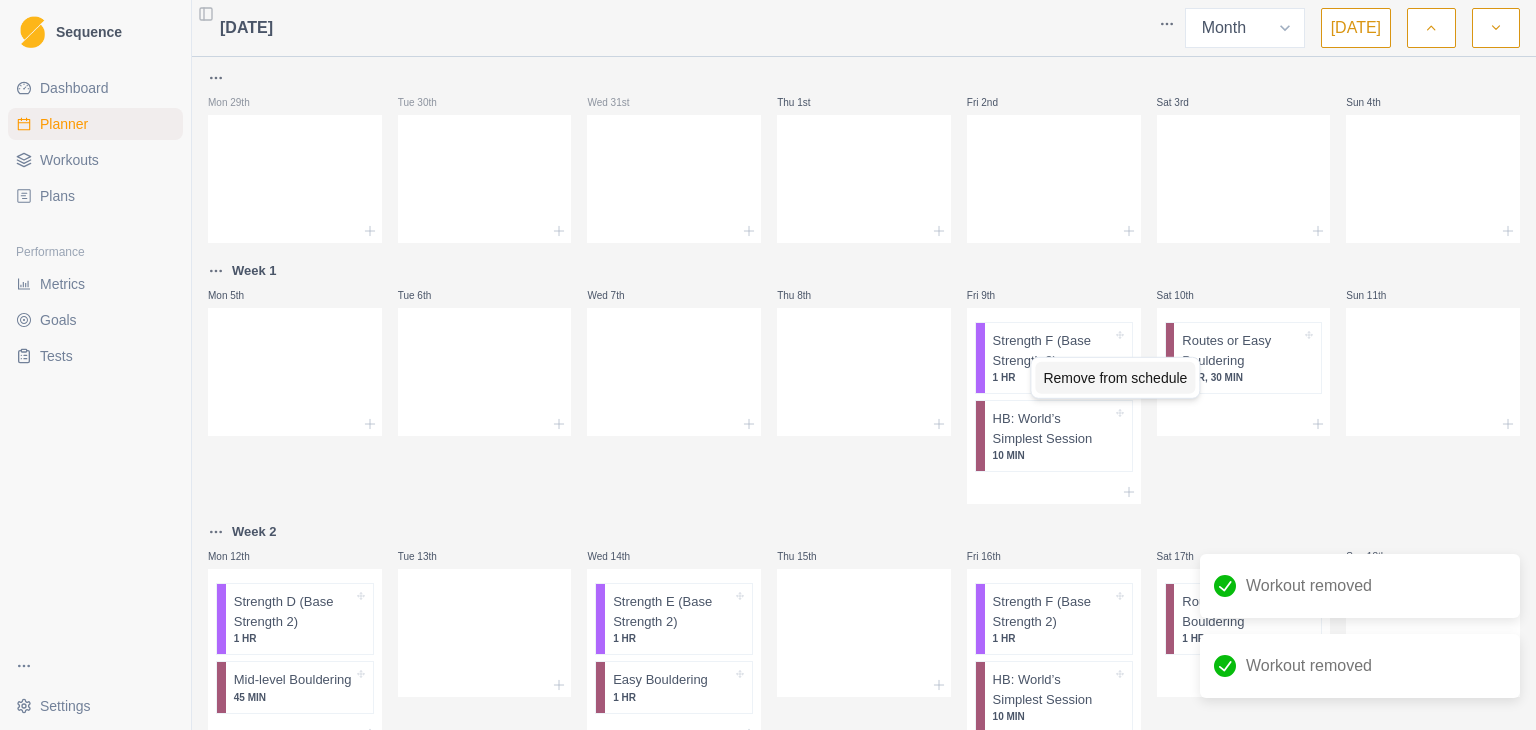 click on "Remove from schedule" at bounding box center (1115, 378) 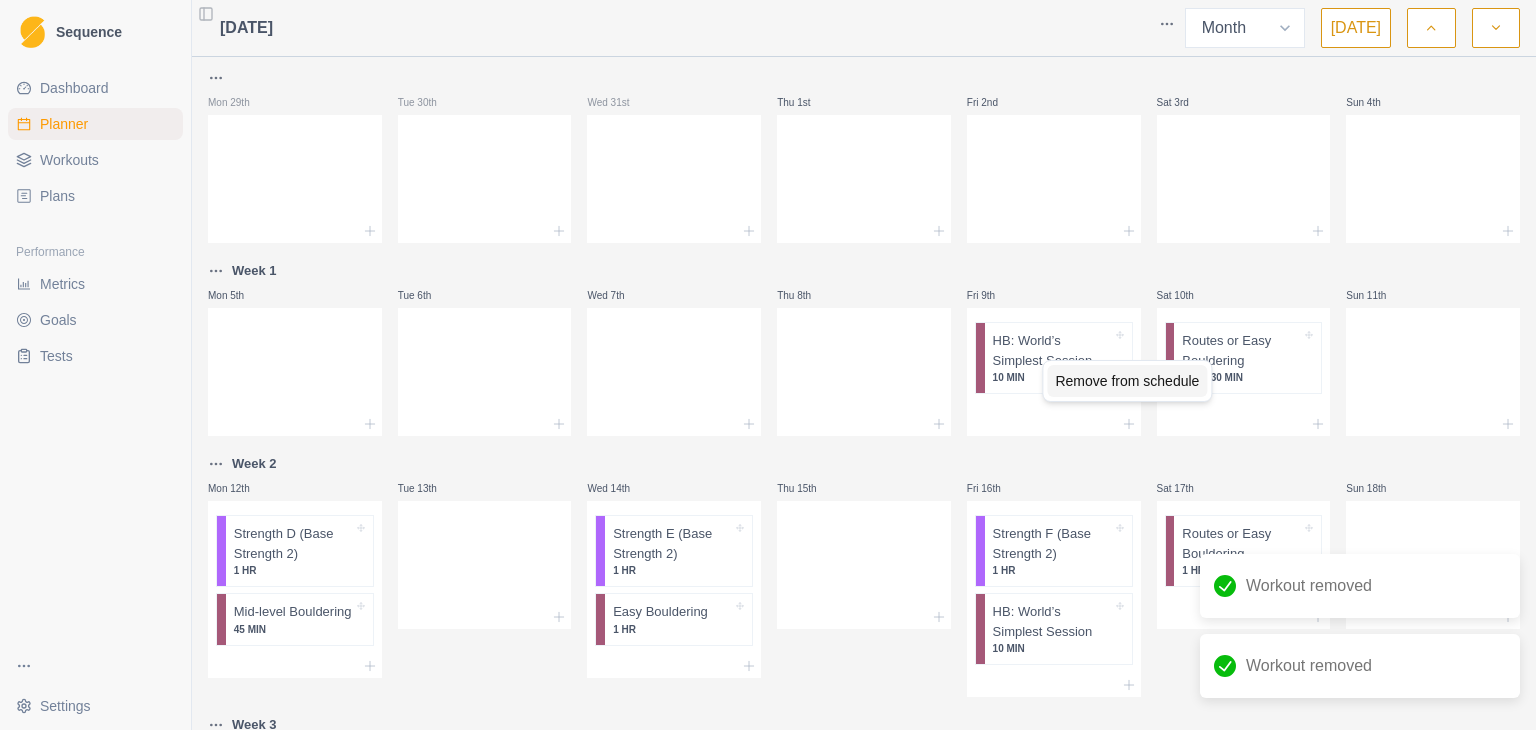 click on "Remove from schedule" at bounding box center [1127, 381] 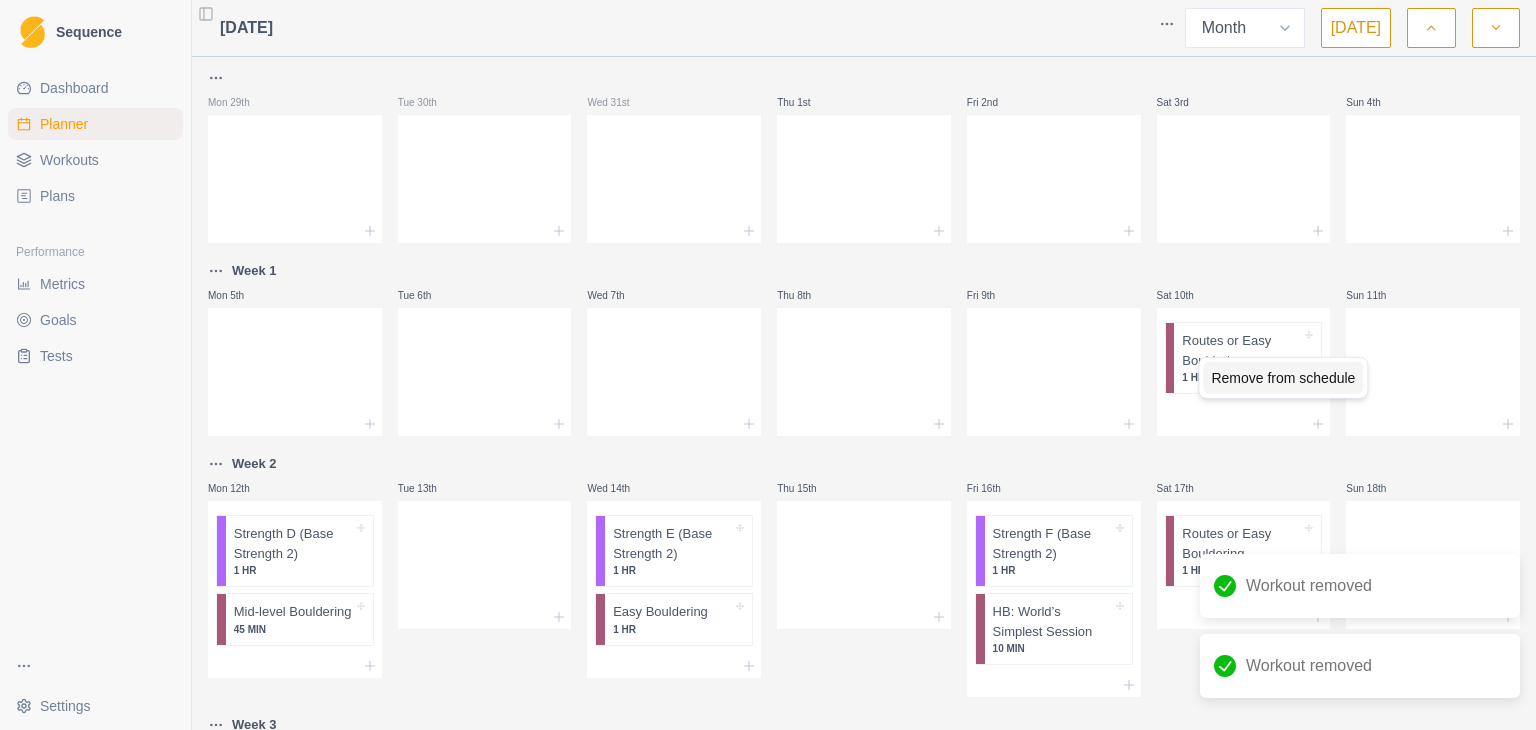 click on "Remove from schedule" at bounding box center (1283, 378) 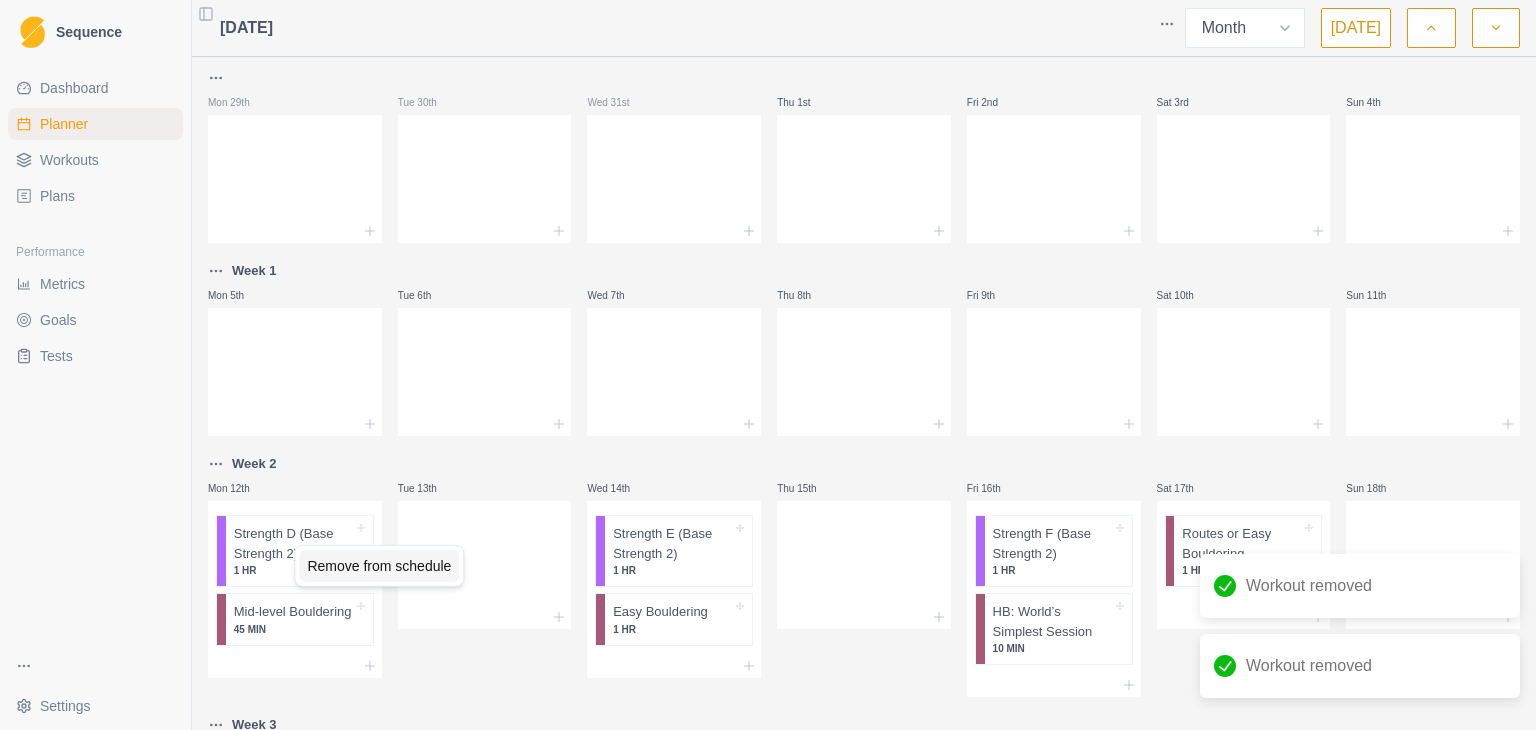 click on "Remove from schedule" at bounding box center (379, 566) 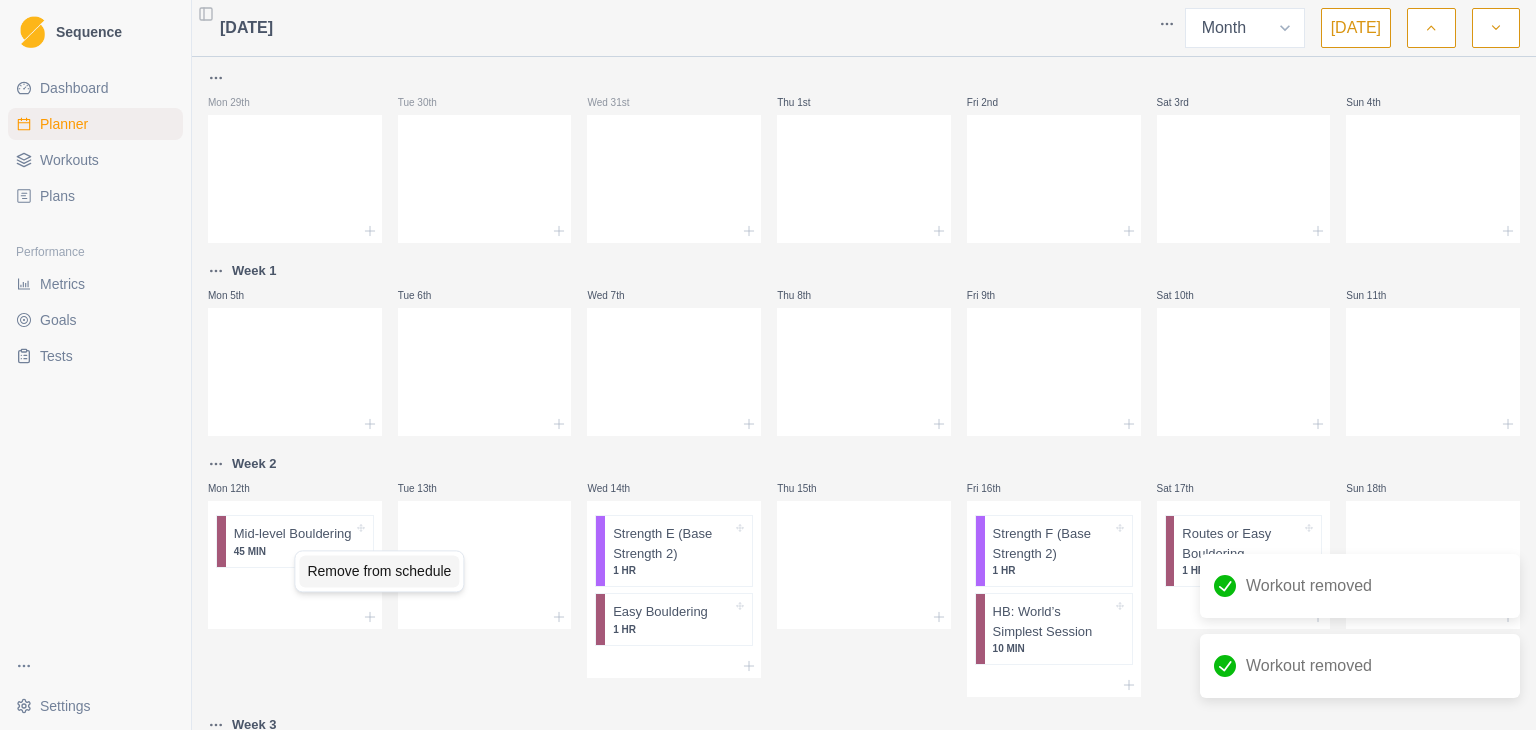 click on "Remove from schedule" at bounding box center [379, 571] 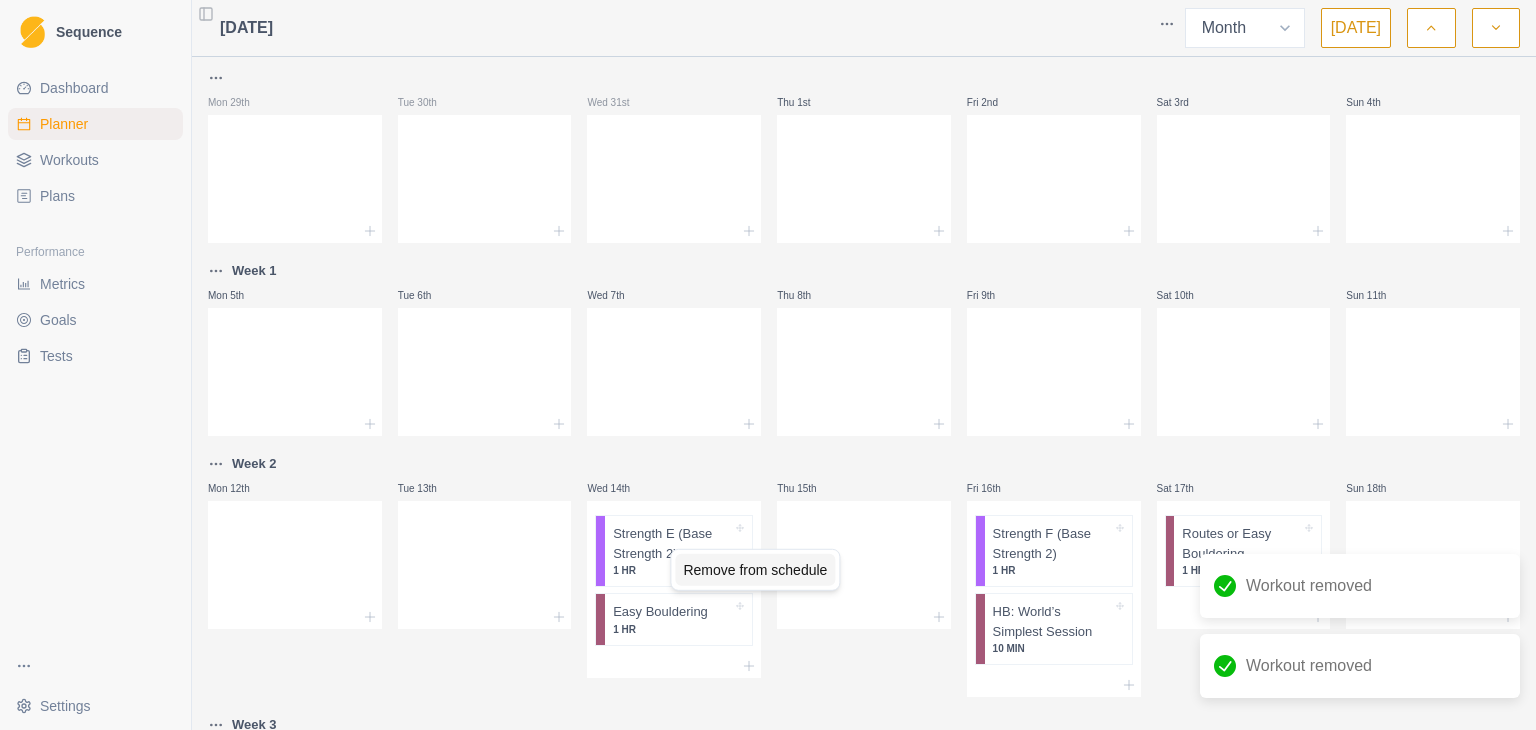click on "Remove from schedule" at bounding box center [755, 570] 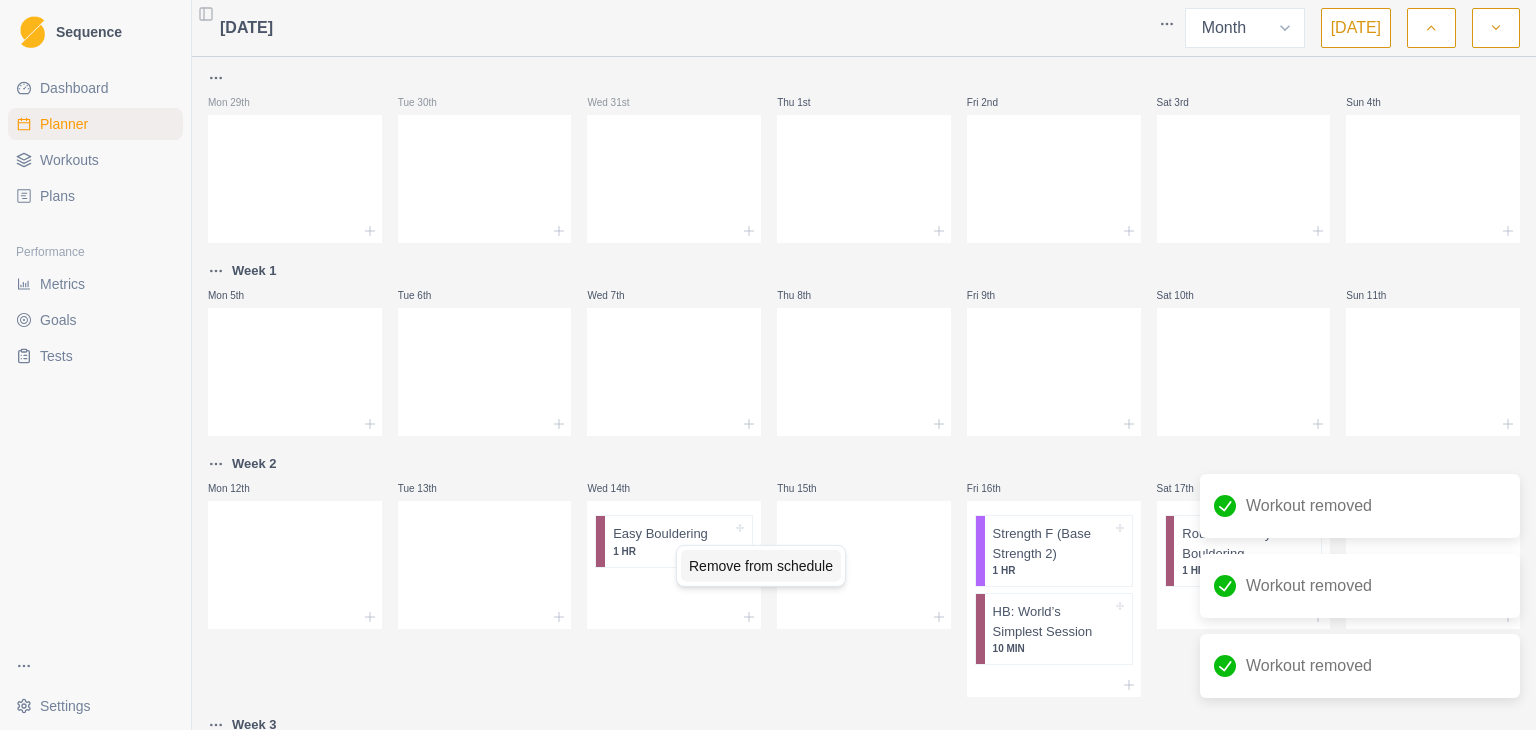 click on "Remove from schedule" at bounding box center [761, 566] 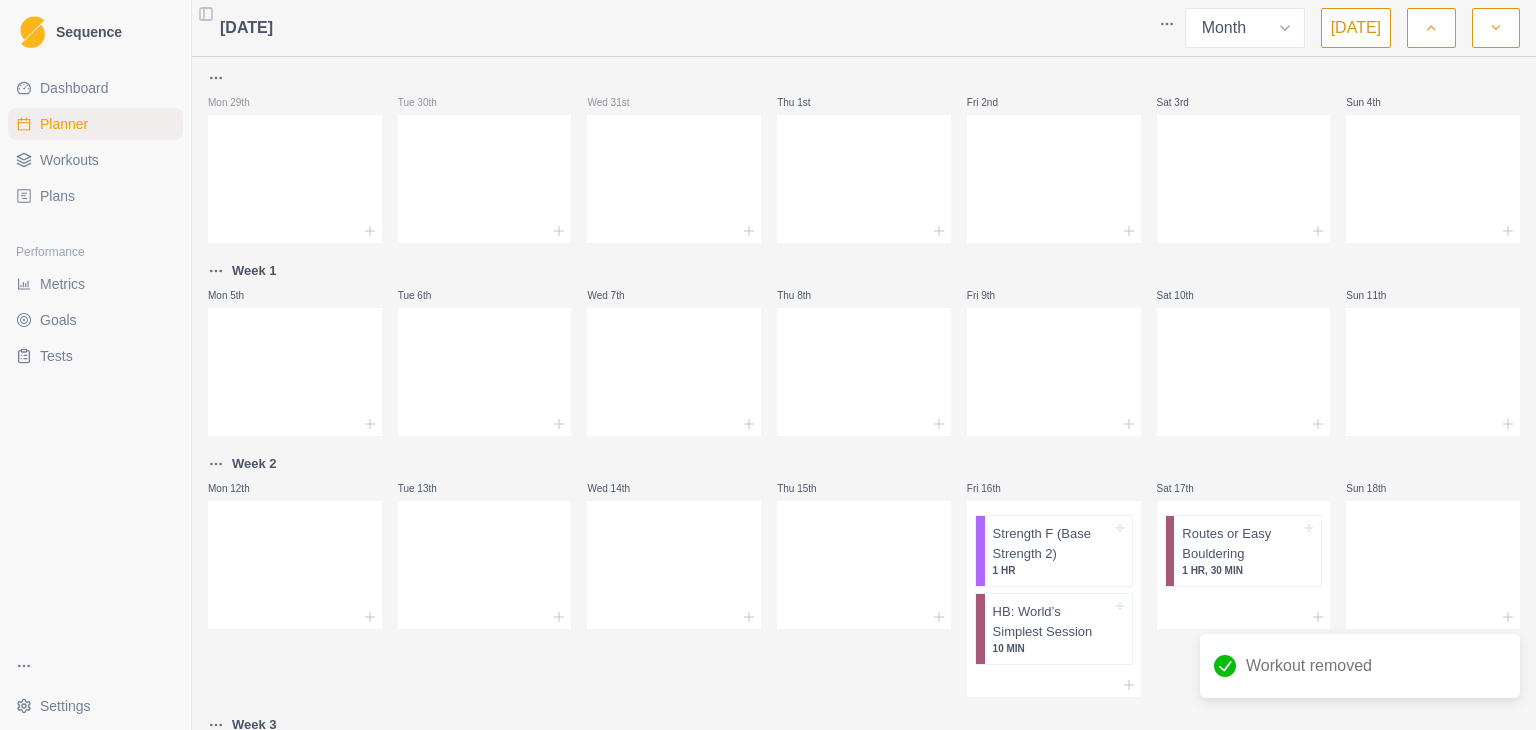 click on "Week 1" at bounding box center (254, 271) 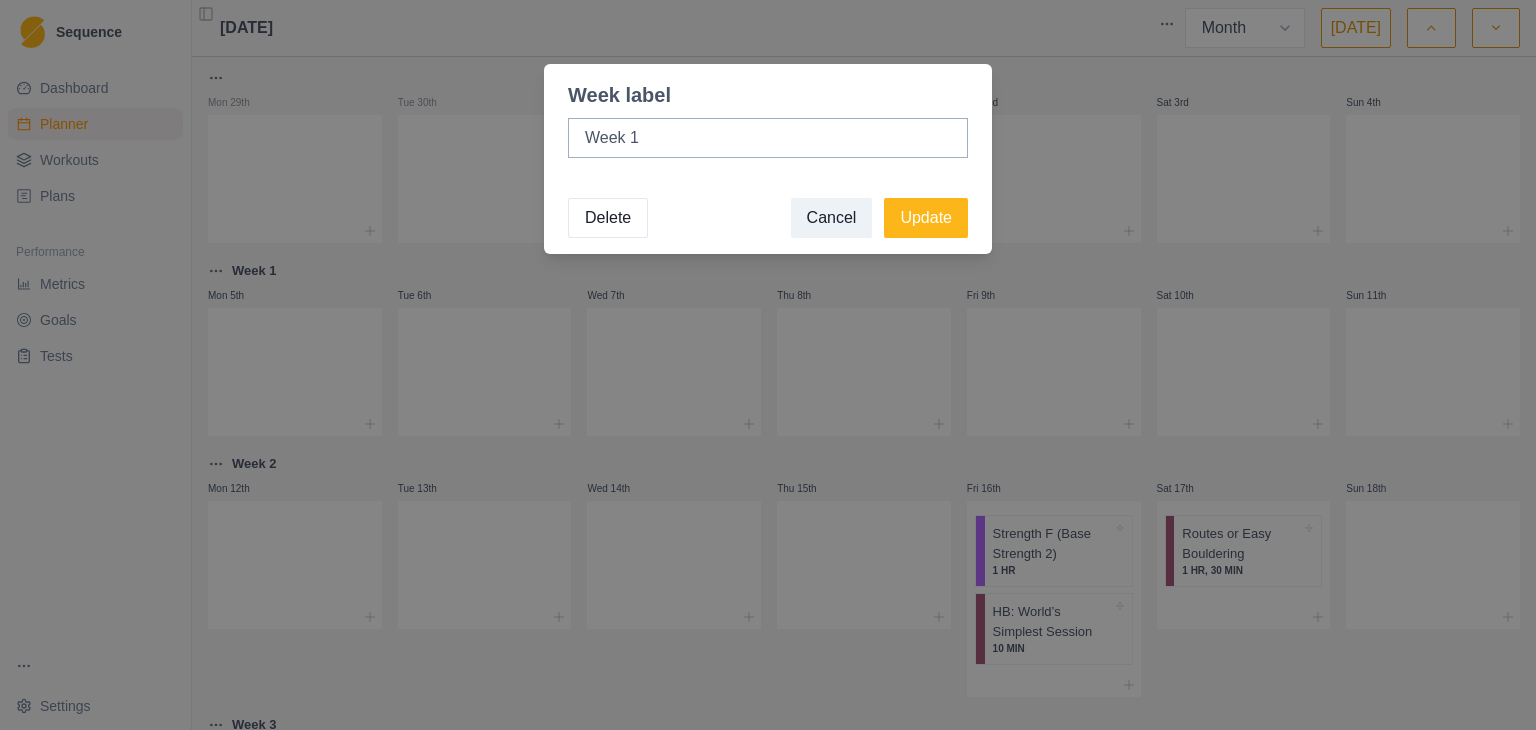 click on "Delete" at bounding box center (608, 218) 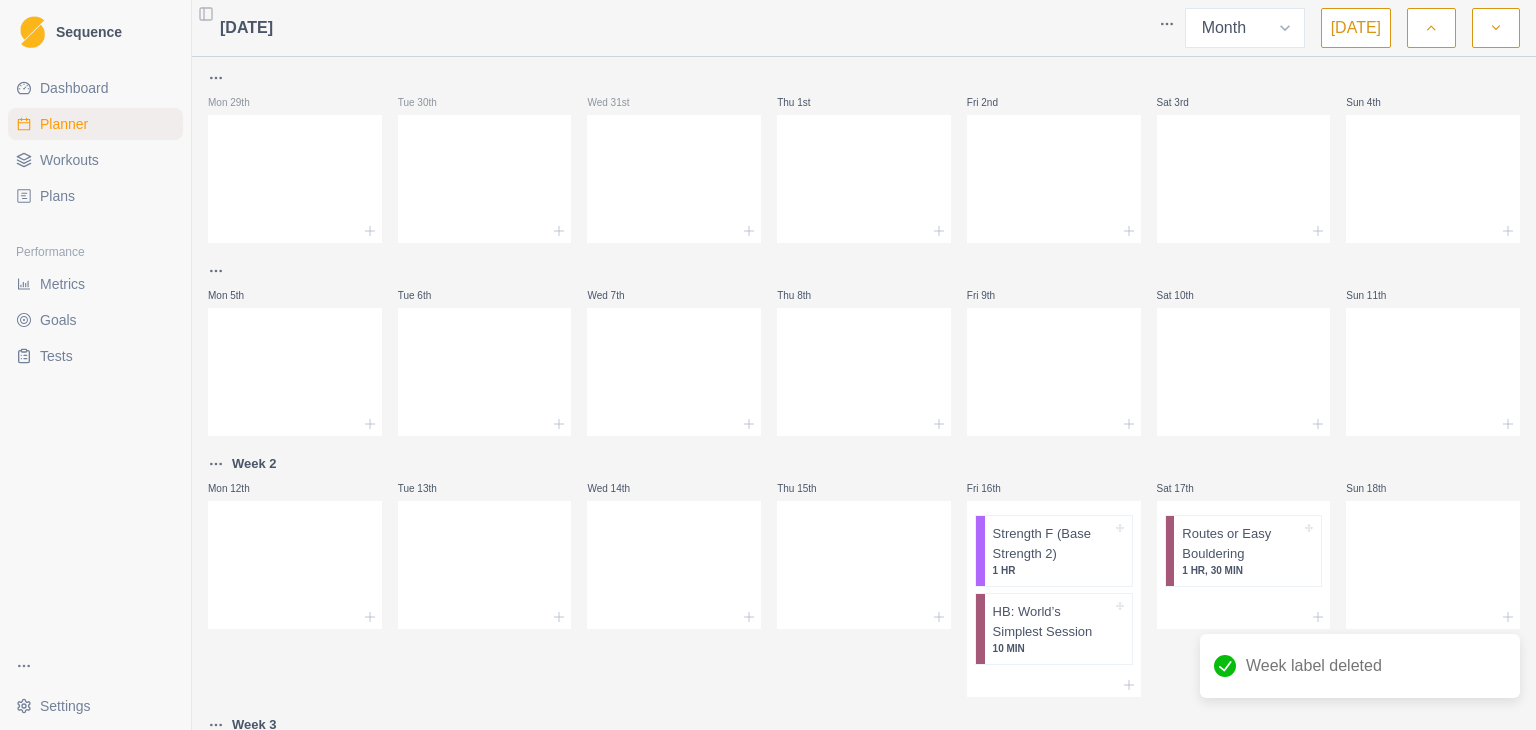 click on "Week 2" at bounding box center [254, 464] 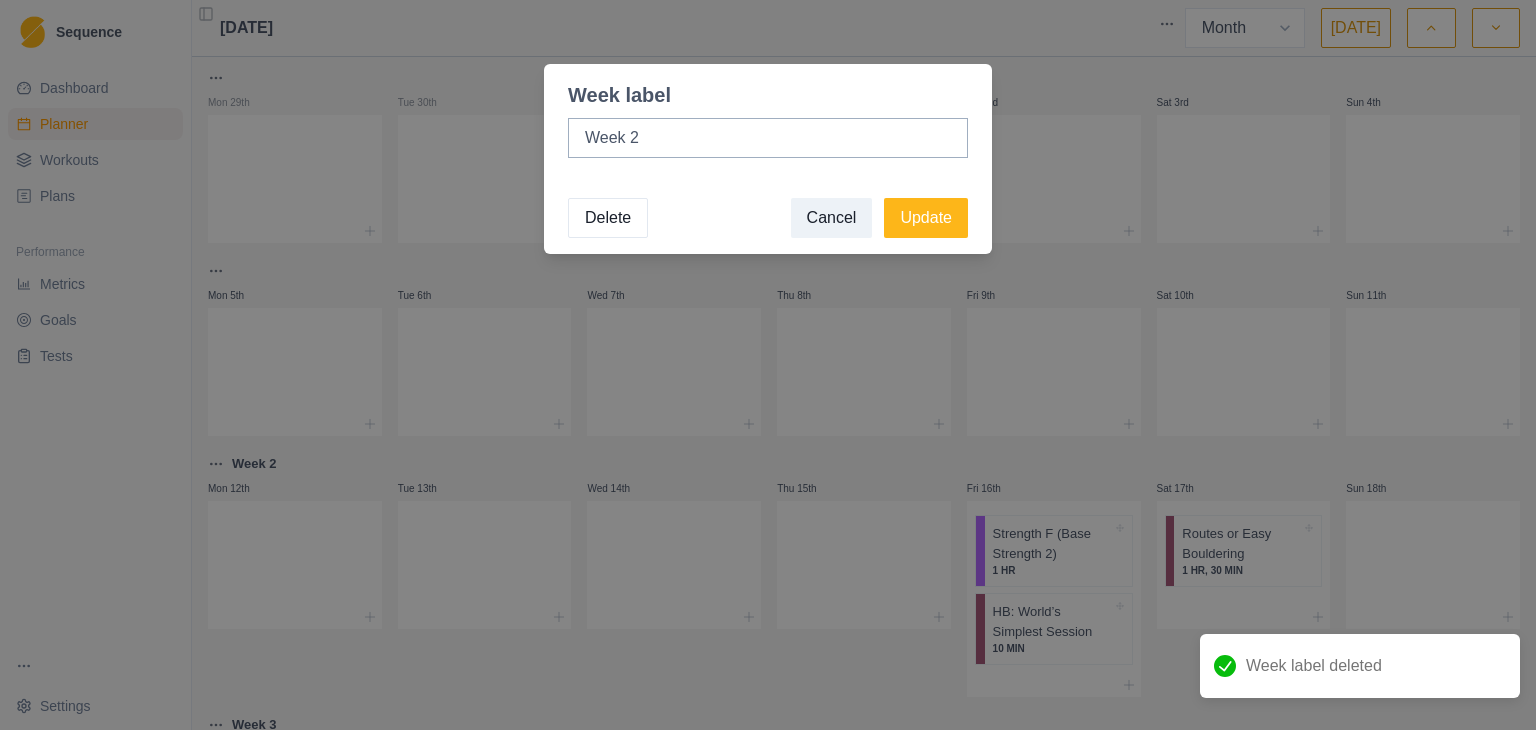 click on "Delete" at bounding box center (608, 218) 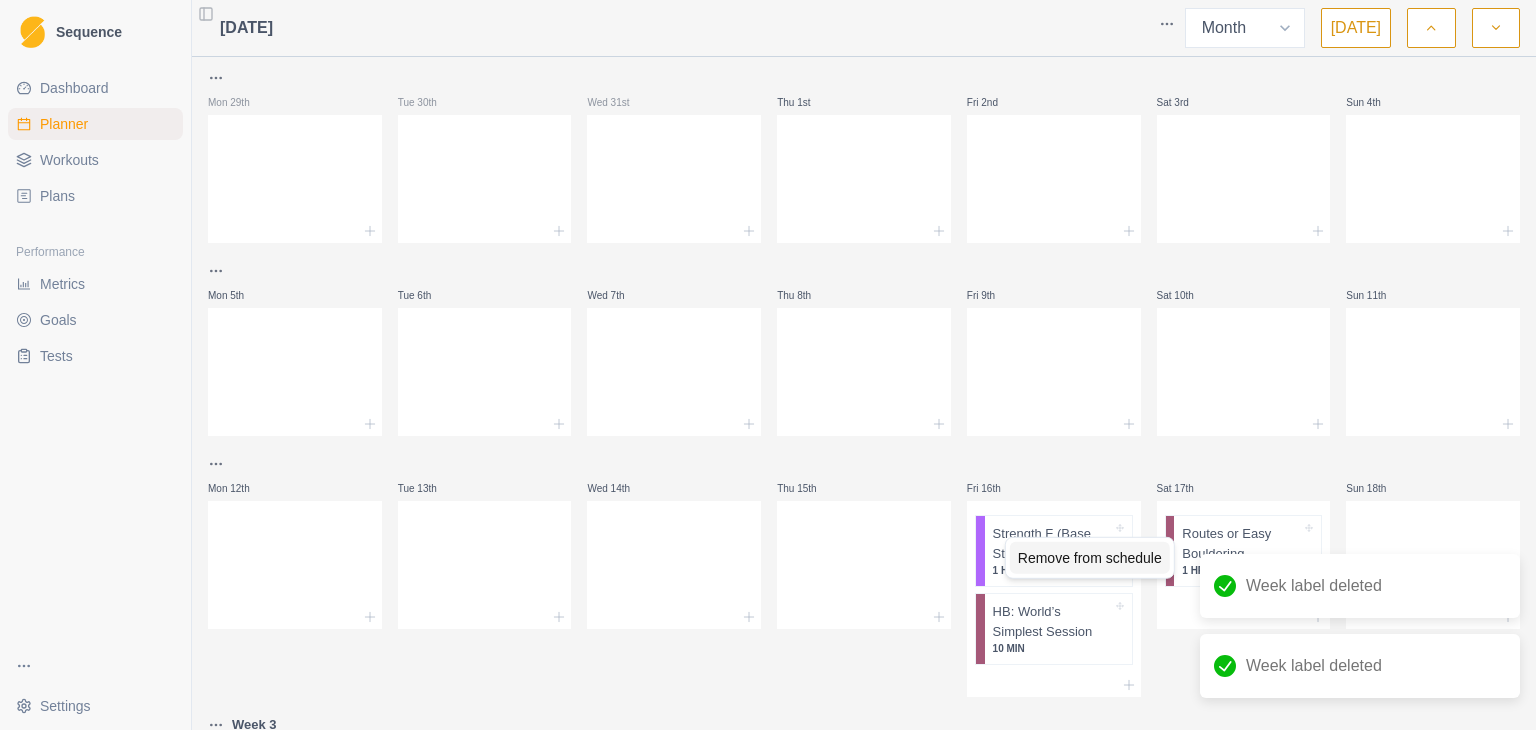 click on "Remove from schedule" at bounding box center (1090, 558) 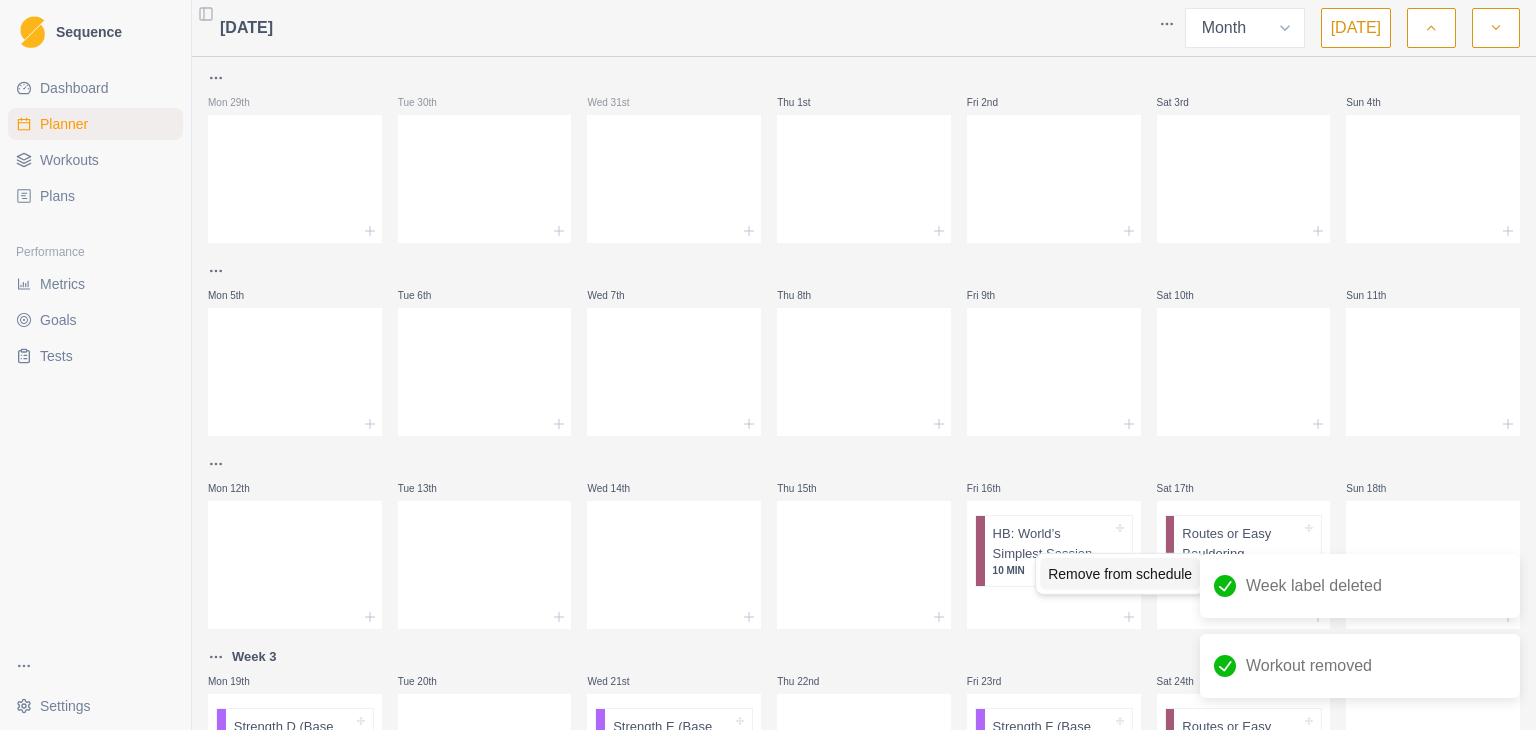 click on "Remove from schedule" at bounding box center (1120, 574) 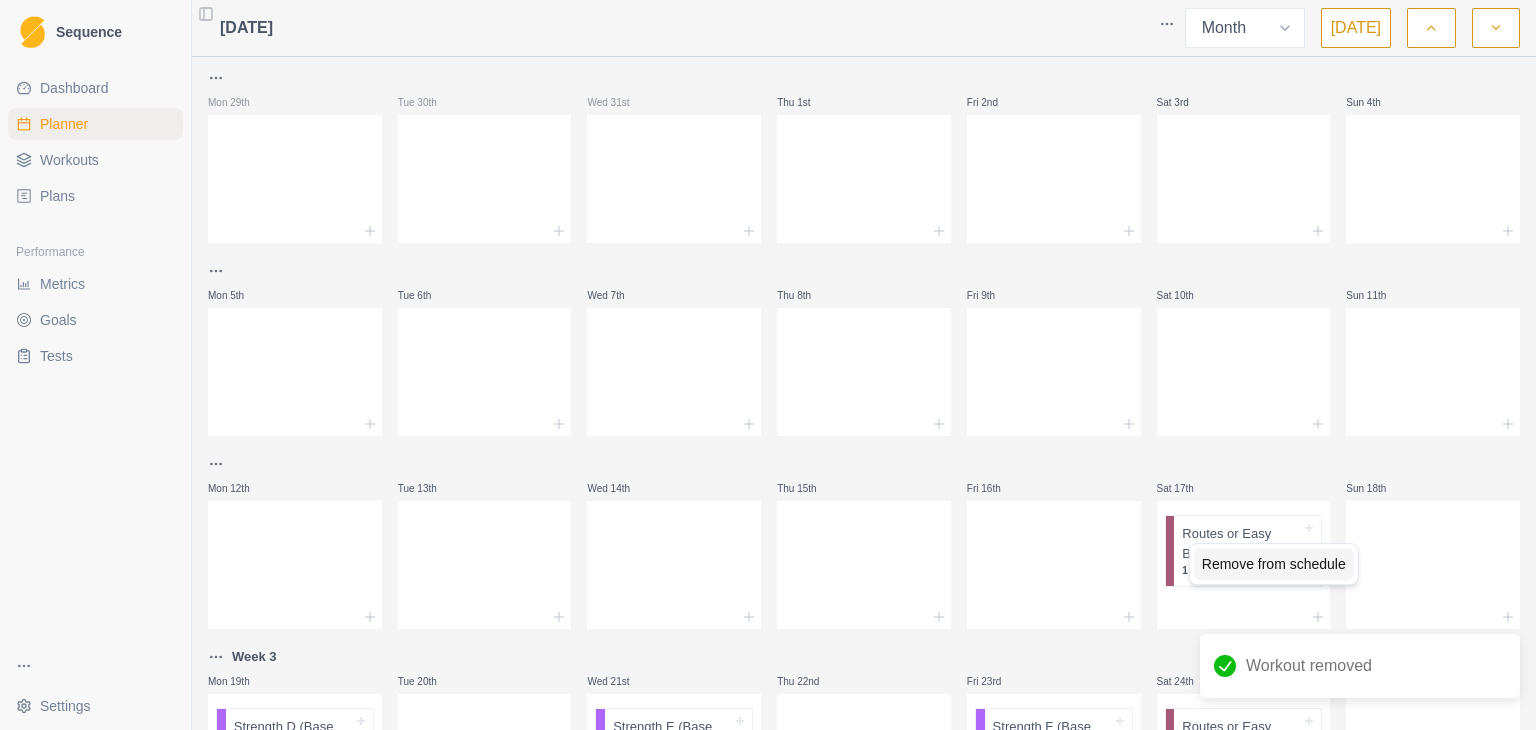 click on "Remove from schedule" at bounding box center (1274, 564) 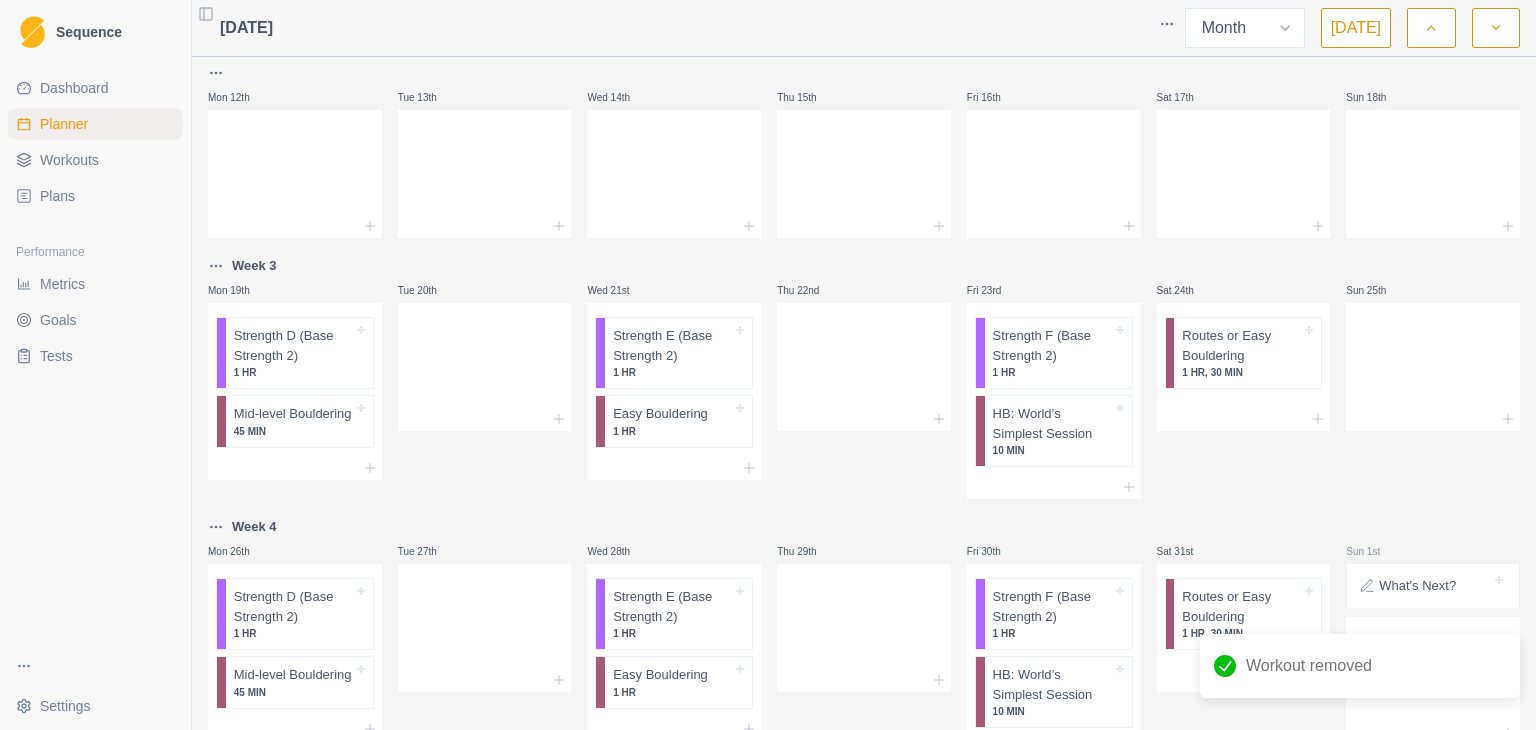 scroll, scrollTop: 400, scrollLeft: 0, axis: vertical 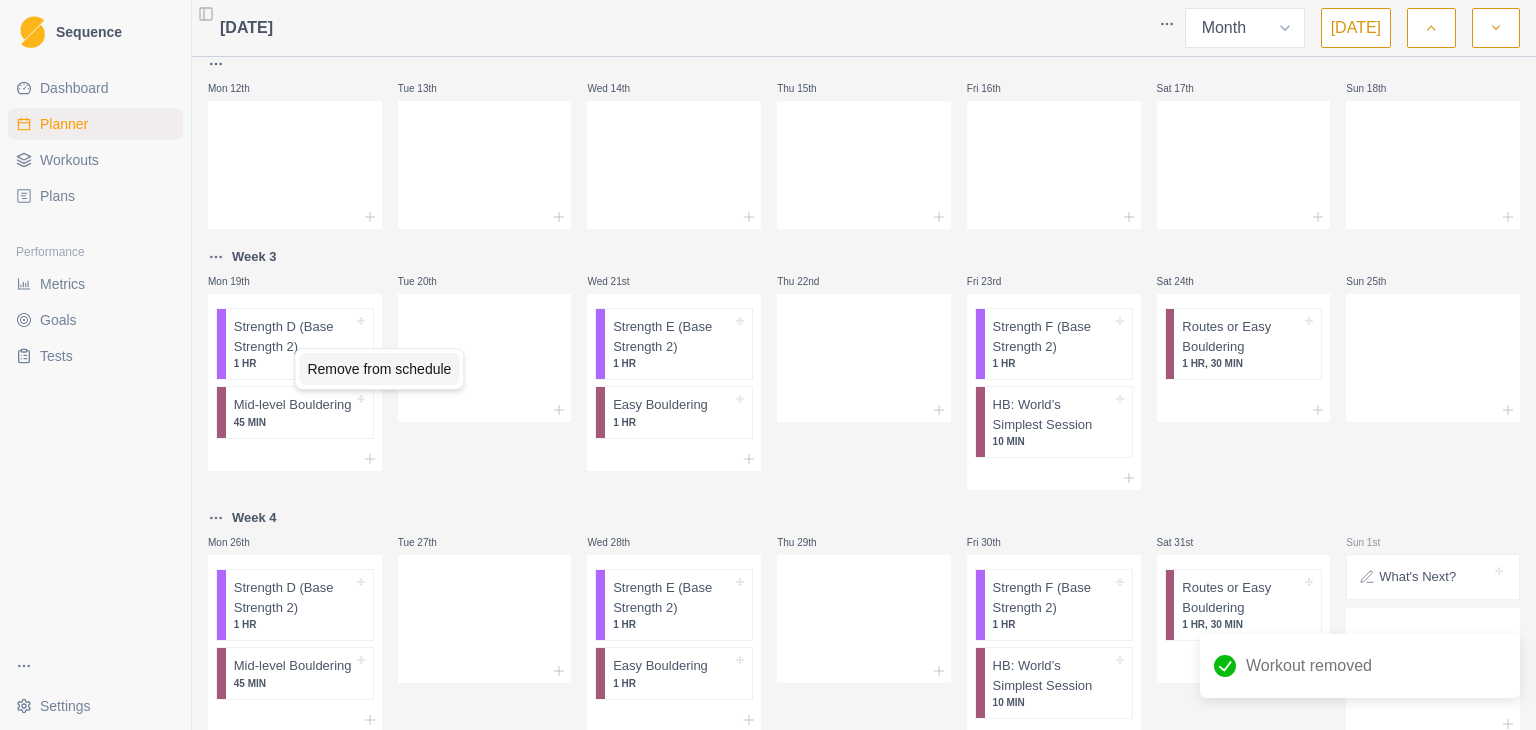 click on "Remove from schedule" at bounding box center [379, 369] 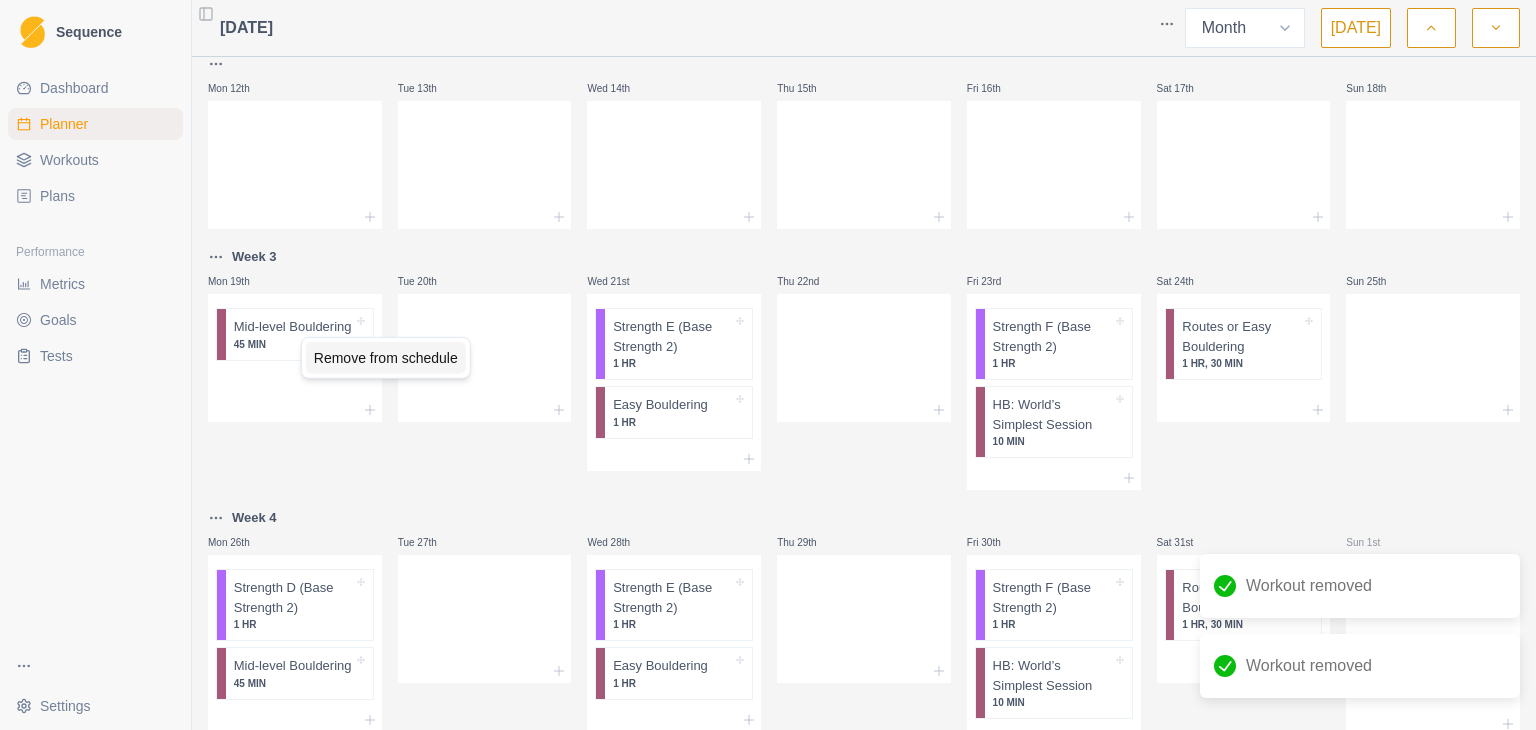 click on "Remove from schedule" at bounding box center (386, 358) 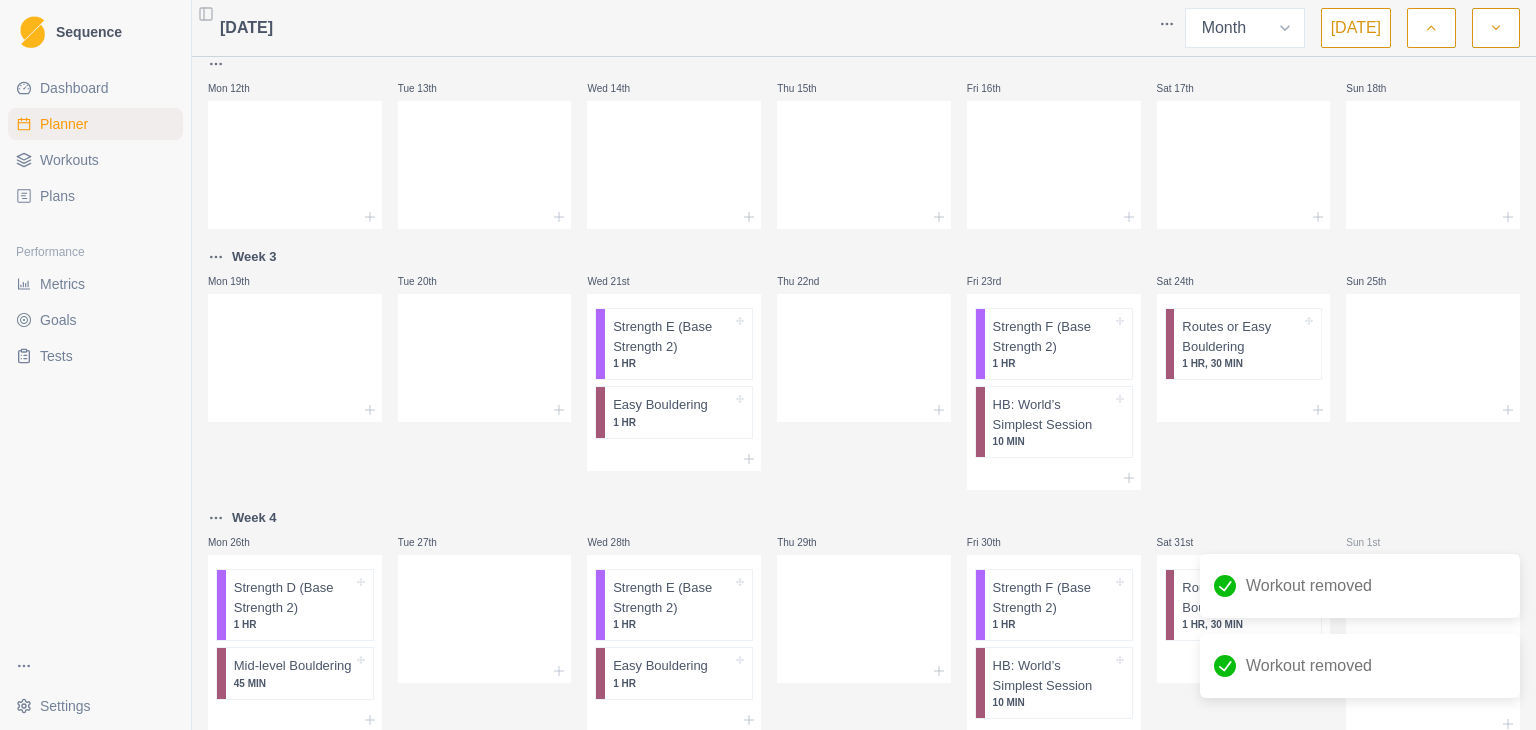 click on "Week 3" at bounding box center [254, 257] 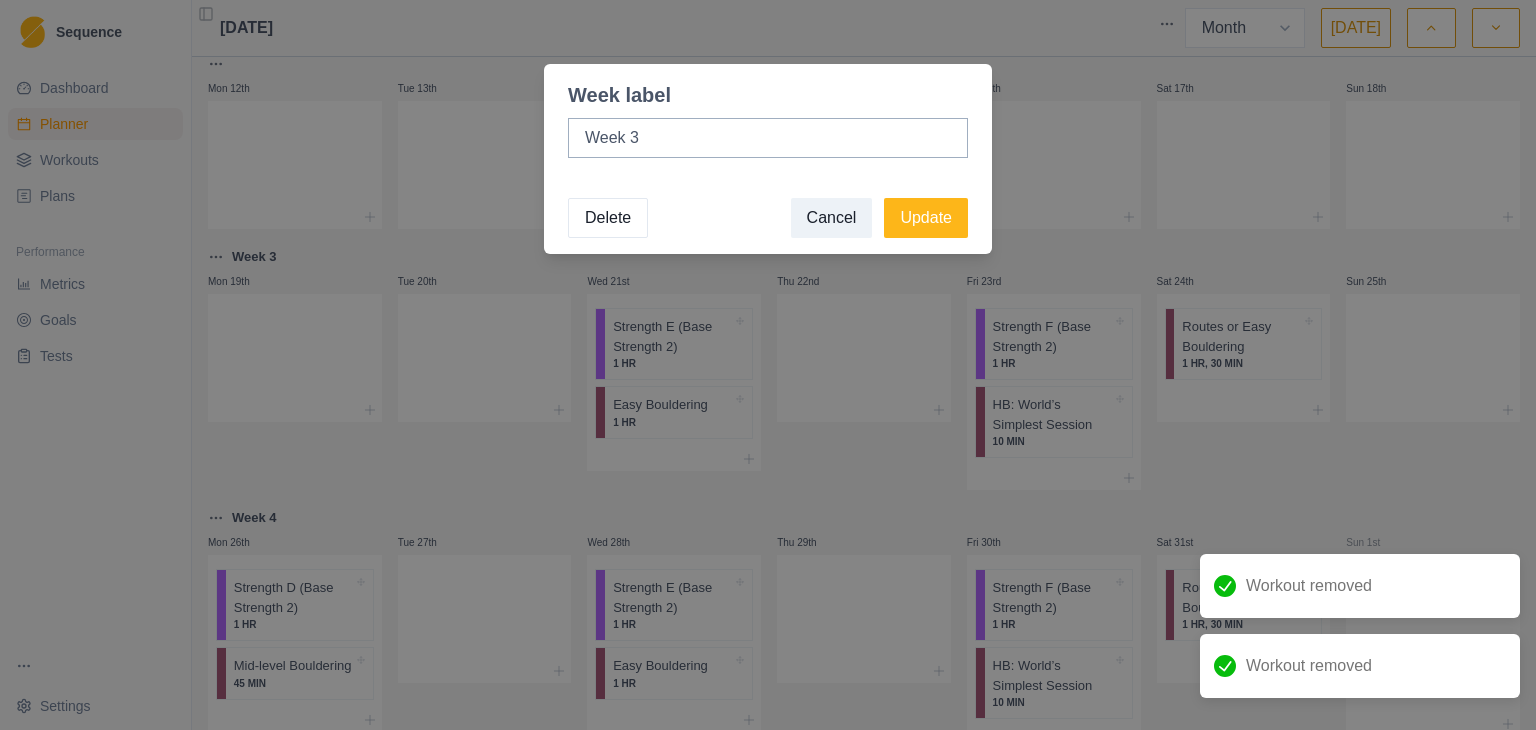 click on "Delete" at bounding box center [608, 218] 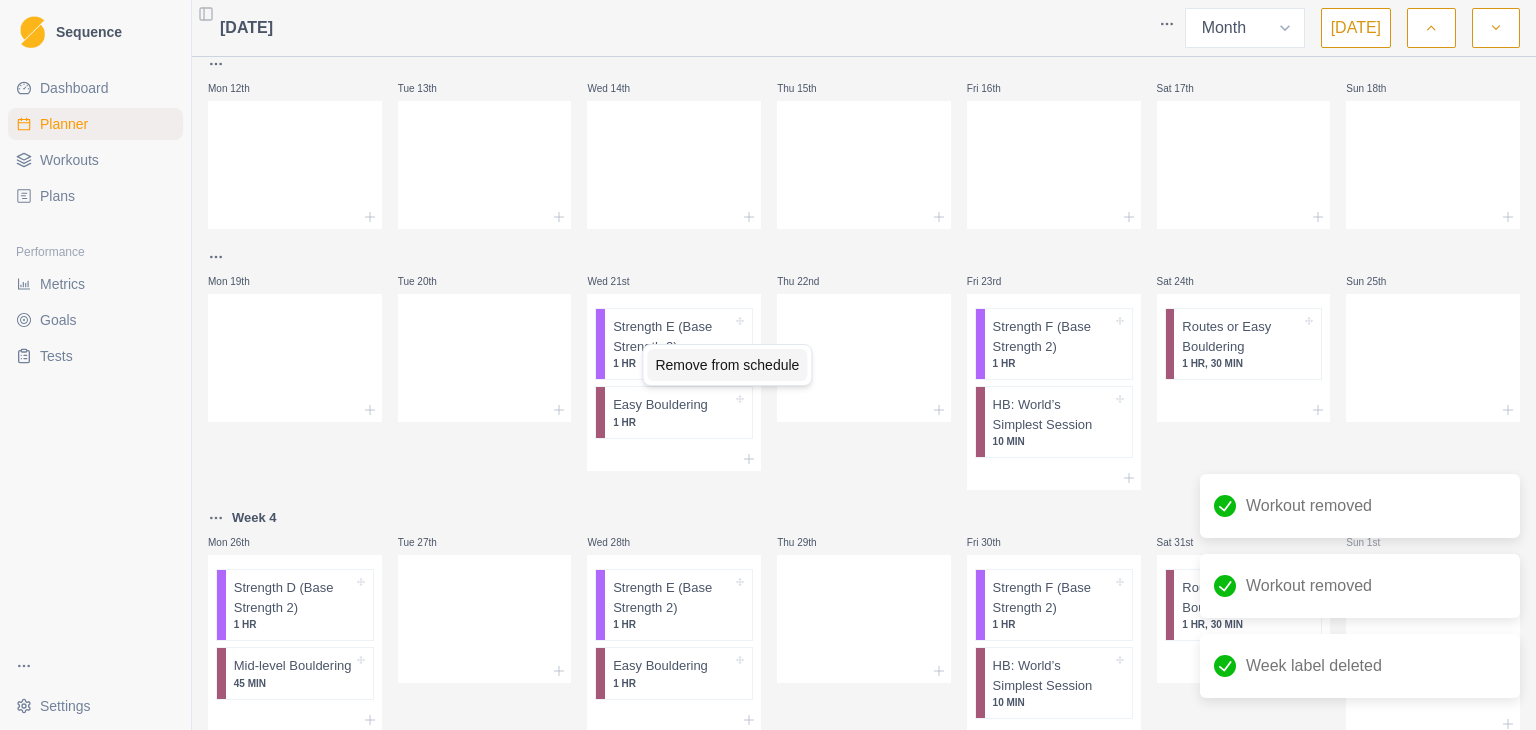 click on "Remove from schedule" at bounding box center [727, 365] 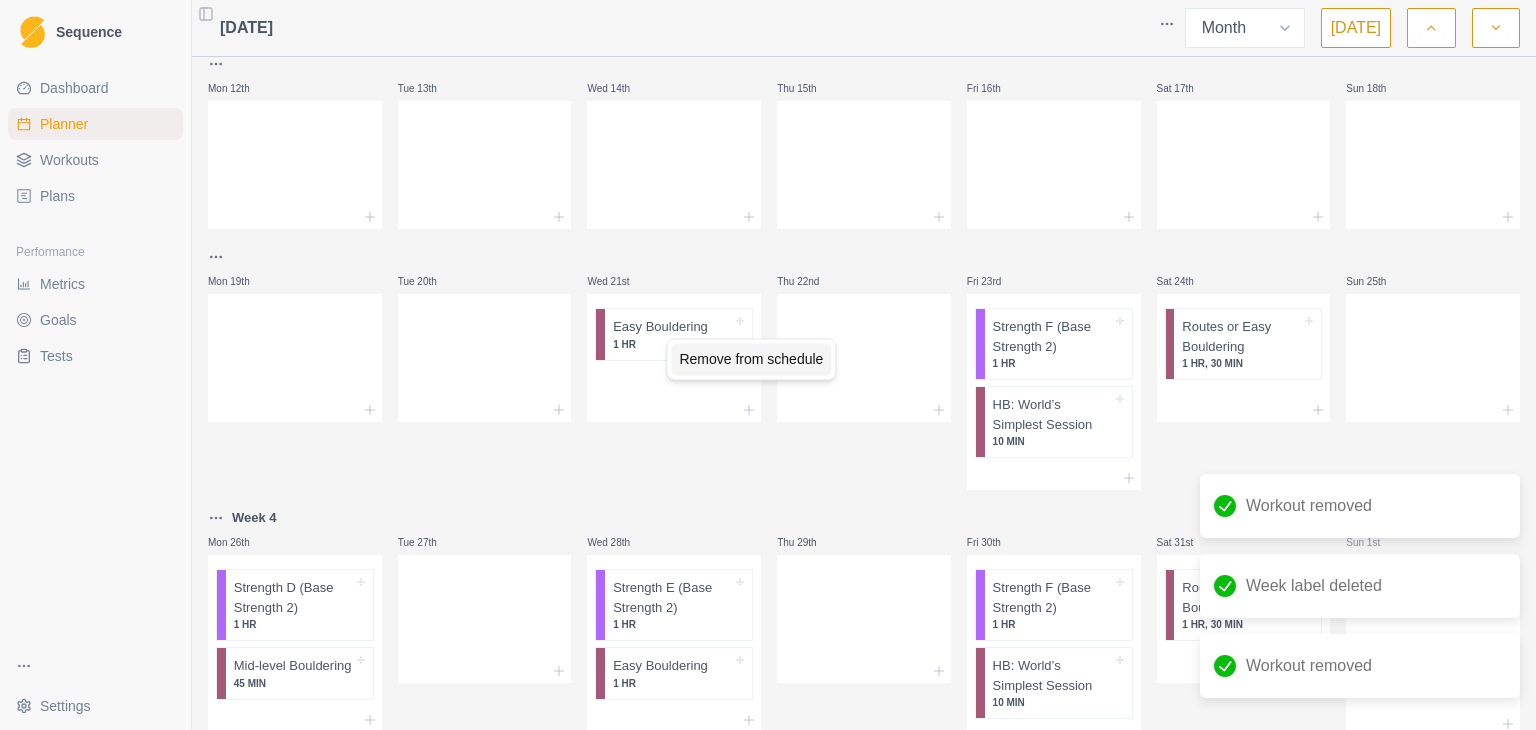 click on "Remove from schedule" at bounding box center [751, 359] 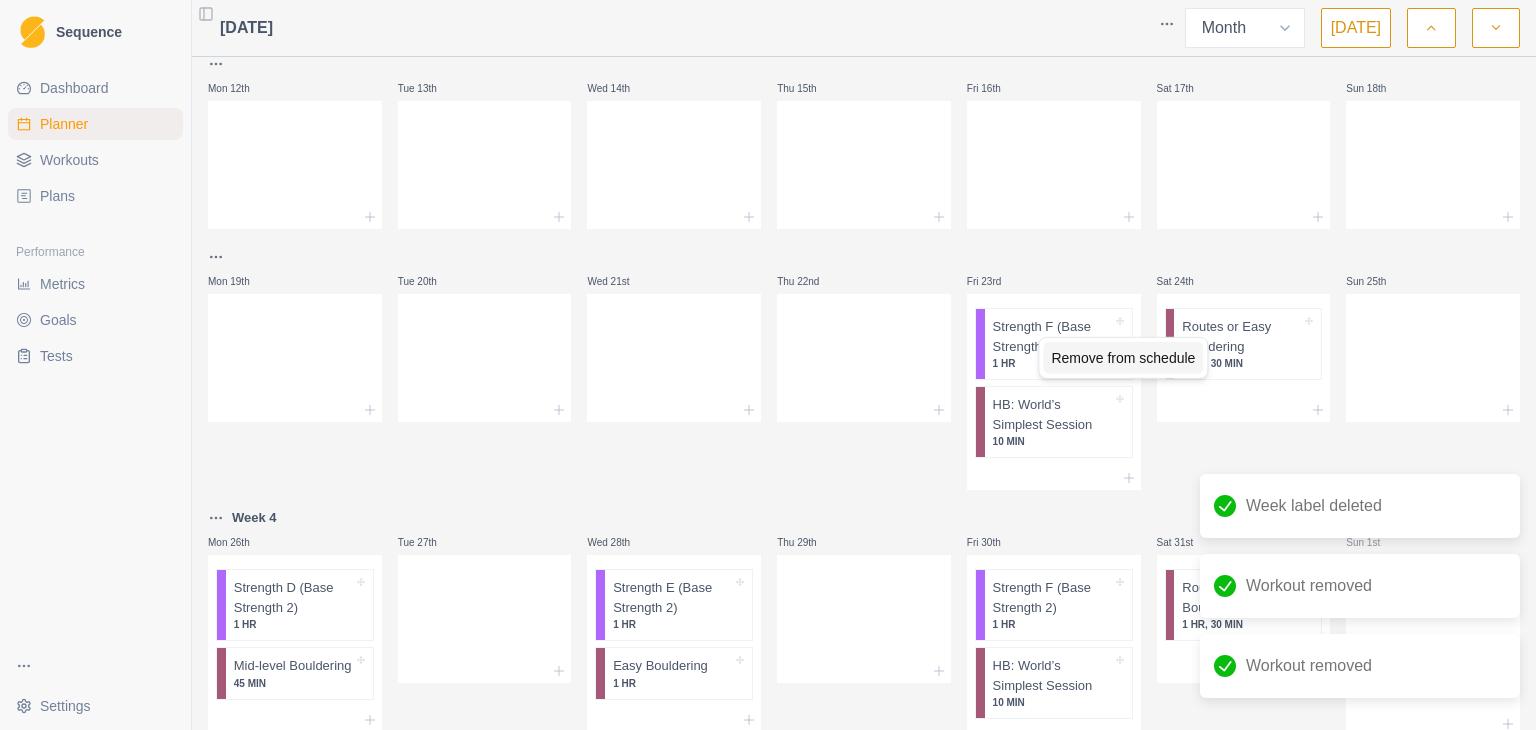 click on "Remove from schedule" at bounding box center (1123, 358) 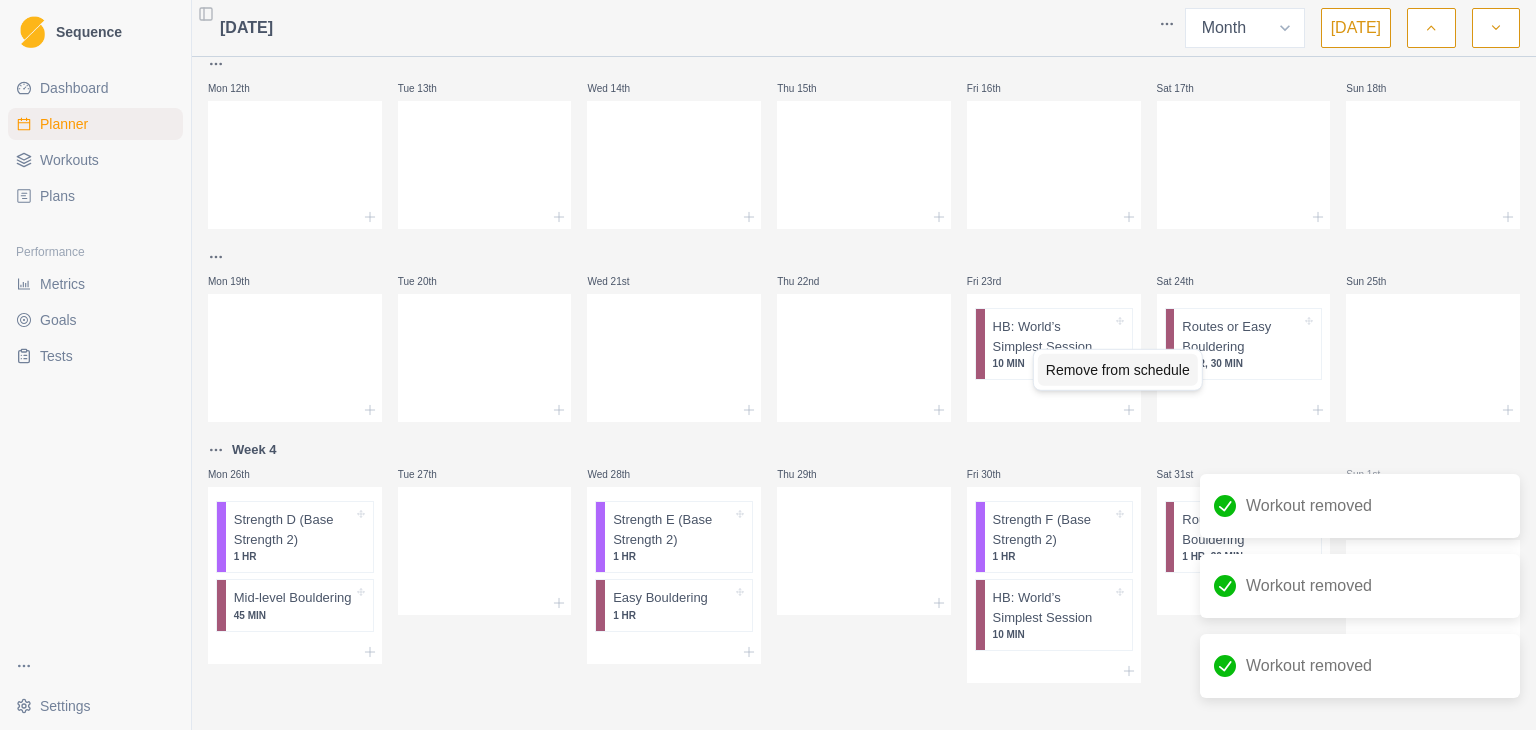 click on "Remove from schedule" at bounding box center (1118, 370) 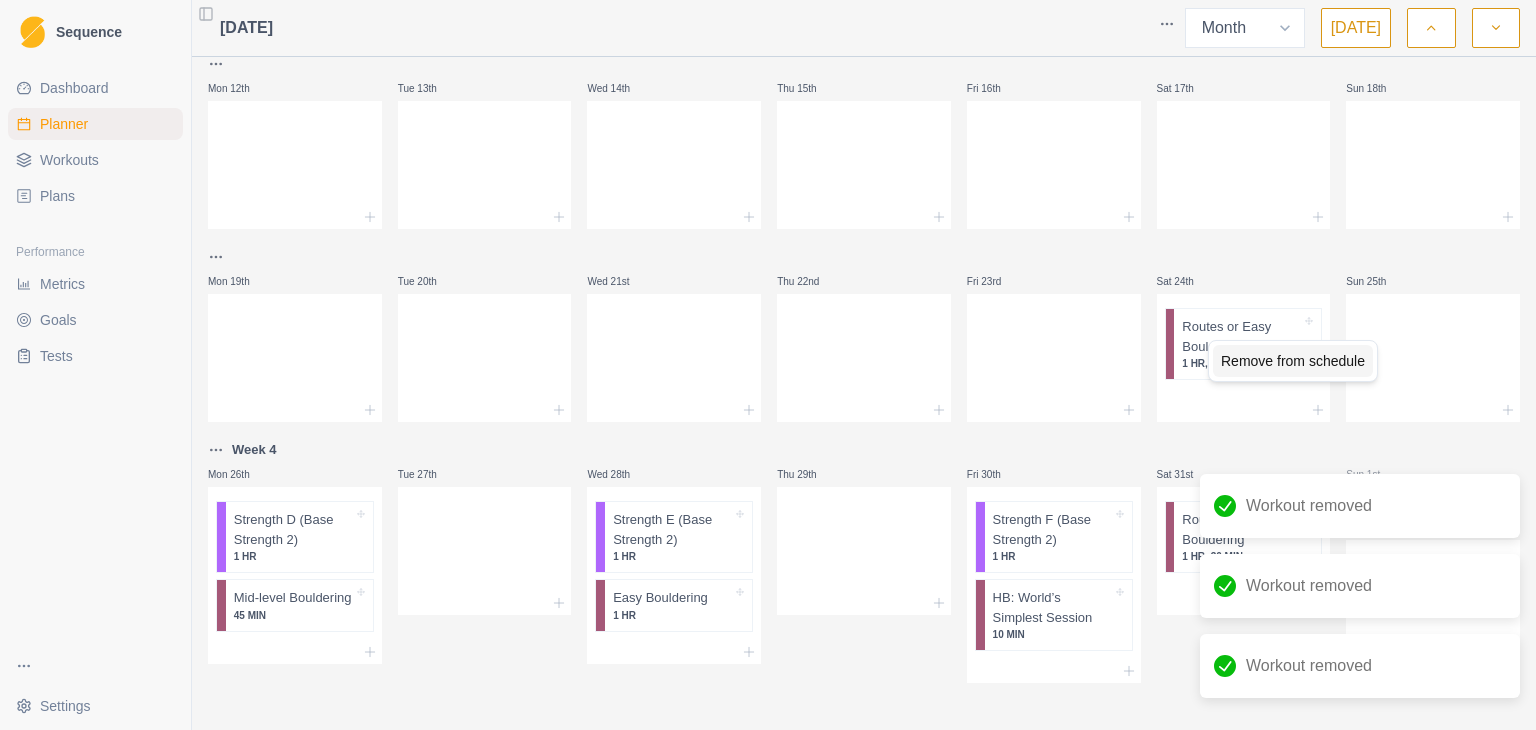 click on "Remove from schedule" at bounding box center (1293, 361) 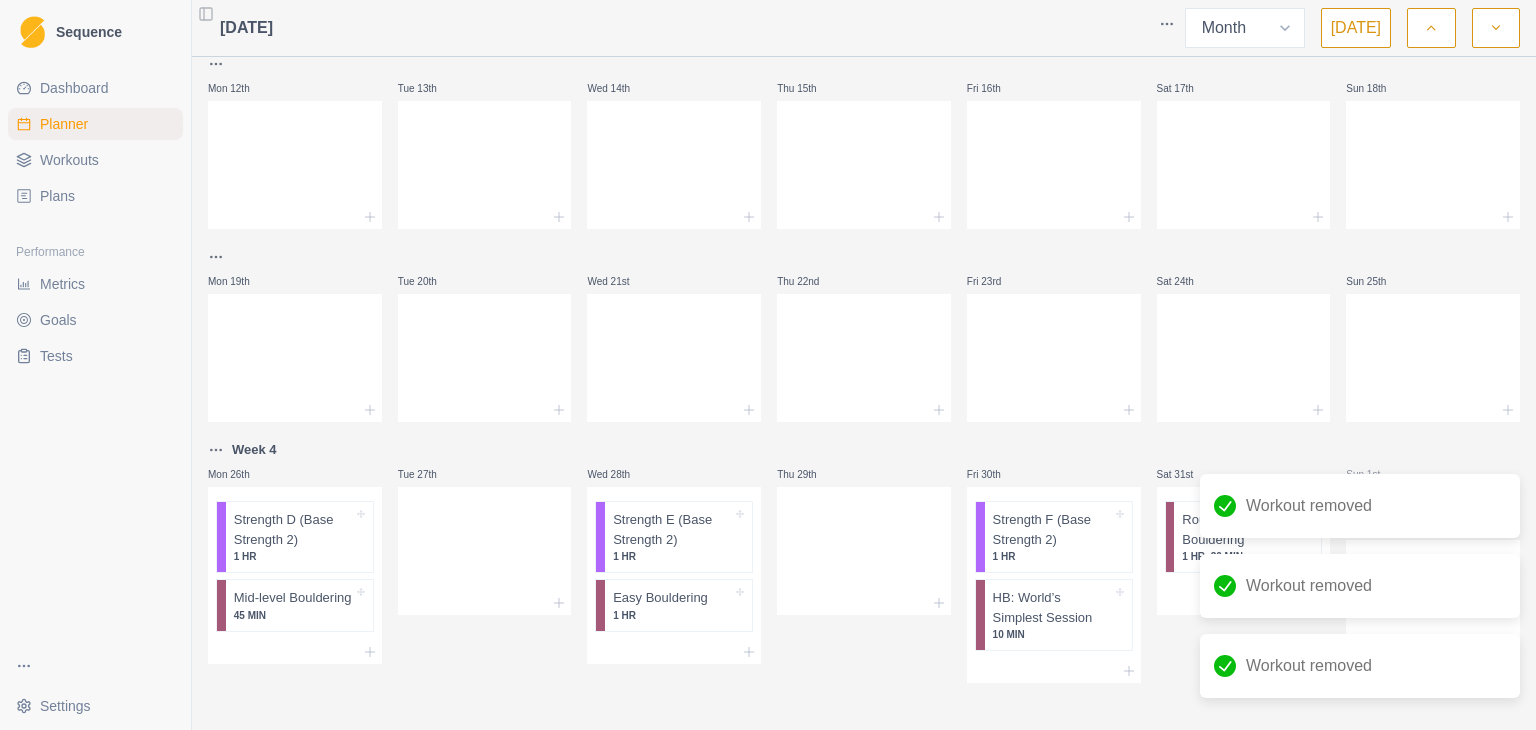 click on "Week 4" at bounding box center (254, 450) 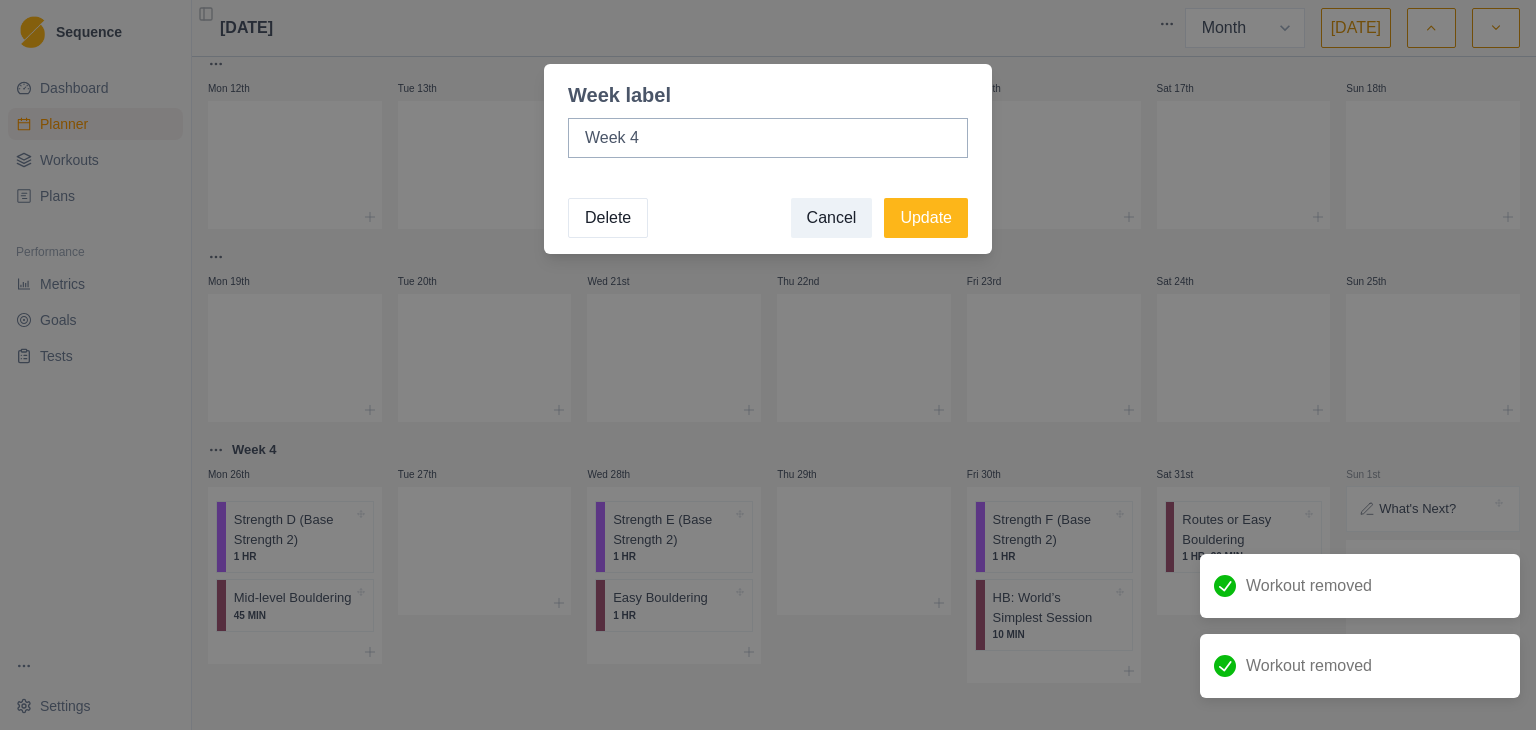 click on "Delete" at bounding box center [608, 218] 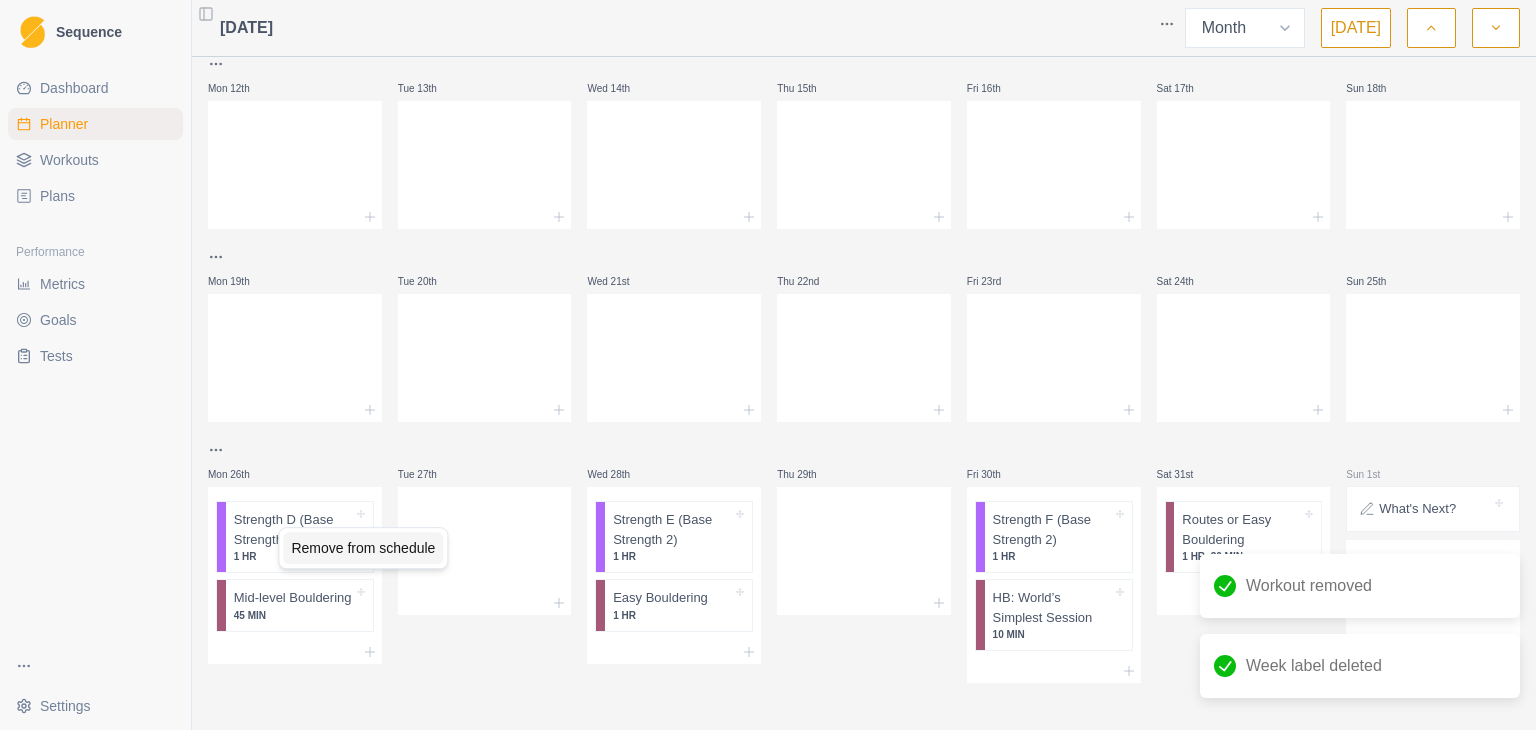 click on "Remove from schedule" at bounding box center [363, 548] 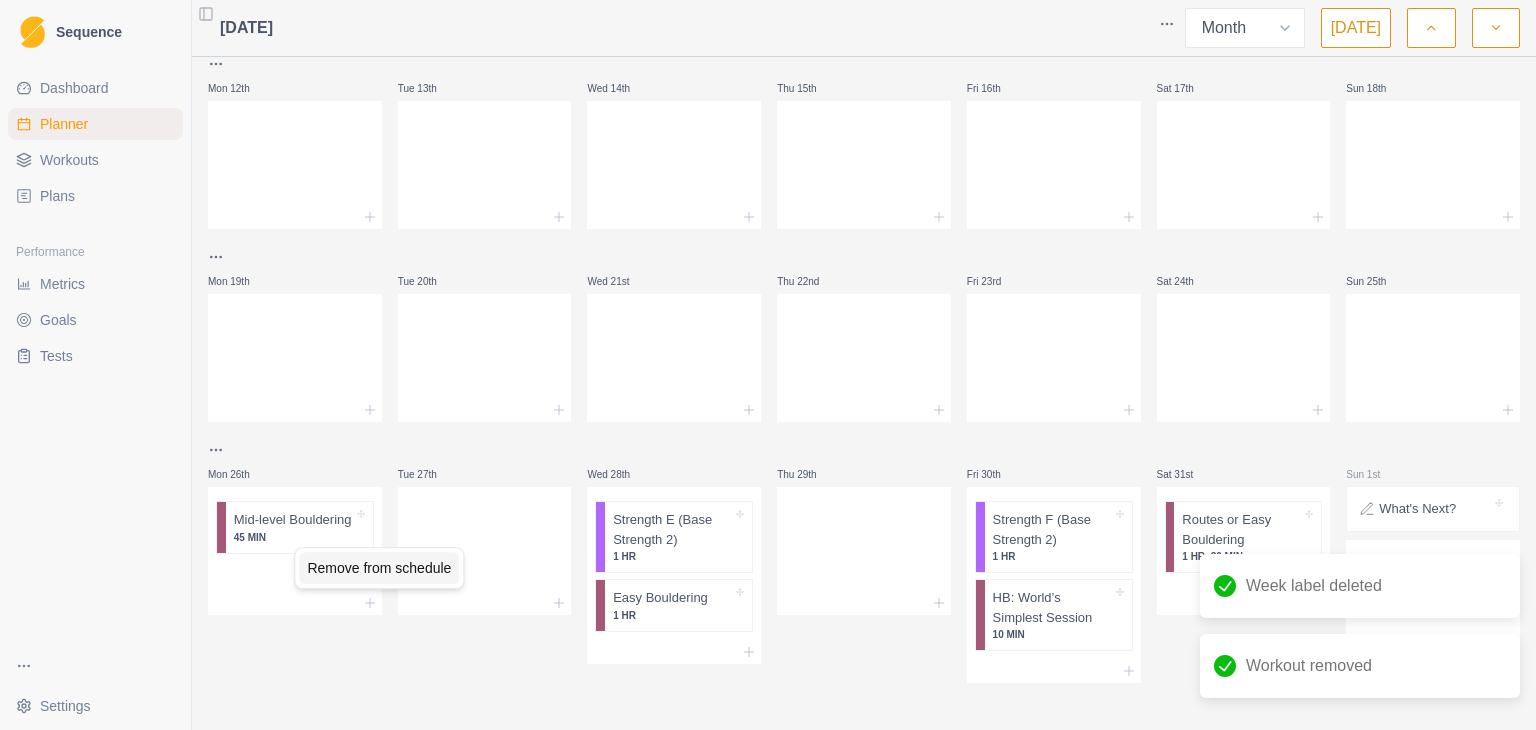click on "Remove from schedule" at bounding box center [379, 568] 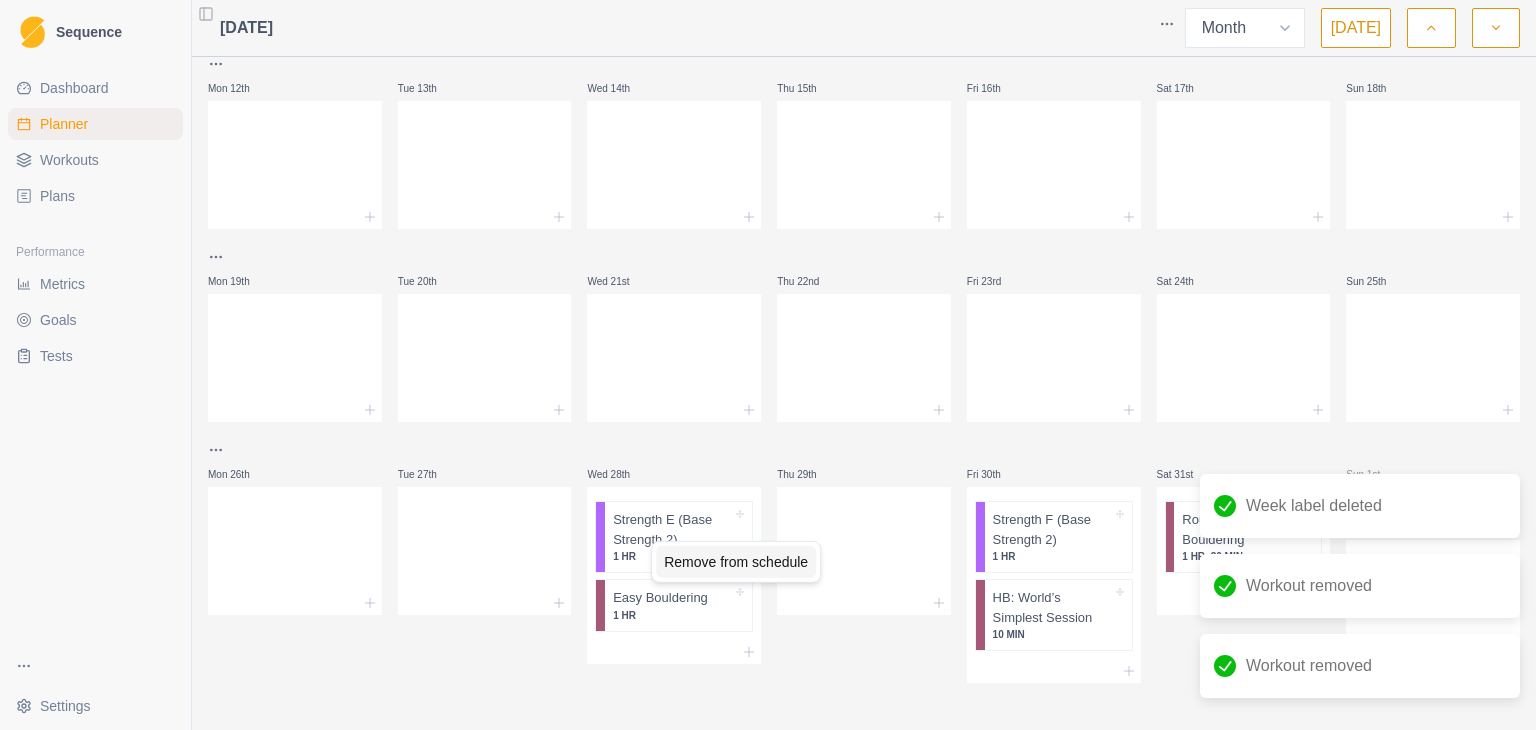 click on "Remove from schedule" at bounding box center (736, 562) 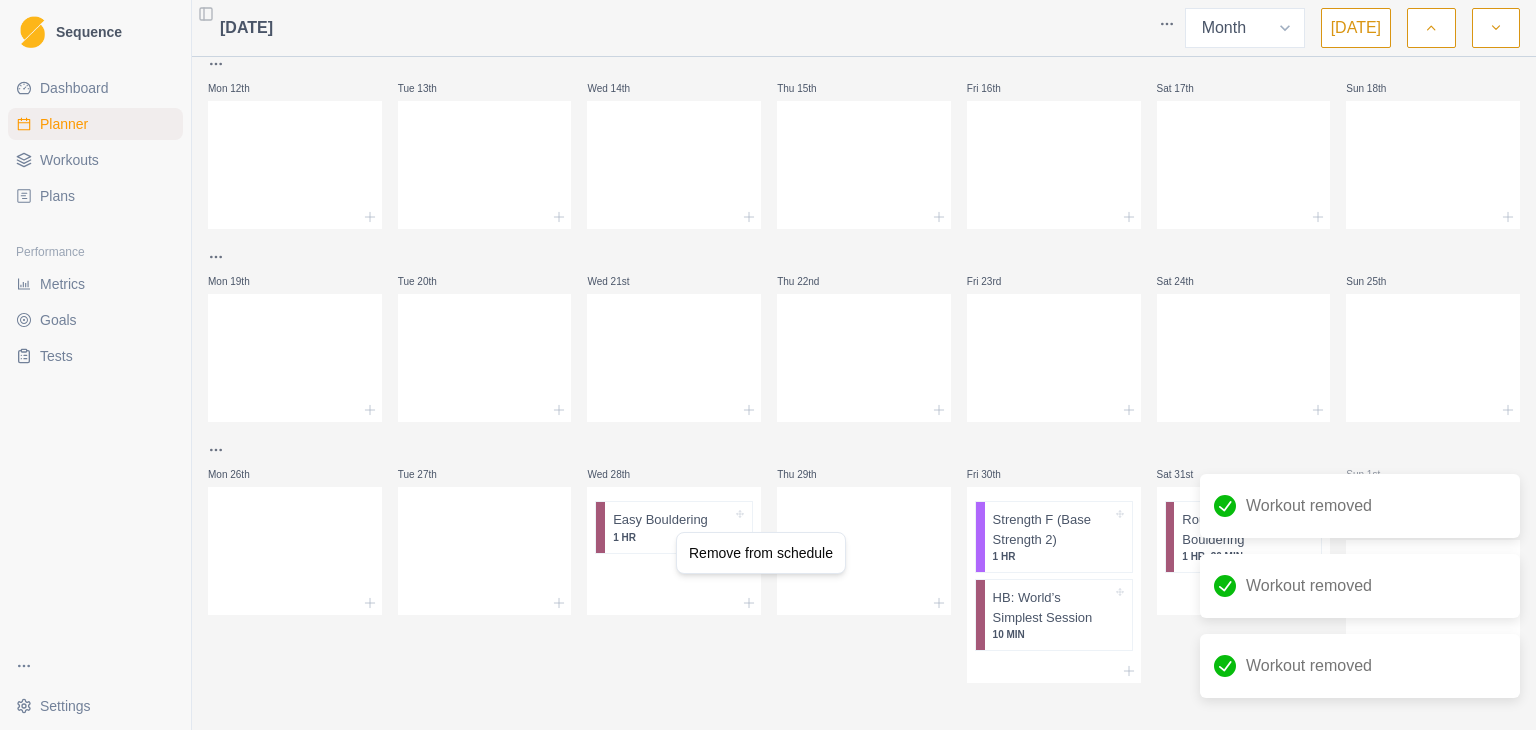 click on "Remove from schedule" at bounding box center [761, 553] 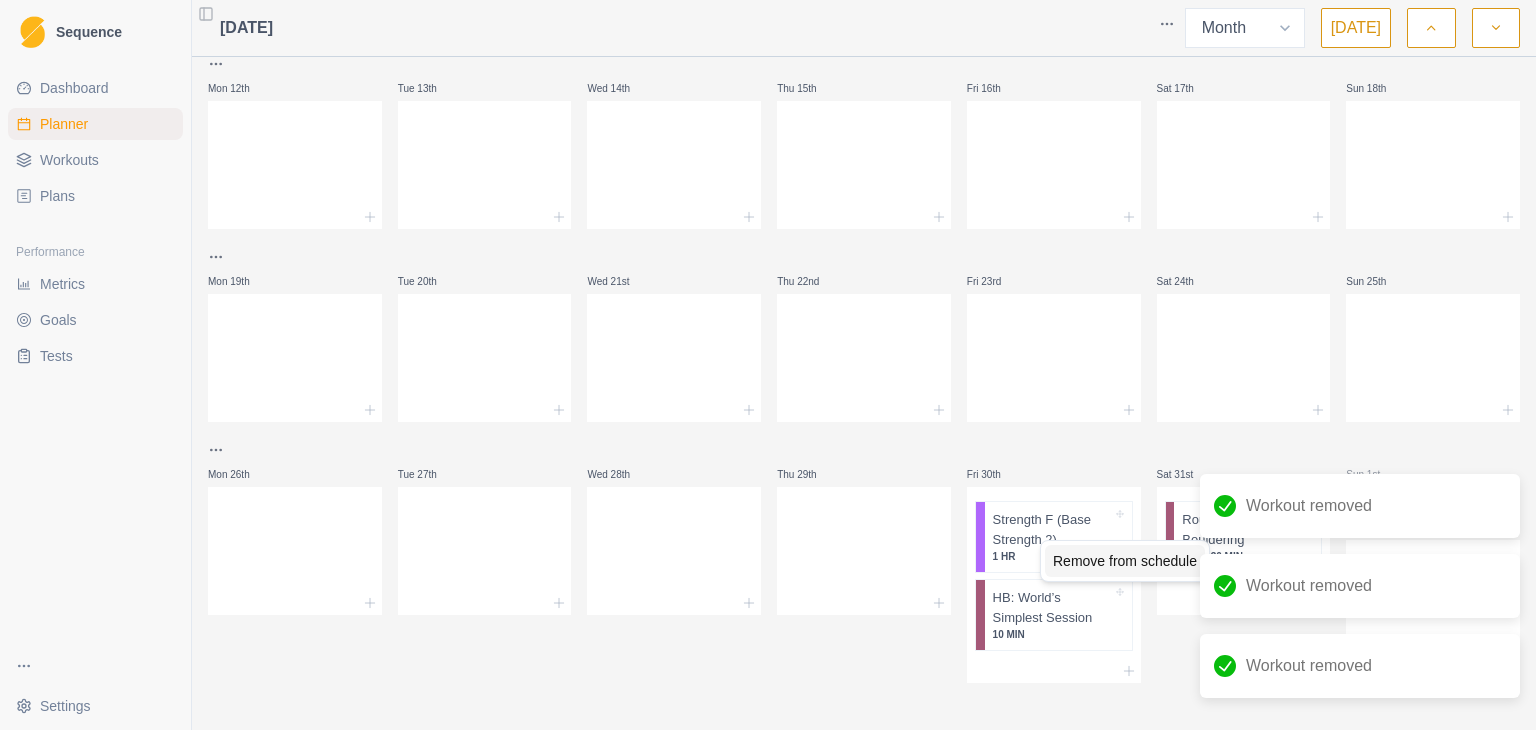 click on "Remove from schedule" at bounding box center (1125, 561) 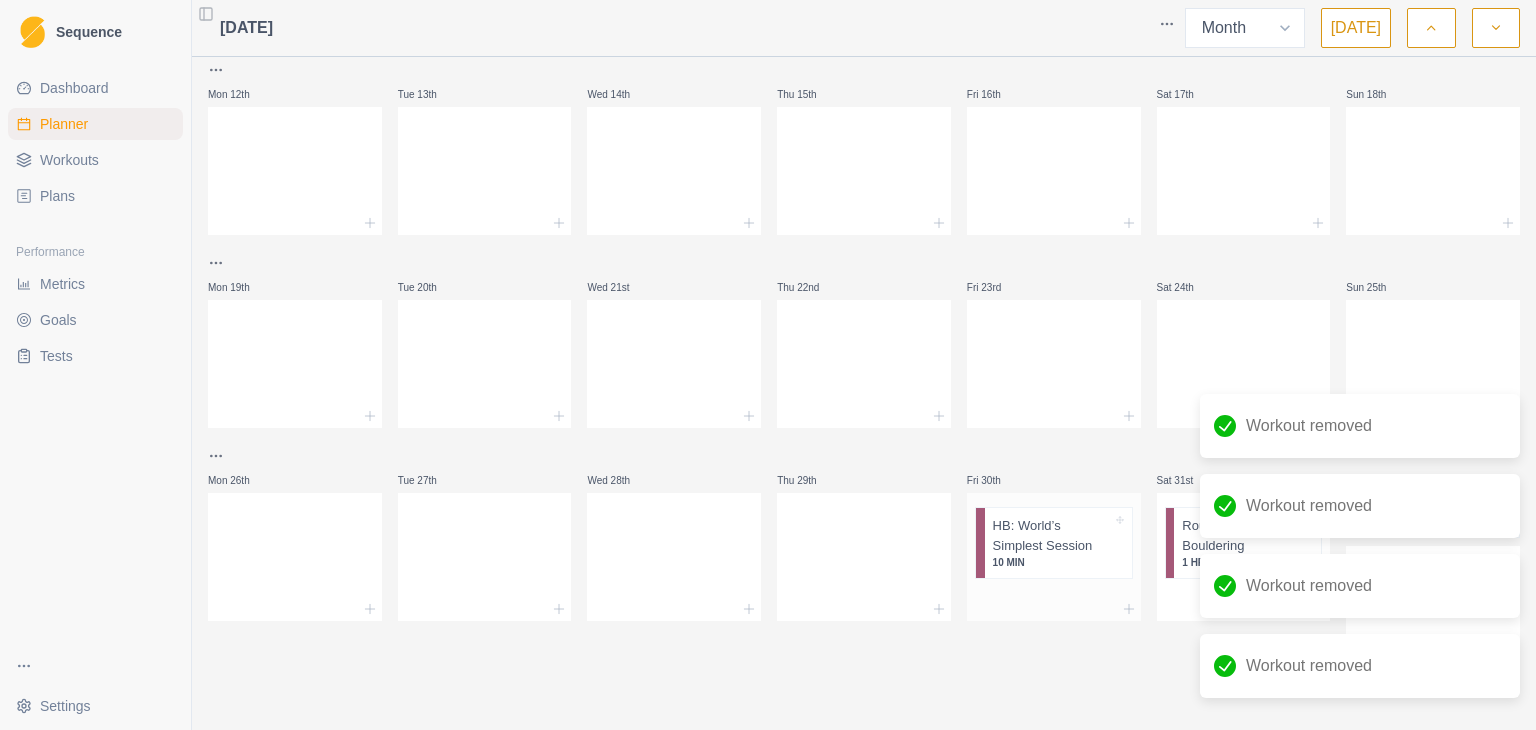 scroll, scrollTop: 393, scrollLeft: 0, axis: vertical 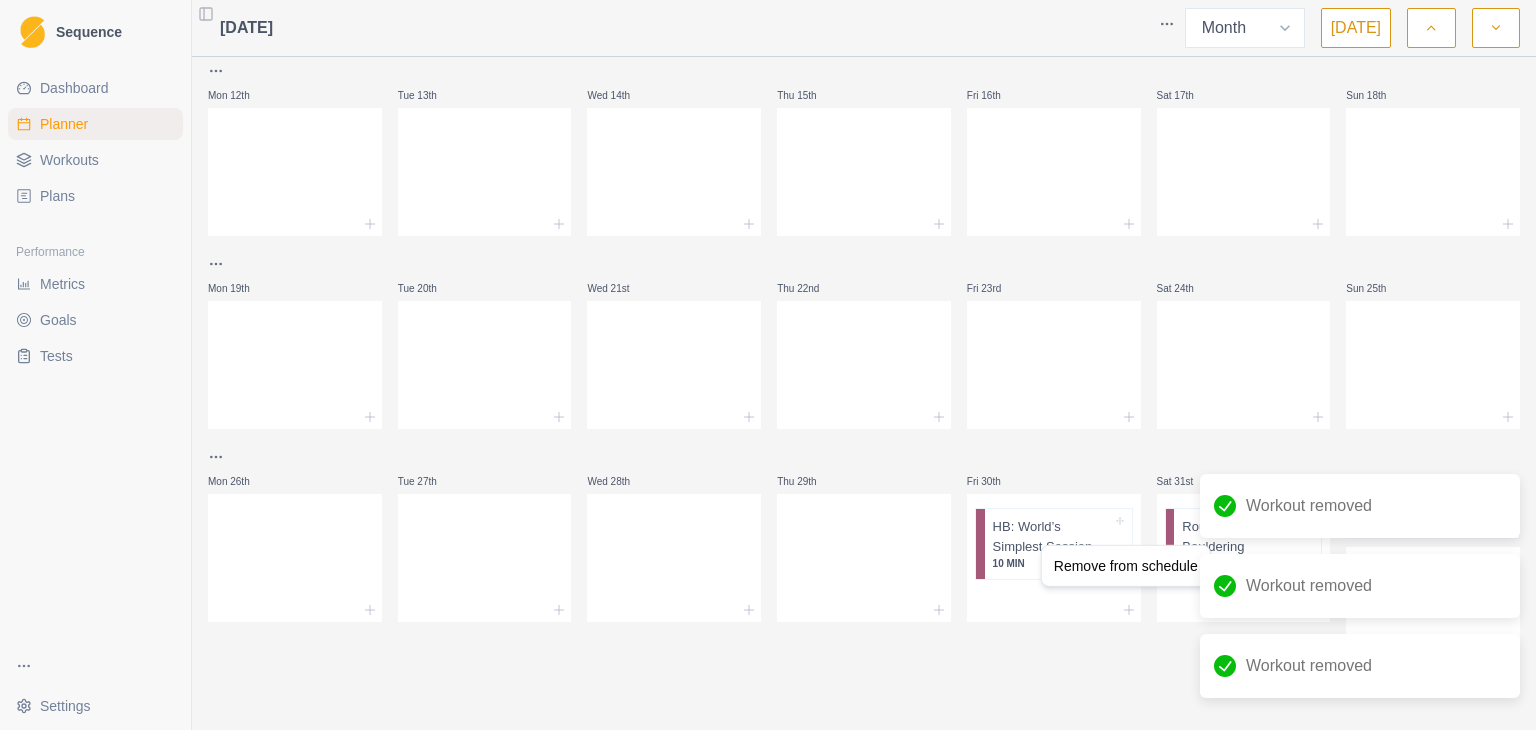 click on "Remove from schedule" at bounding box center [1126, 566] 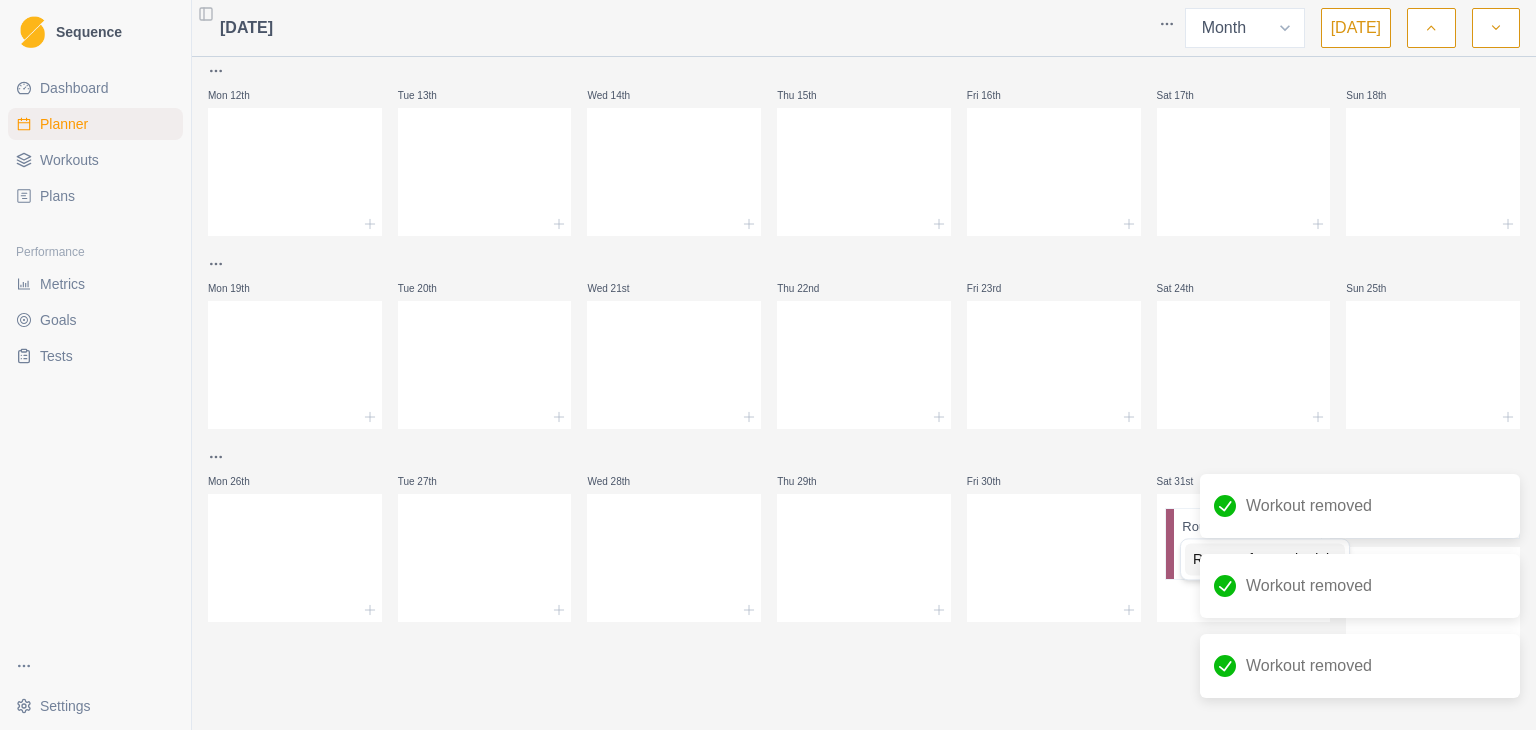 click on "Remove from schedule" at bounding box center [1265, 559] 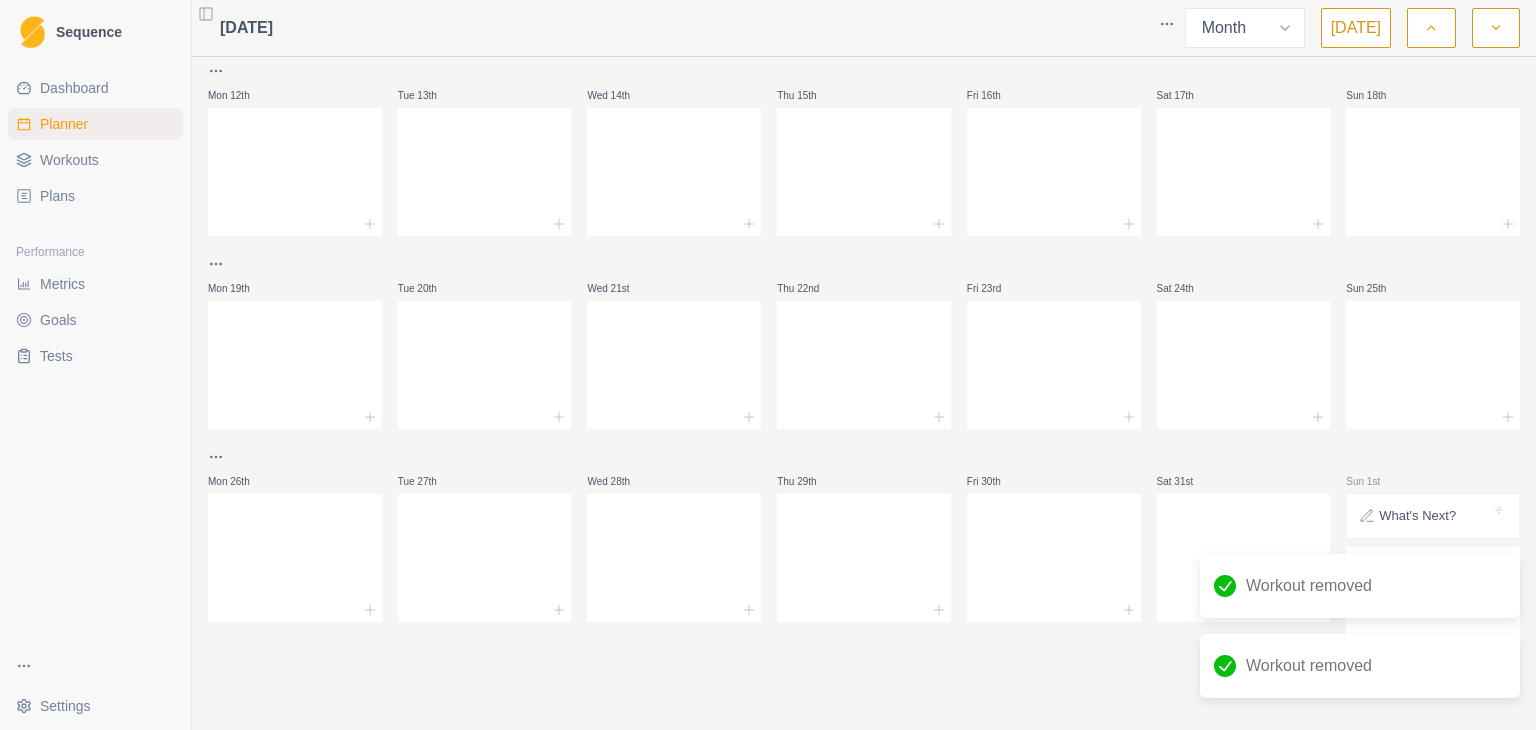 click 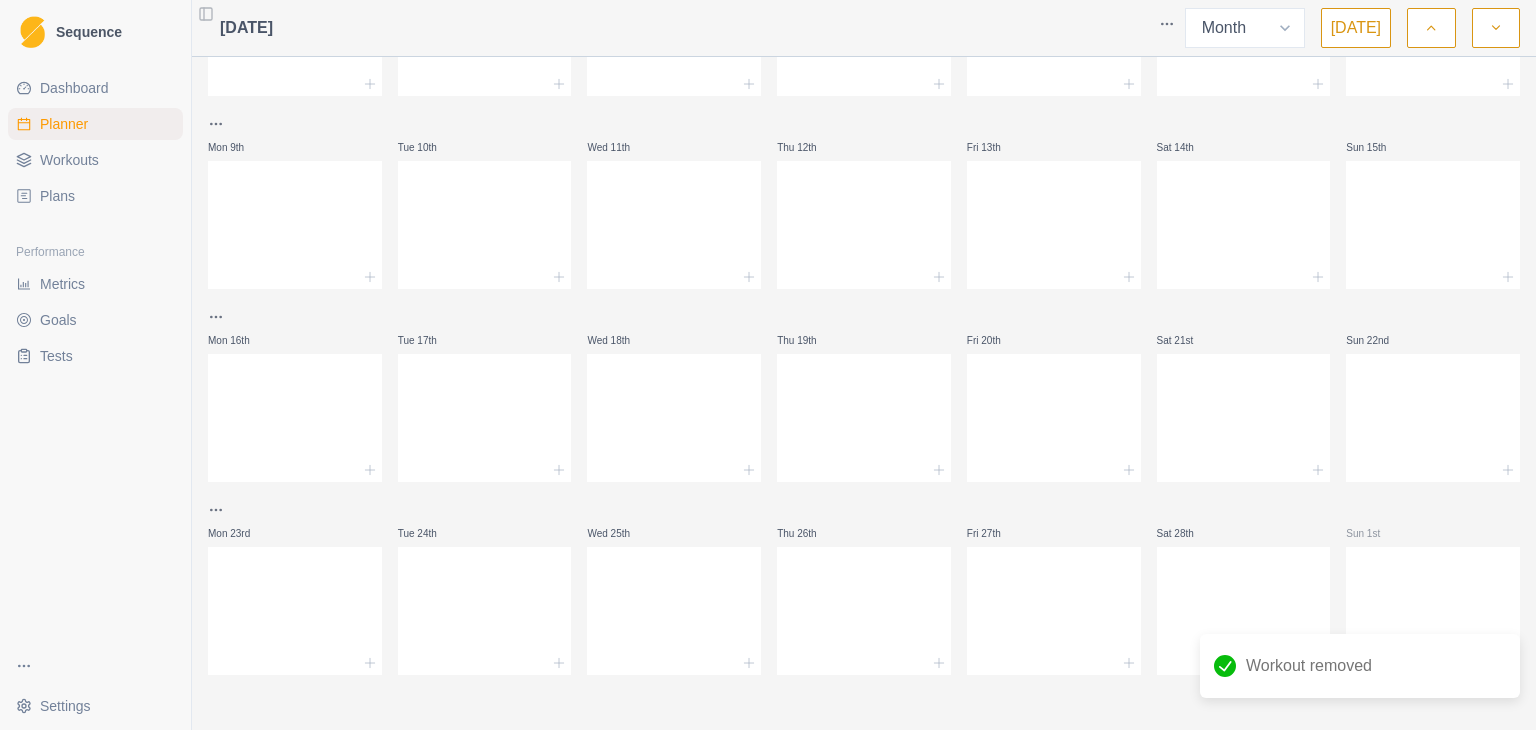 scroll, scrollTop: 0, scrollLeft: 0, axis: both 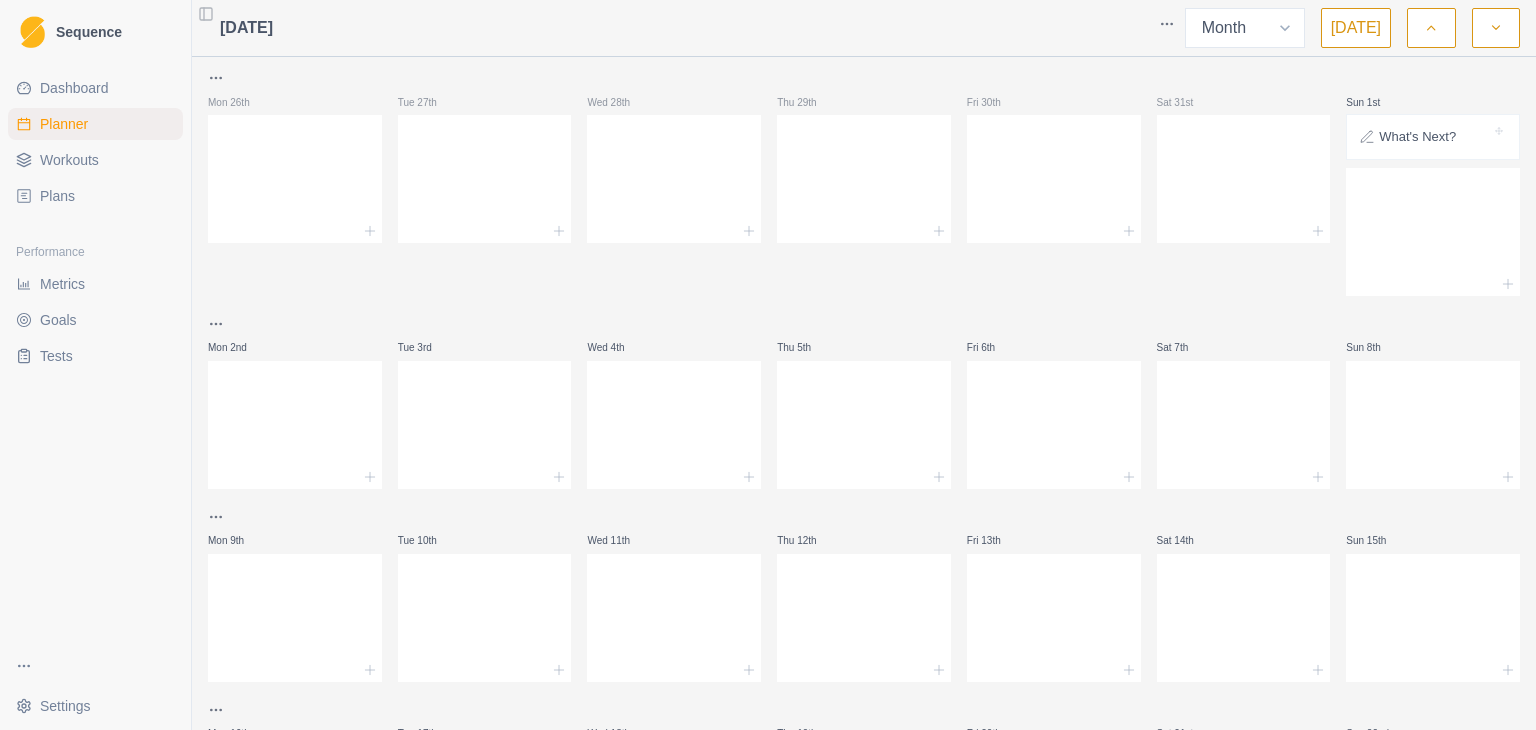 click 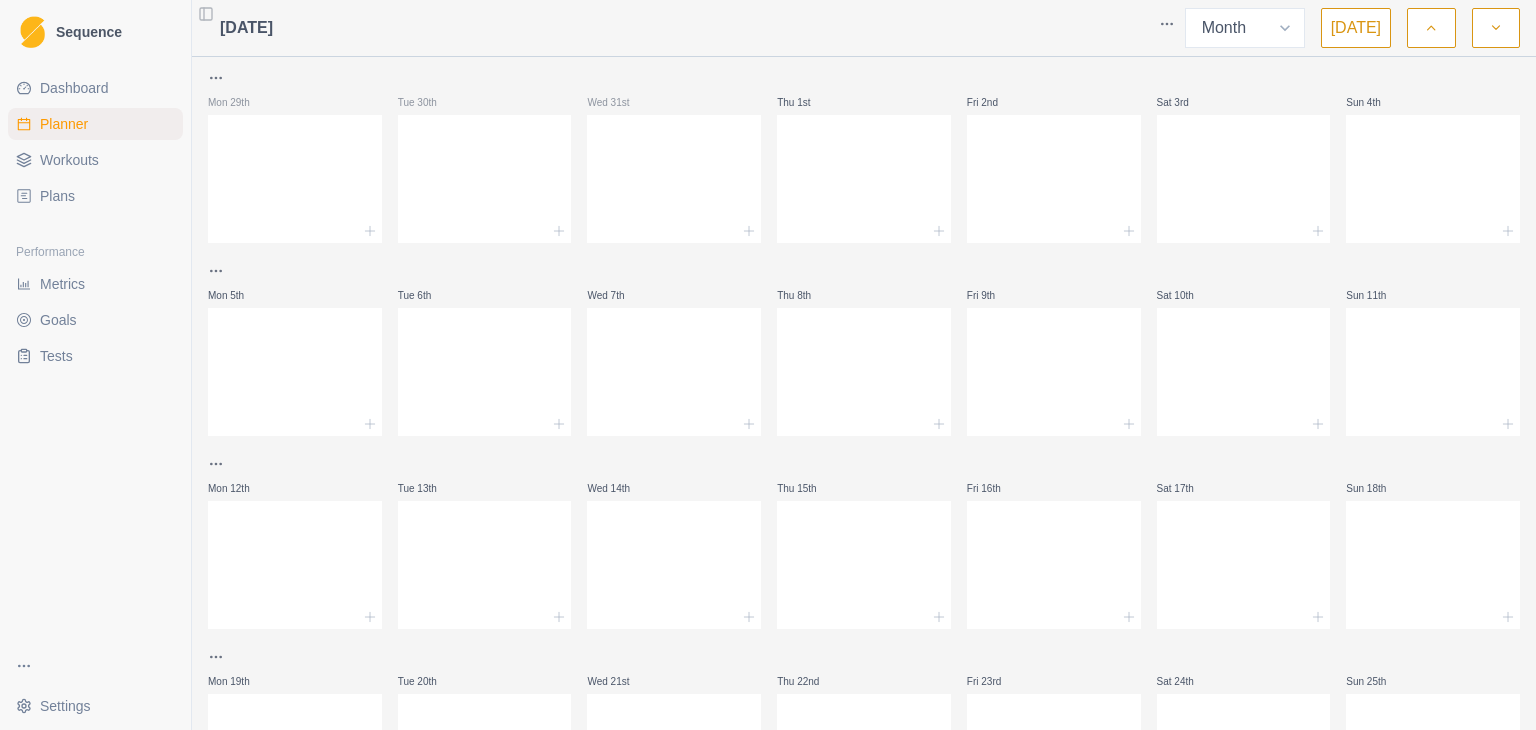 click at bounding box center (1496, 28) 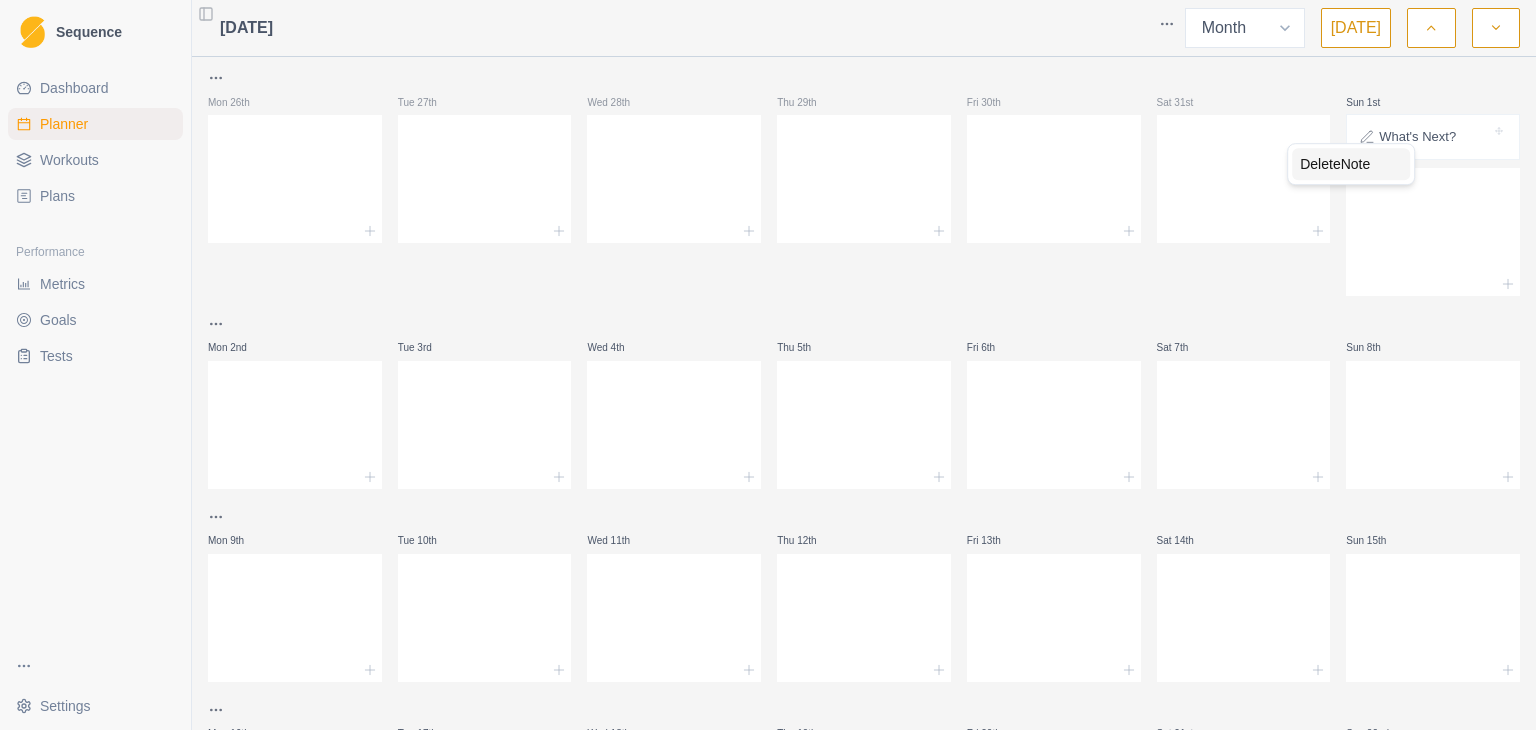 click on "Delete  Note" at bounding box center (1351, 164) 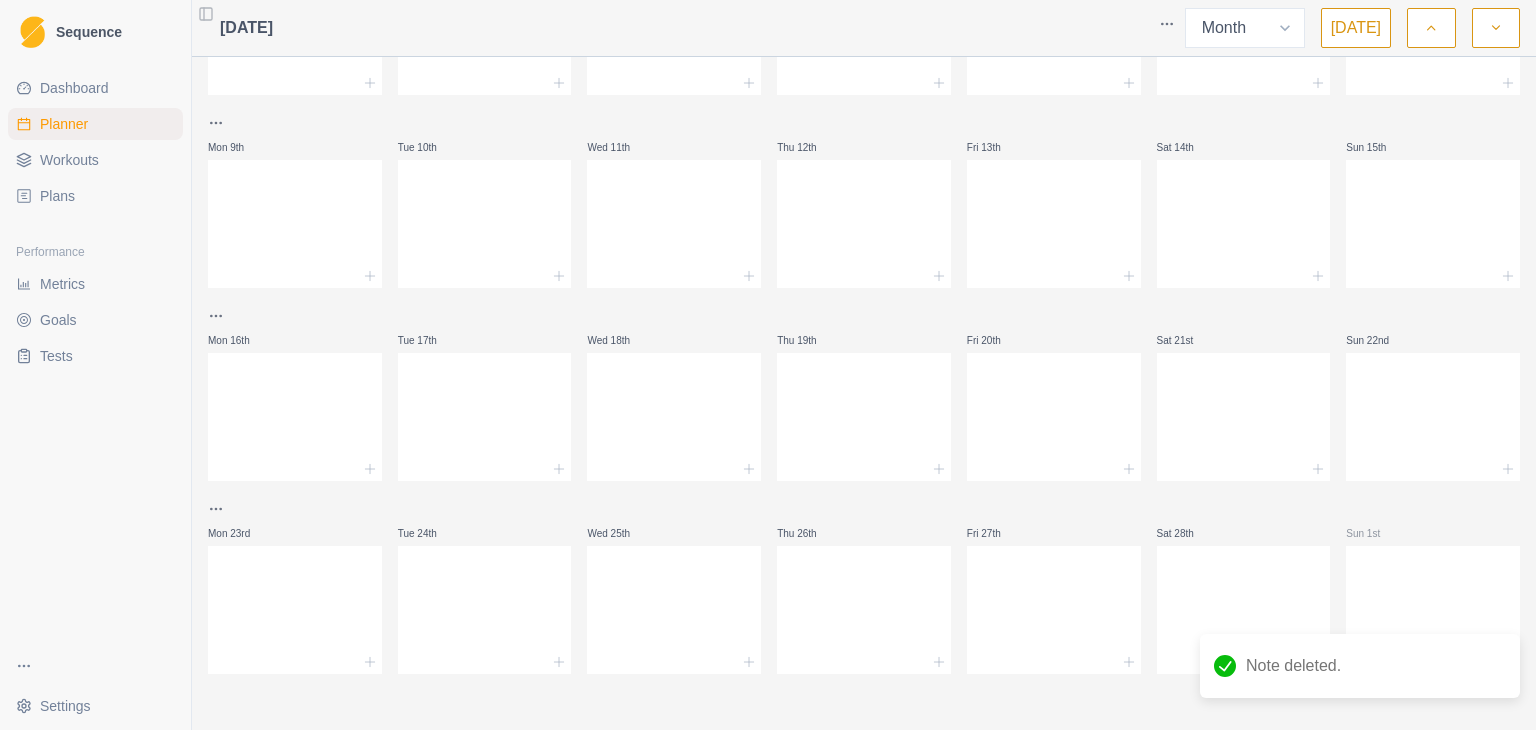 scroll, scrollTop: 0, scrollLeft: 0, axis: both 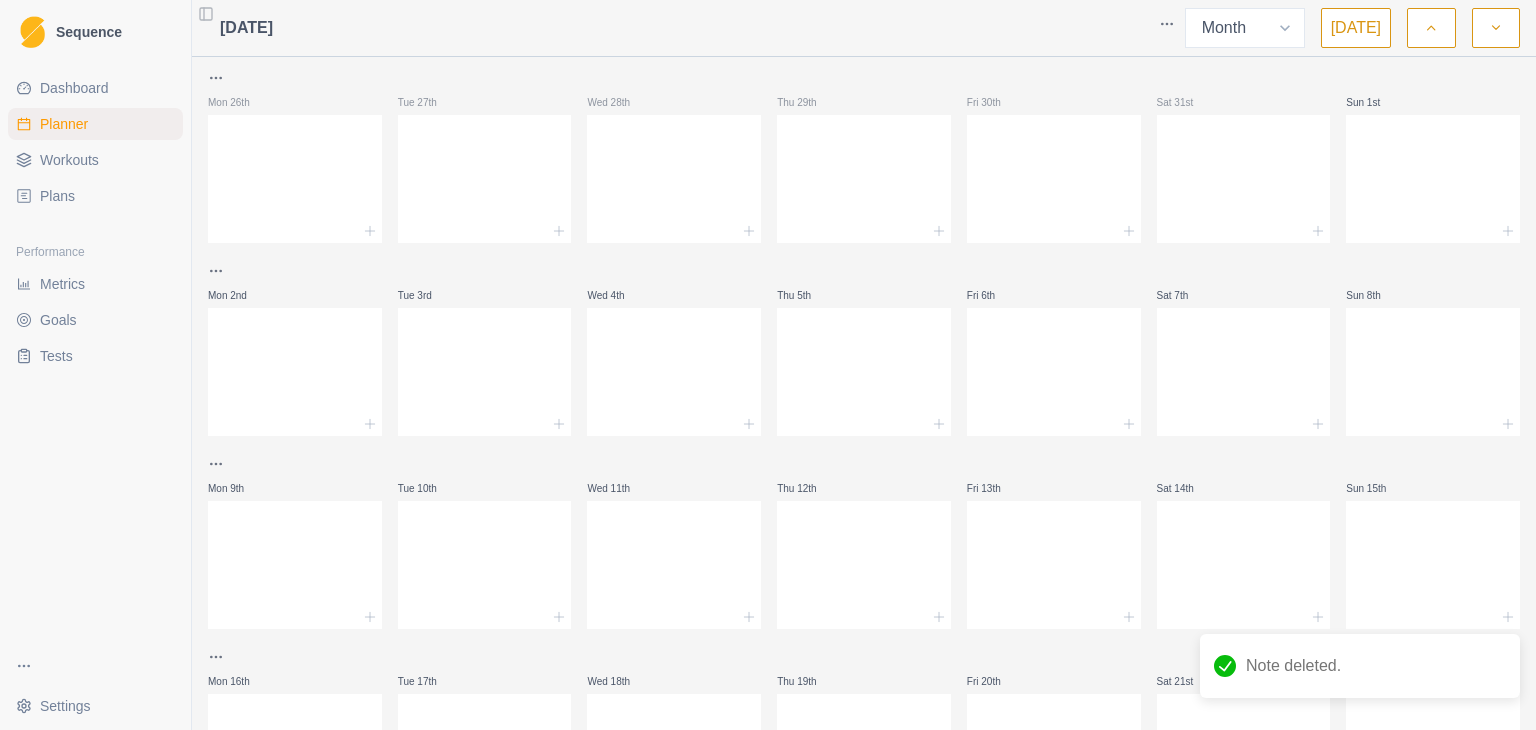 click 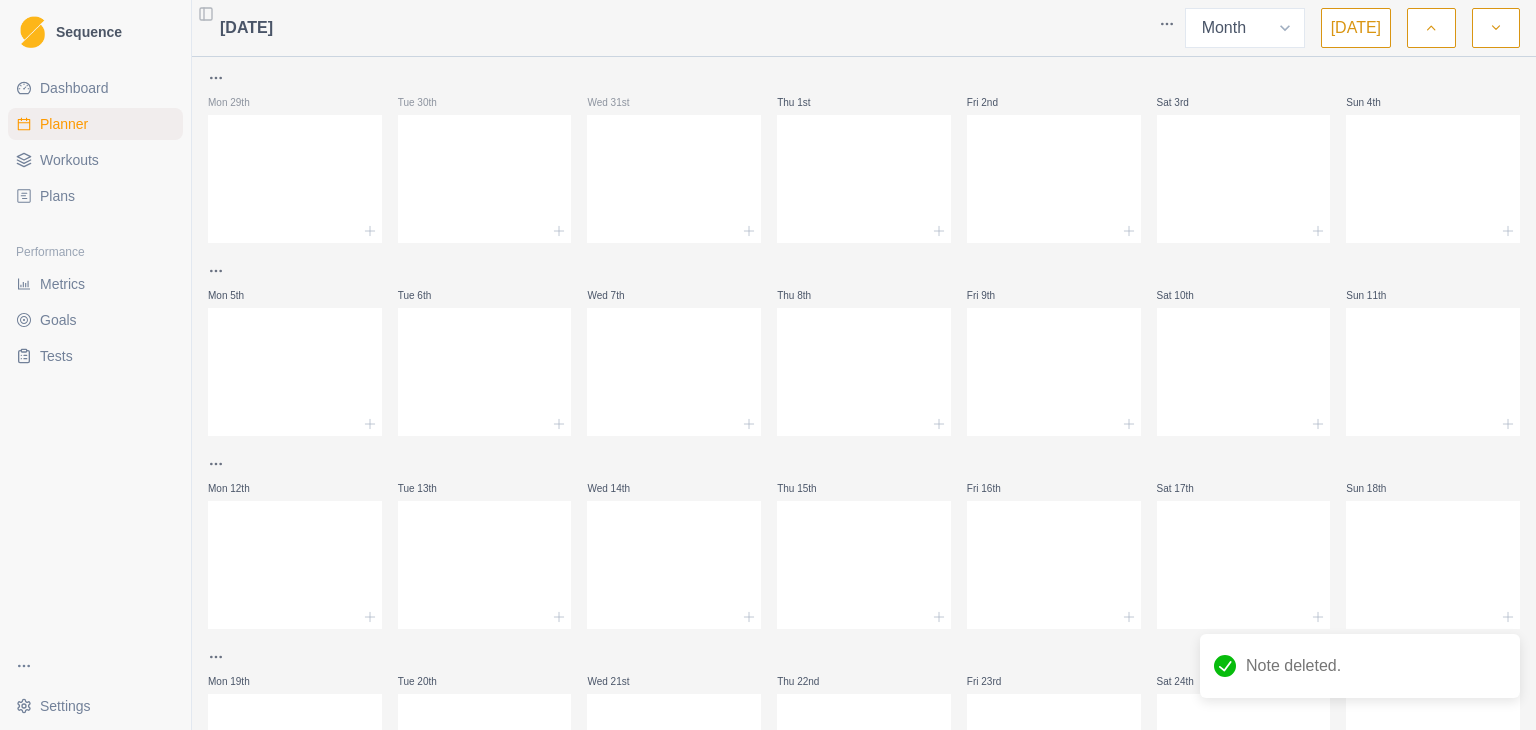 click 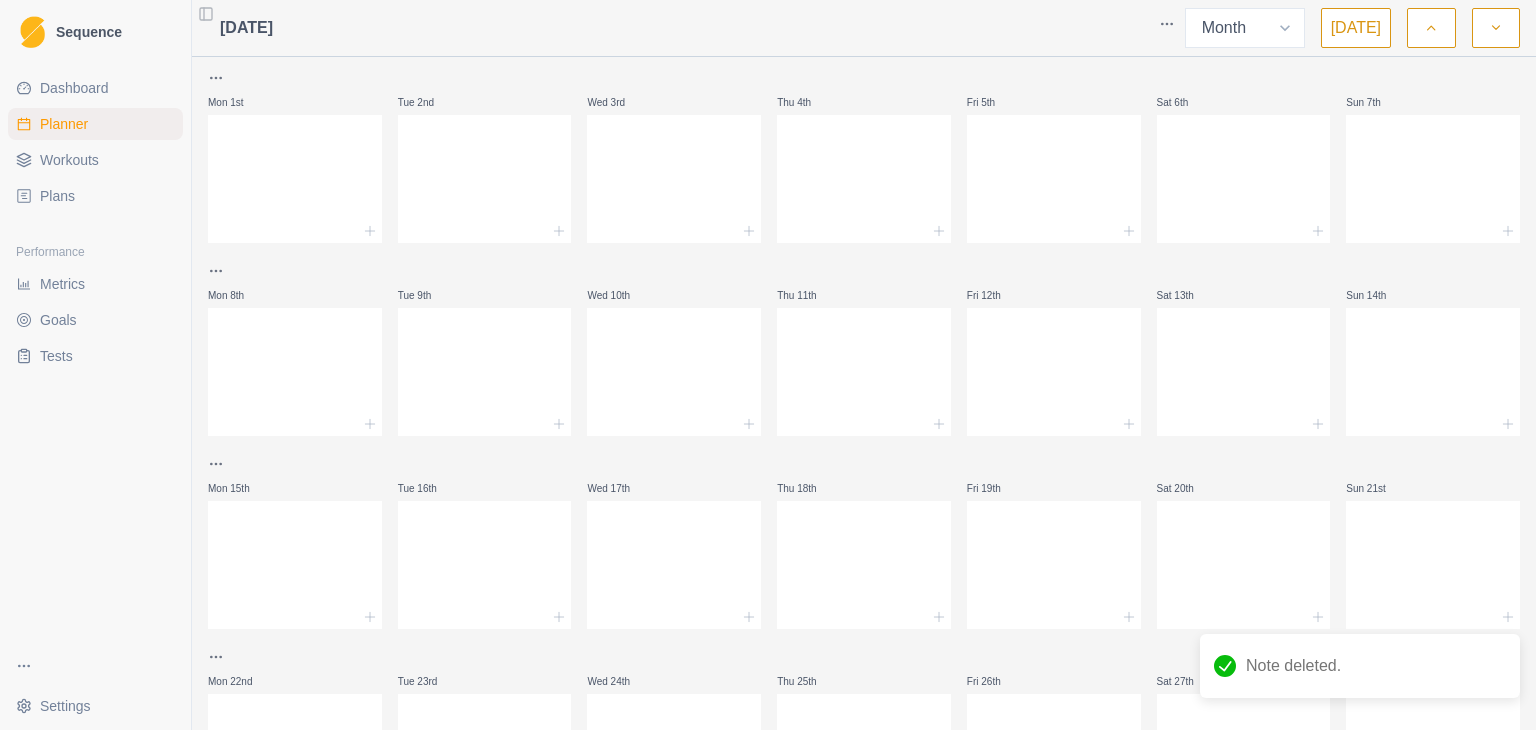 click 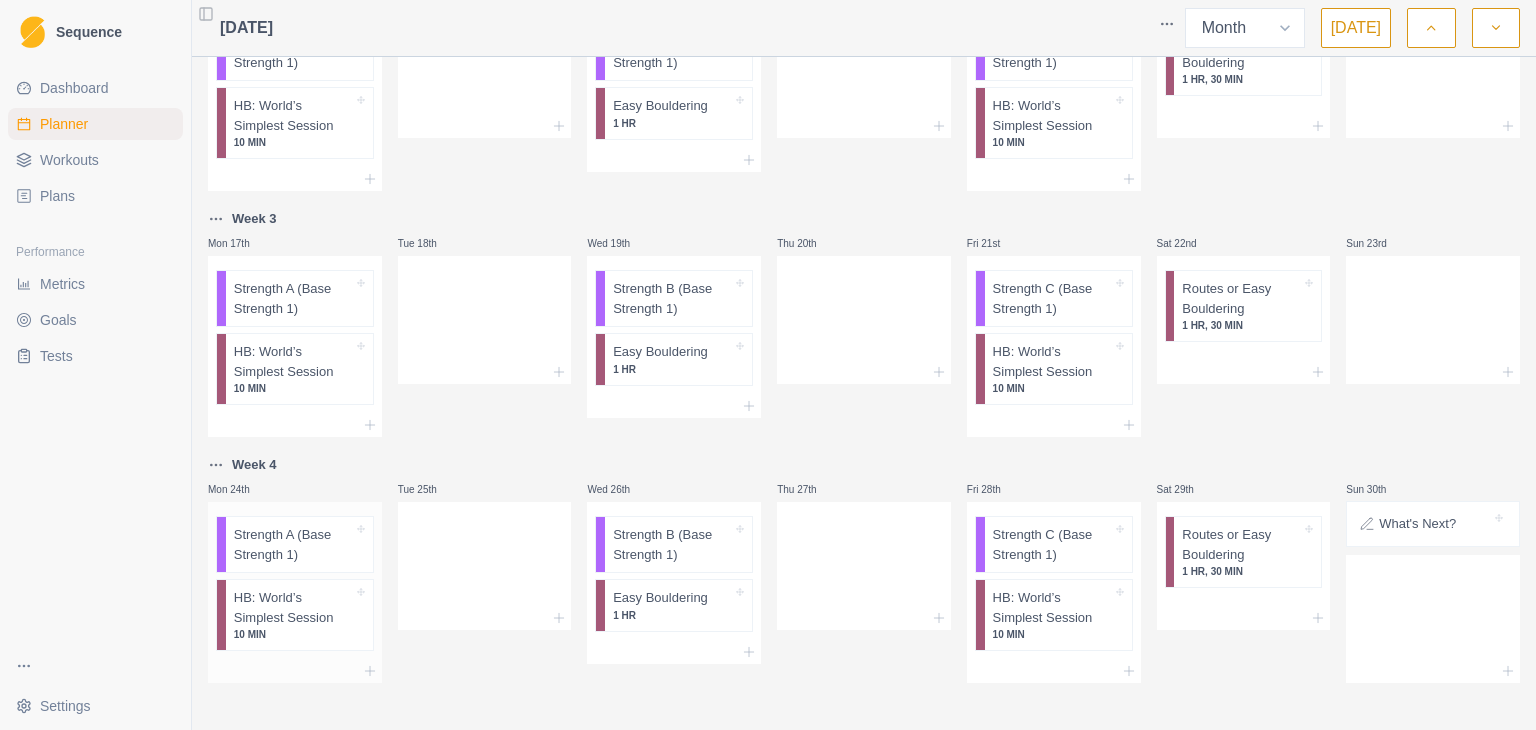 scroll, scrollTop: 621, scrollLeft: 0, axis: vertical 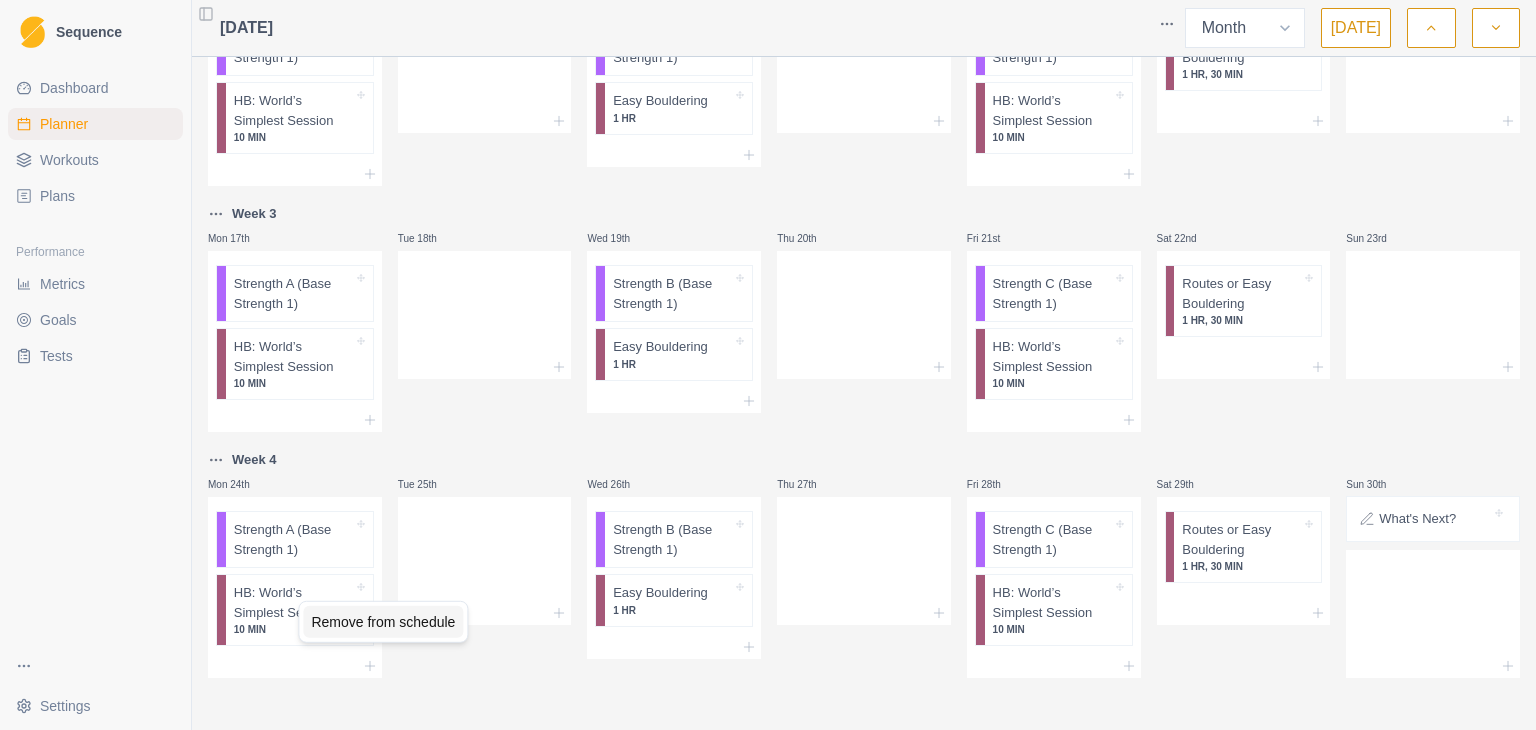 click on "Remove from schedule" at bounding box center [383, 622] 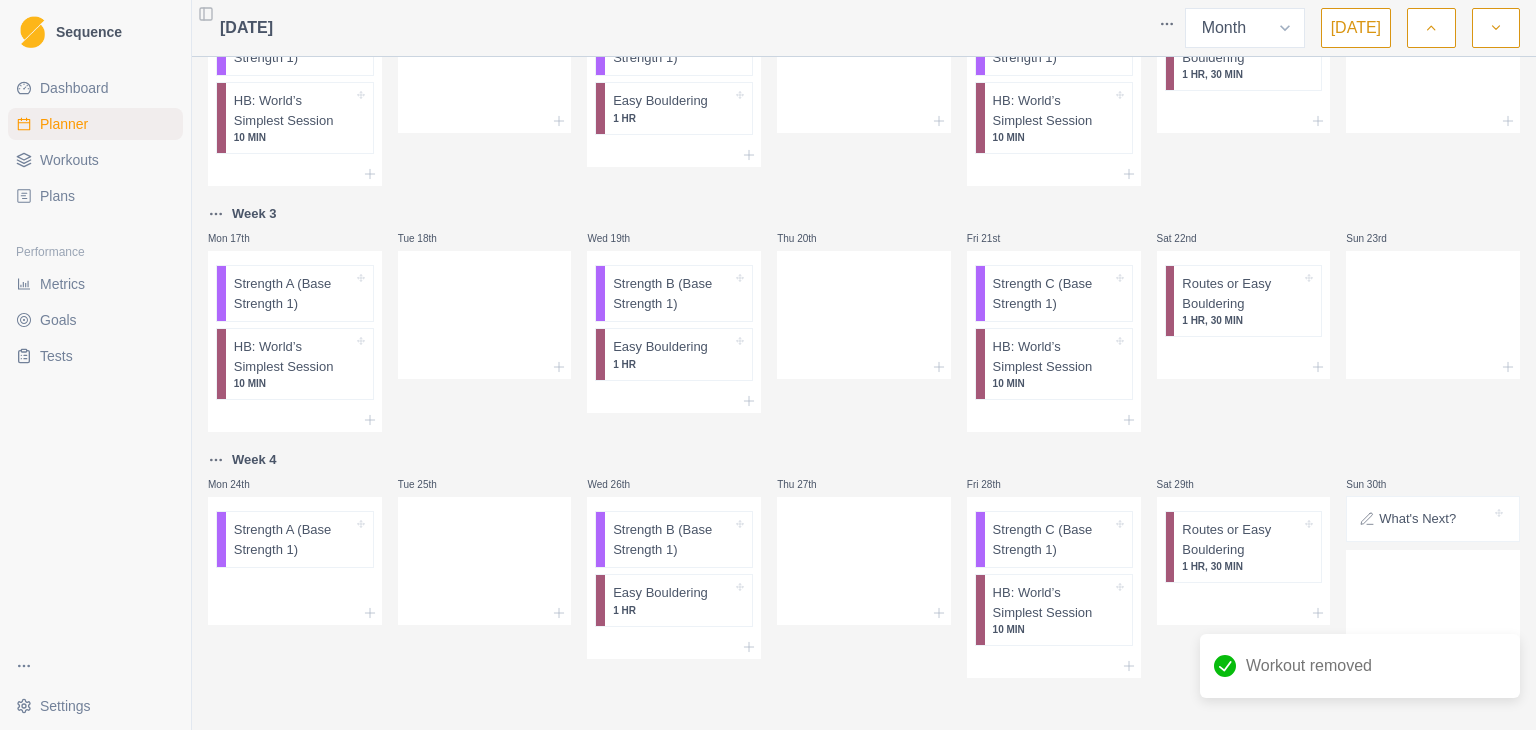 click on "Strength A (Base Strength 1)" at bounding box center (295, 536) 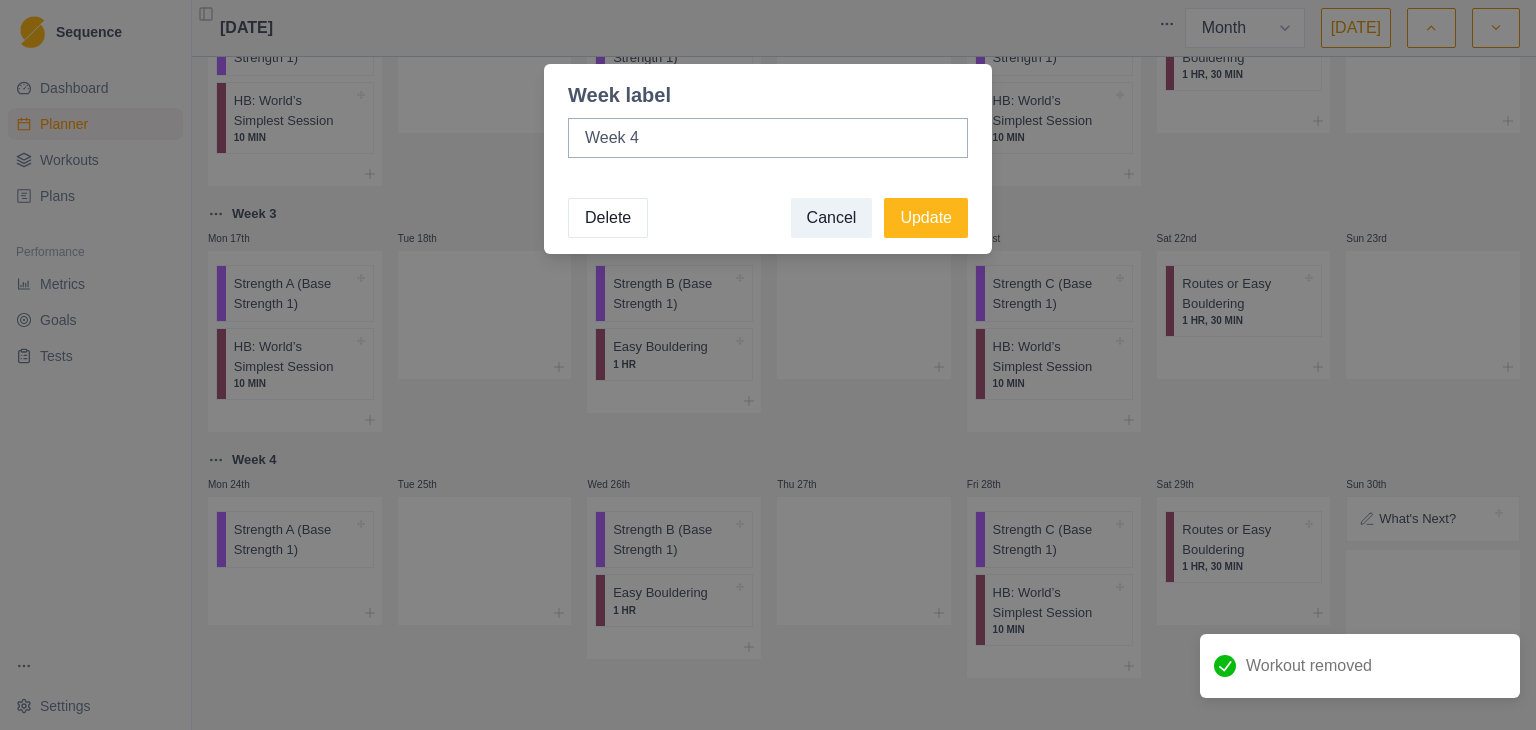 click on "Delete" at bounding box center (608, 218) 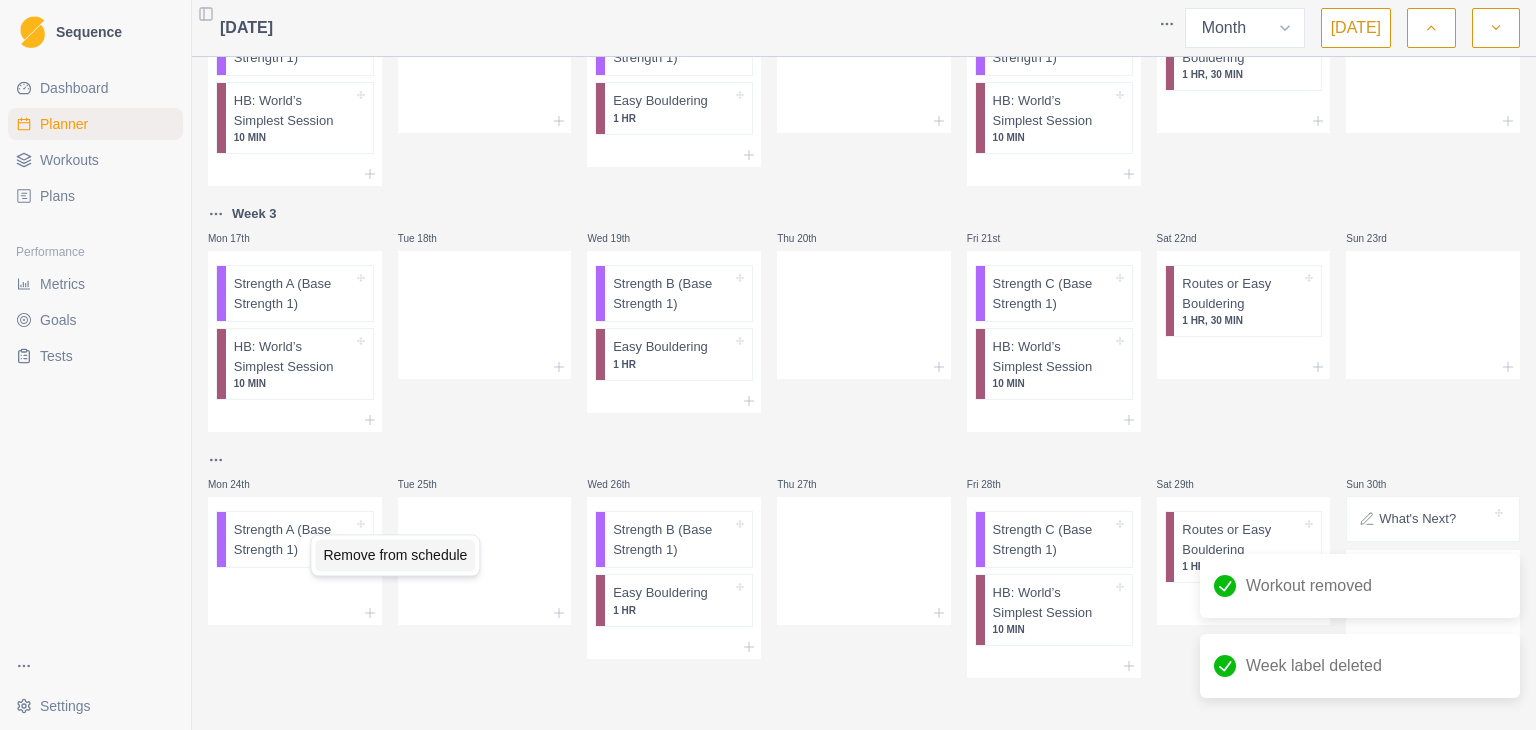 click on "Remove from schedule" at bounding box center [395, 555] 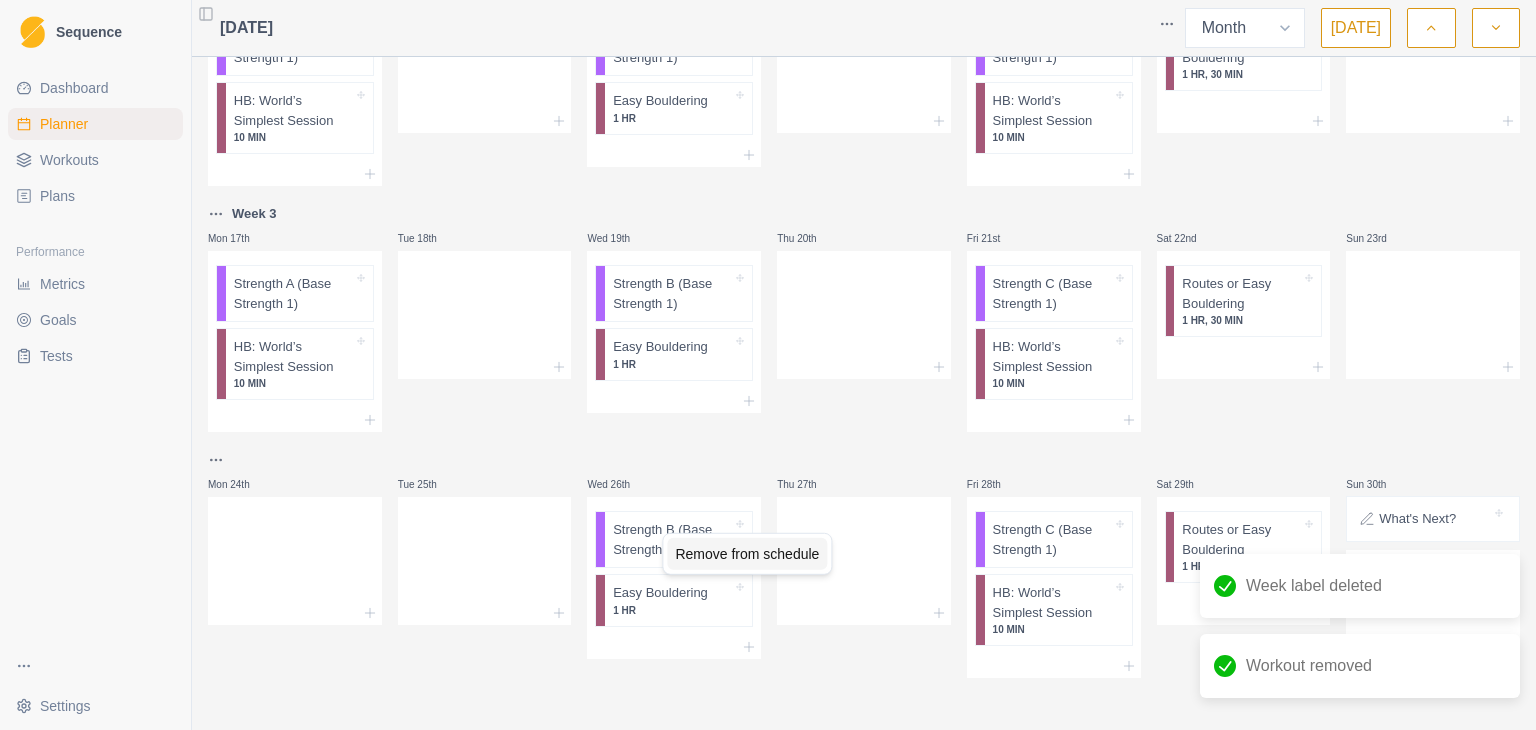 click on "Remove from schedule" at bounding box center [747, 554] 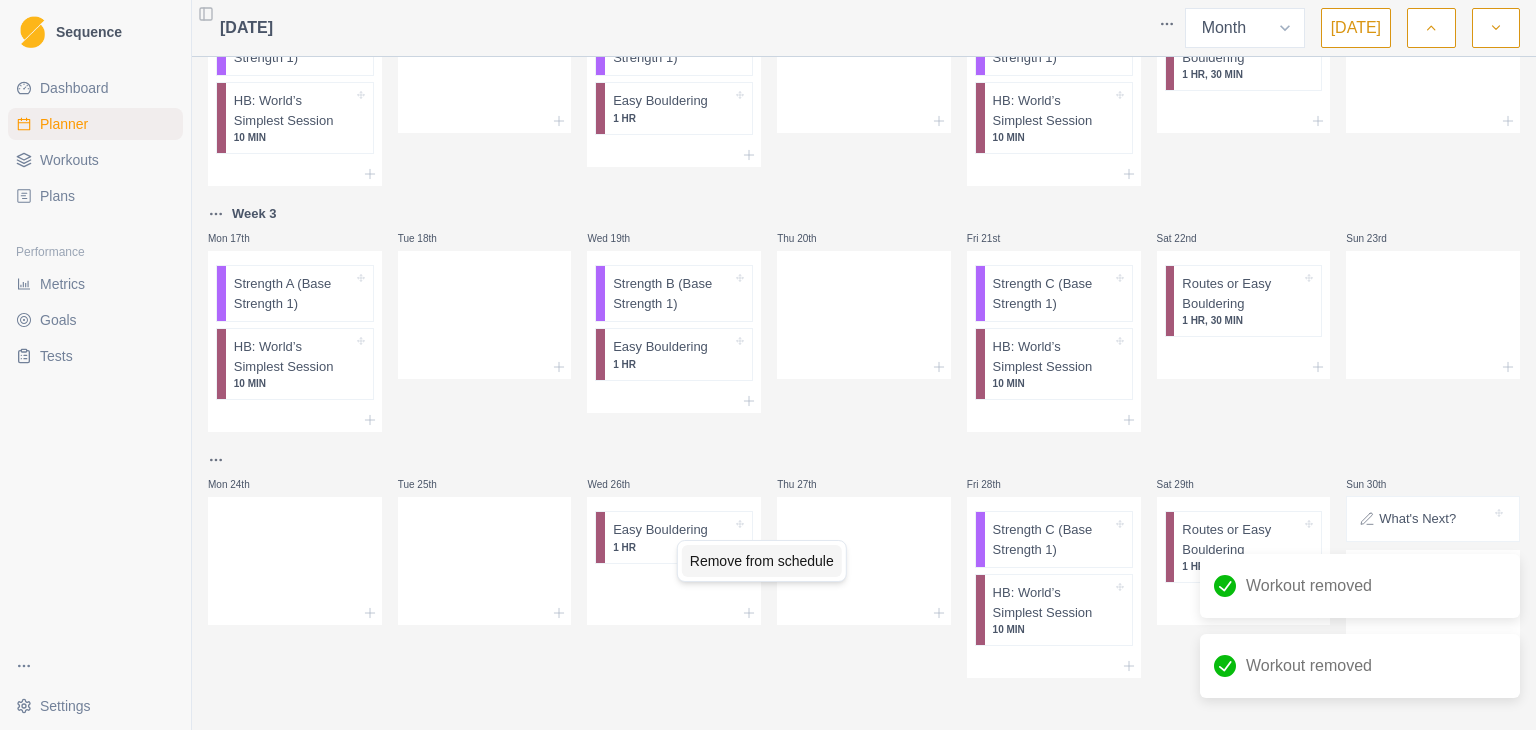 click on "Remove from schedule" at bounding box center [762, 561] 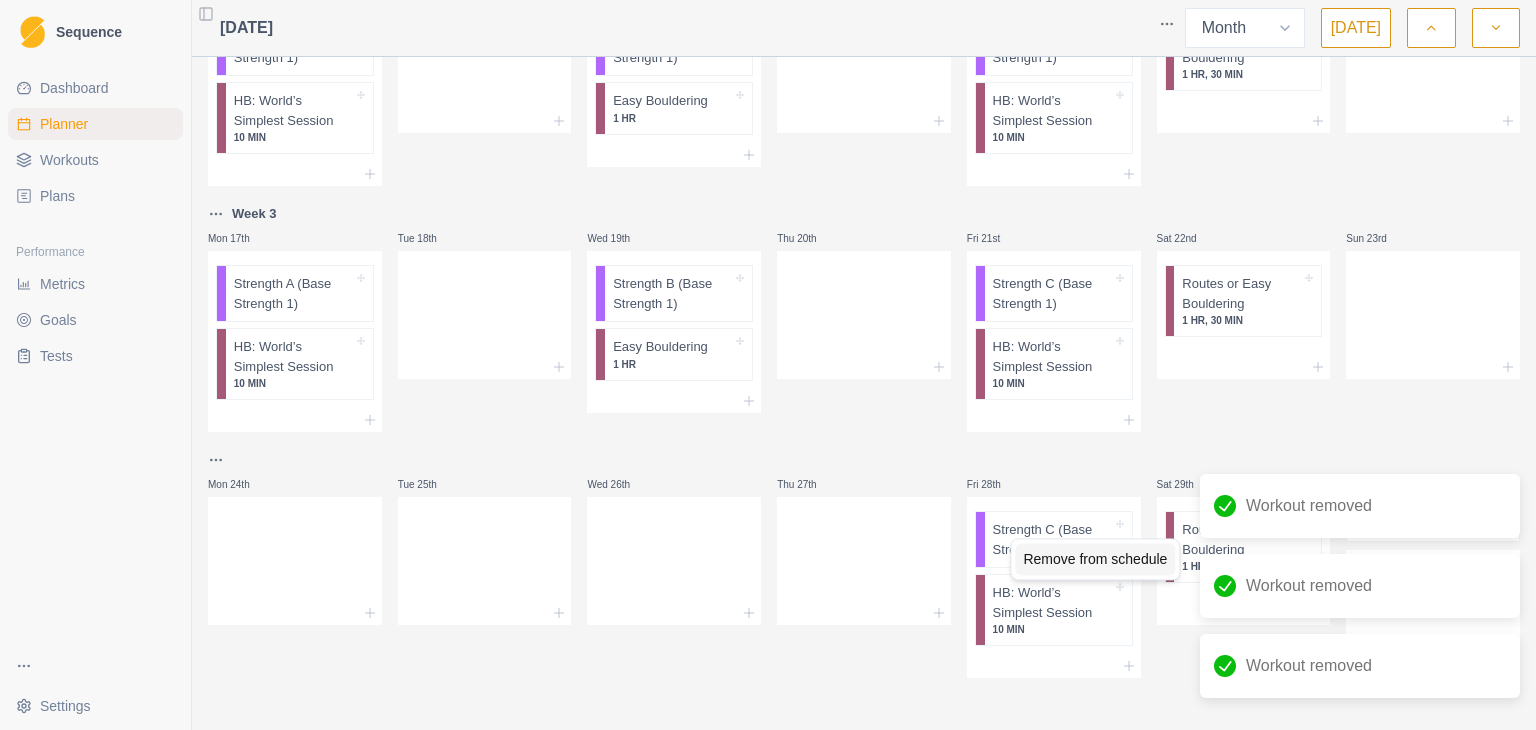 click on "Remove from schedule" at bounding box center (1095, 559) 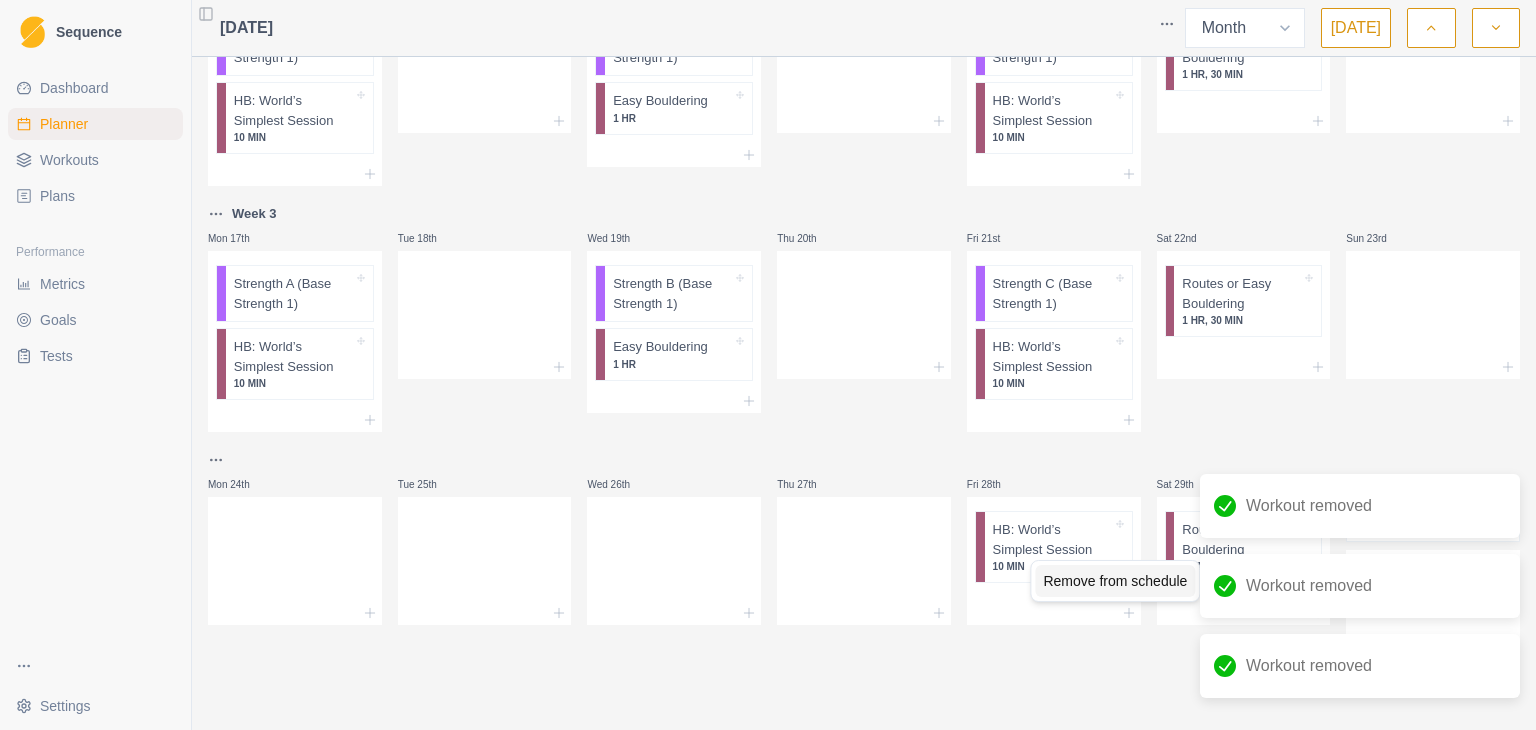 click on "Remove from schedule" at bounding box center [1115, 581] 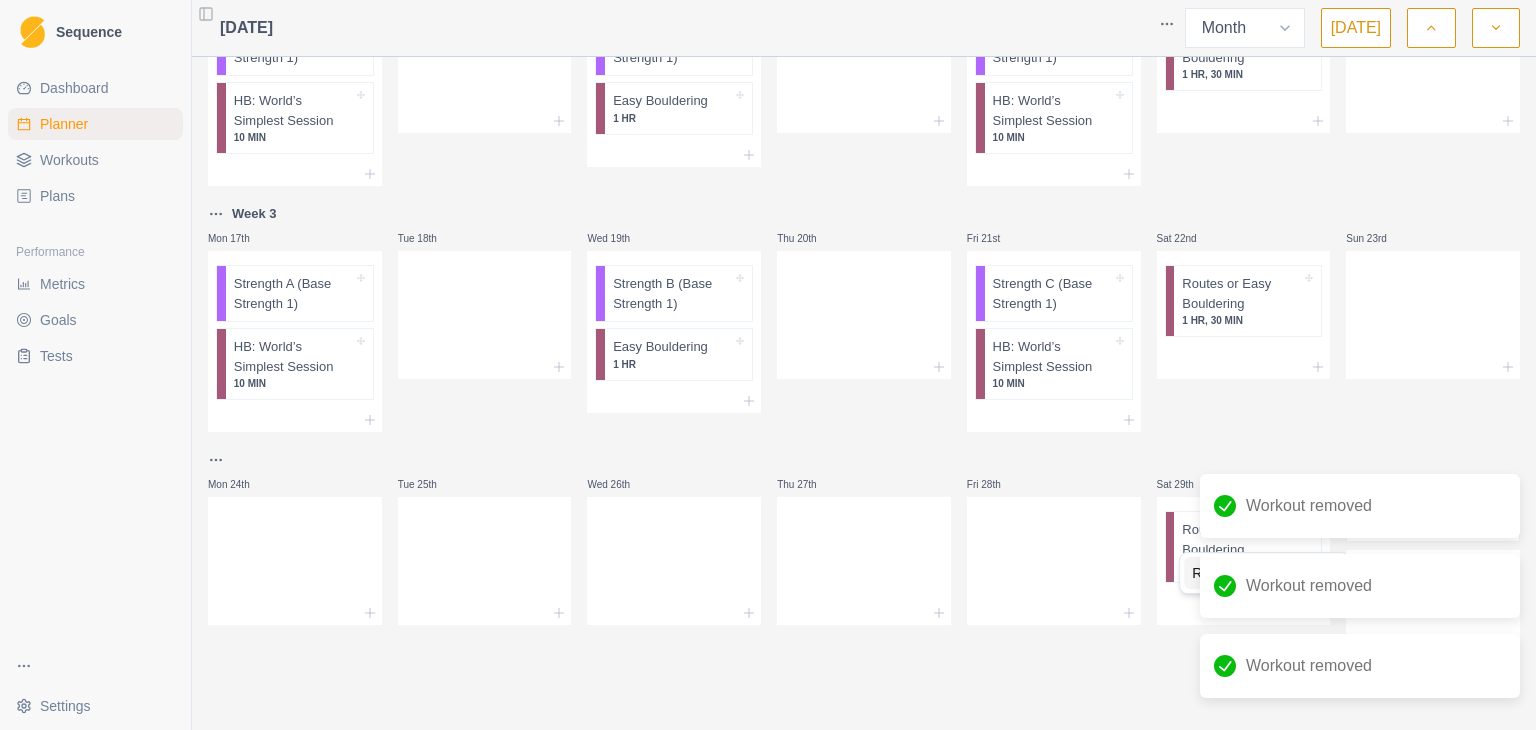 click on "Remove from schedule" at bounding box center (1264, 573) 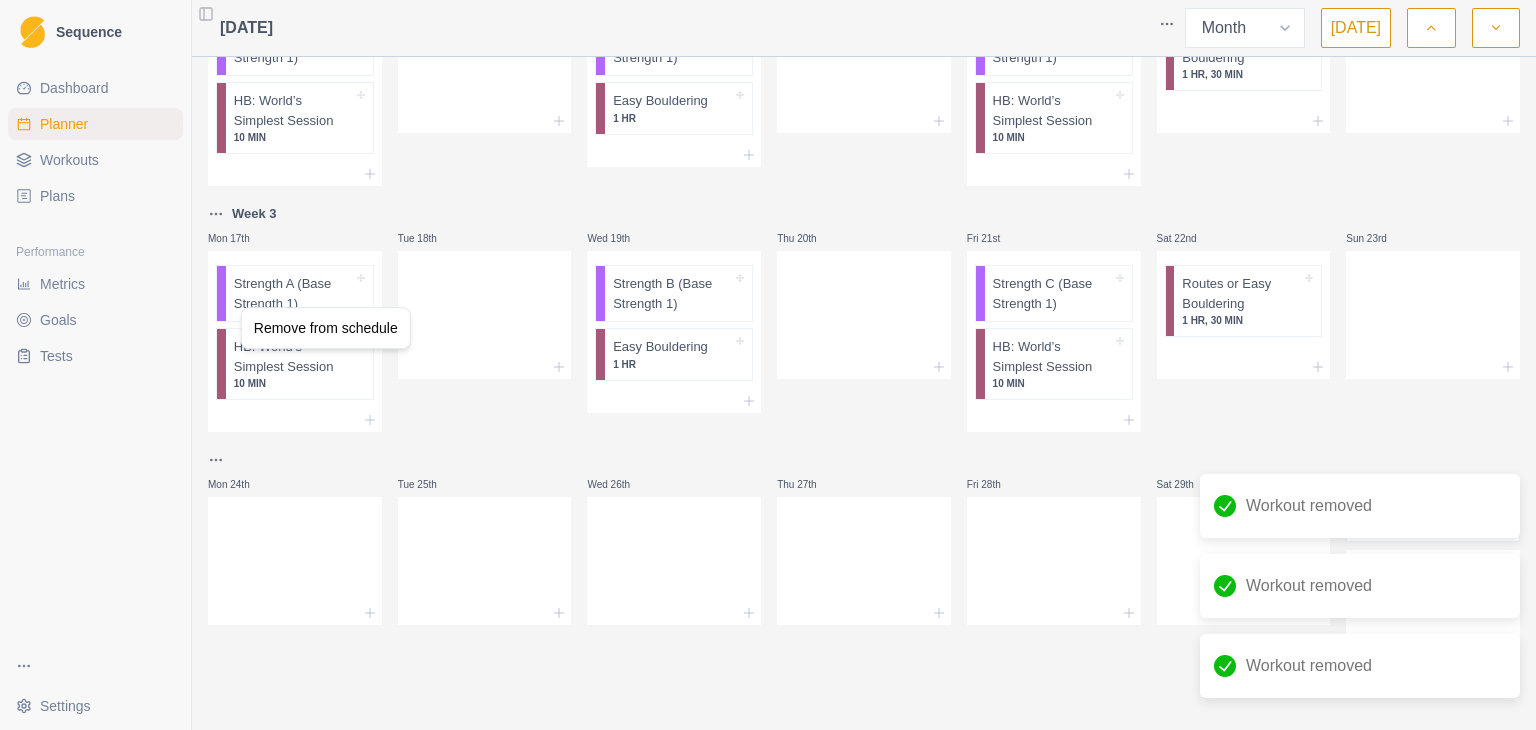 click on "Remove from schedule" at bounding box center [326, 328] 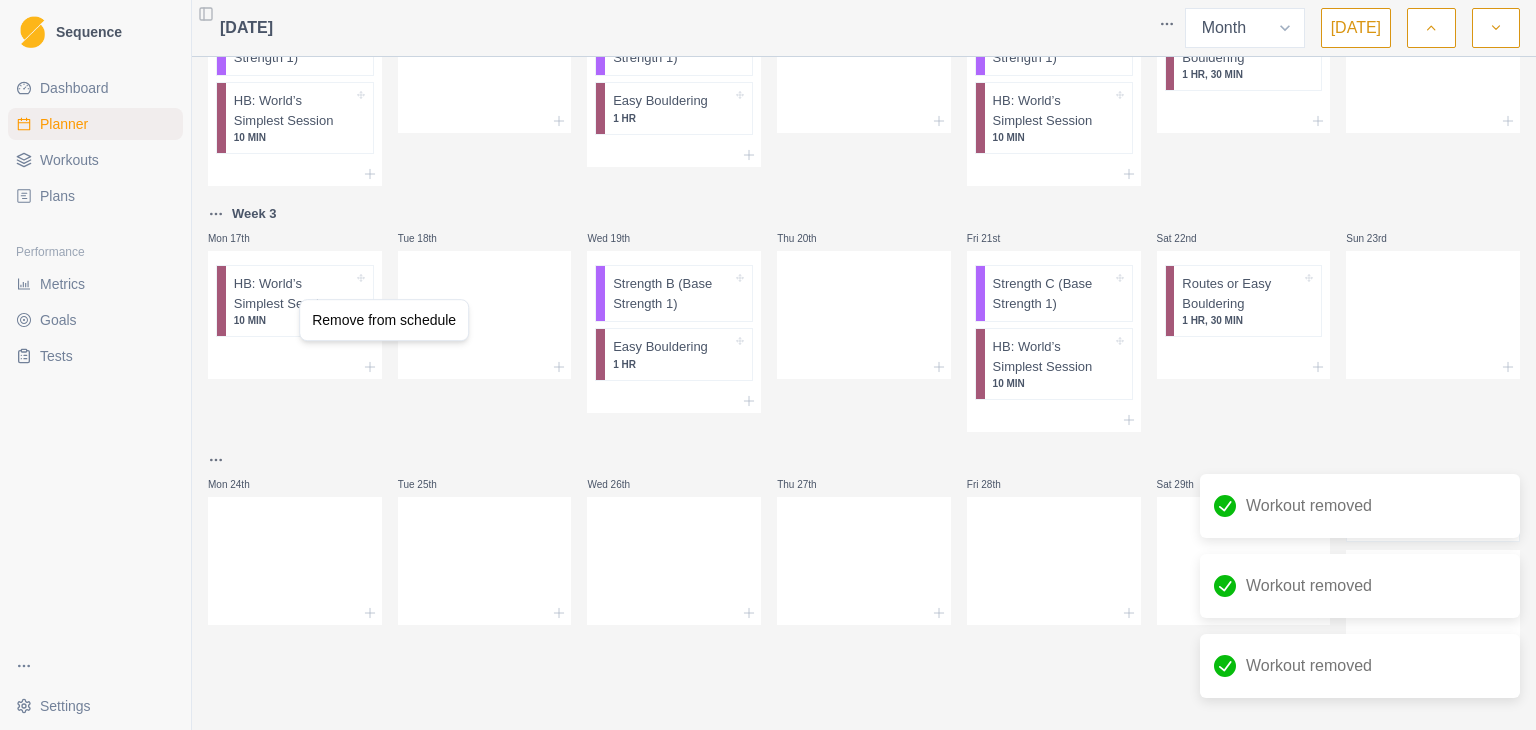 click on "Remove from schedule" at bounding box center [384, 320] 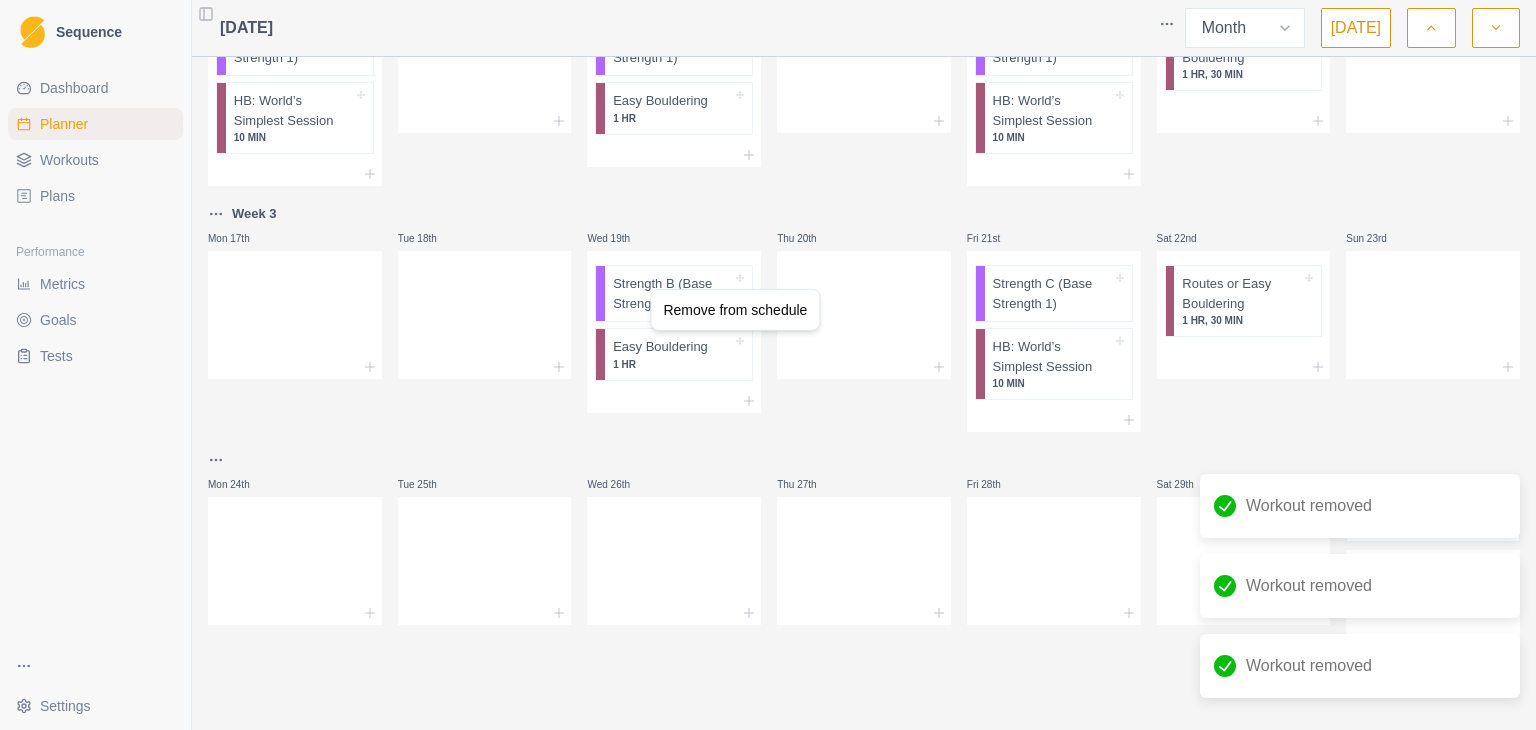 click on "Remove from schedule" at bounding box center (735, 310) 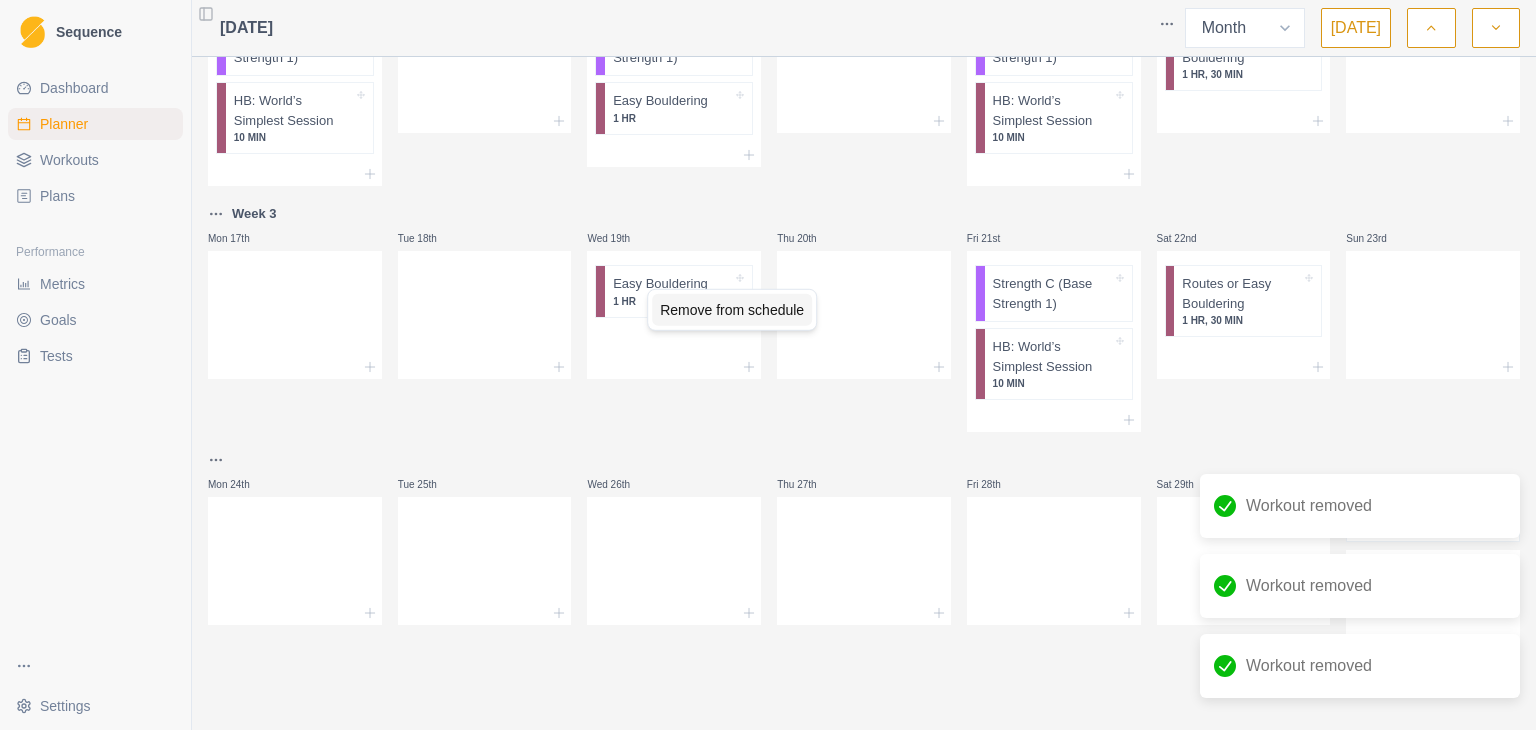 click on "Remove from schedule" at bounding box center [732, 310] 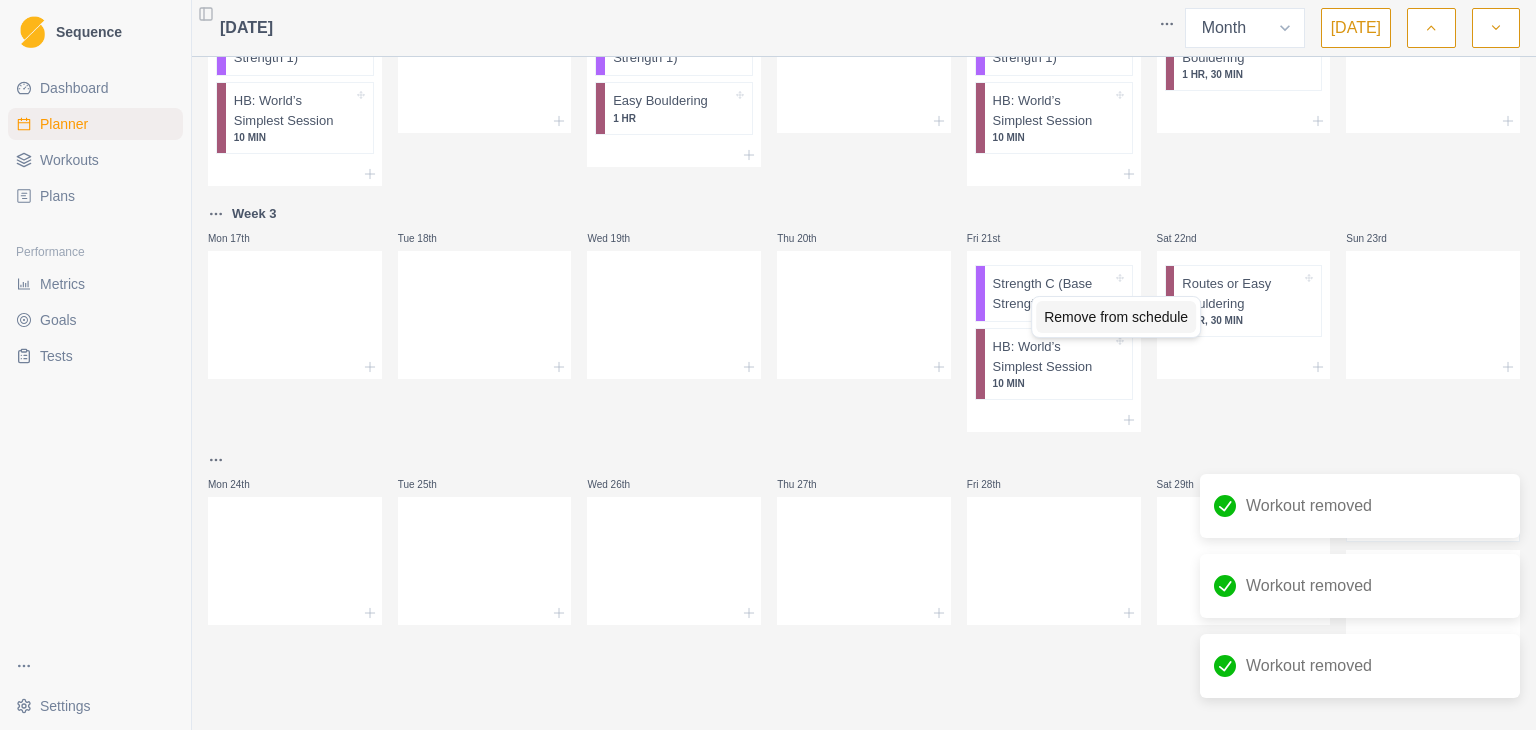 click on "Remove from schedule" at bounding box center [1116, 317] 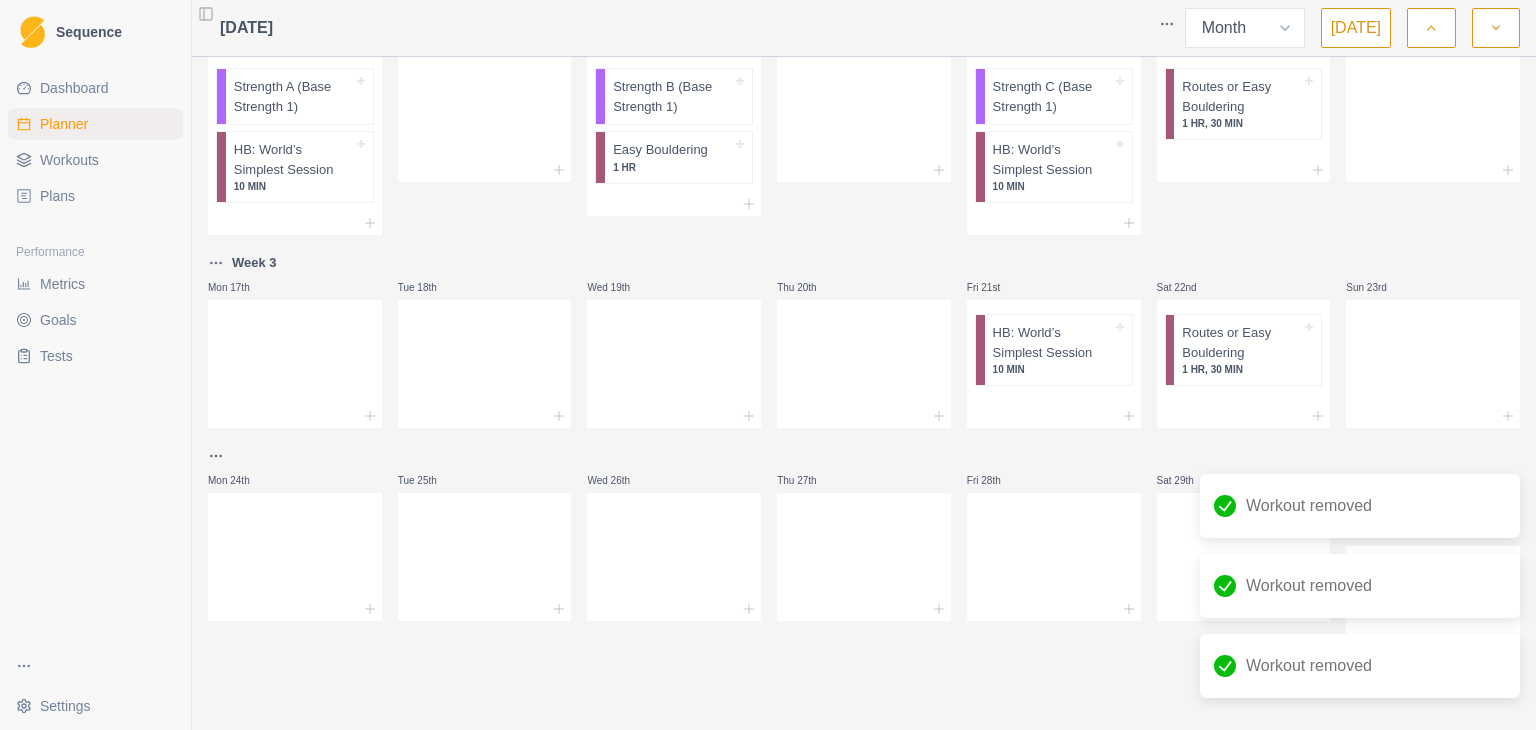 scroll, scrollTop: 569, scrollLeft: 0, axis: vertical 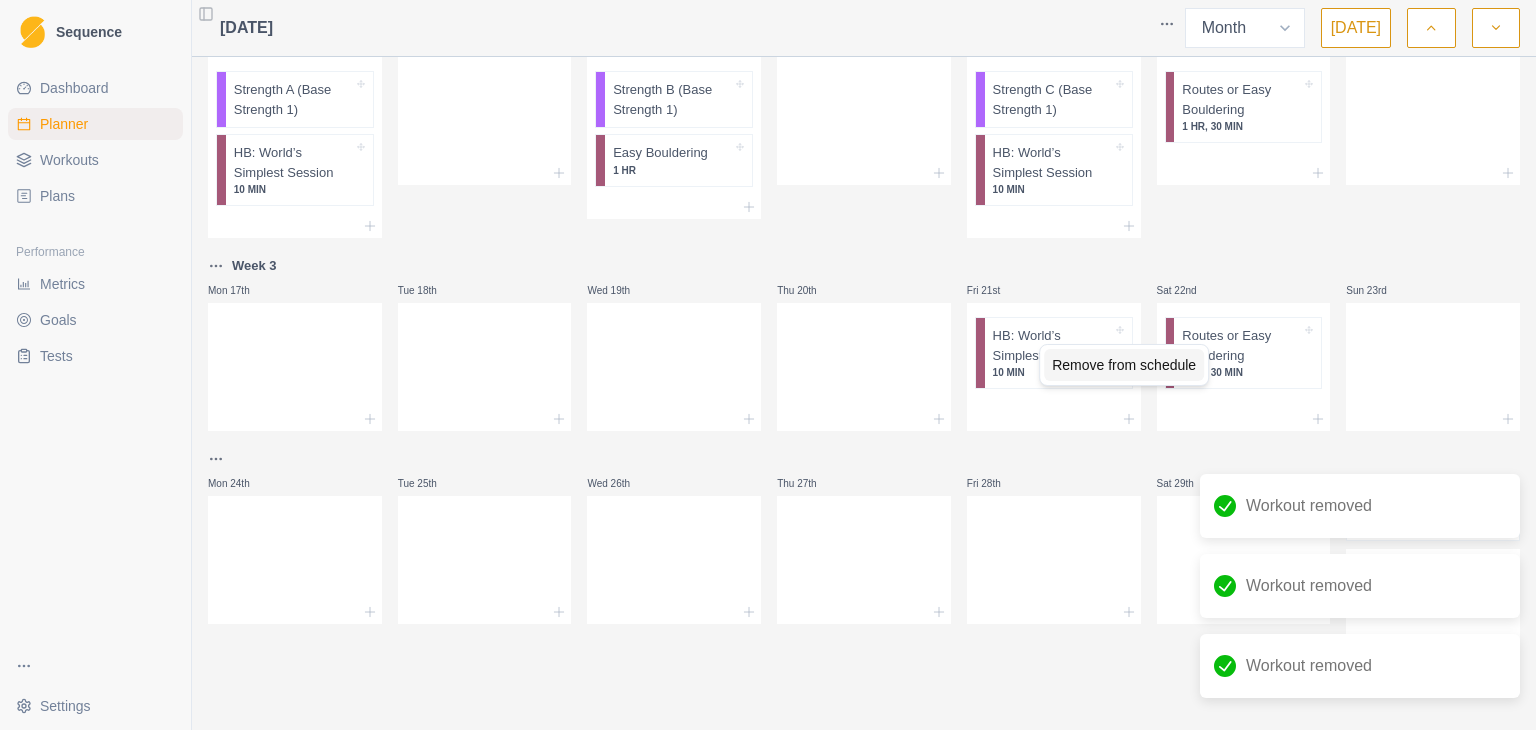 click on "Remove from schedule" at bounding box center (1124, 365) 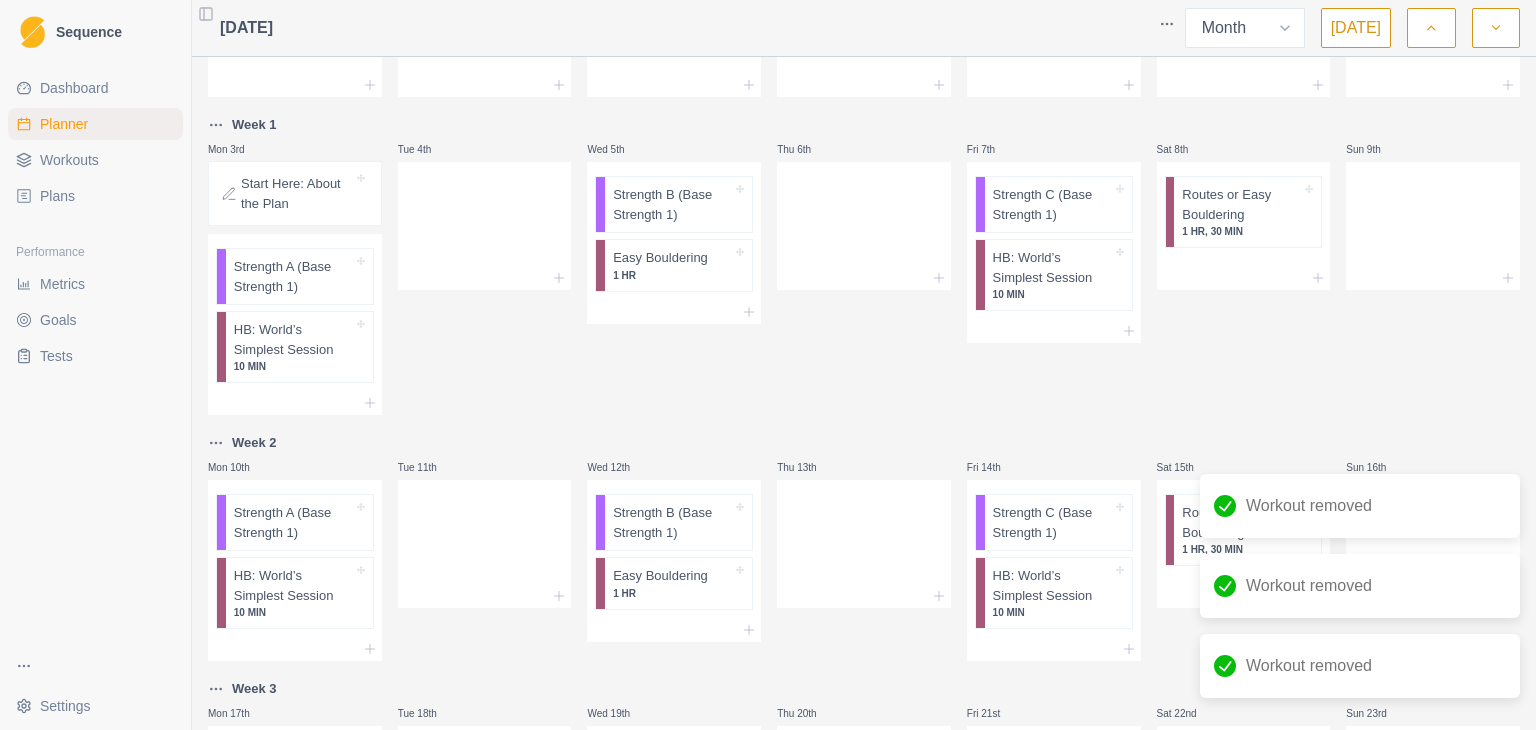 scroll, scrollTop: 69, scrollLeft: 0, axis: vertical 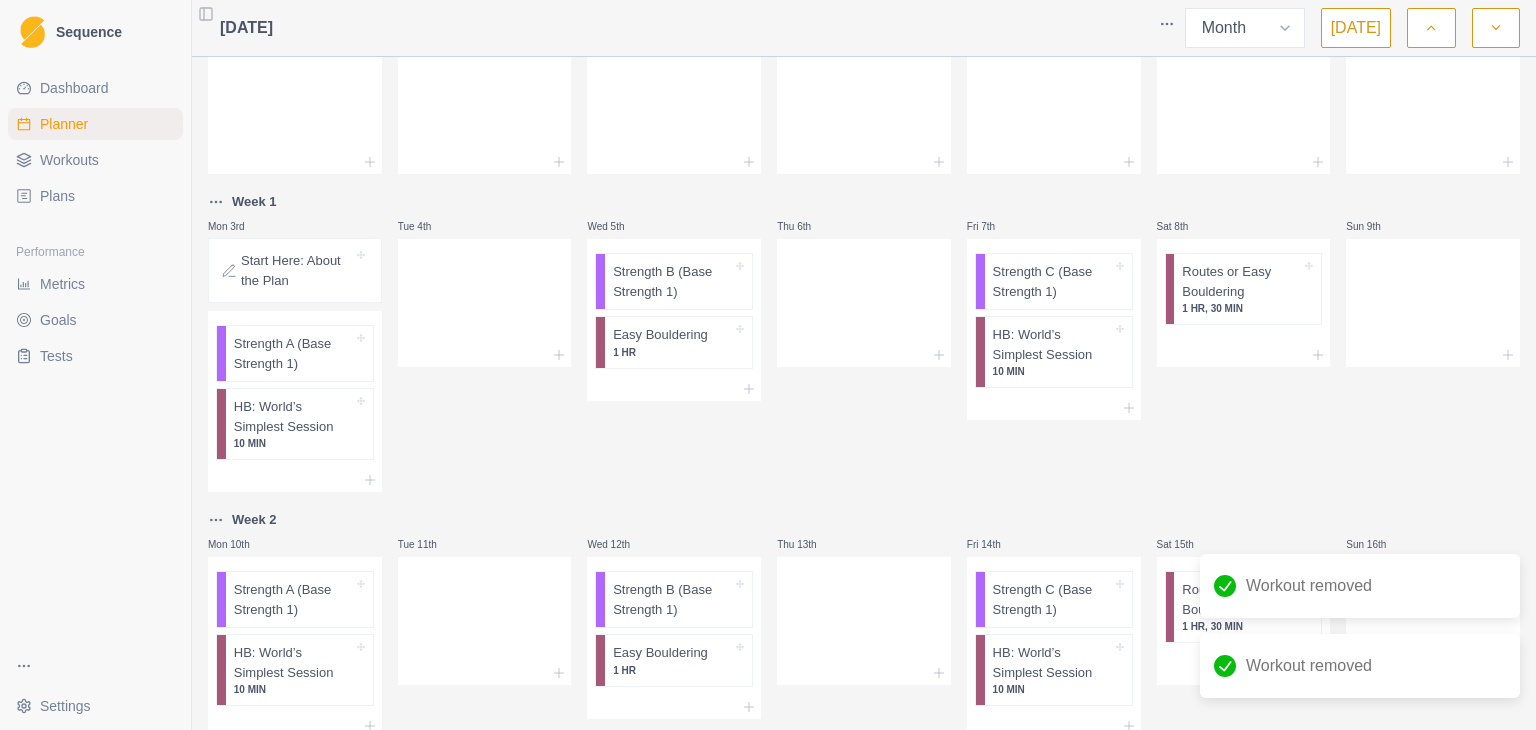 click on "Start Here: About the Plan" at bounding box center (297, 270) 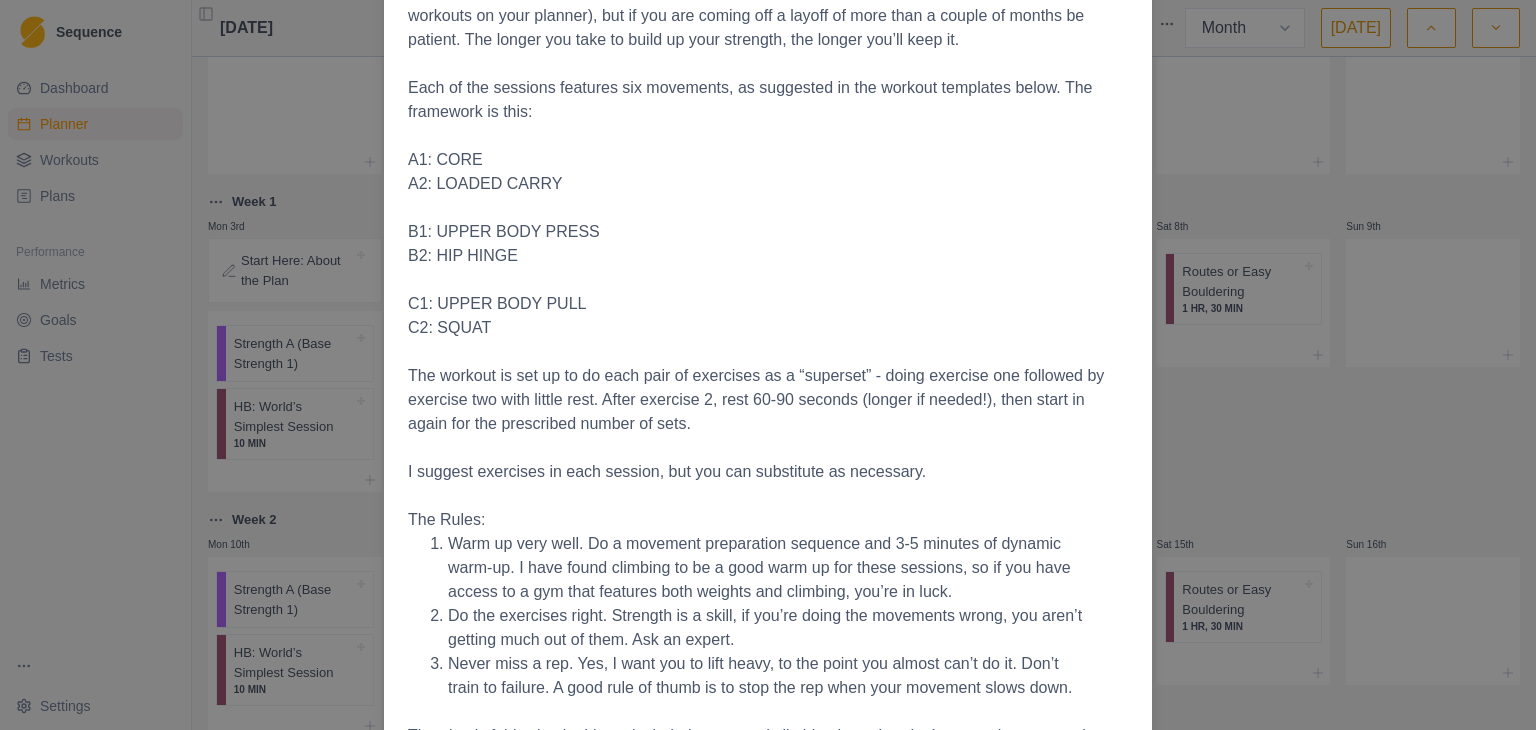 scroll, scrollTop: 66, scrollLeft: 0, axis: vertical 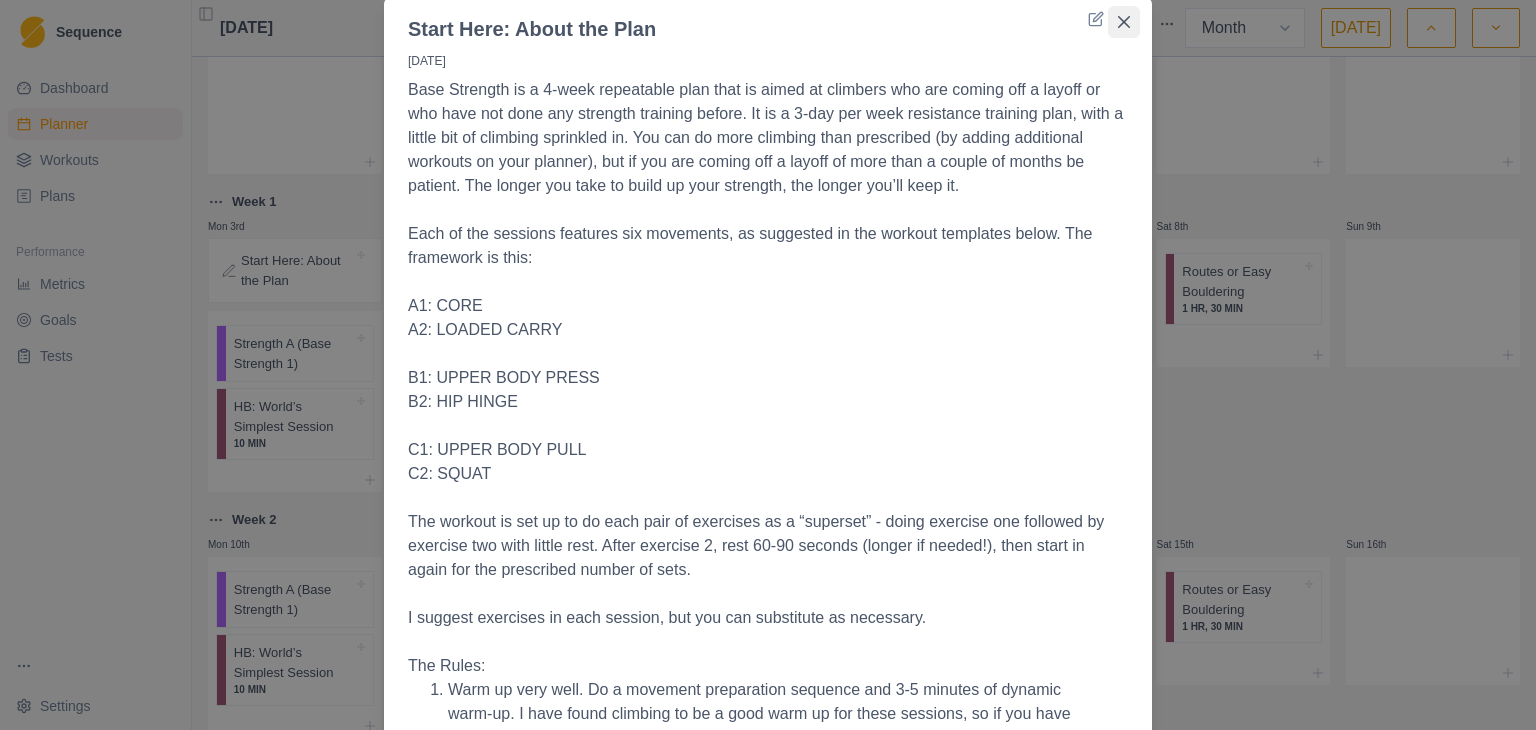 click at bounding box center (1124, 22) 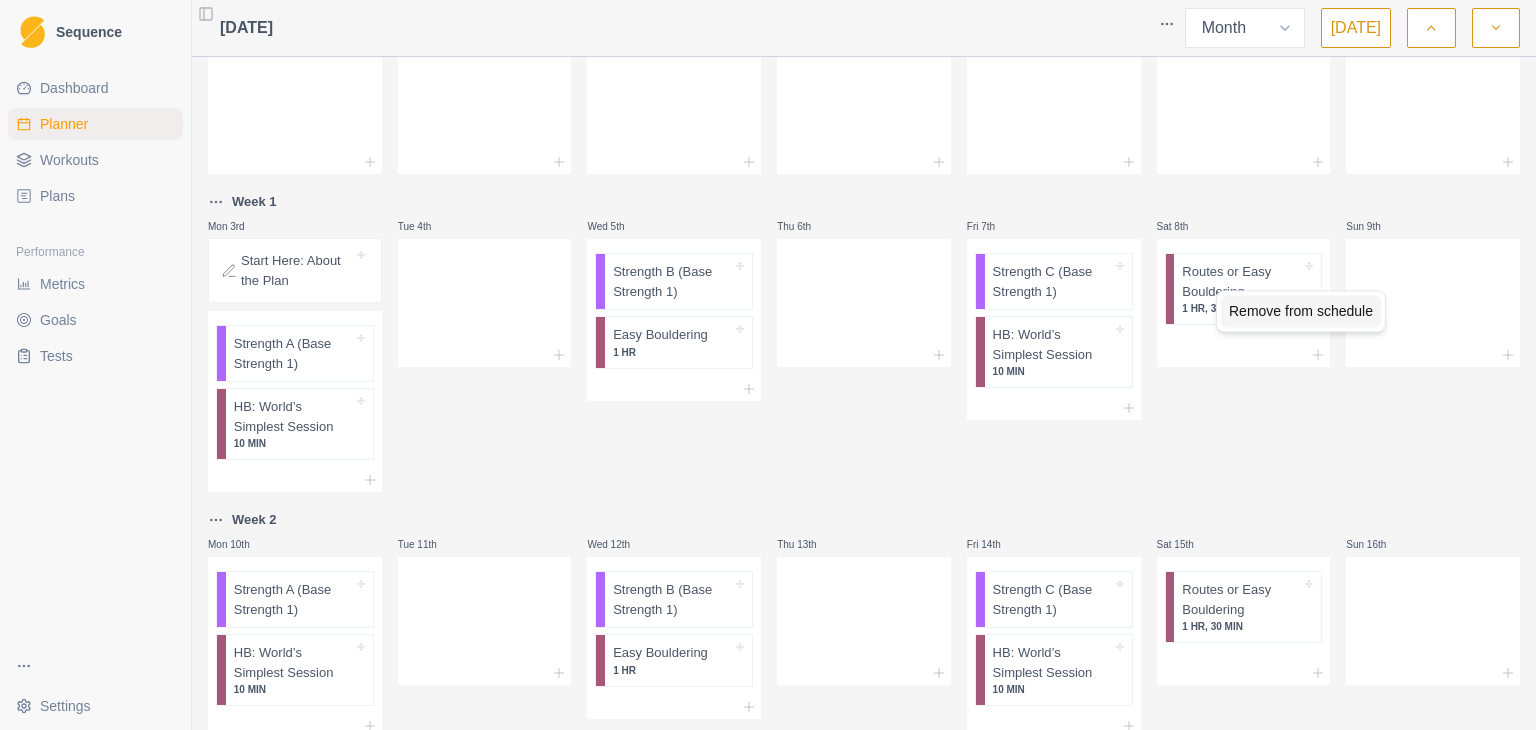 click on "Remove from schedule" at bounding box center (1301, 311) 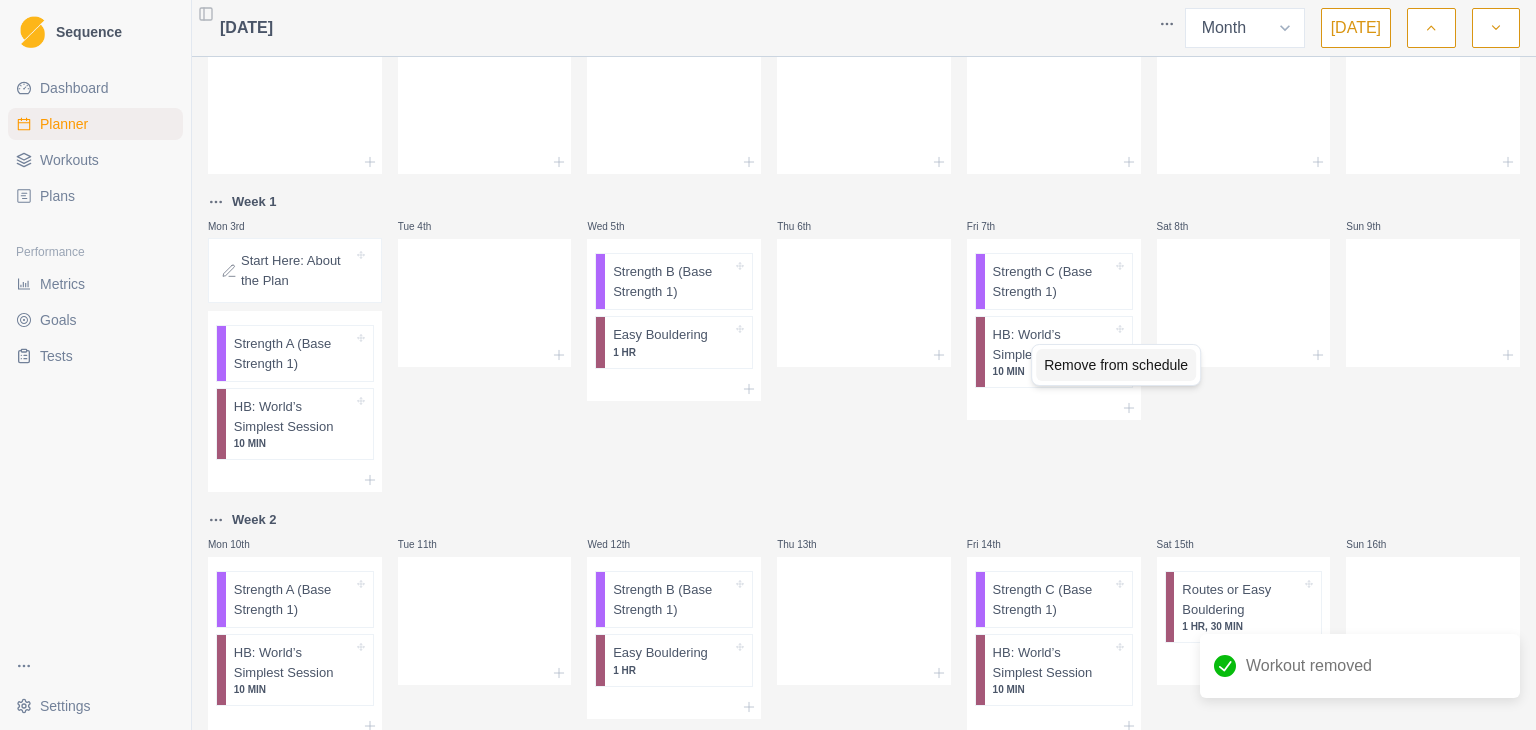 click on "Remove from schedule" at bounding box center (1116, 365) 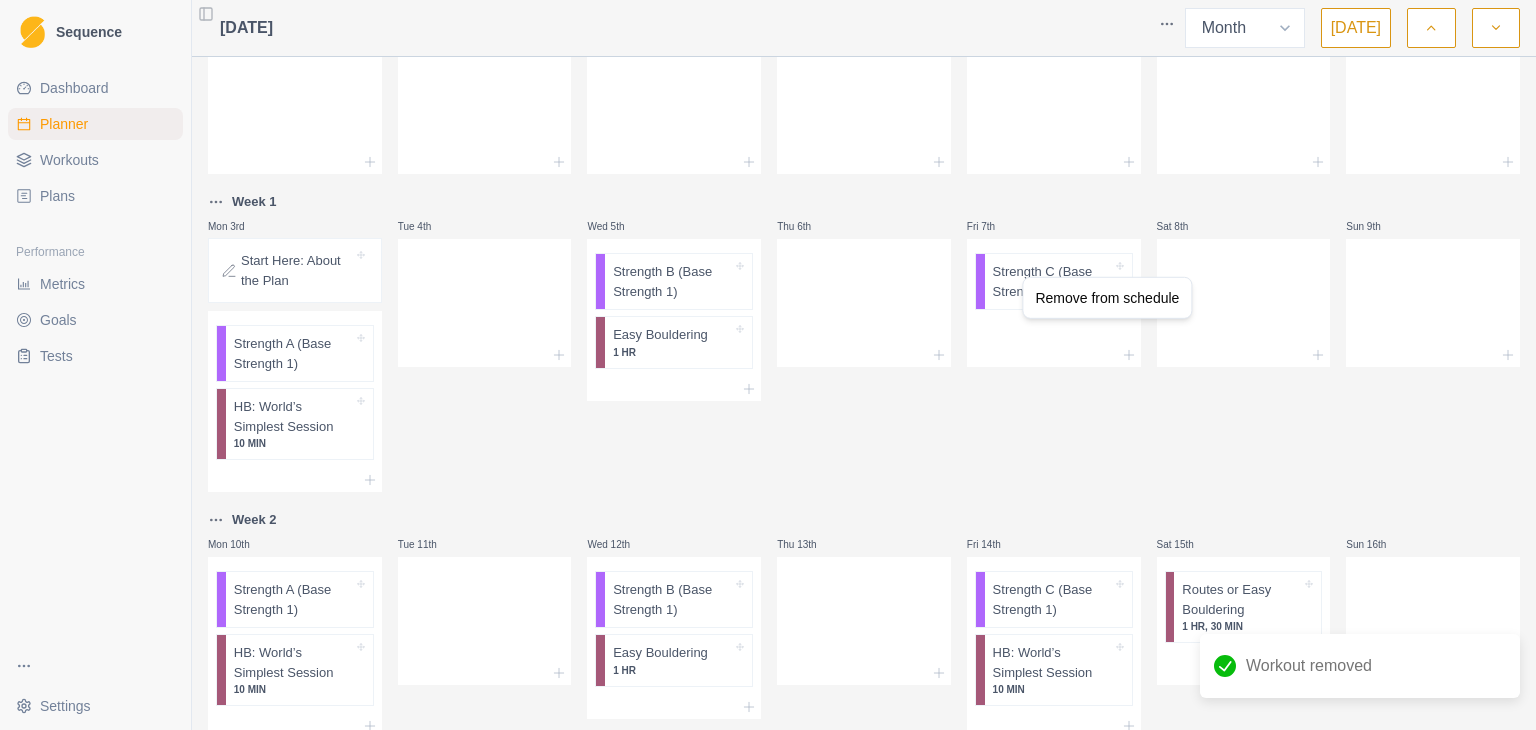 click on "Sequence Dashboard Planner Workouts Plans Performance Metrics Goals Tests Settings Toggle Sidebar [DATE] Week Month [DATE] Mon 27th Tue 28th Wed 29th Thu 30th Fri 31st Sat 1st Sun 2nd Week 1 Mon 3rd Start Here: About the Plan Strength A (Base Strength 1) HB: World’s Simplest Session 10 MIN Tue 4th Wed 5th Strength B (Base Strength 1) Easy Bouldering 1 HR Thu 6th Fri 7th Strength C (Base Strength 1) Sat 8th Sun 9th Week 2 Mon 10th Strength A (Base Strength 1) HB: World’s Simplest Session 10 MIN Tue 11th Wed 12th Strength B (Base Strength 1) Easy Bouldering 1 HR Thu 13th Fri 14th Strength C (Base Strength 1) HB: World’s Simplest Session 10 MIN Sat 15th Routes or Easy Bouldering 1 HR, 30 [PERSON_NAME] 16th Week 3 Mon 17th Tue 18th Wed 19th Thu 20th Fri 21st Sat 22nd Routes or Easy [GEOGRAPHIC_DATA] 1 HR, 30 [PERSON_NAME] 23rd Mon 24th Tue 25th Wed 26th Thu 27th Fri 28th Sat 29th Sun 30th What's Next? Workout removed Workout removed
Remove from schedule" at bounding box center [768, 365] 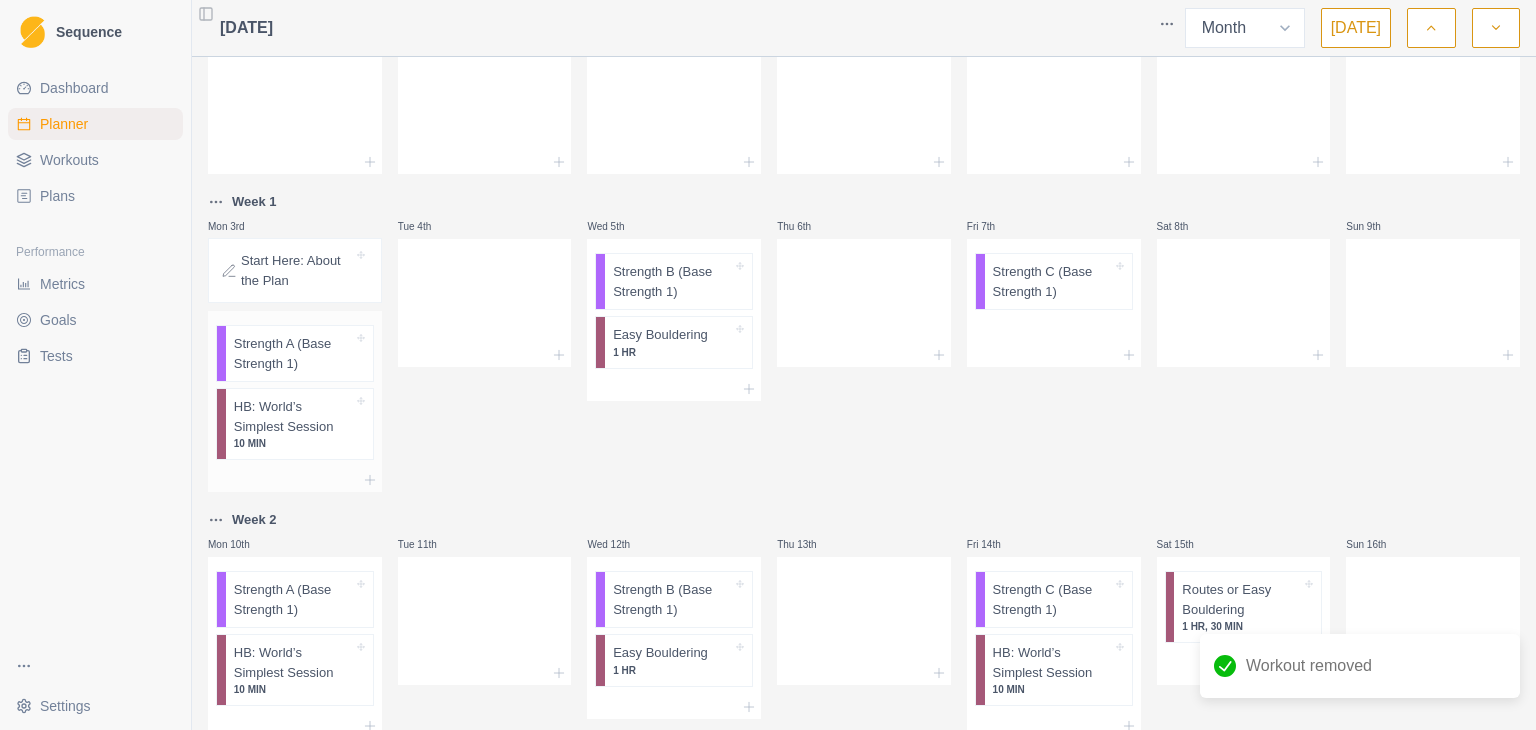 click on "Strength A (Base Strength 1)" at bounding box center (293, 353) 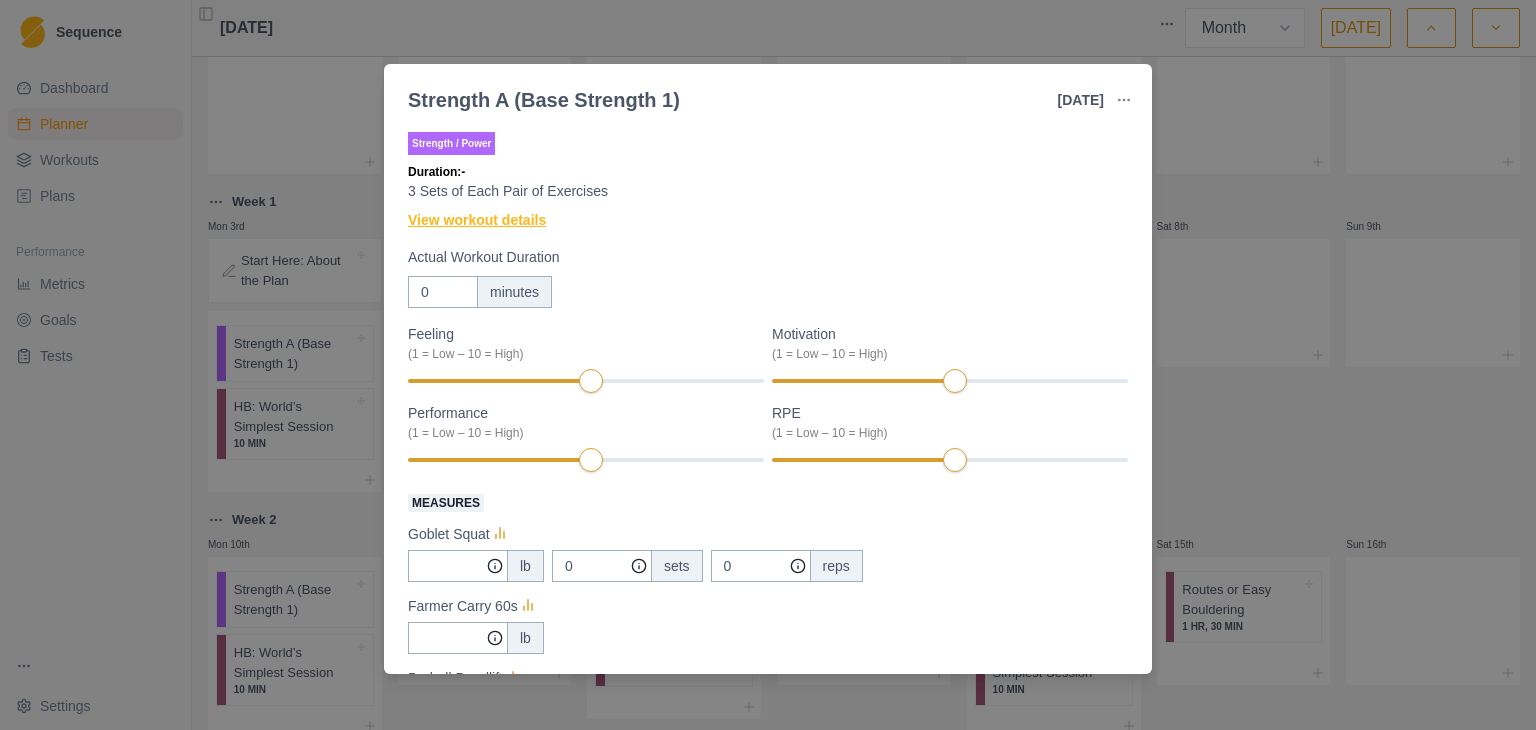click on "View workout details" at bounding box center [477, 220] 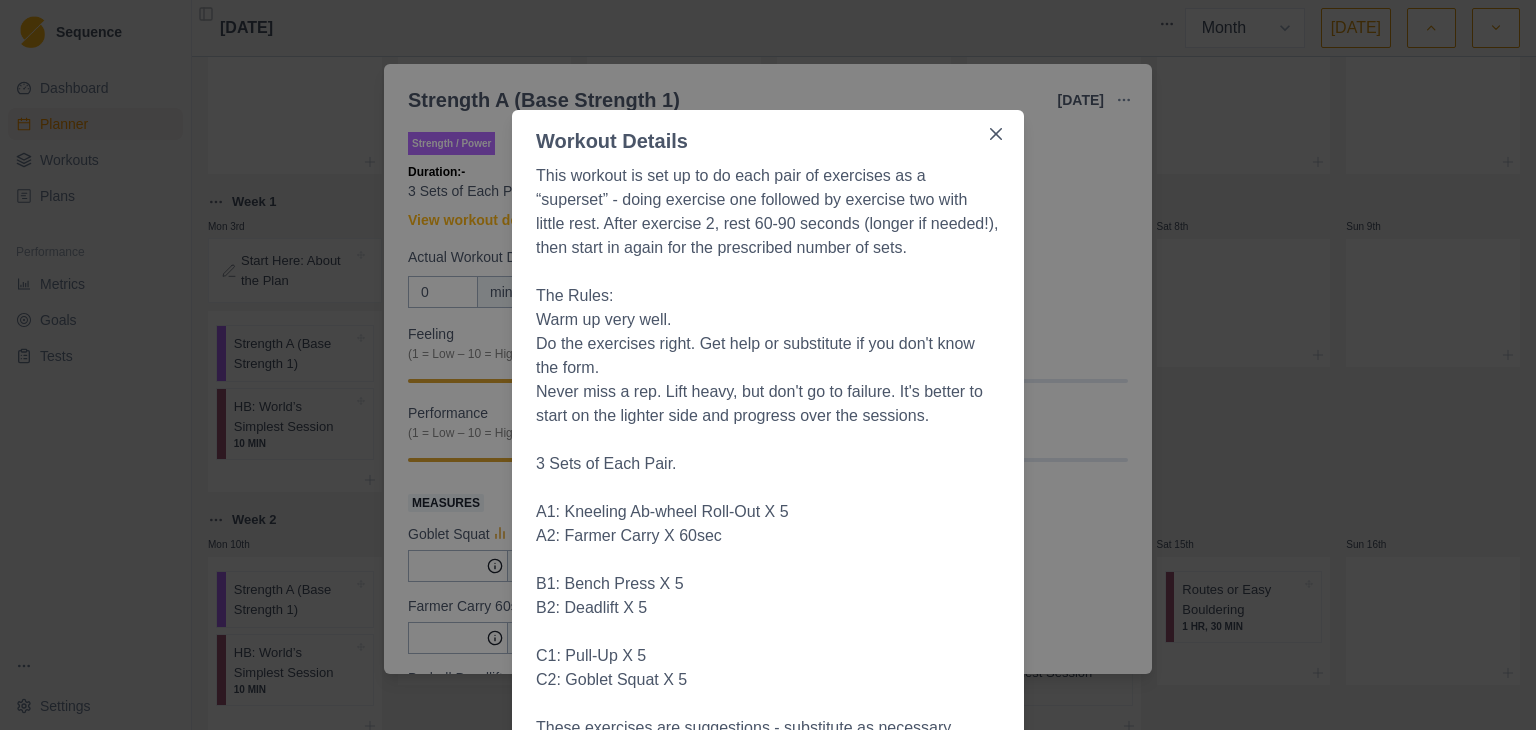 scroll, scrollTop: 0, scrollLeft: 0, axis: both 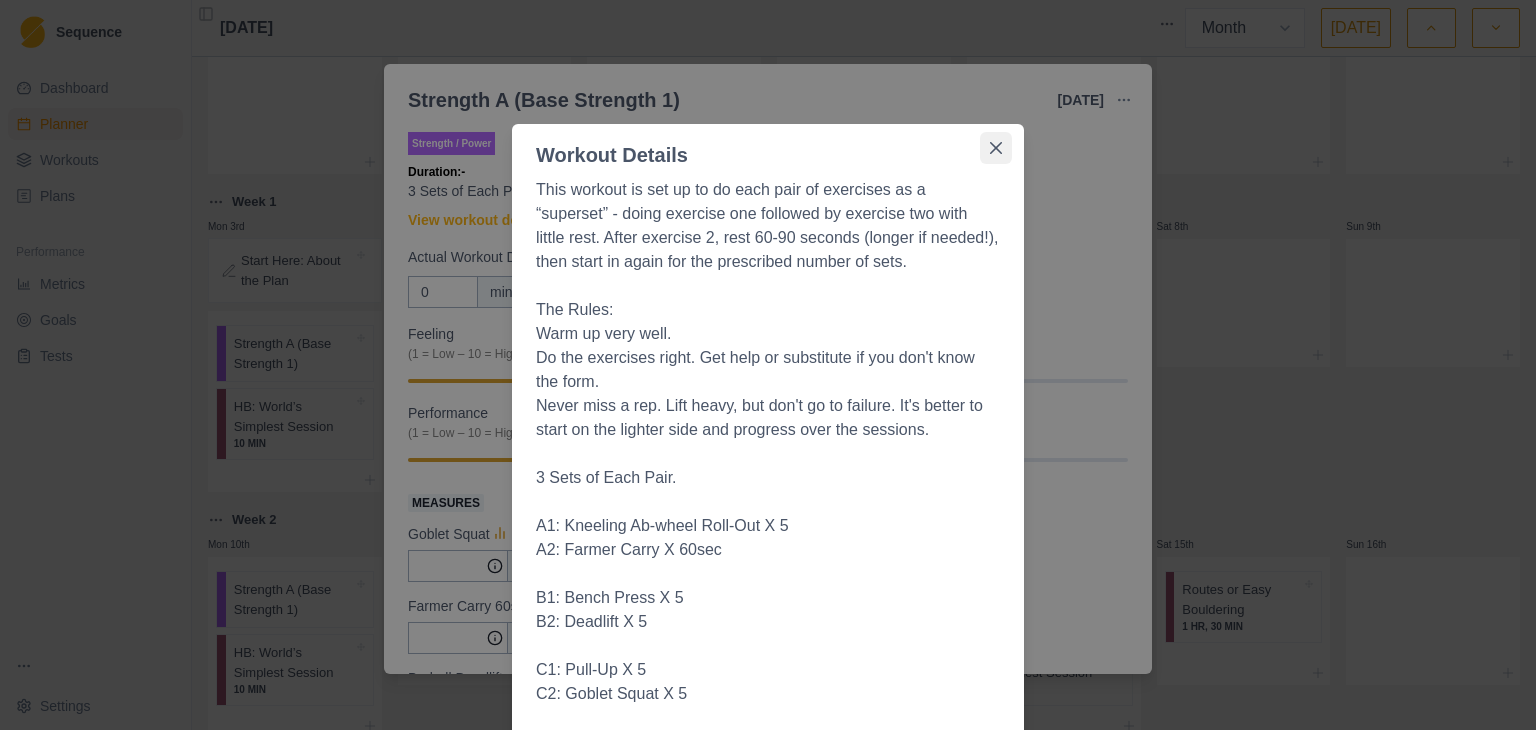 click at bounding box center (996, 148) 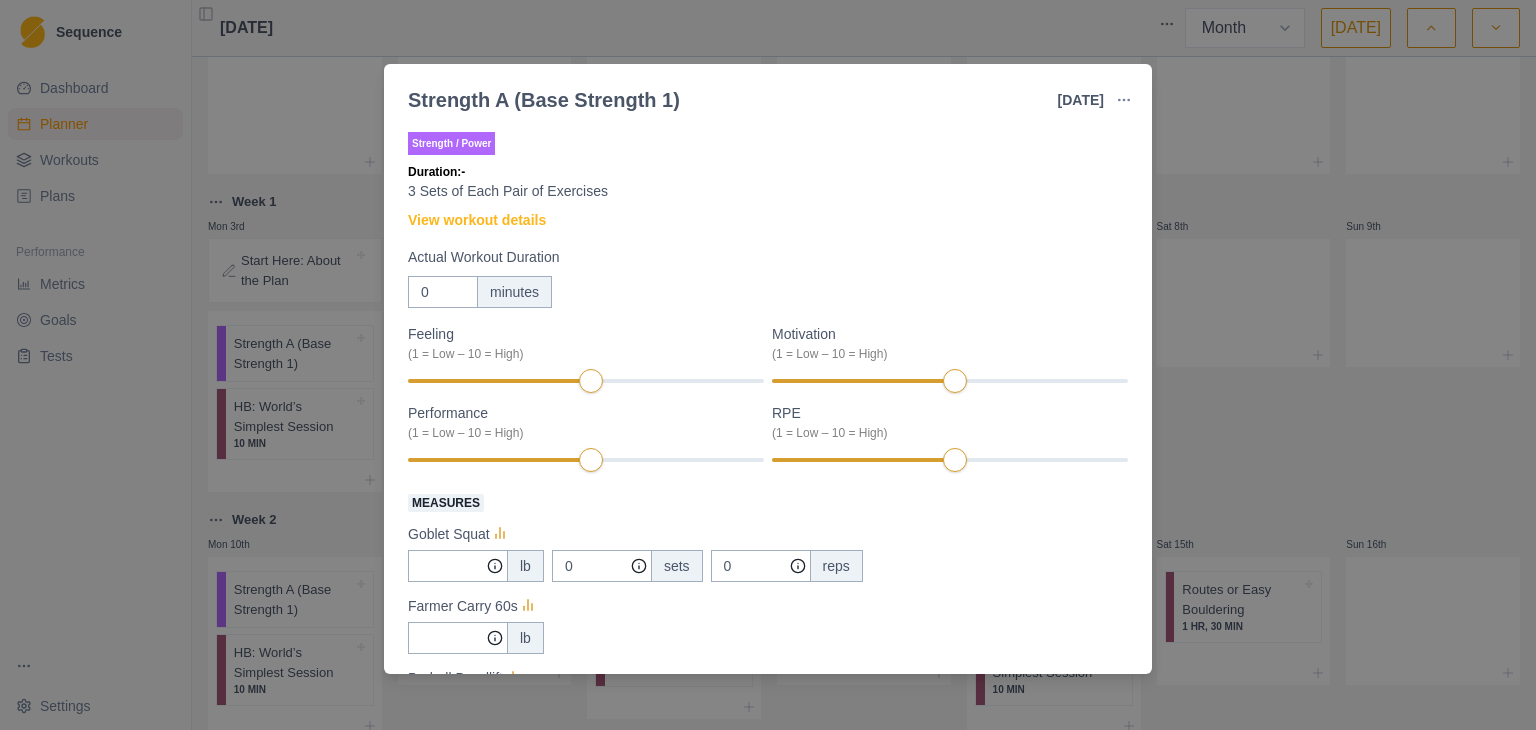click on "Strength A (Base Strength 1) [DATE] Link To Goal View Workout Metrics Edit Original Workout Reschedule Workout Remove From Schedule Strength / Power Duration:  - 3 Sets of Each Pair of Exercises View workout details Actual Workout Duration 0 minutes Feeling (1 = Low – 10 = High) Motivation (1 = Low – 10 = High) Performance (1 = Low – 10 = High) RPE (1 = Low – 10 = High) Measures Goblet Squat lb 0 sets 0 reps Farmer Carry 60s lb Barbell Deadlift lb 3 sets 5 reps Weighted Pullup 0 lb added 3 sets 5 reps Kneeling Ab-wheel  Roll-Out at bodyweight 3 sets 5 reps Bench Press 0 lb 3 sets 5 reps Training Notes View previous training notes Mark as Incomplete Complete Workout" at bounding box center [768, 365] 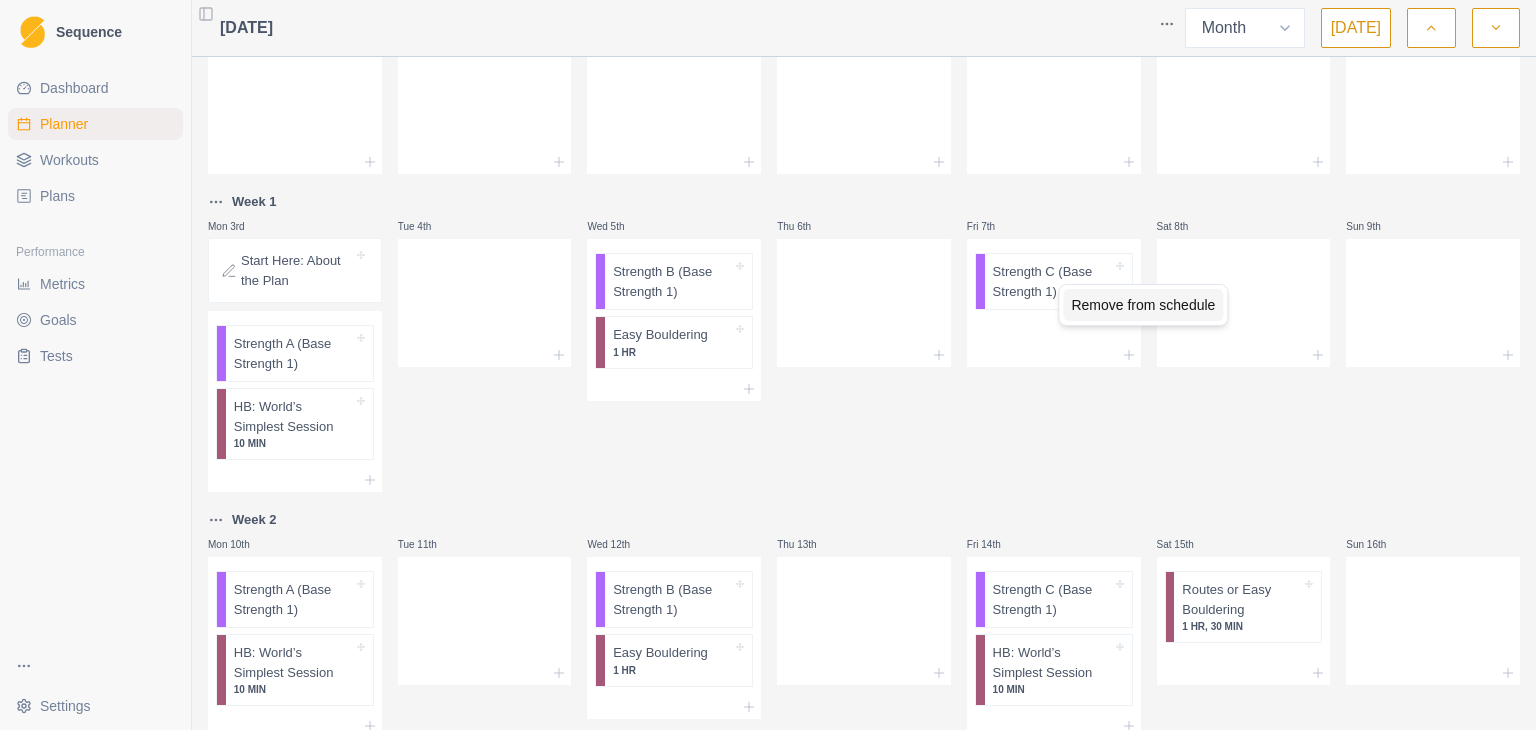click on "Remove from schedule" at bounding box center [1143, 305] 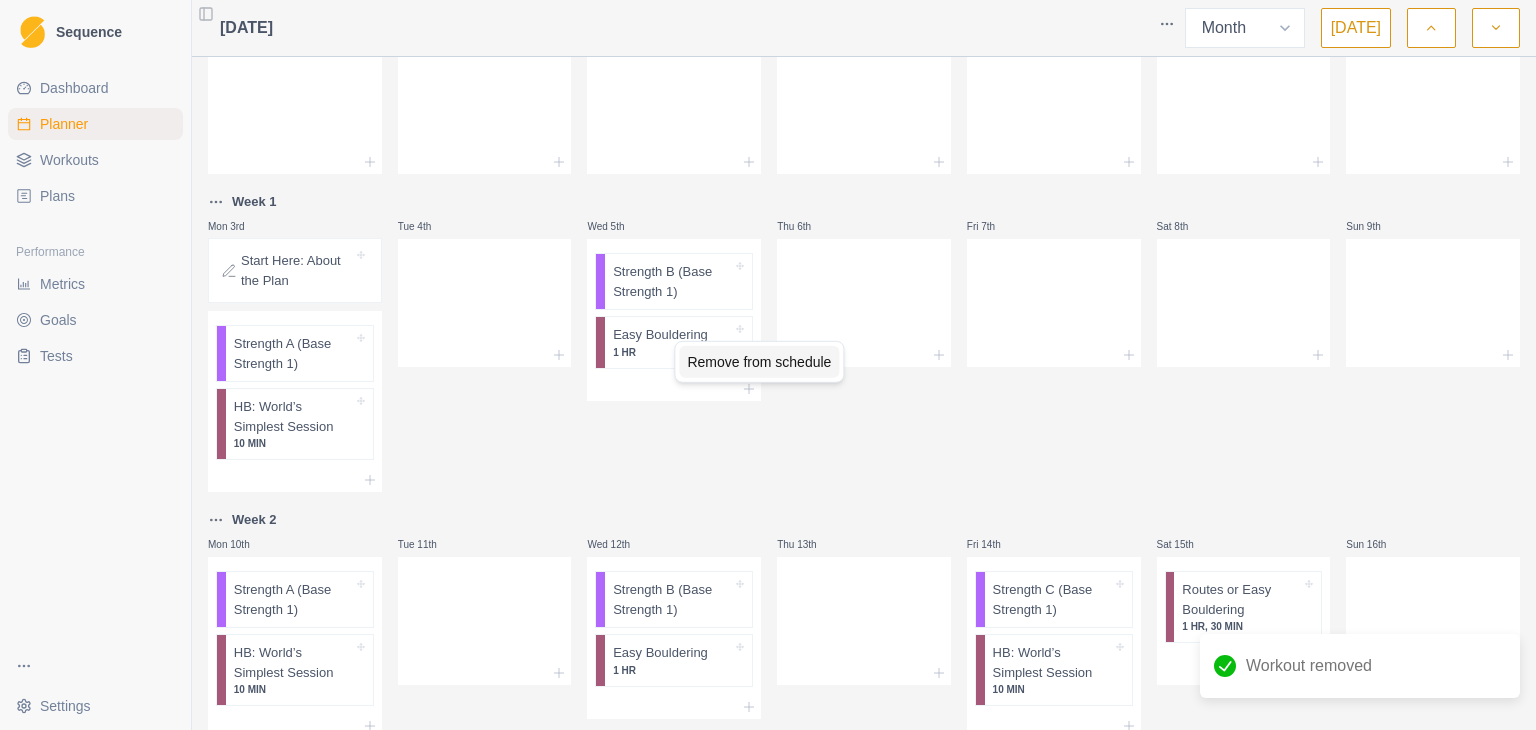 click on "Remove from schedule" at bounding box center [759, 362] 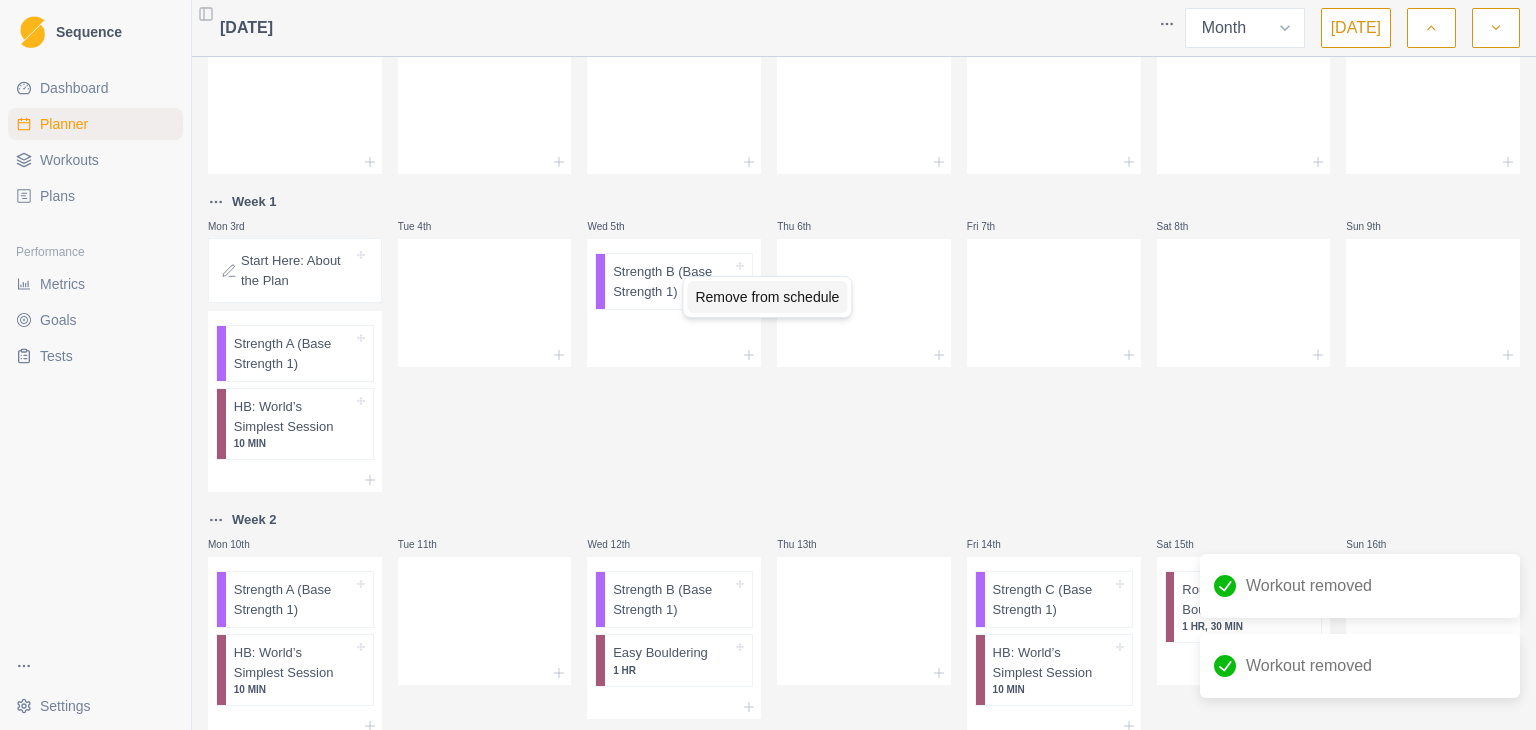 click on "Remove from schedule" at bounding box center (767, 297) 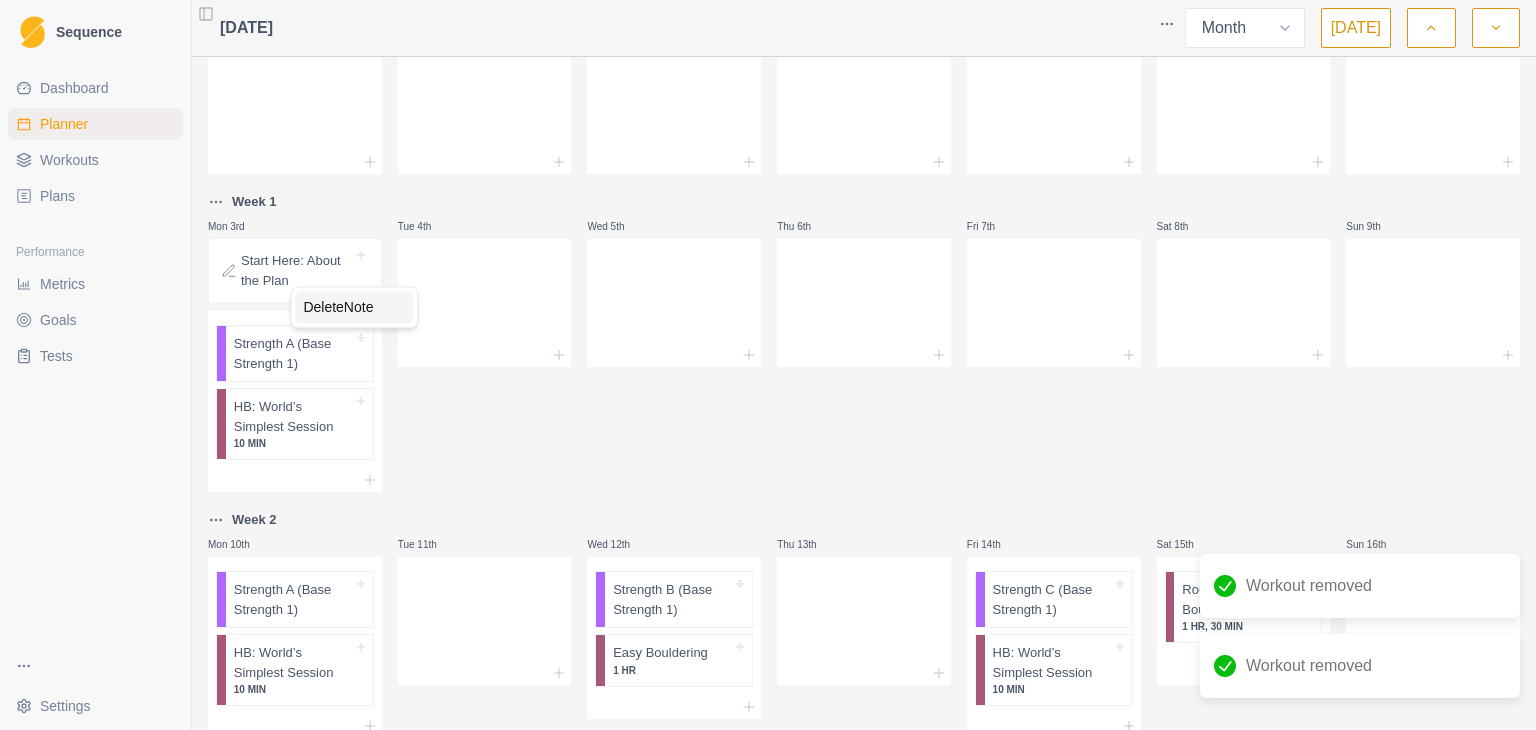 click on "Delete  Note" at bounding box center (354, 307) 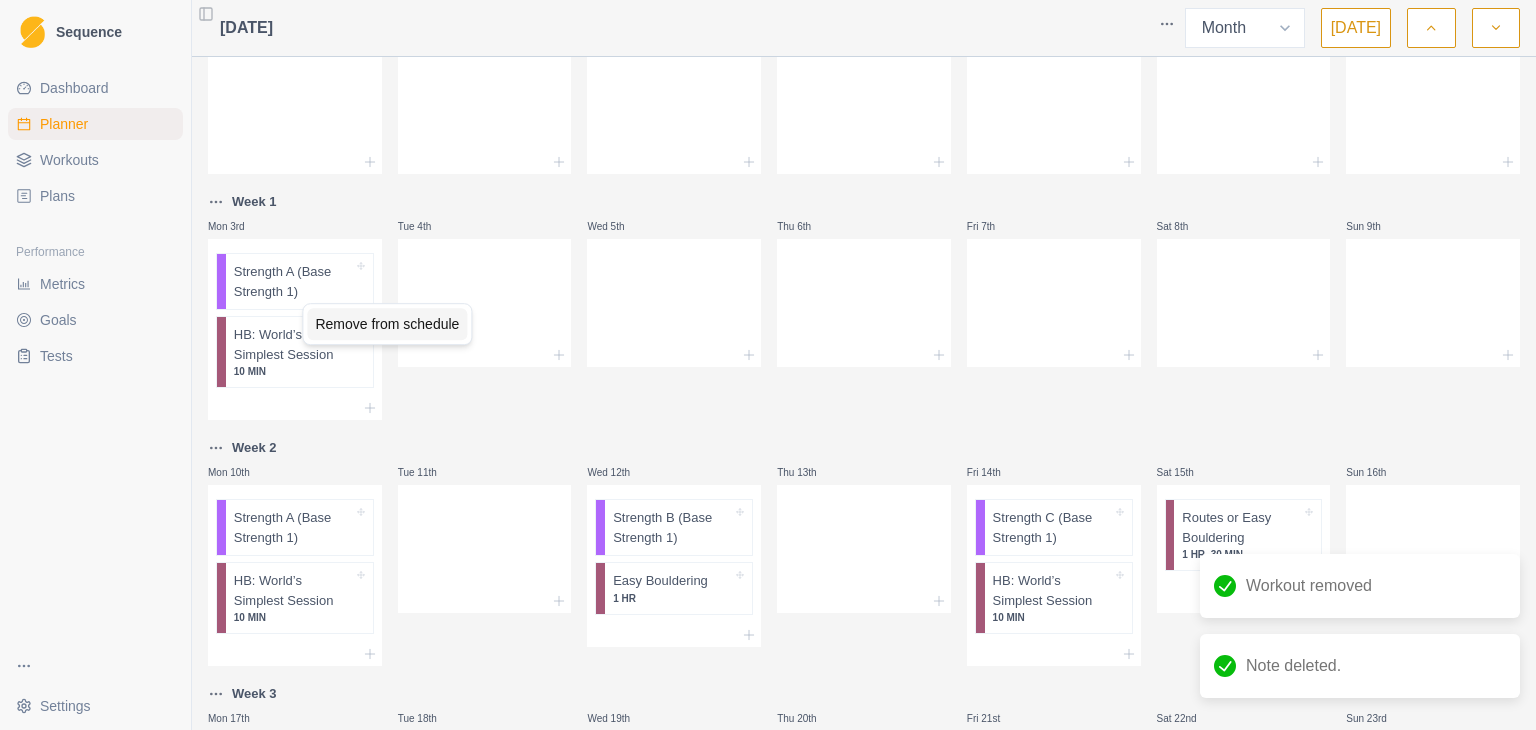 click on "Remove from schedule" at bounding box center (387, 324) 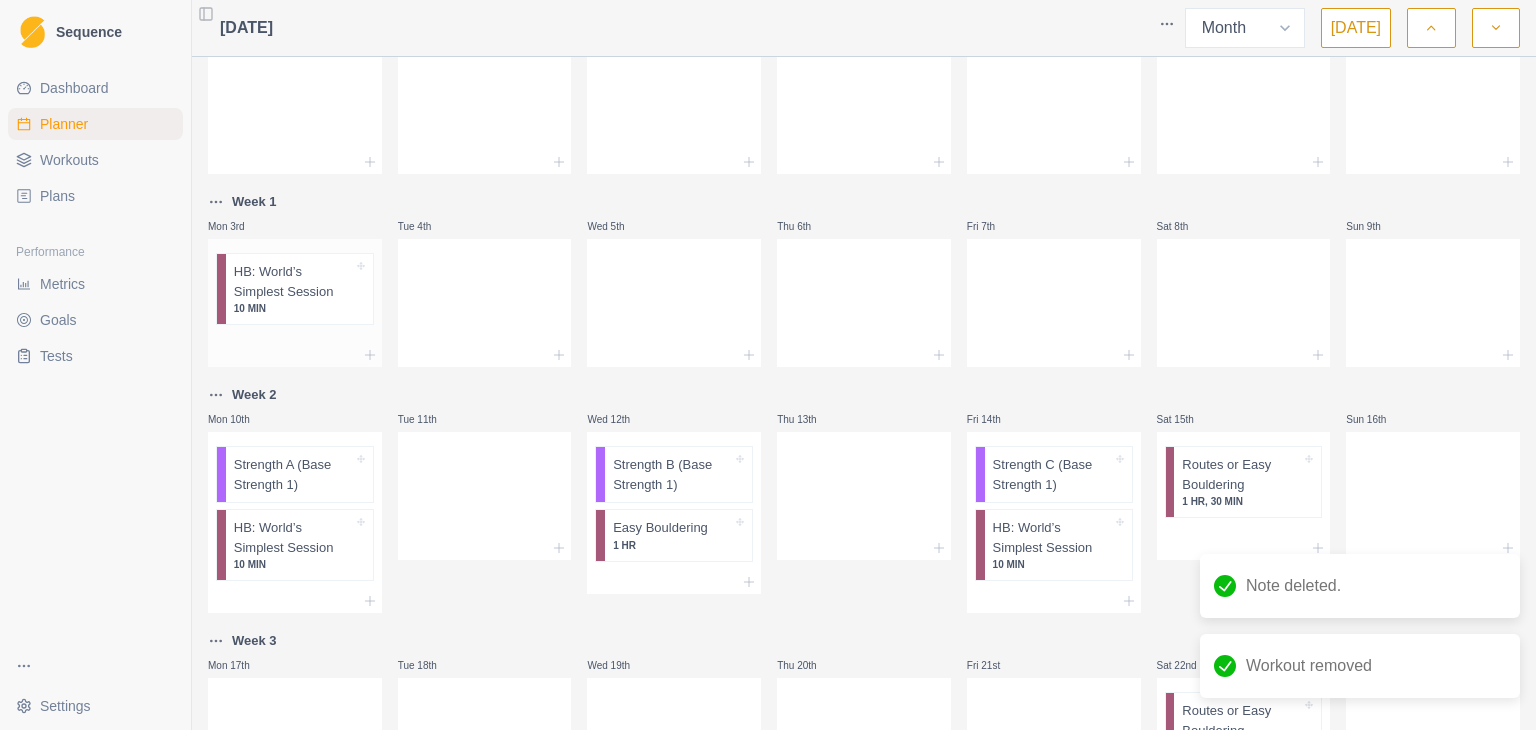 click on "HB: World’s Simplest Session" at bounding box center [293, 281] 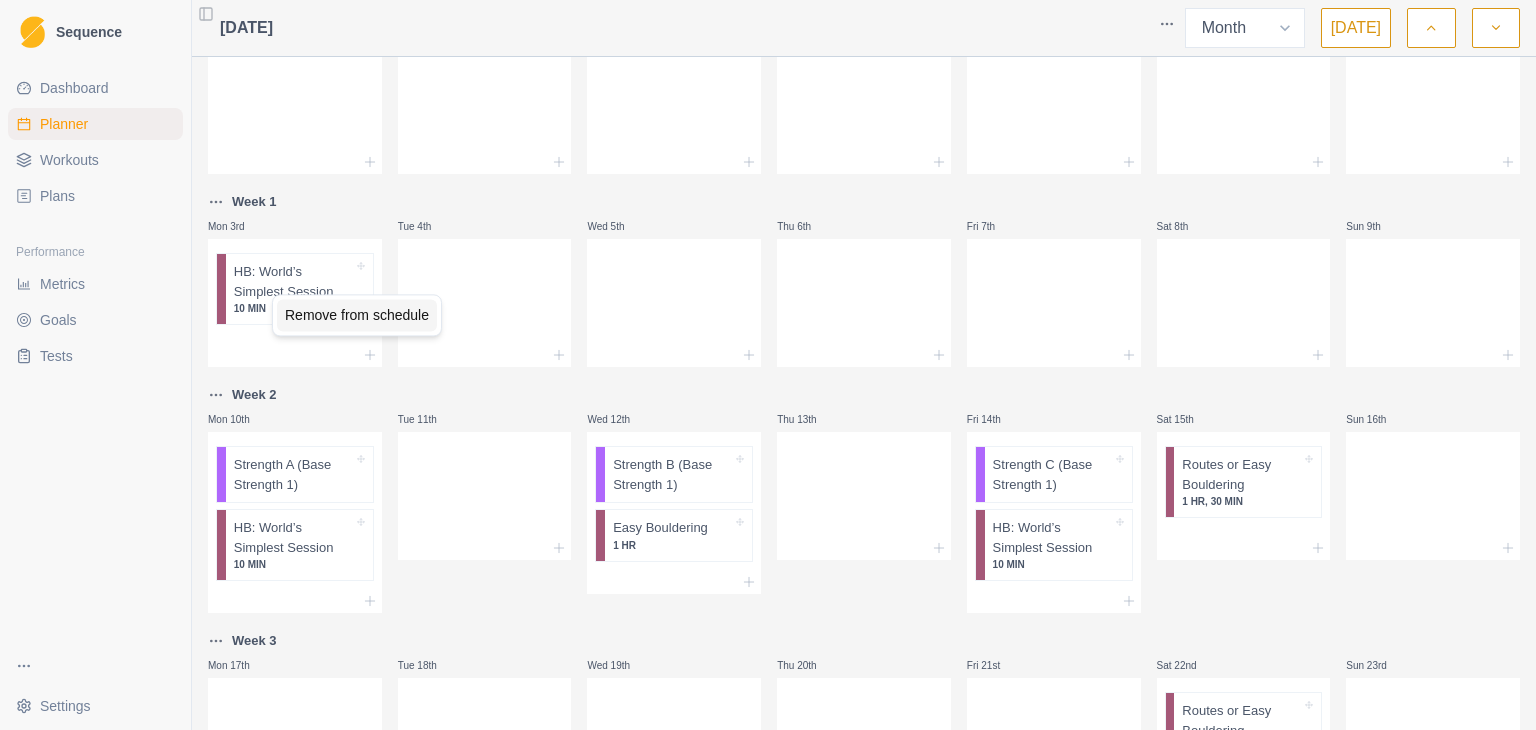 click on "Remove from schedule" at bounding box center (357, 315) 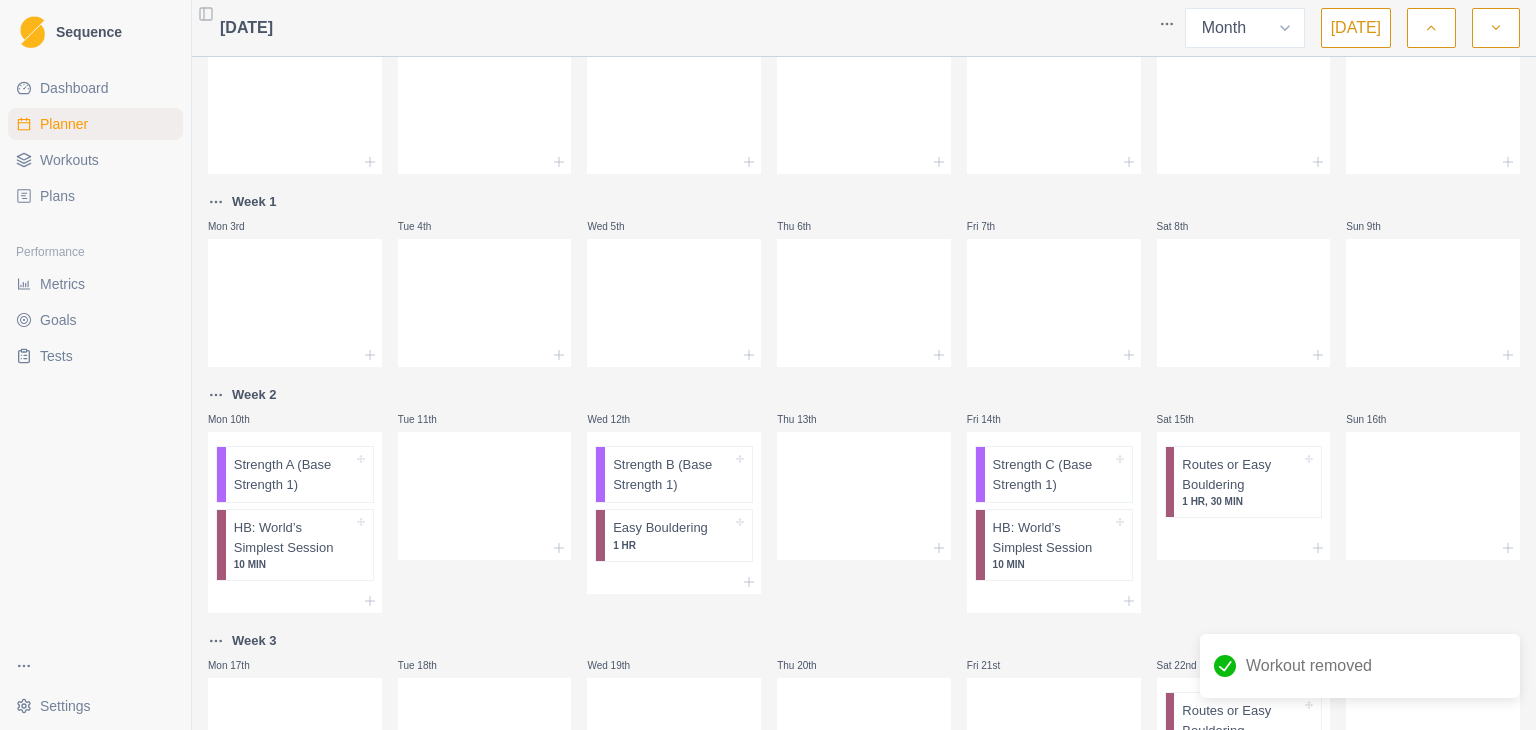 click on "Week 1" at bounding box center (254, 202) 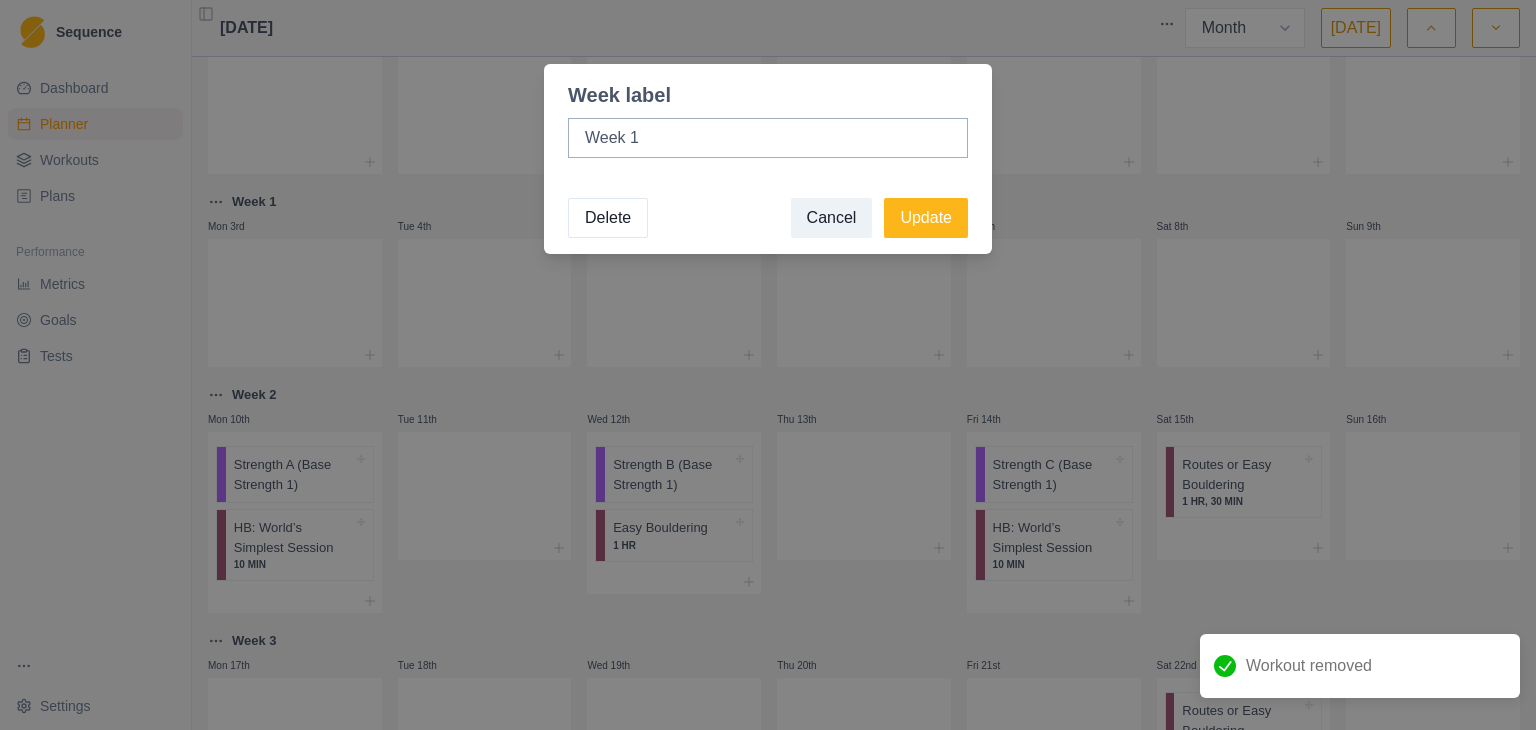 click on "Delete" at bounding box center (608, 218) 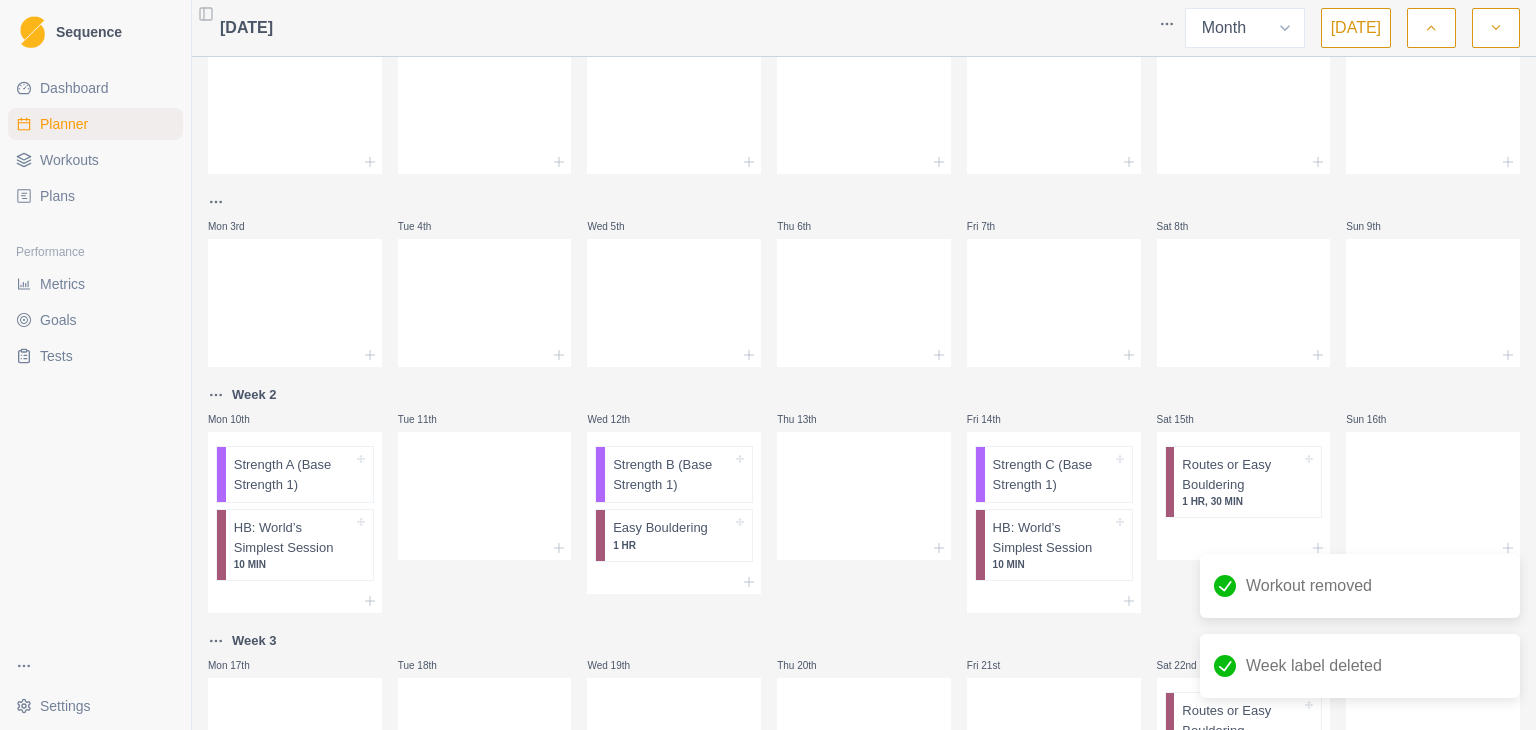 click on "Week 2" at bounding box center [254, 395] 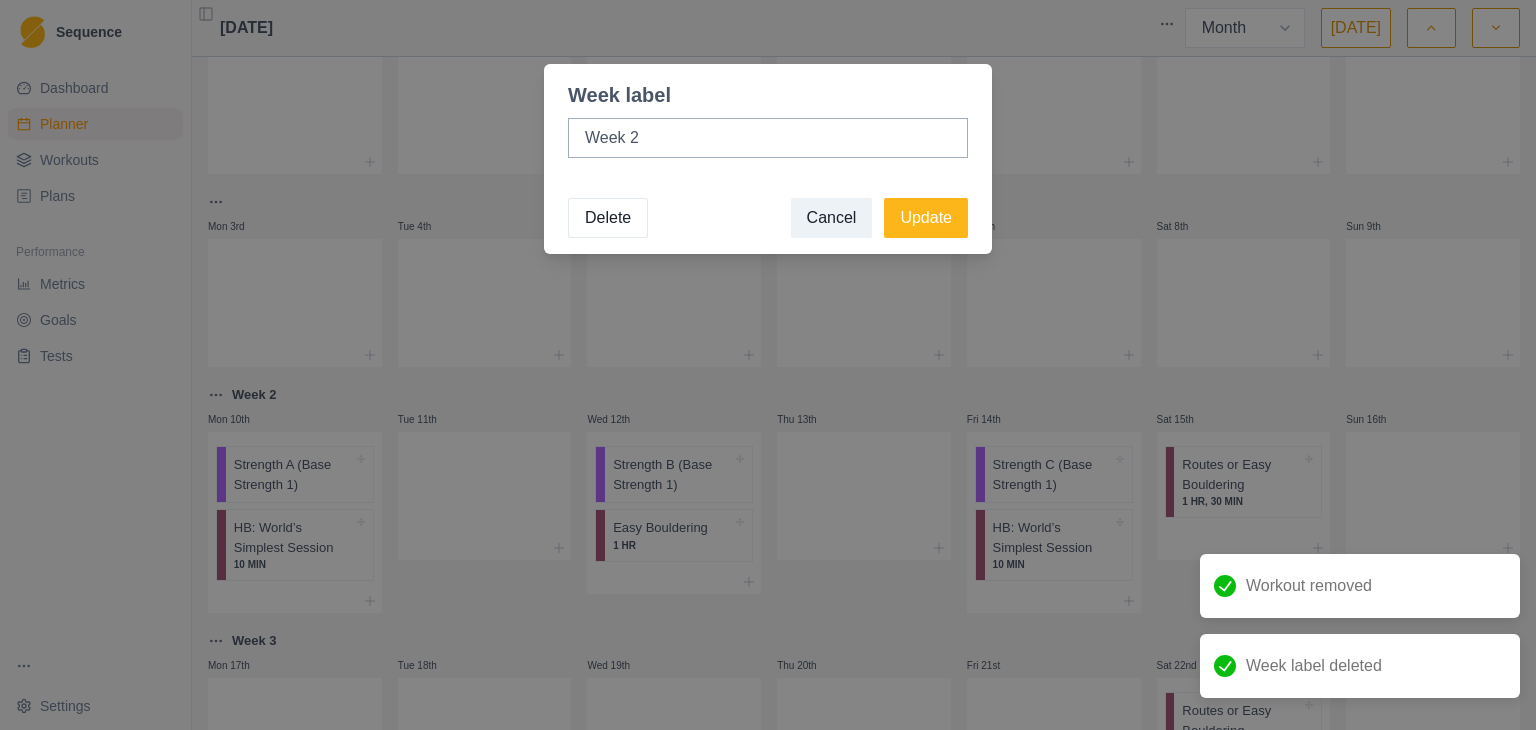 click on "Delete" at bounding box center [608, 218] 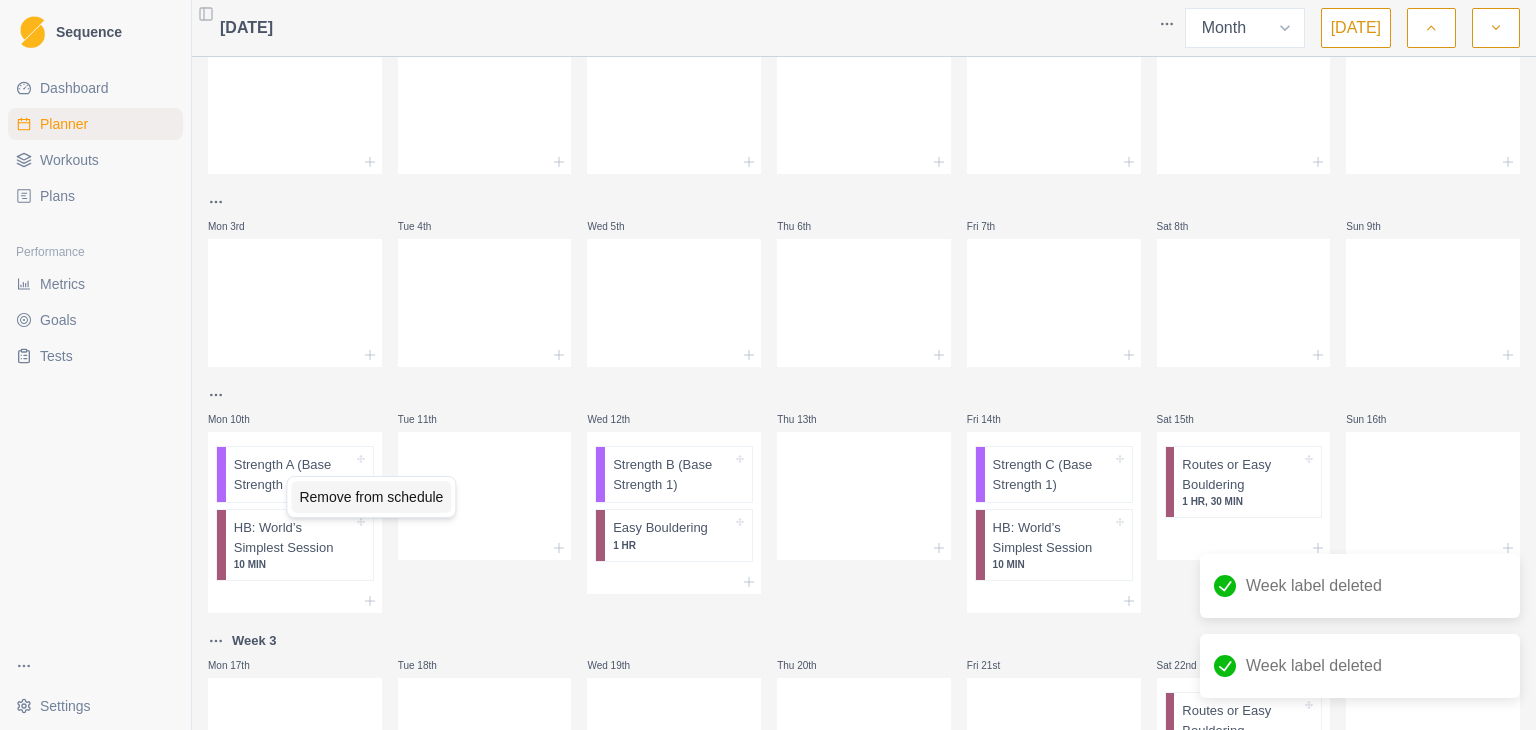 click on "Remove from schedule" at bounding box center [371, 497] 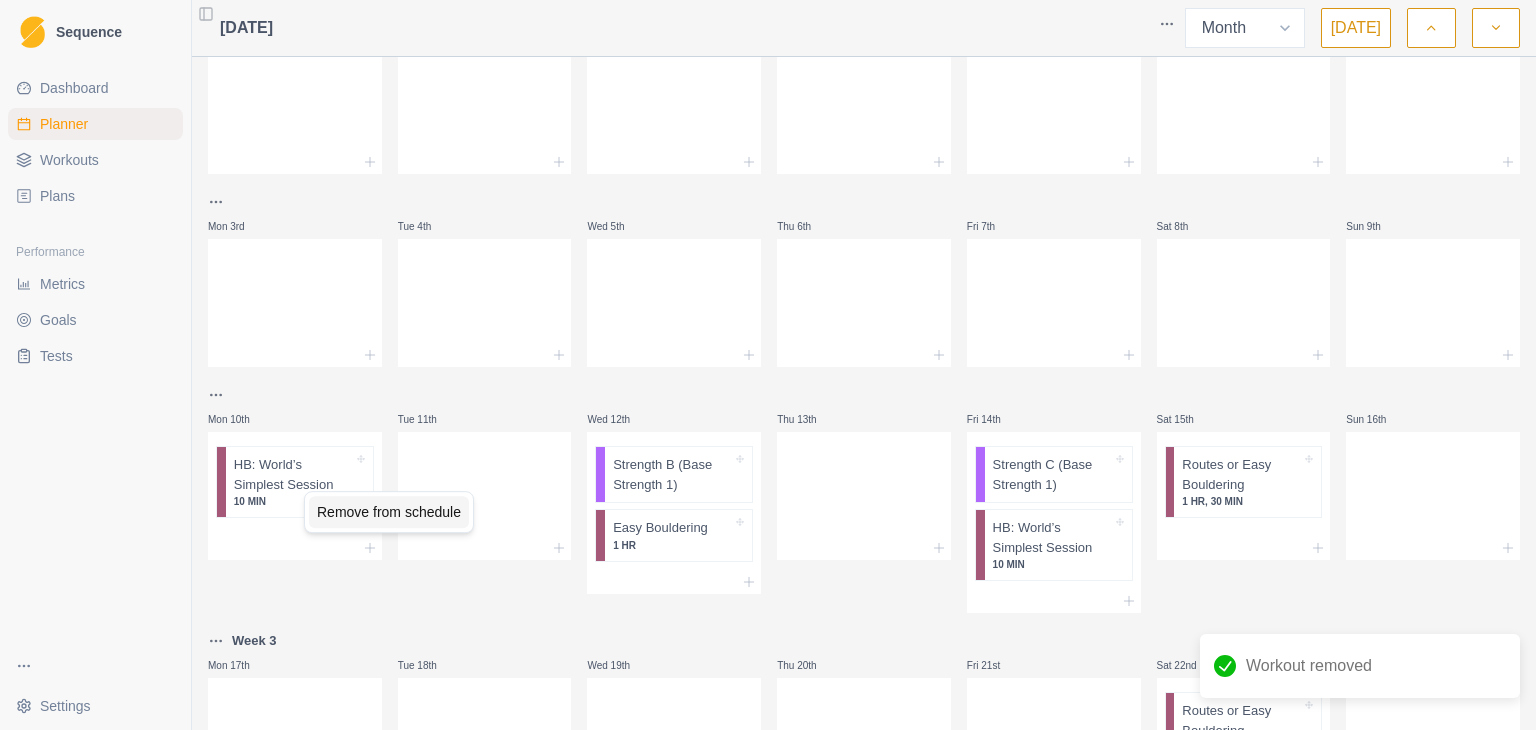 click on "Remove from schedule" at bounding box center (389, 512) 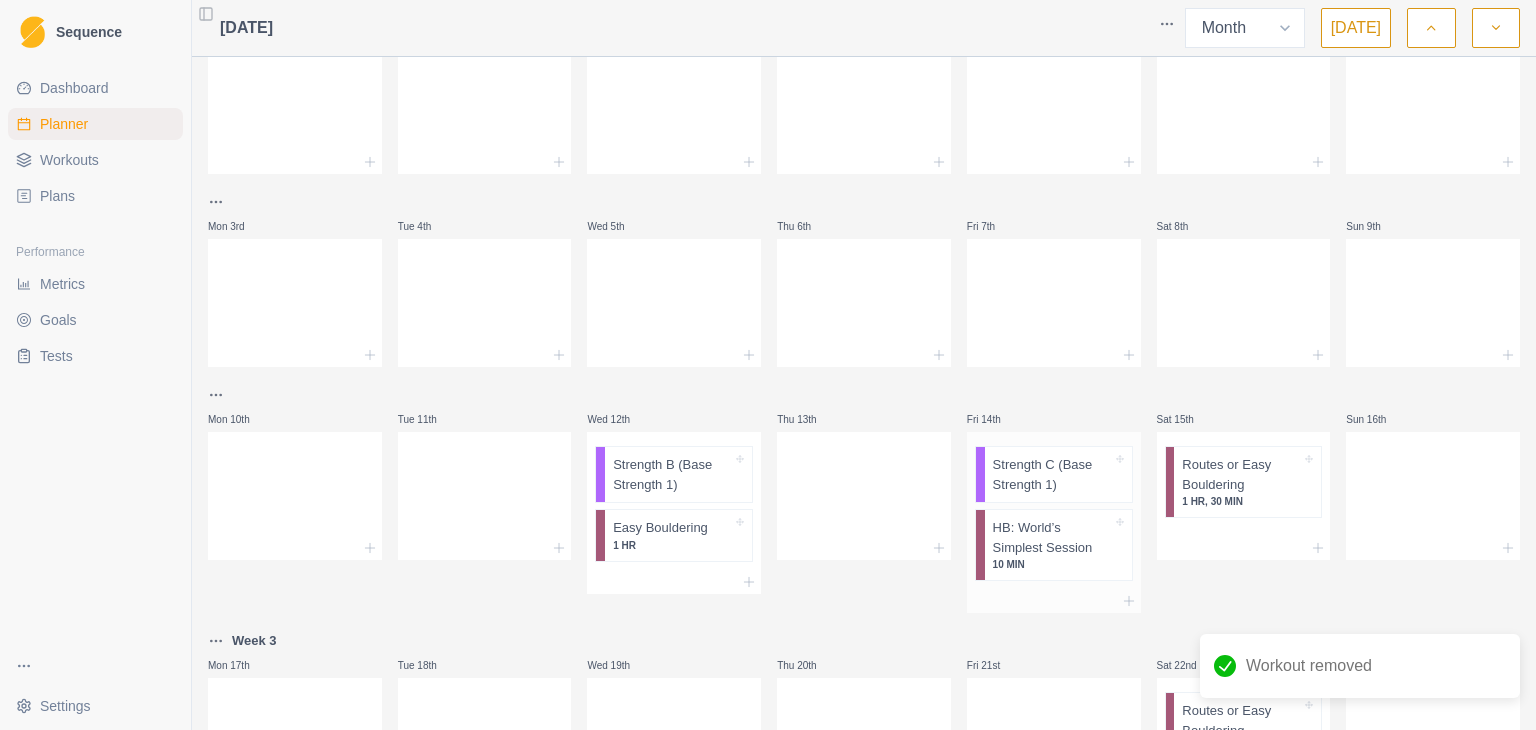 click on "HB: World’s Simplest Session" at bounding box center [1052, 537] 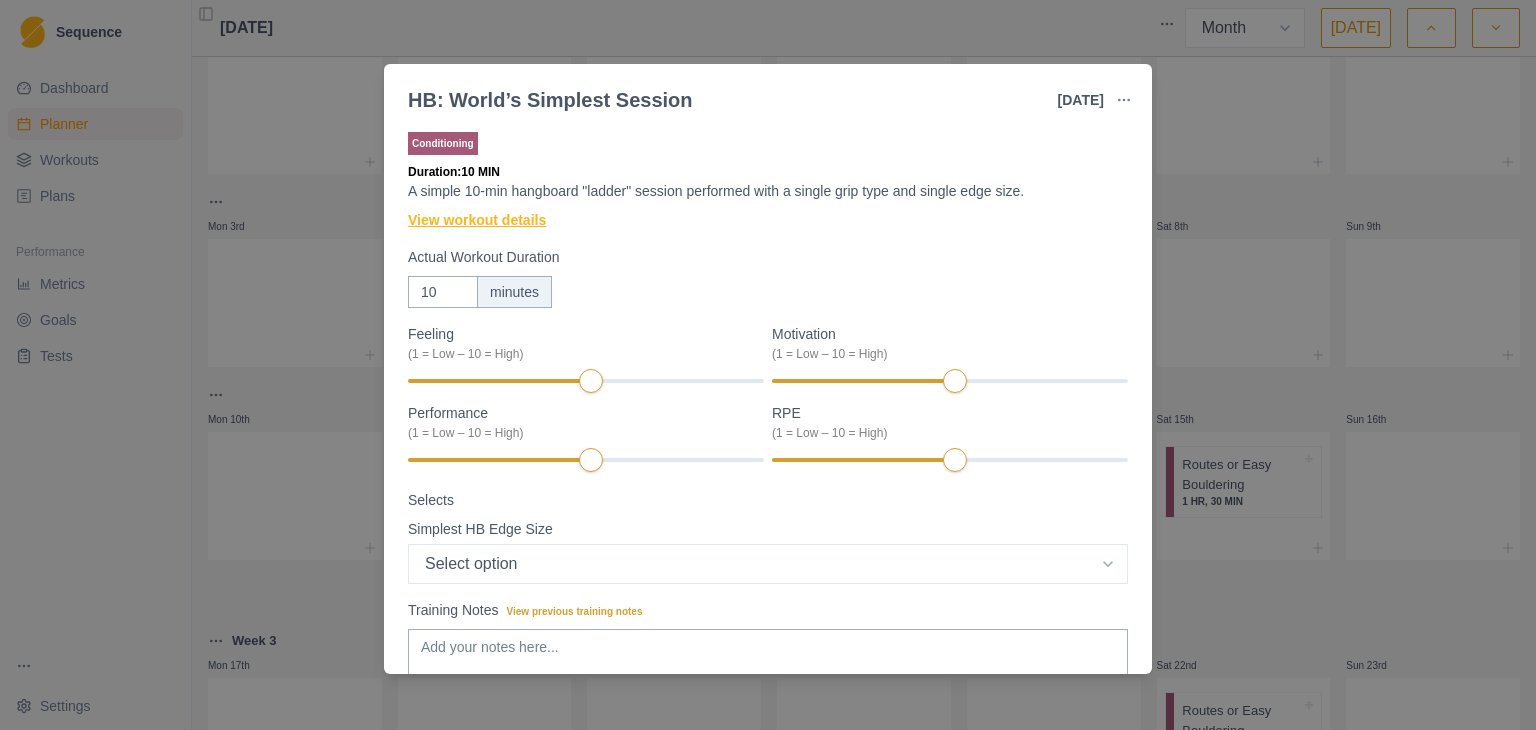 click on "View workout details" at bounding box center (477, 220) 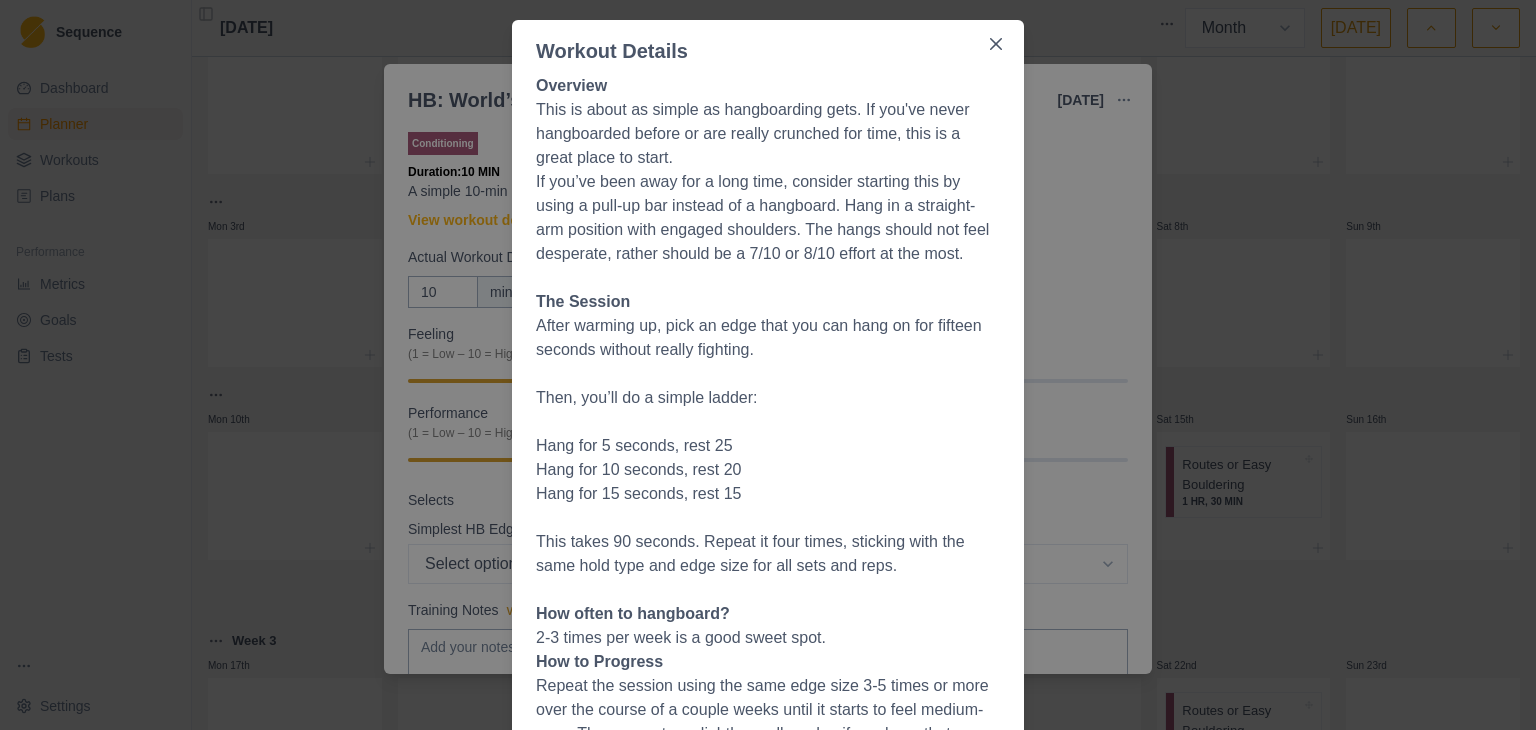 scroll, scrollTop: 0, scrollLeft: 0, axis: both 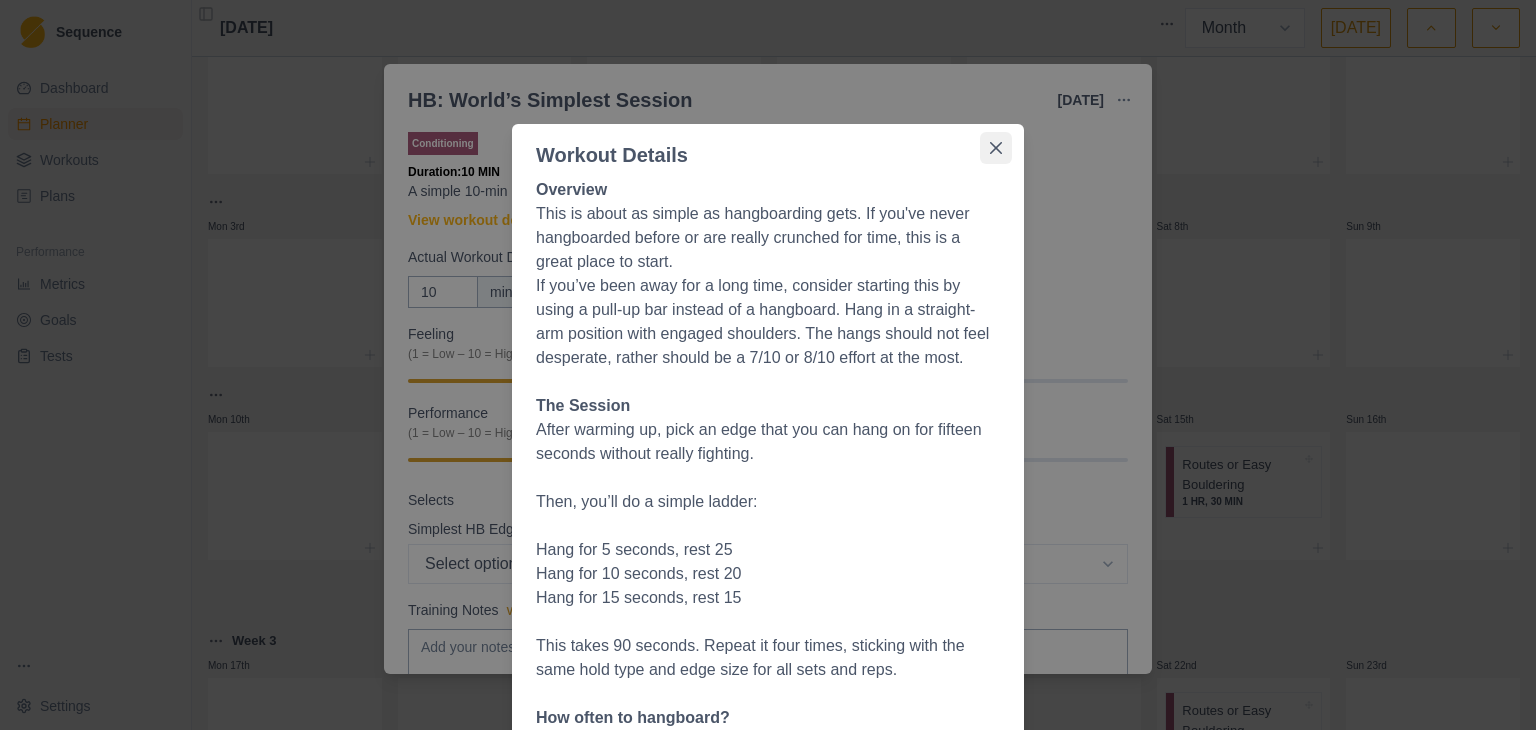 click at bounding box center [996, 148] 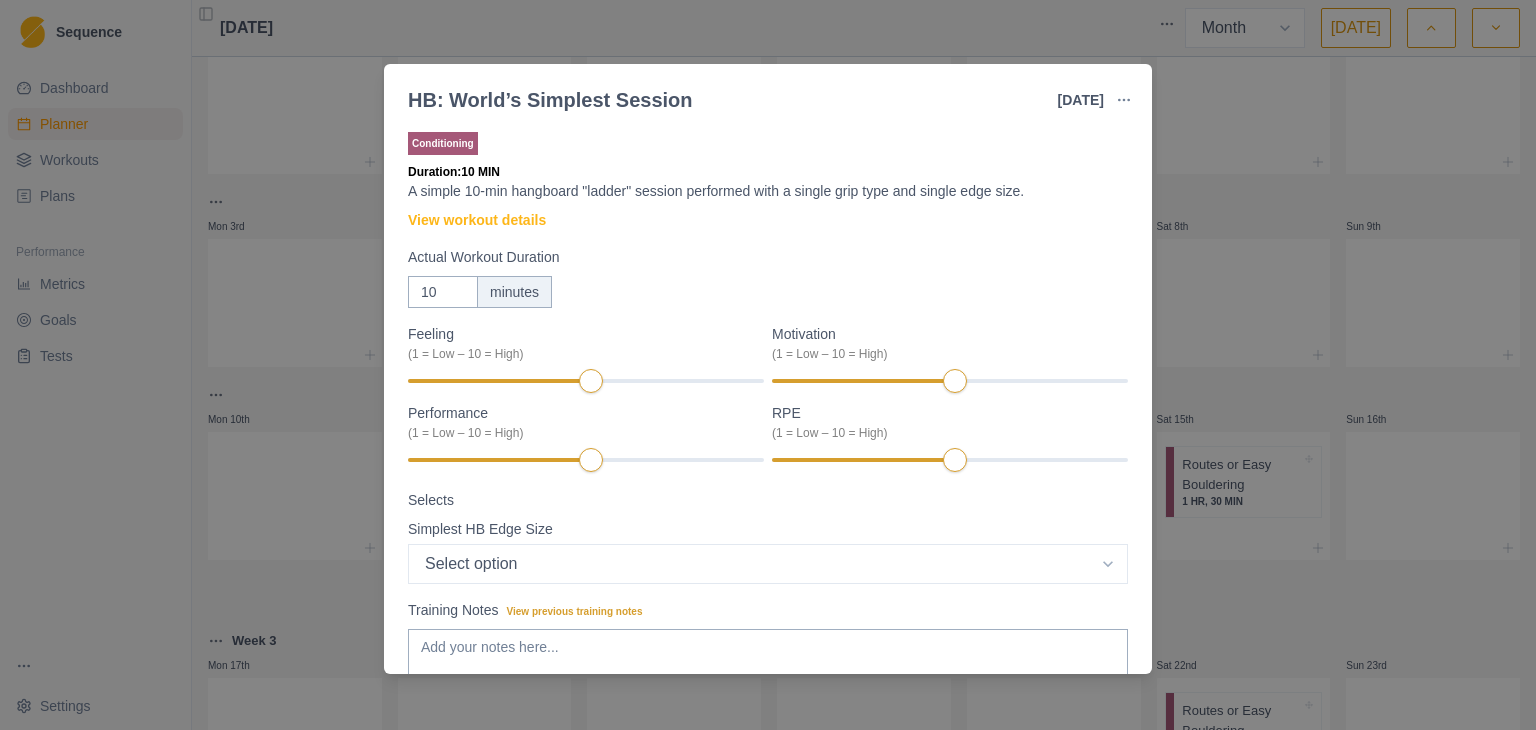 click on "HB: World’s Simplest Session [DATE] Link To Goal View Workout Metrics Edit Original Workout Reschedule Workout Remove From Schedule Conditioning Duration:  10 MIN A simple 10-min hangboard "ladder" session performed with a single grip type and single edge size. View workout details Actual Workout Duration 10 minutes Feeling (1 = Low – 10 = High) Motivation (1 = Low – 10 = High) Performance (1 = Low – 10 = High) RPE (1 = Low – 10 = High) Selects Simplest HB Edge Size Select option Bar HB Jug 30mm 25mm 20mm 15mm 10mm Training Notes View previous training notes Mark as Incomplete Complete Workout" at bounding box center [768, 365] 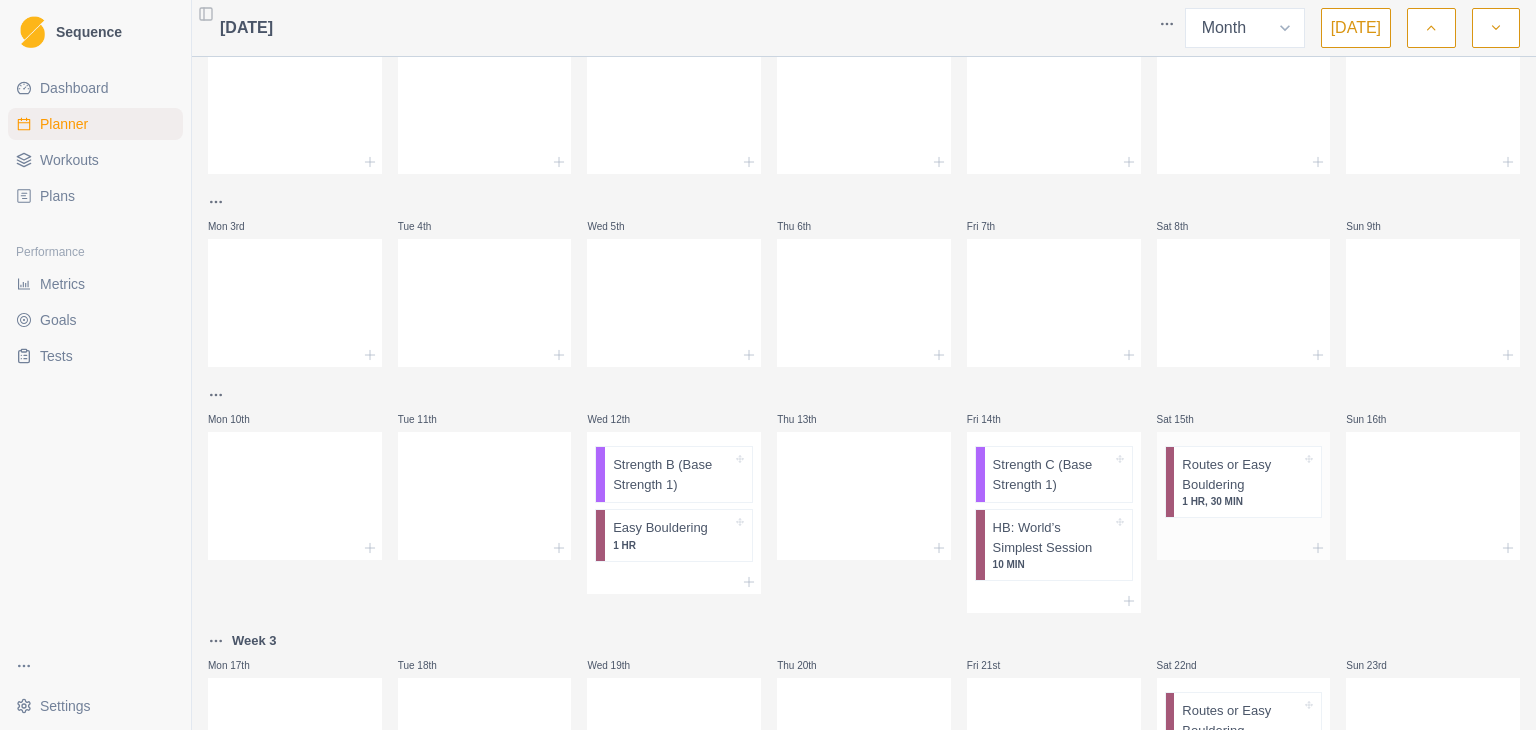 click on "1 HR, 30 MIN" at bounding box center [1241, 501] 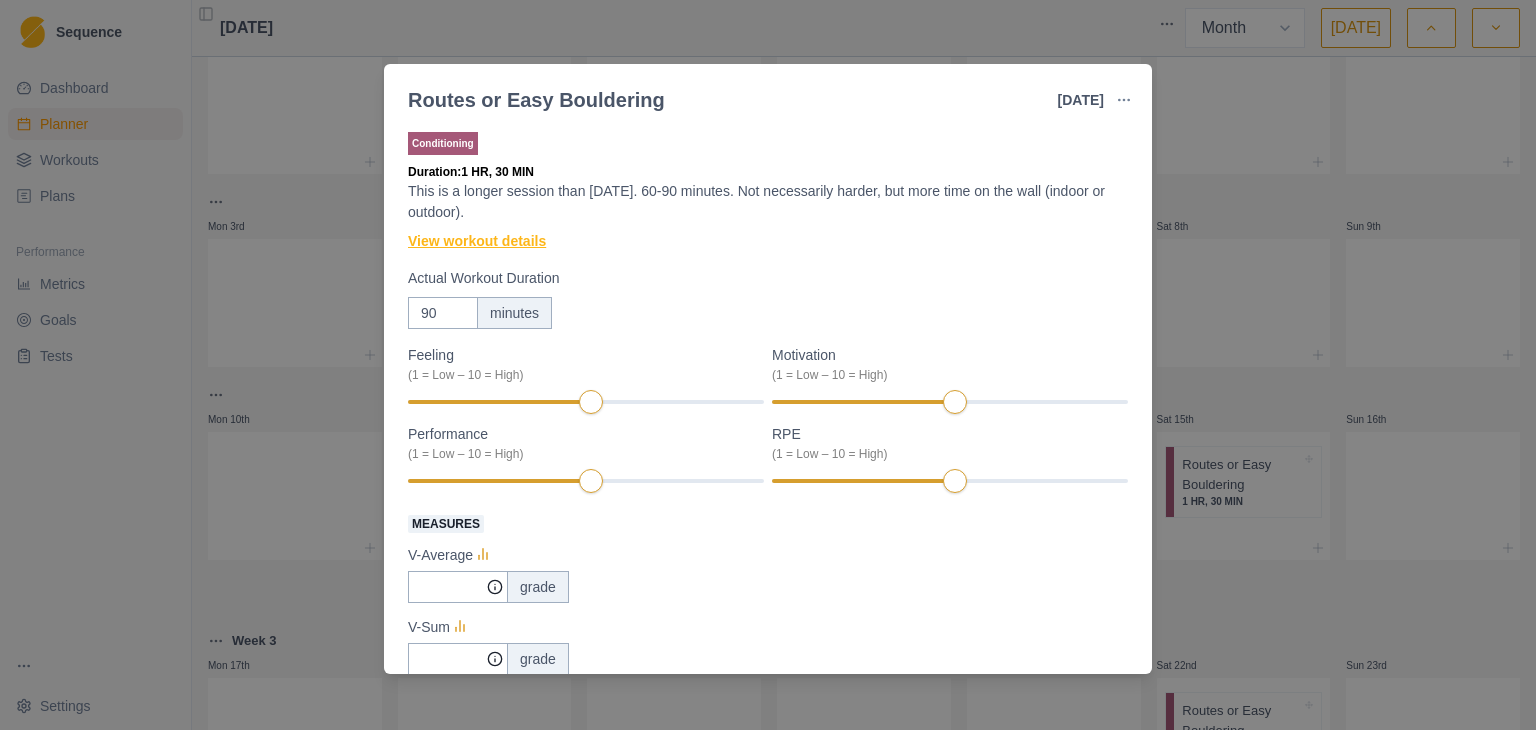 click on "View workout details" at bounding box center (477, 241) 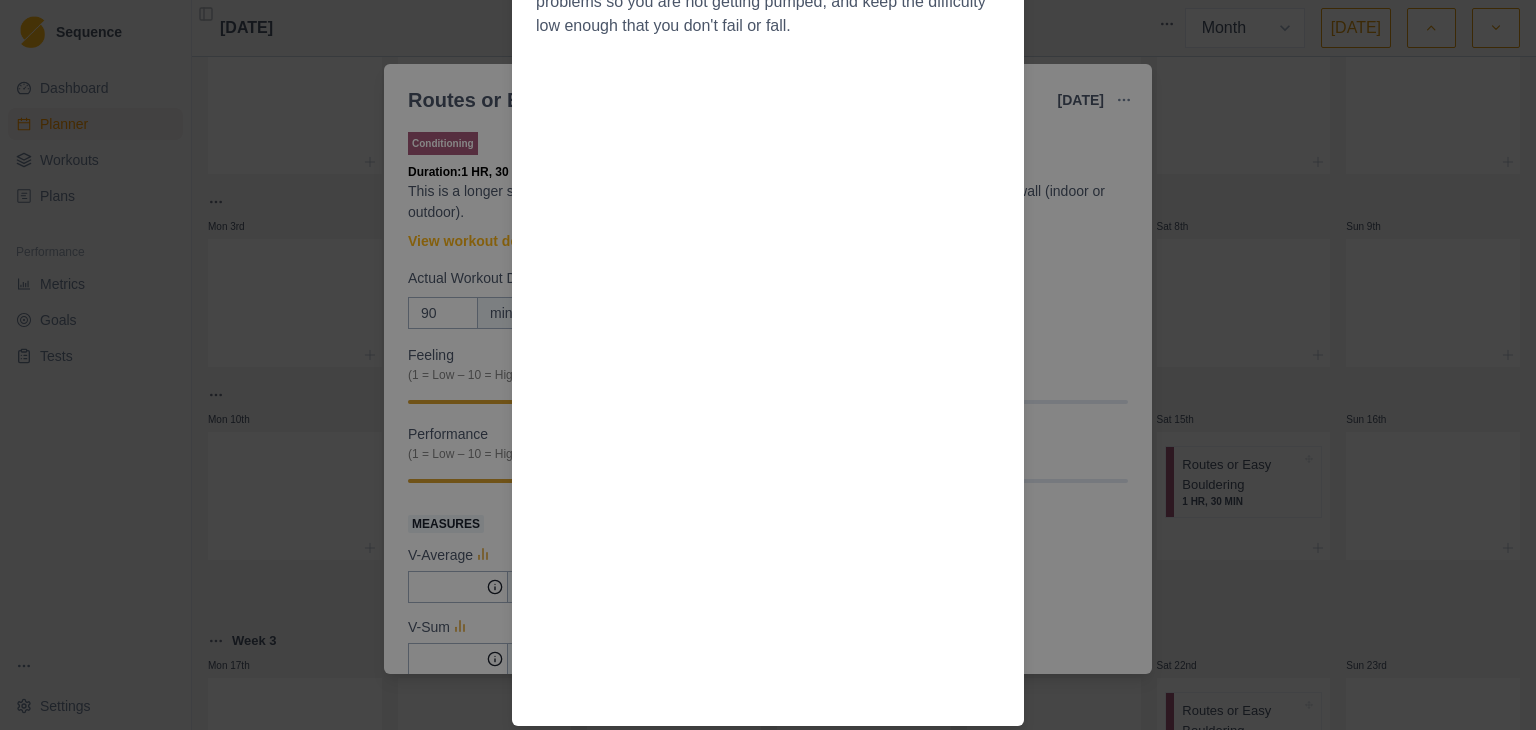 scroll, scrollTop: 0, scrollLeft: 0, axis: both 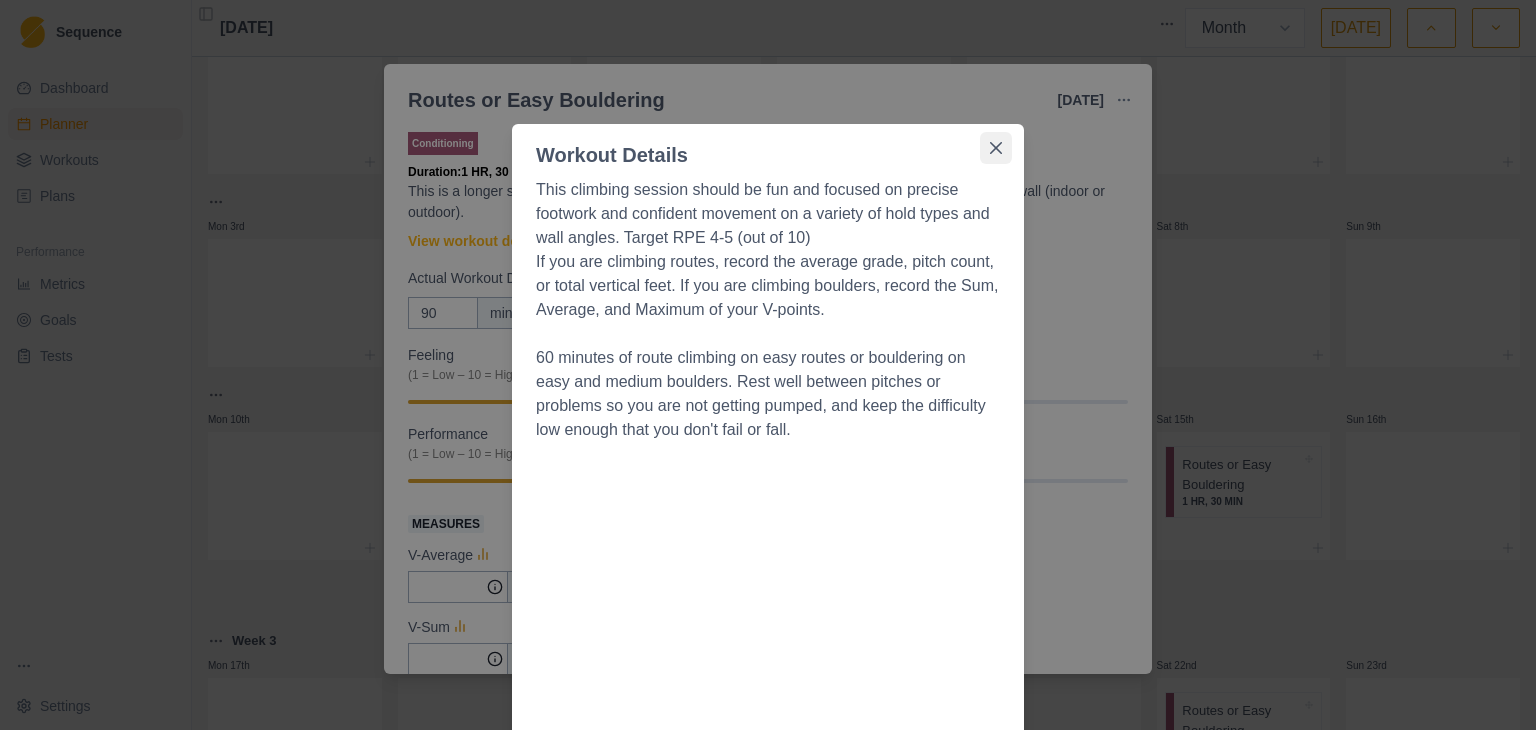 click at bounding box center [996, 148] 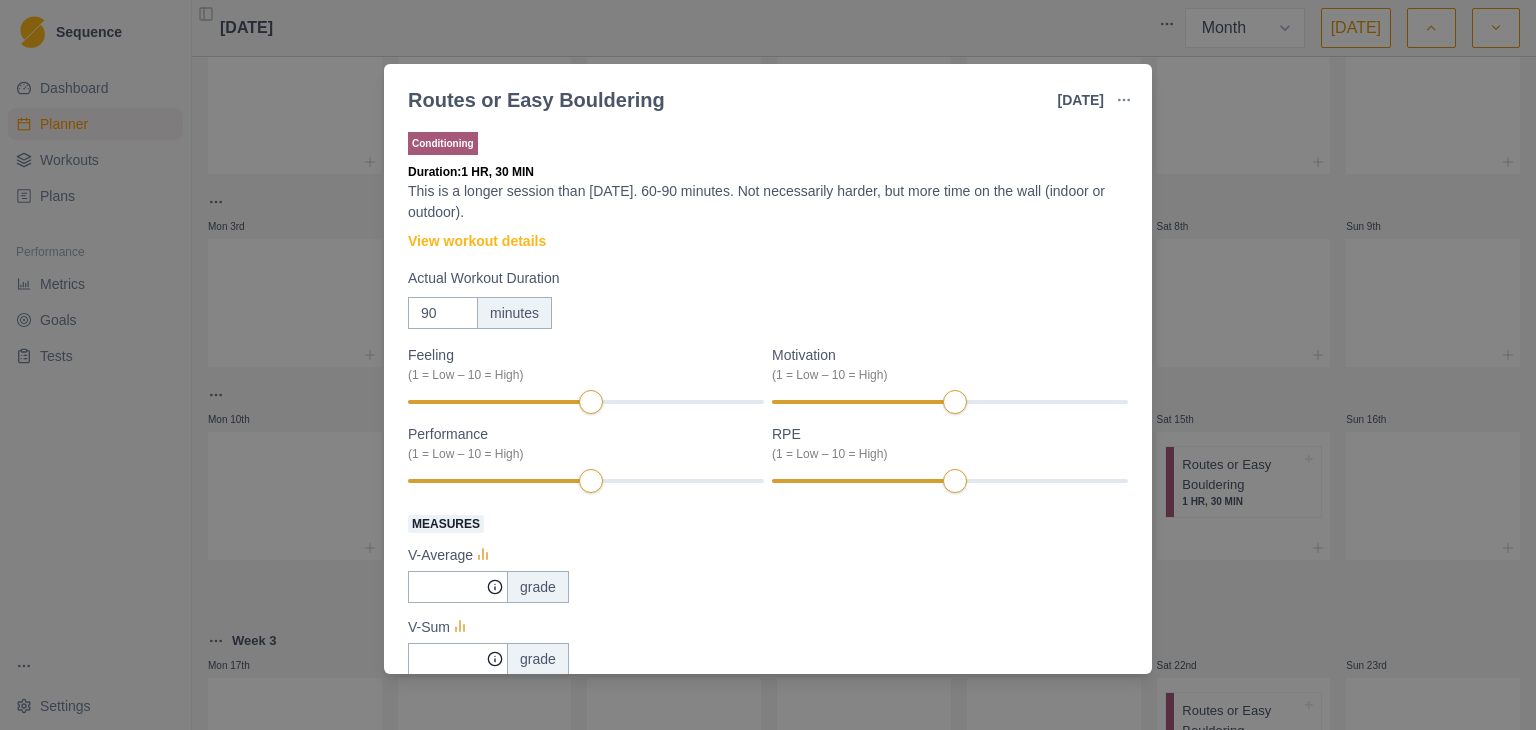click on "Routes or Easy Bouldering [DATE] Link To Goal View Workout Metrics Edit Original Workout Reschedule Workout Remove From Schedule Conditioning Duration:  1 HR, 30 MIN This is a longer session than [DATE]. 60-90 minutes. Not necessarily harder, but more time on the wall (indoor or outdoor). View workout details Actual Workout Duration 90 minutes Feeling (1 = Low – 10 = High) Motivation (1 = Low – 10 = High) Performance (1 = Low – 10 = High) RPE (1 = Low – 10 = High) Measures V-Average grade V-Sum grade Average Route grade YDS Pitch count number Vertical feet climbed feet Training Notes View previous training notes Mark as Incomplete Complete Workout" at bounding box center [768, 365] 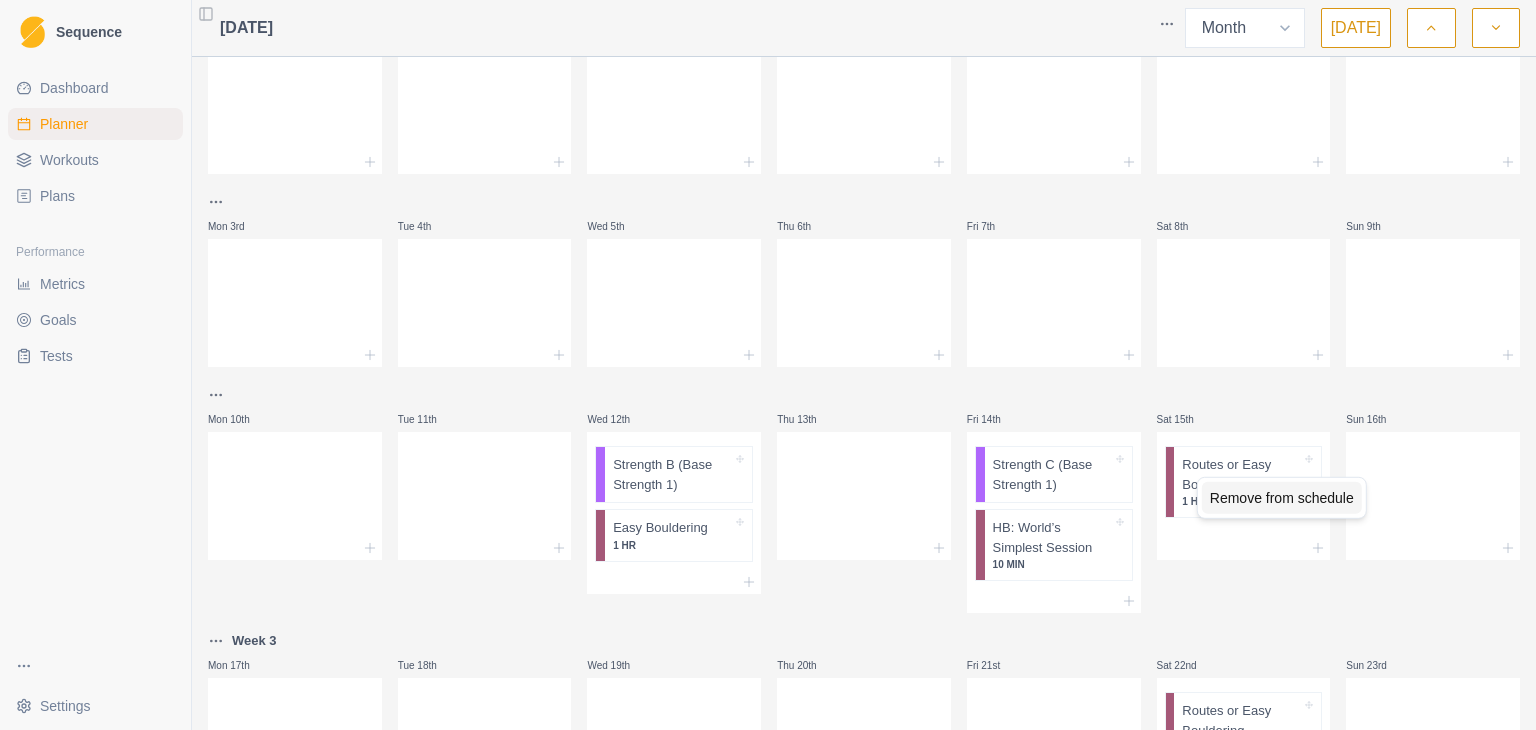click on "Remove from schedule" at bounding box center (1282, 498) 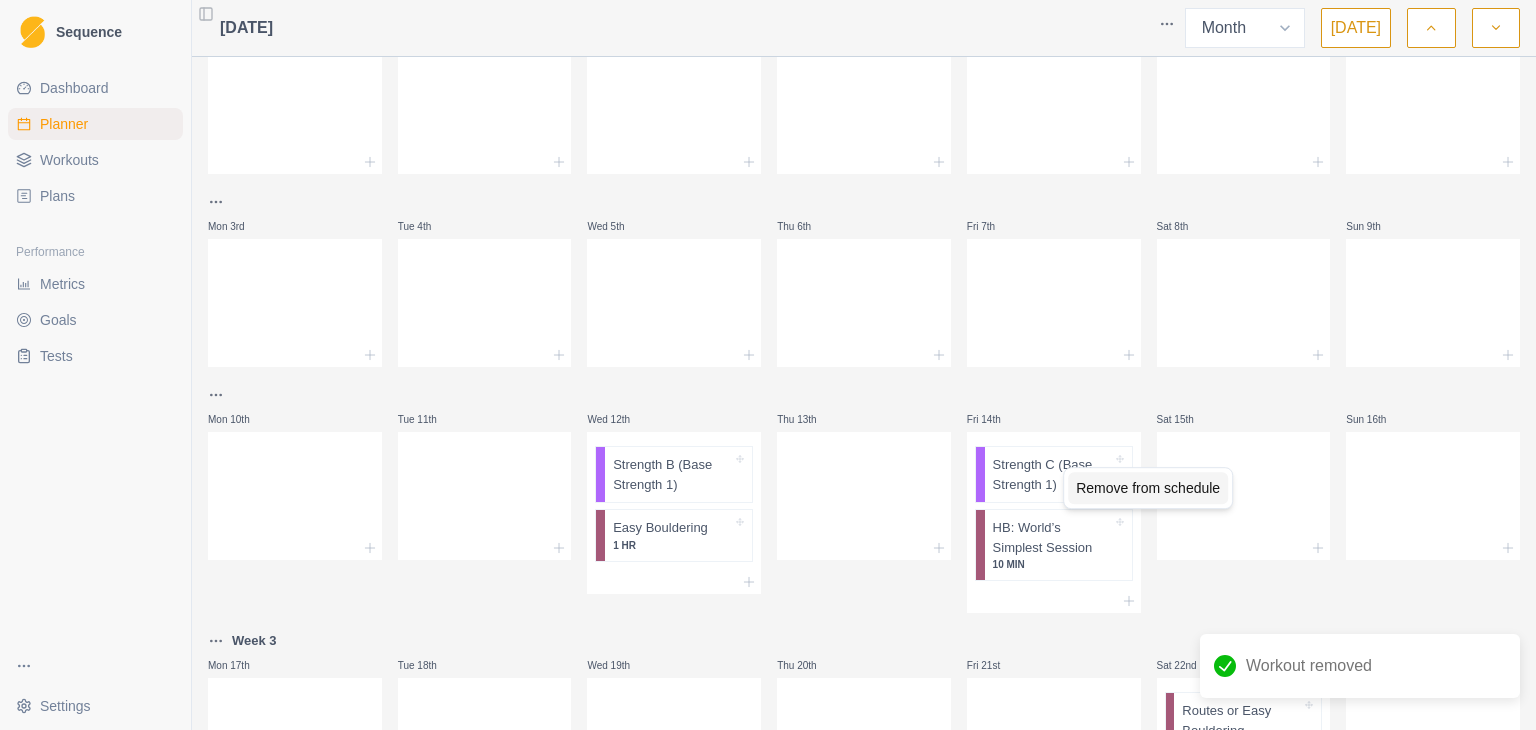 click on "Remove from schedule" at bounding box center (1148, 488) 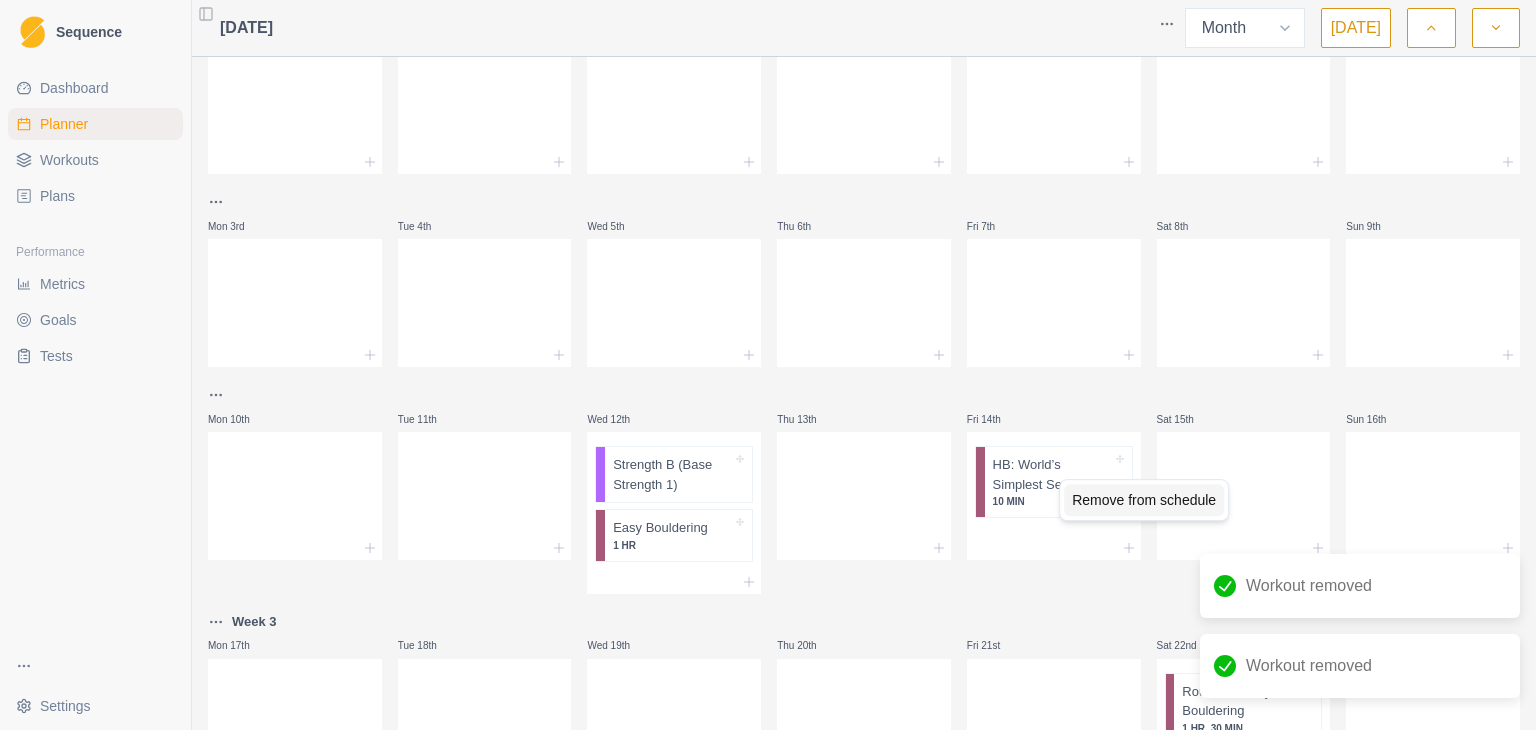click on "Remove from schedule" at bounding box center (1144, 500) 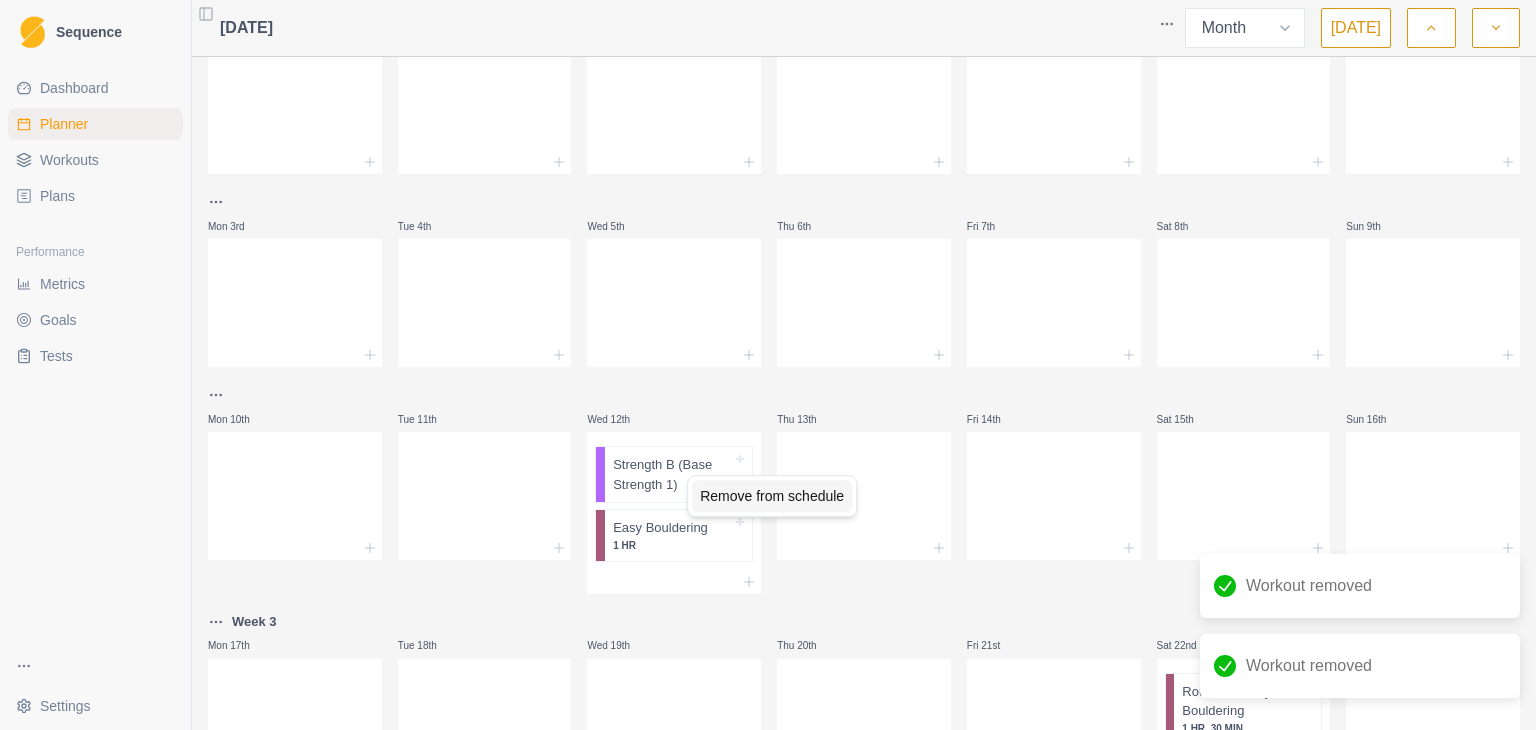 click on "Remove from schedule" at bounding box center [772, 496] 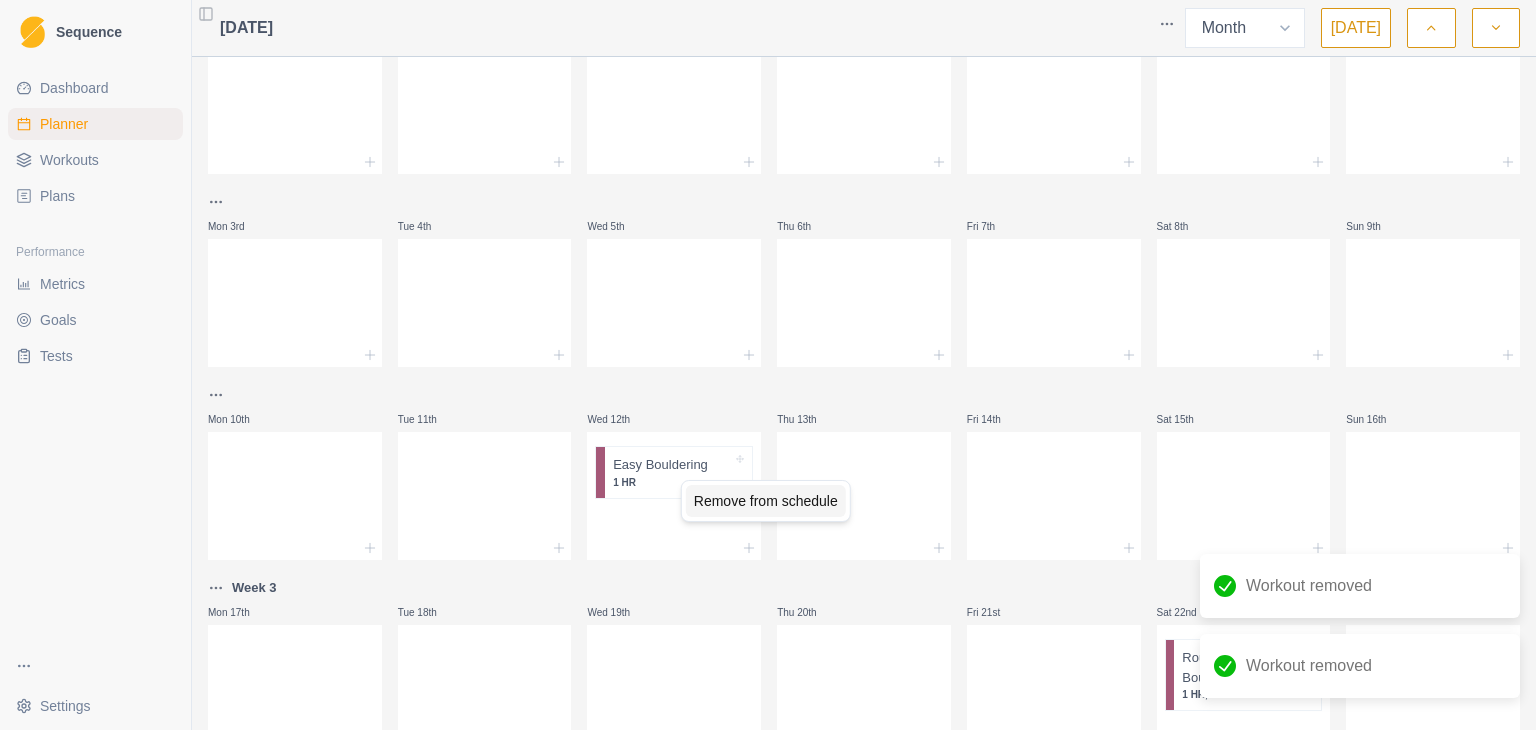 click on "Remove from schedule" at bounding box center (766, 501) 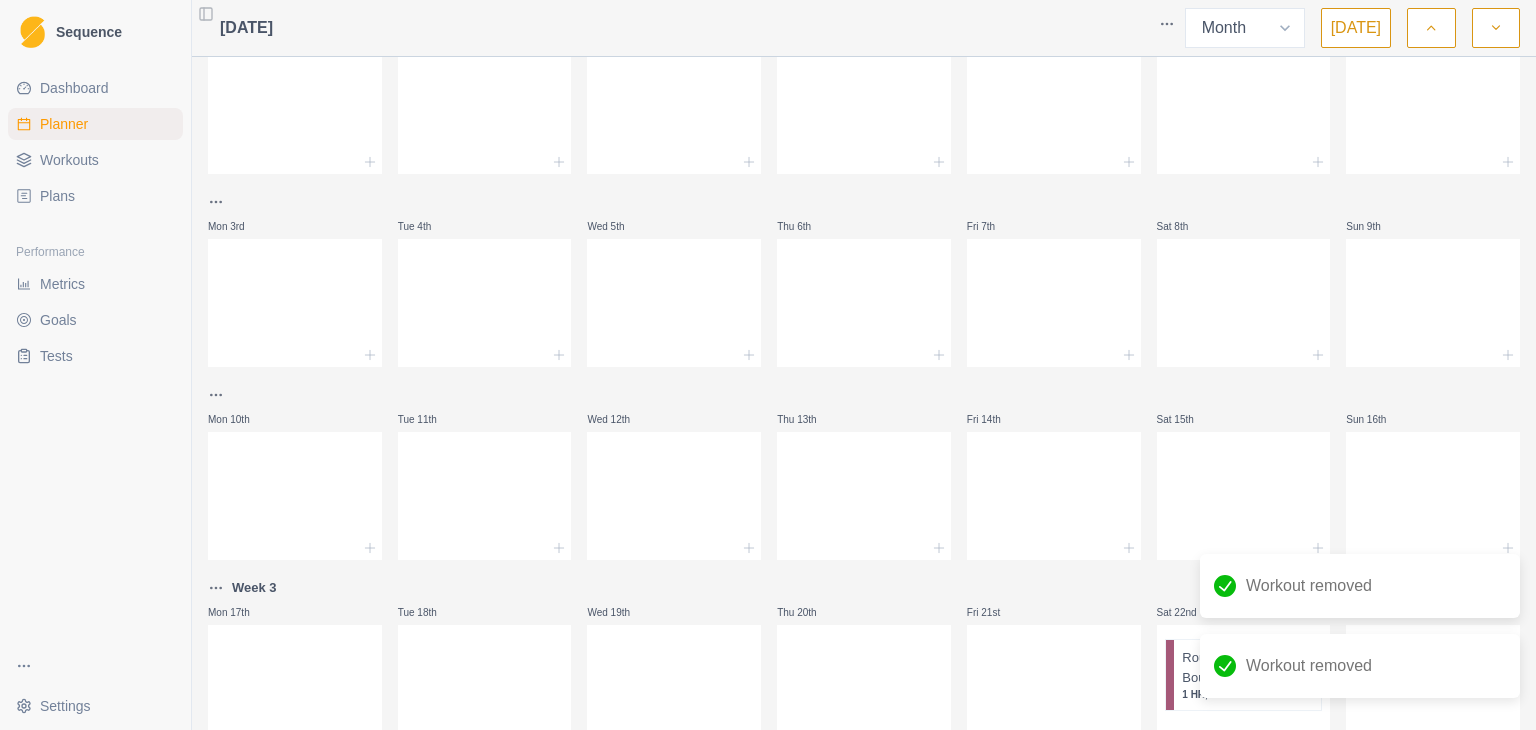 scroll, scrollTop: 393, scrollLeft: 0, axis: vertical 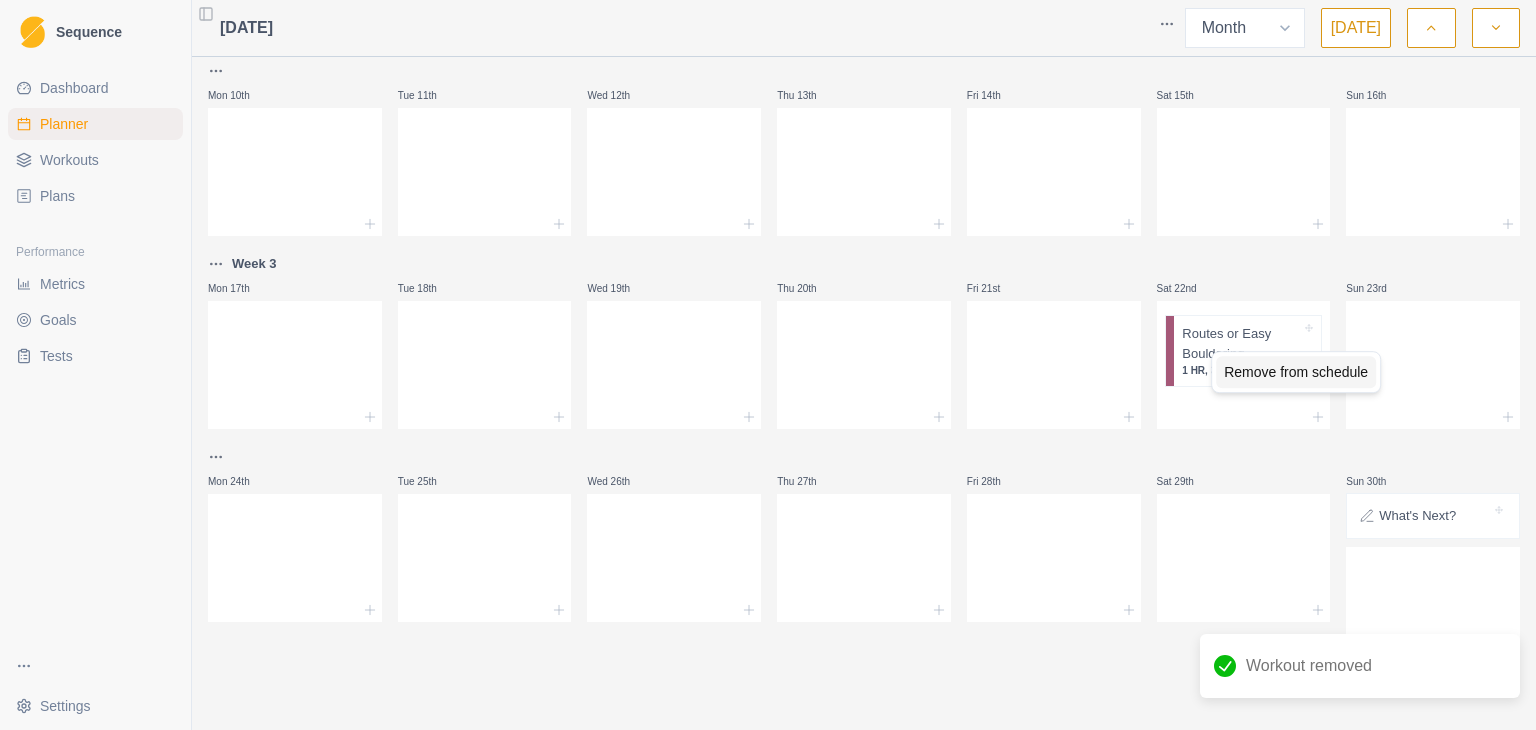 click on "Remove from schedule" at bounding box center [1296, 372] 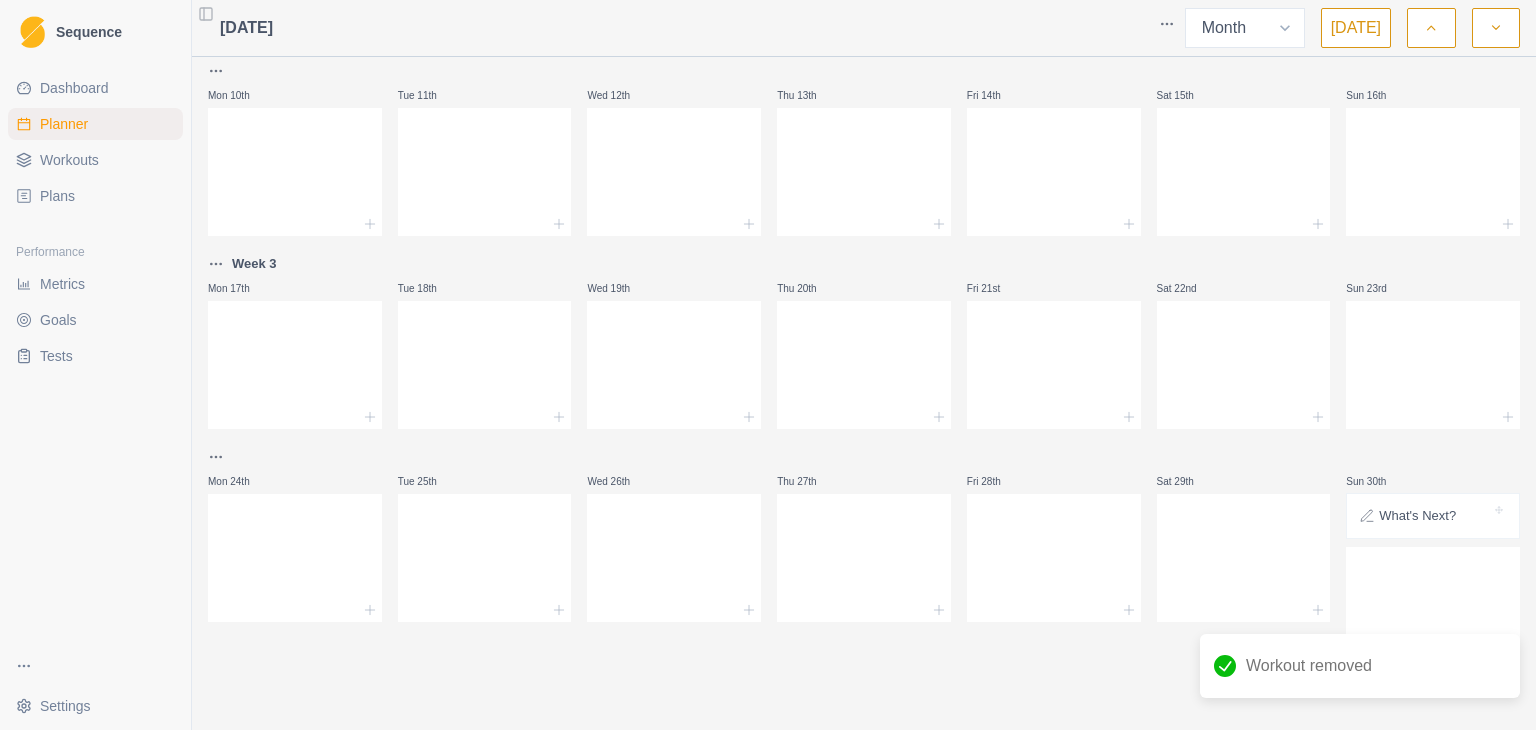 click on "What's Next?" at bounding box center [1433, 516] 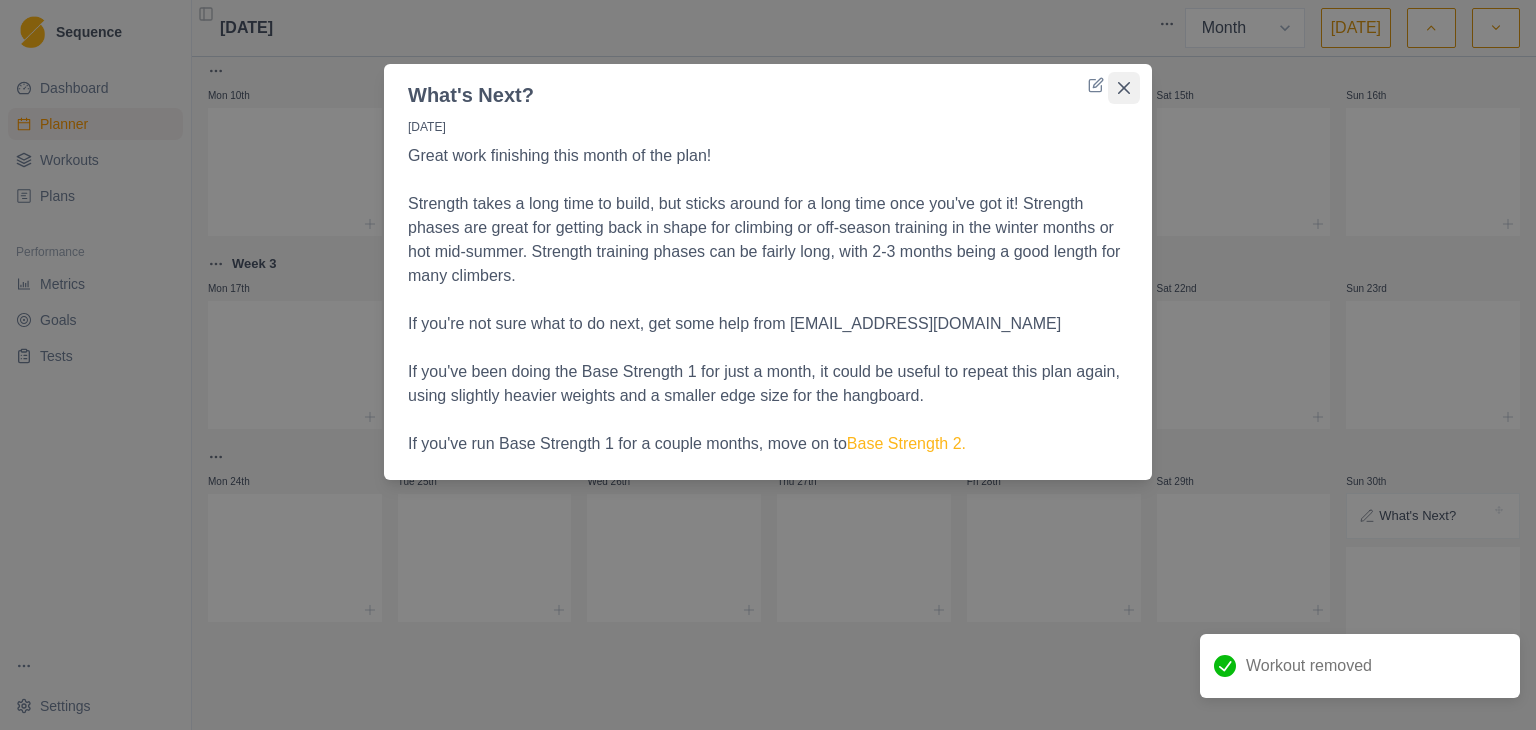 click 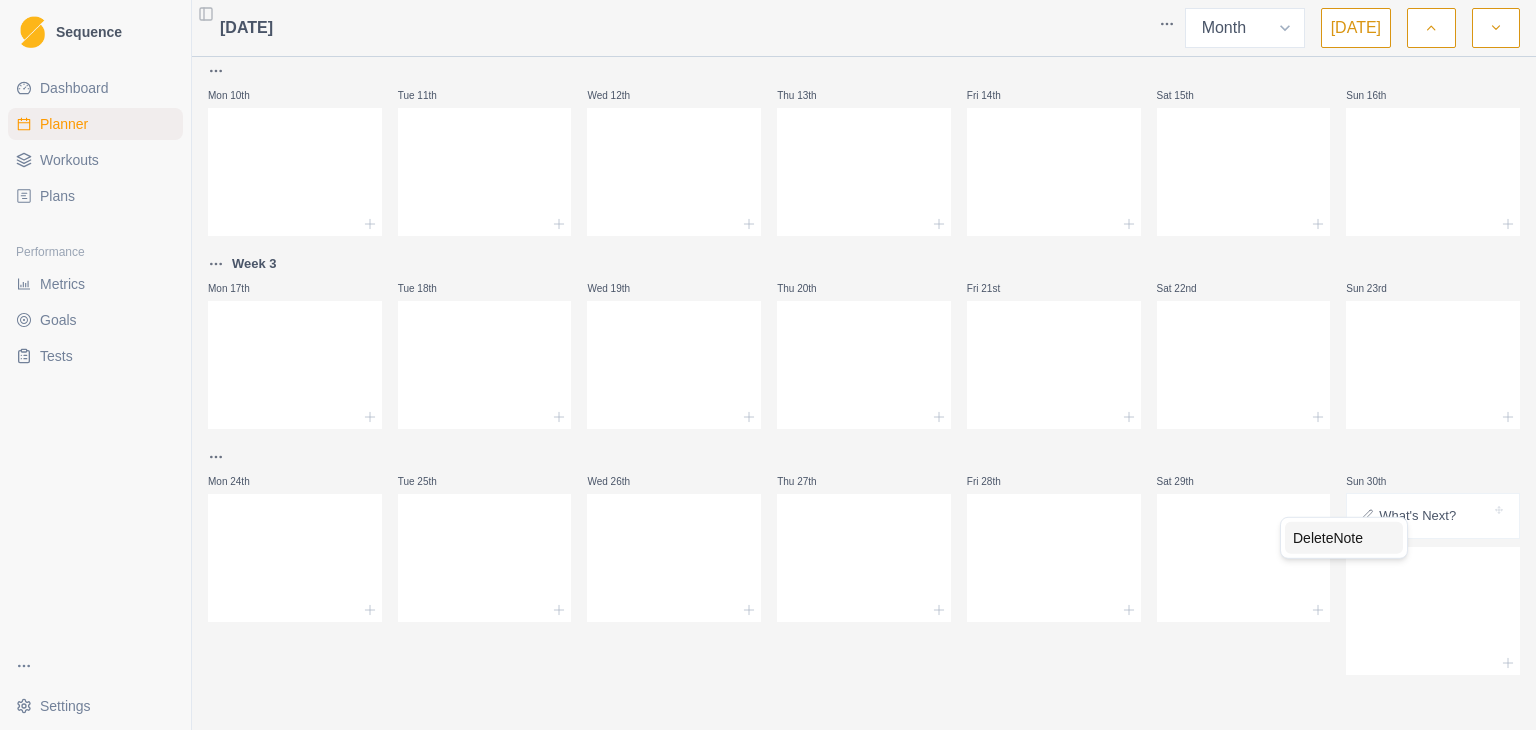 click on "Delete  Note" at bounding box center [1344, 538] 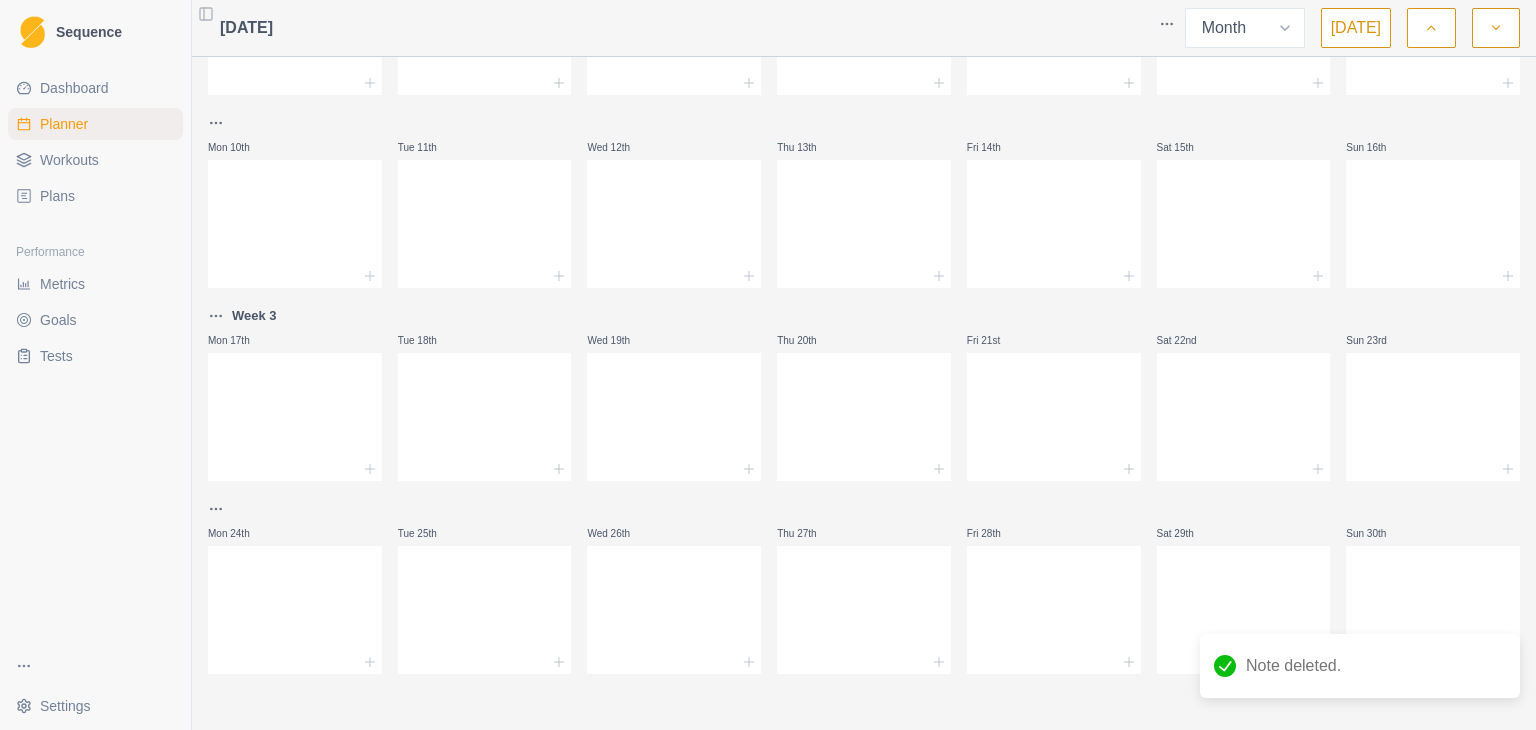 scroll, scrollTop: 341, scrollLeft: 0, axis: vertical 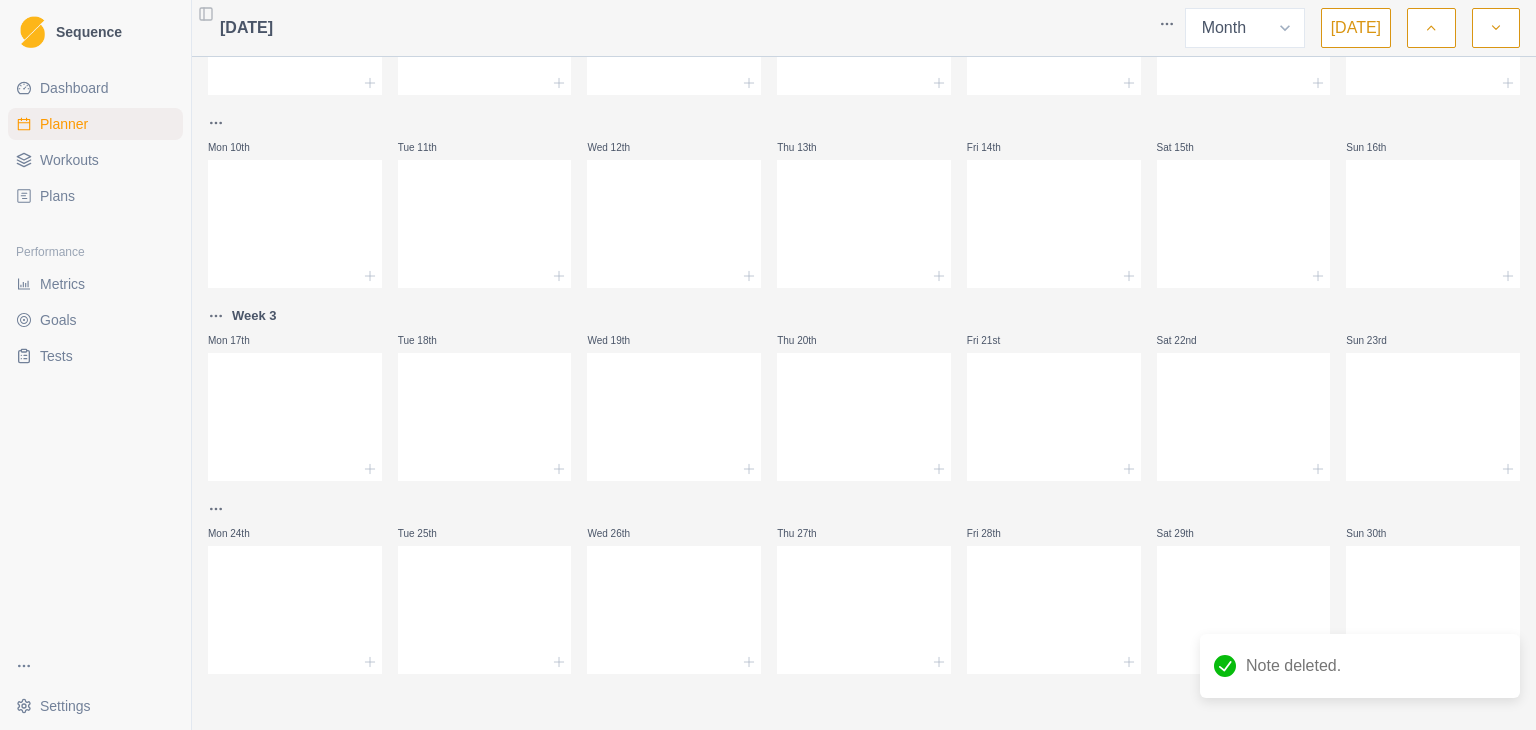 click on "Week 3" at bounding box center [254, 316] 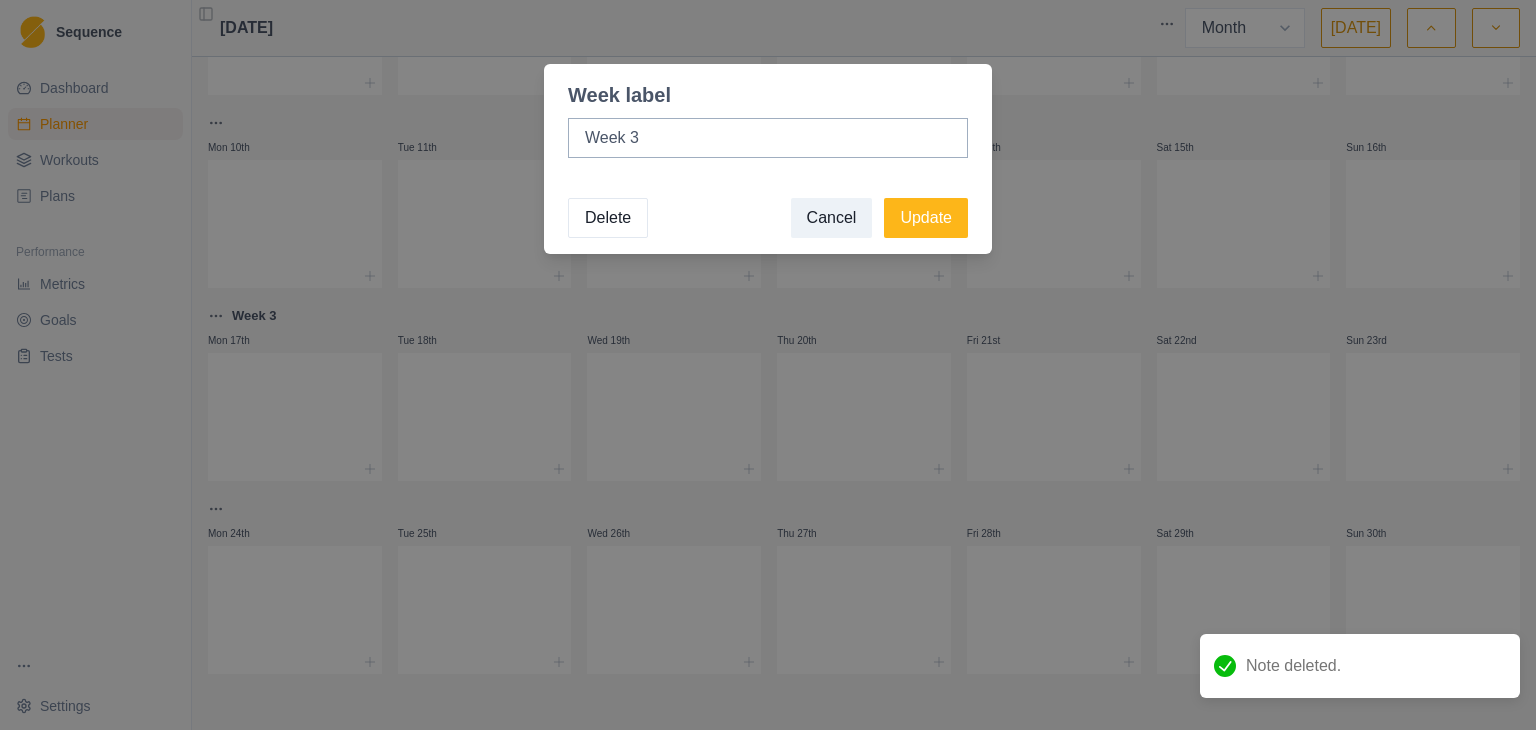 click on "Delete" at bounding box center [608, 218] 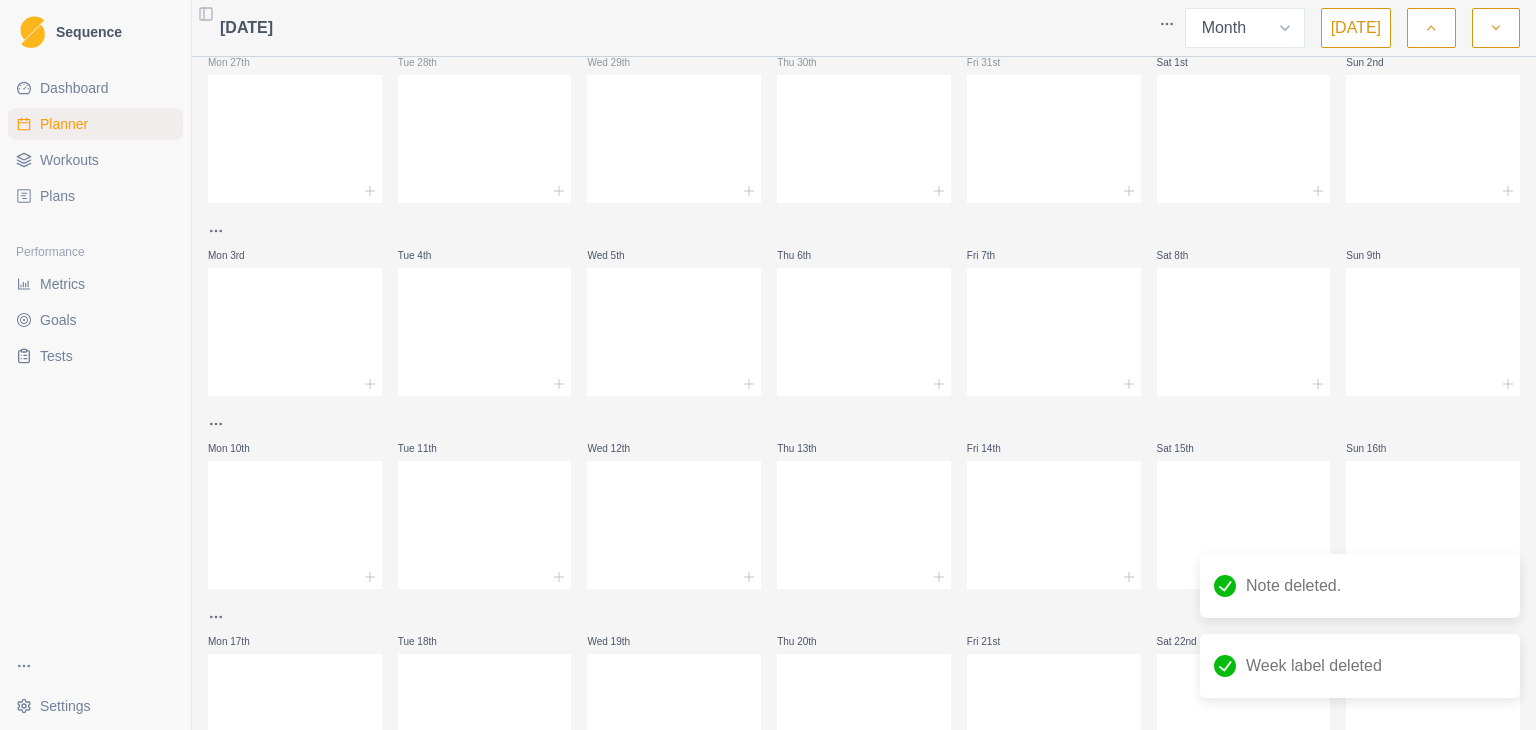 scroll, scrollTop: 0, scrollLeft: 0, axis: both 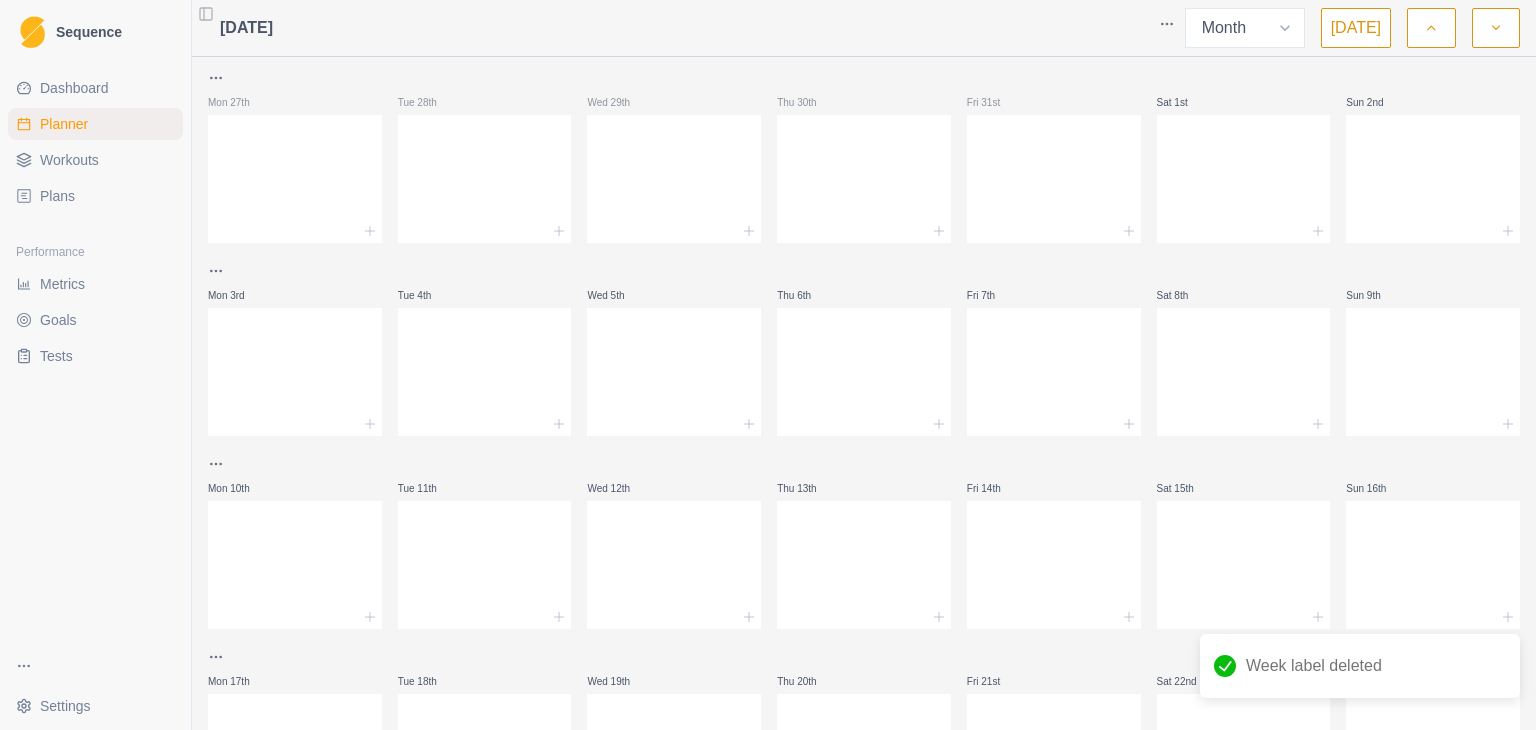click 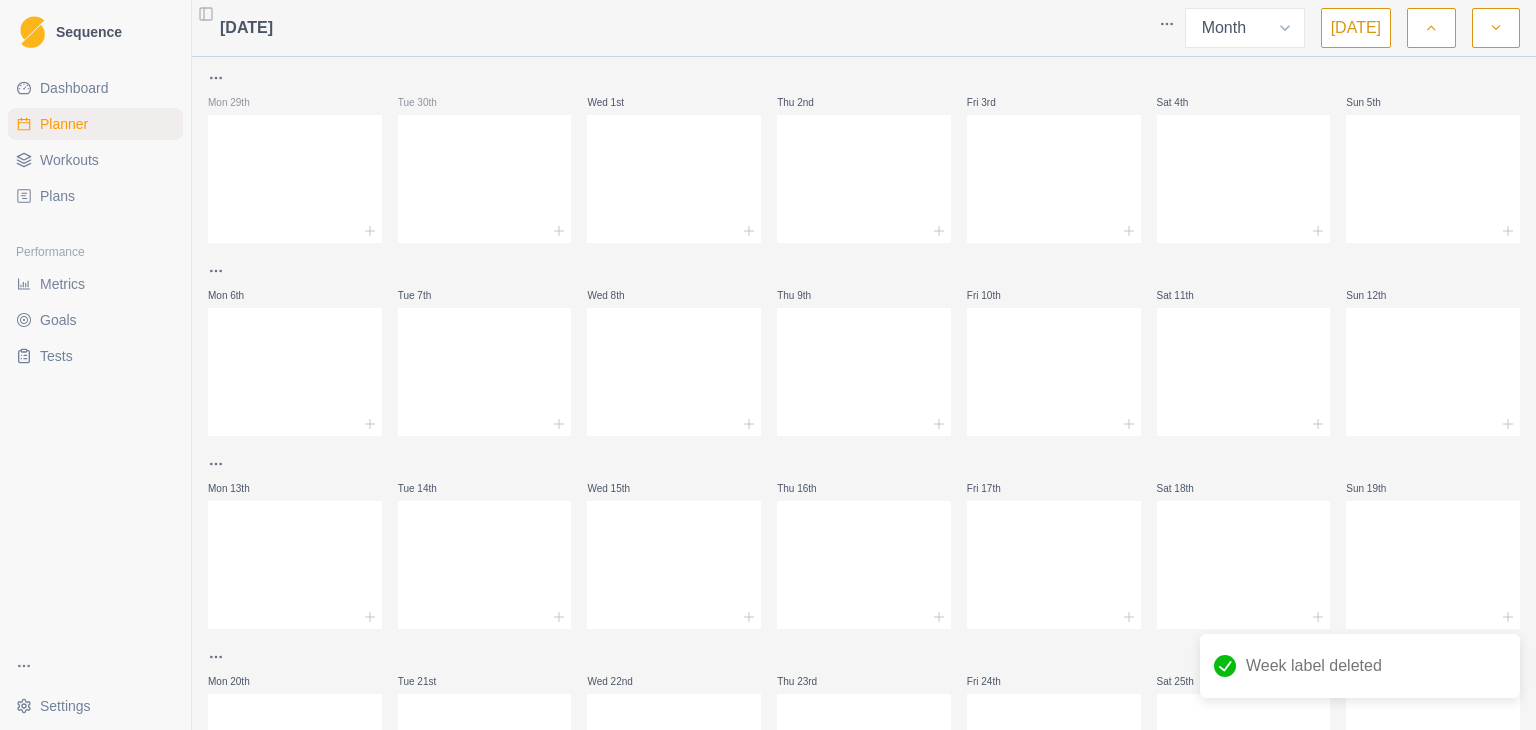 click 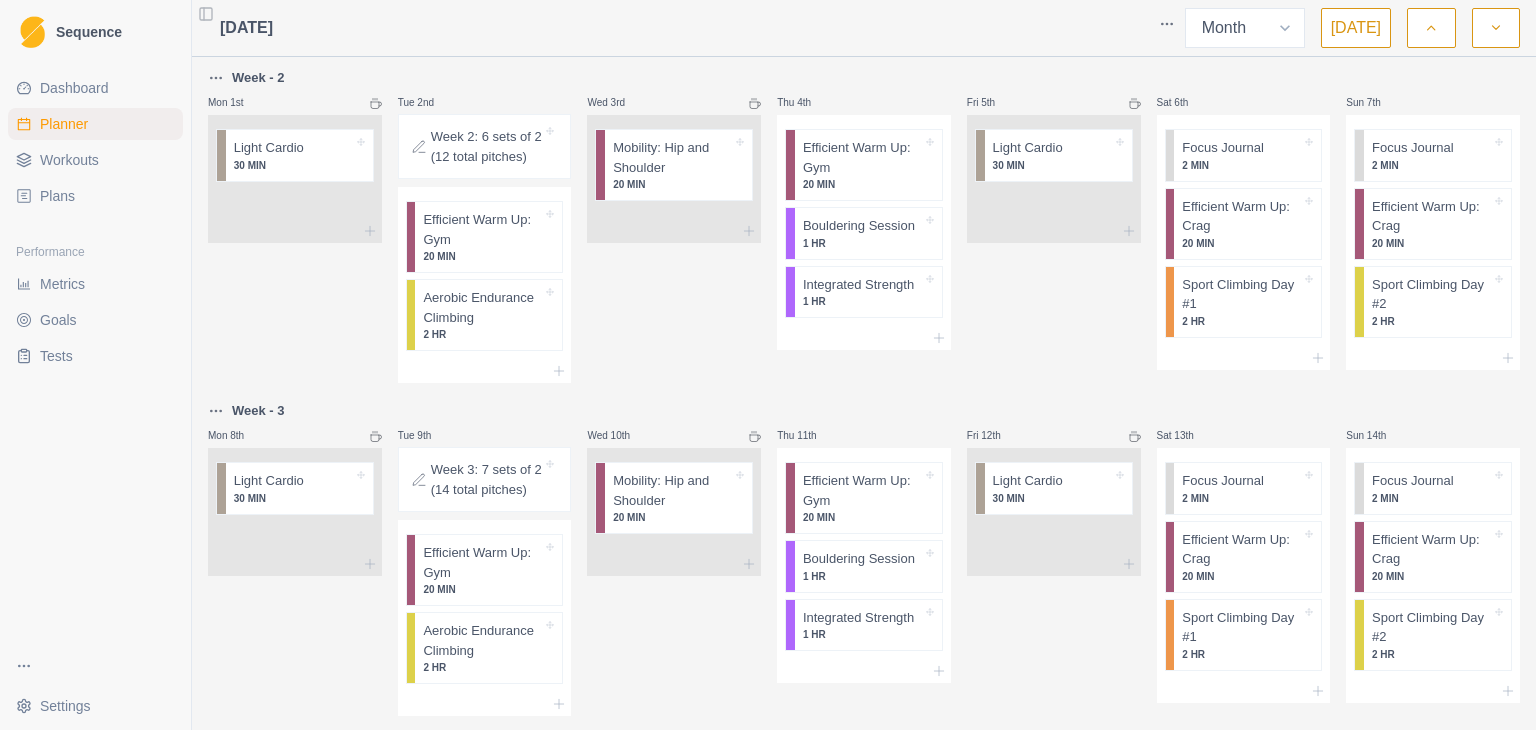 click 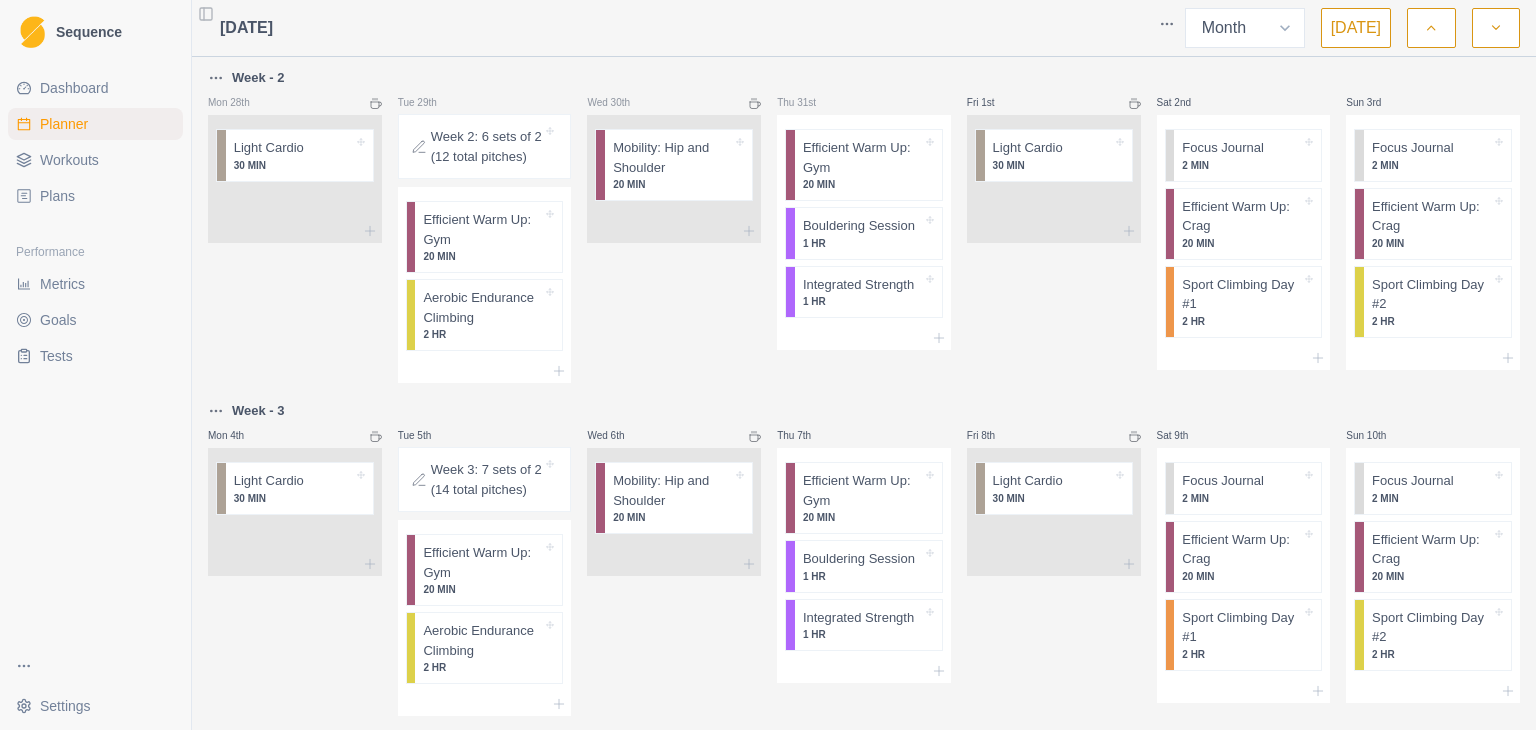 click 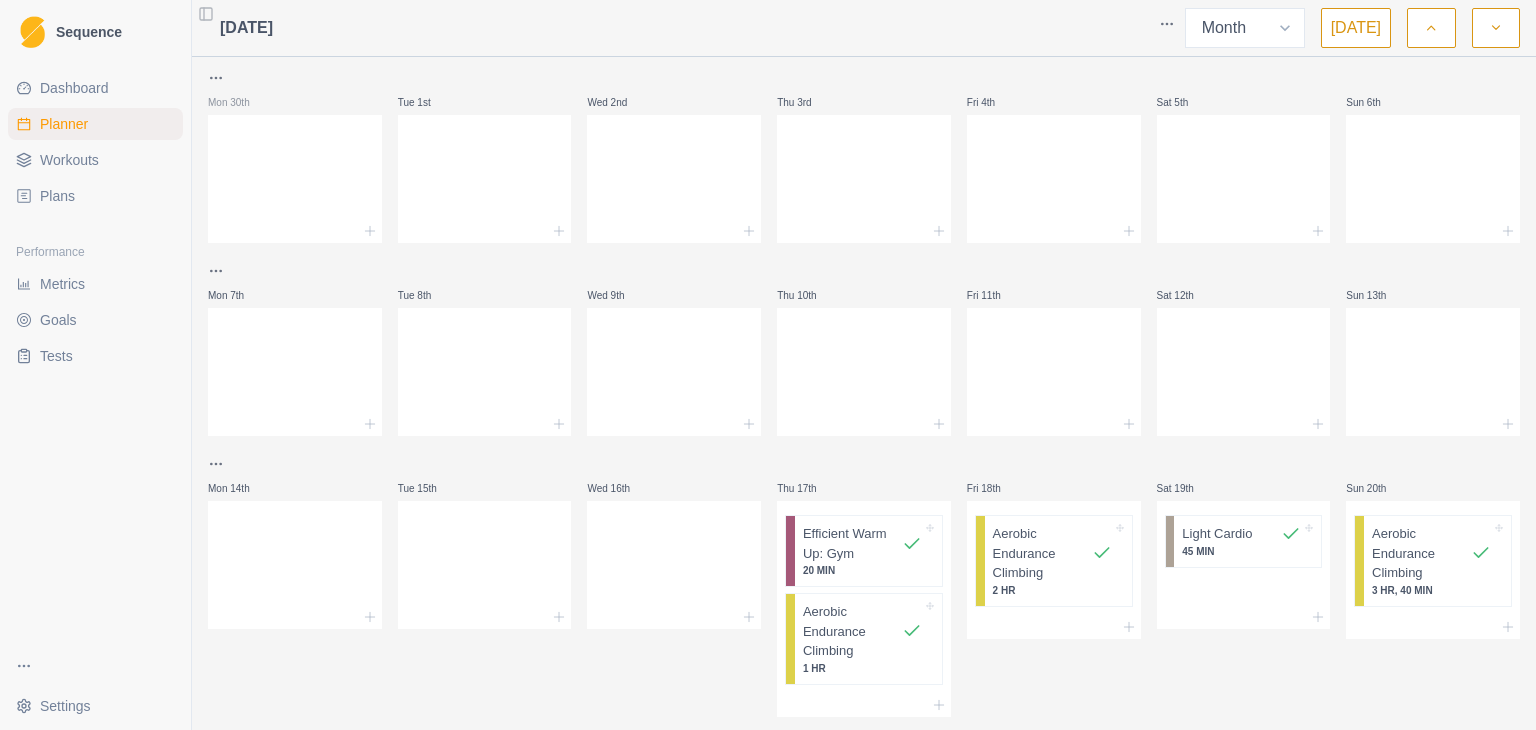 click at bounding box center [1496, 28] 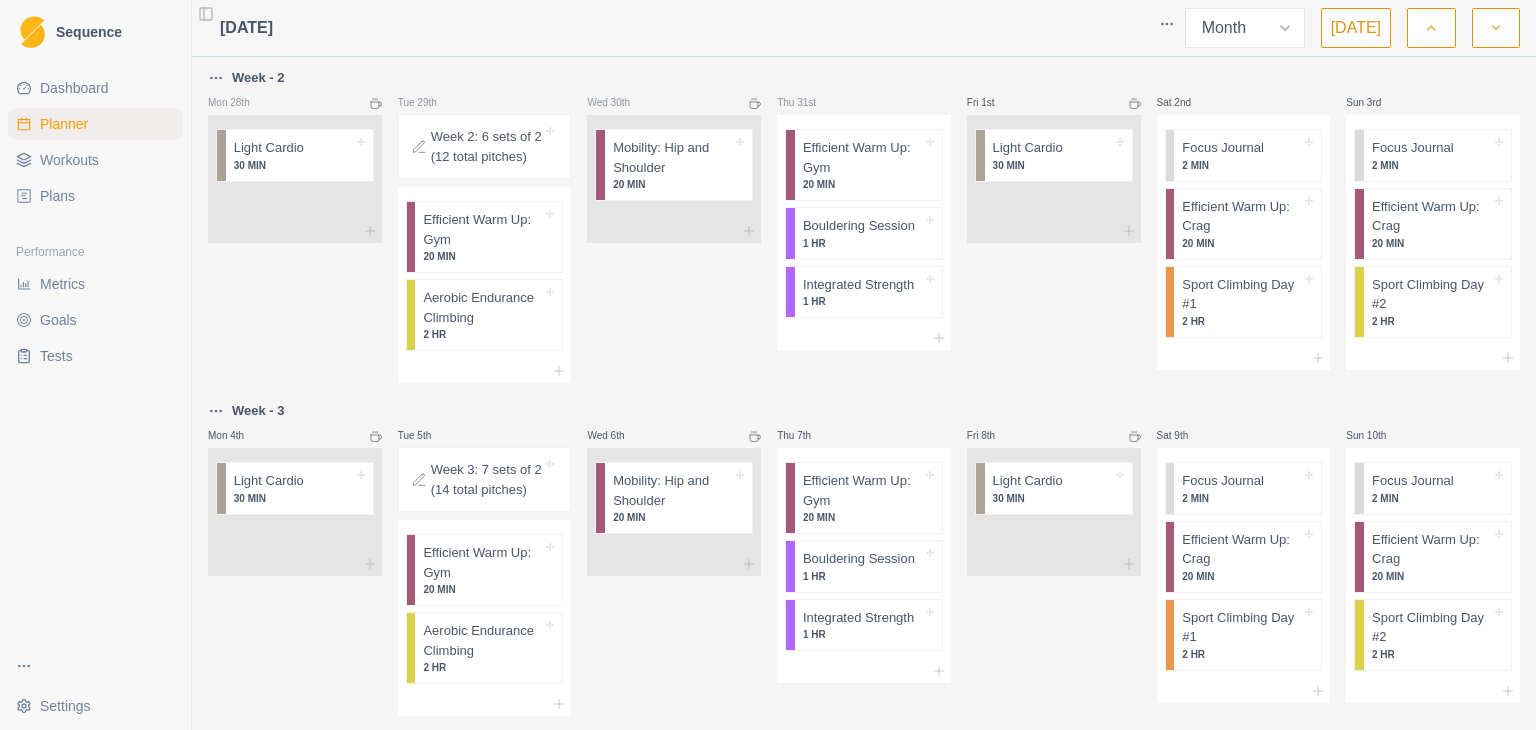click at bounding box center (1496, 28) 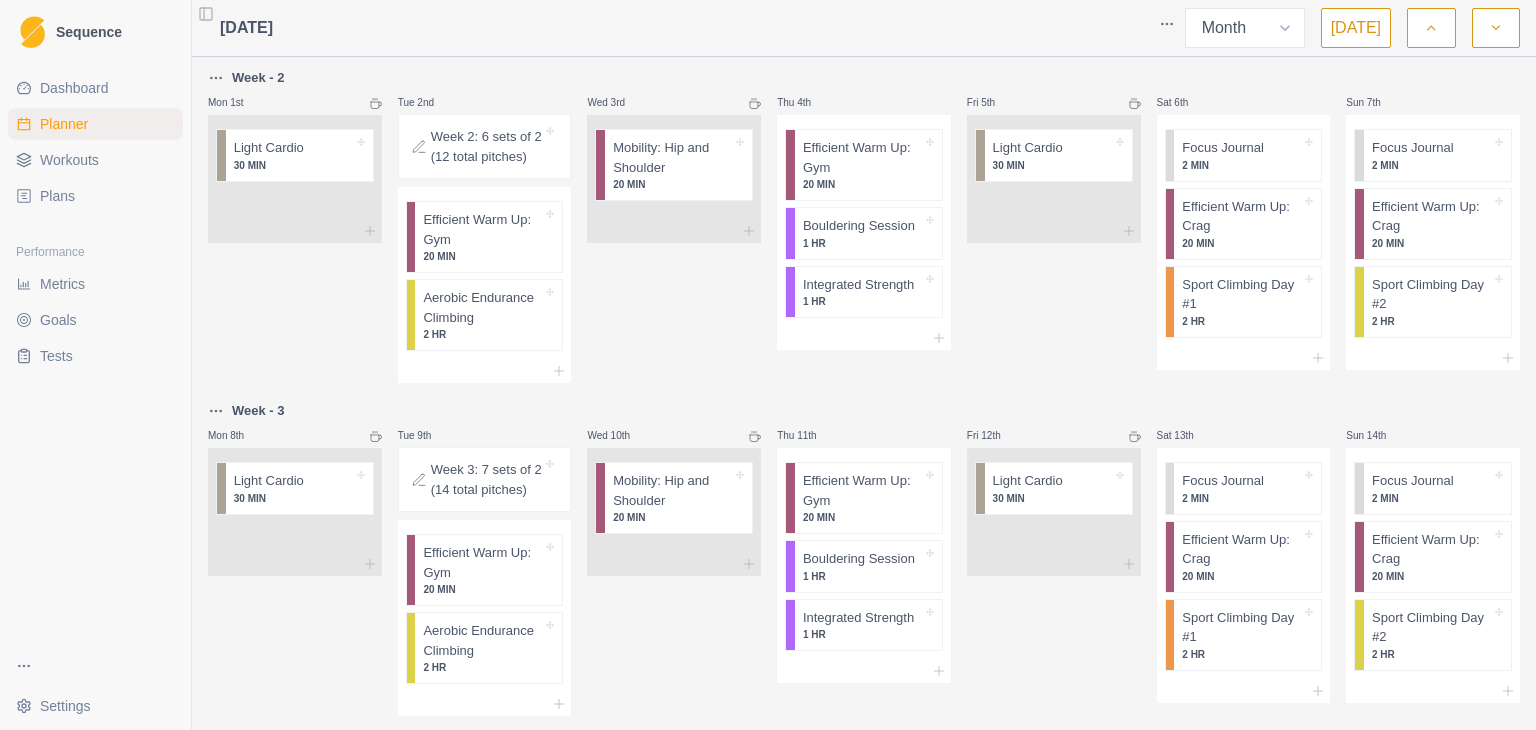 click at bounding box center [1496, 28] 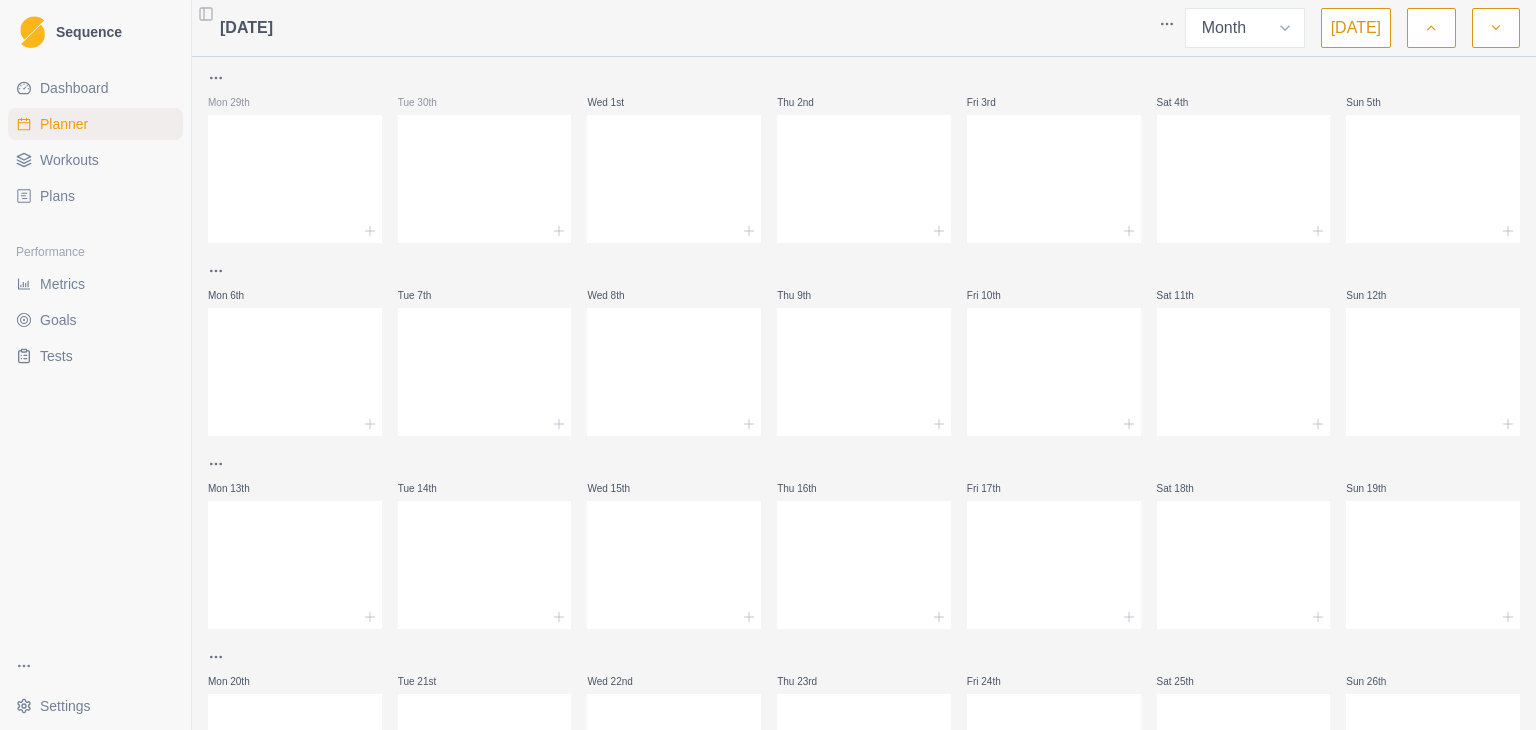 click at bounding box center [1496, 28] 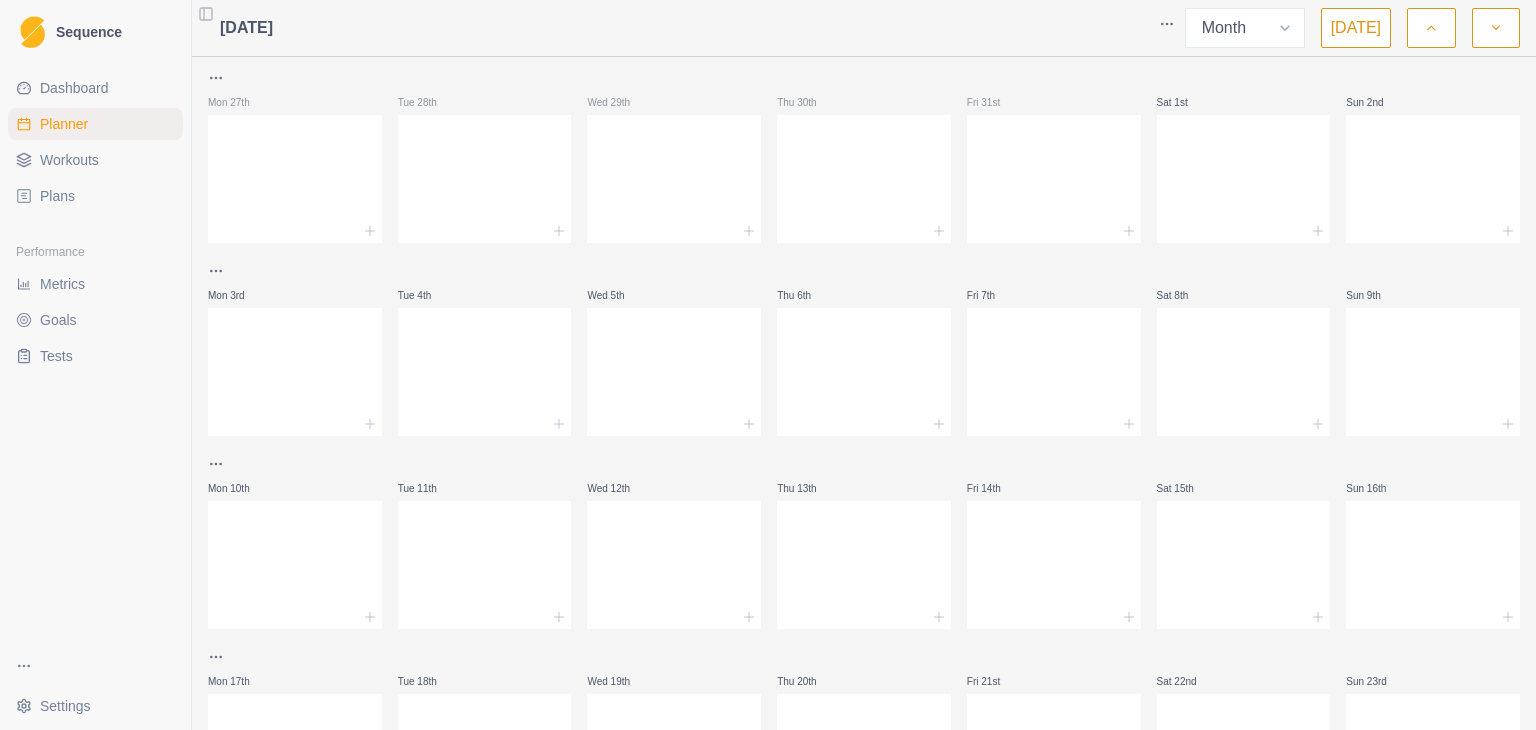 click at bounding box center [1496, 28] 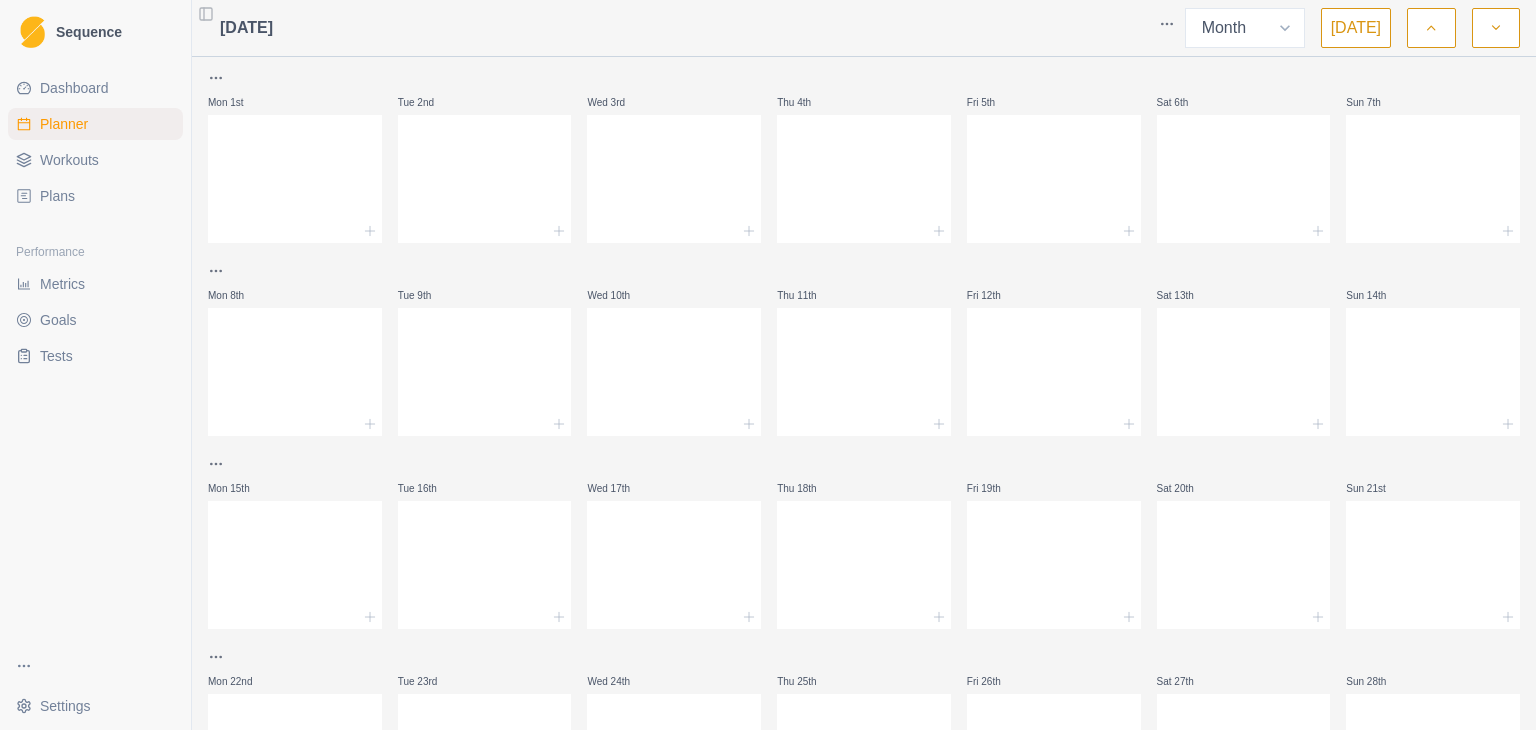 click at bounding box center [1496, 28] 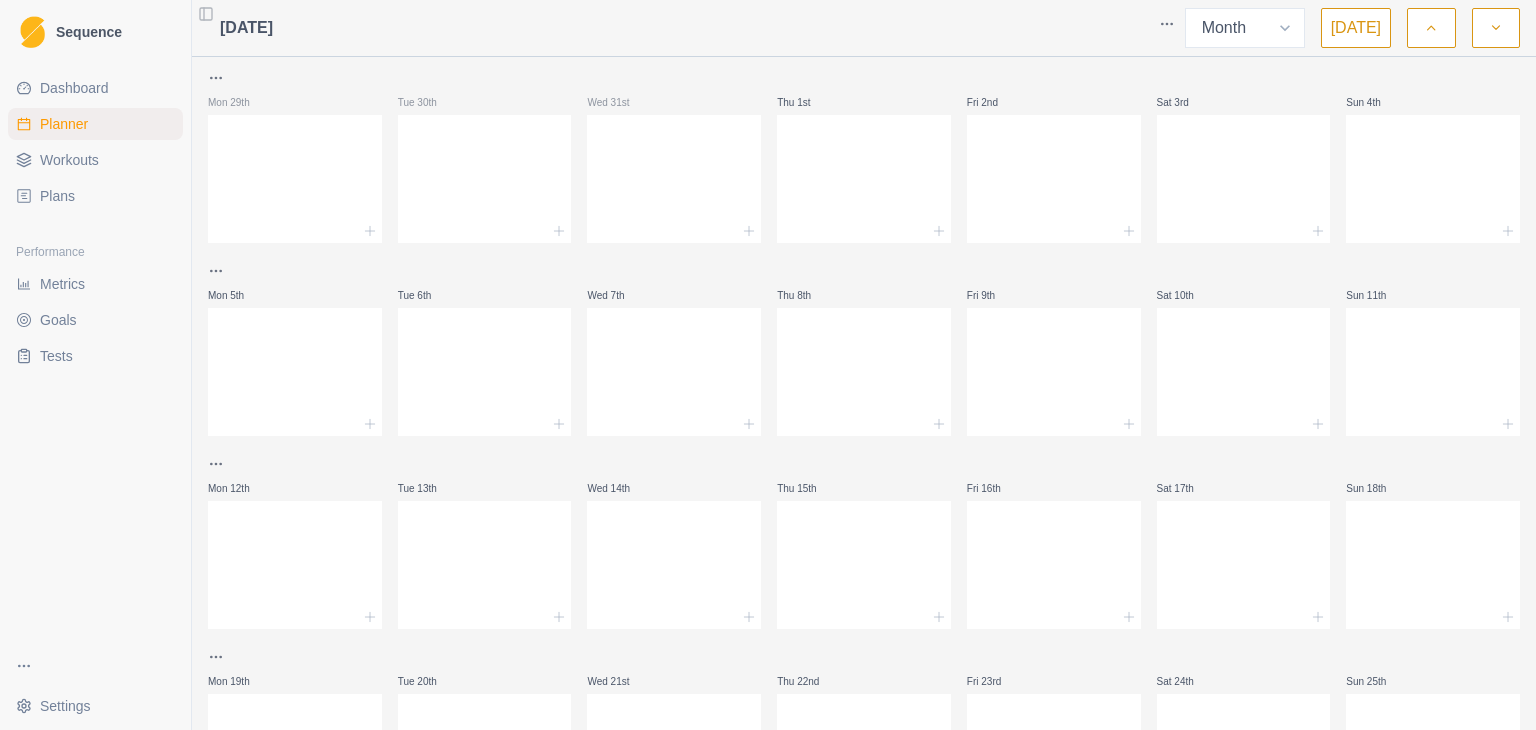 click 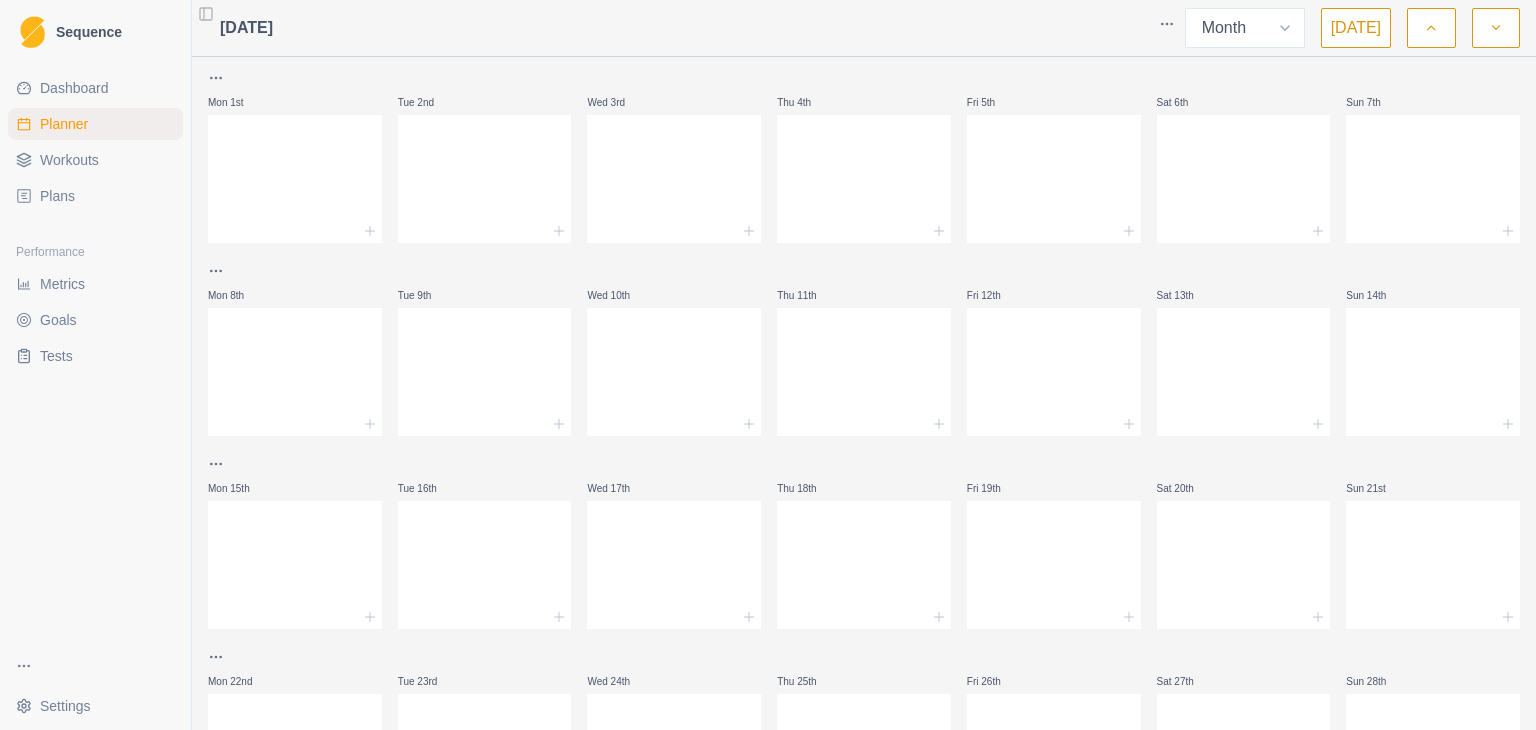 click 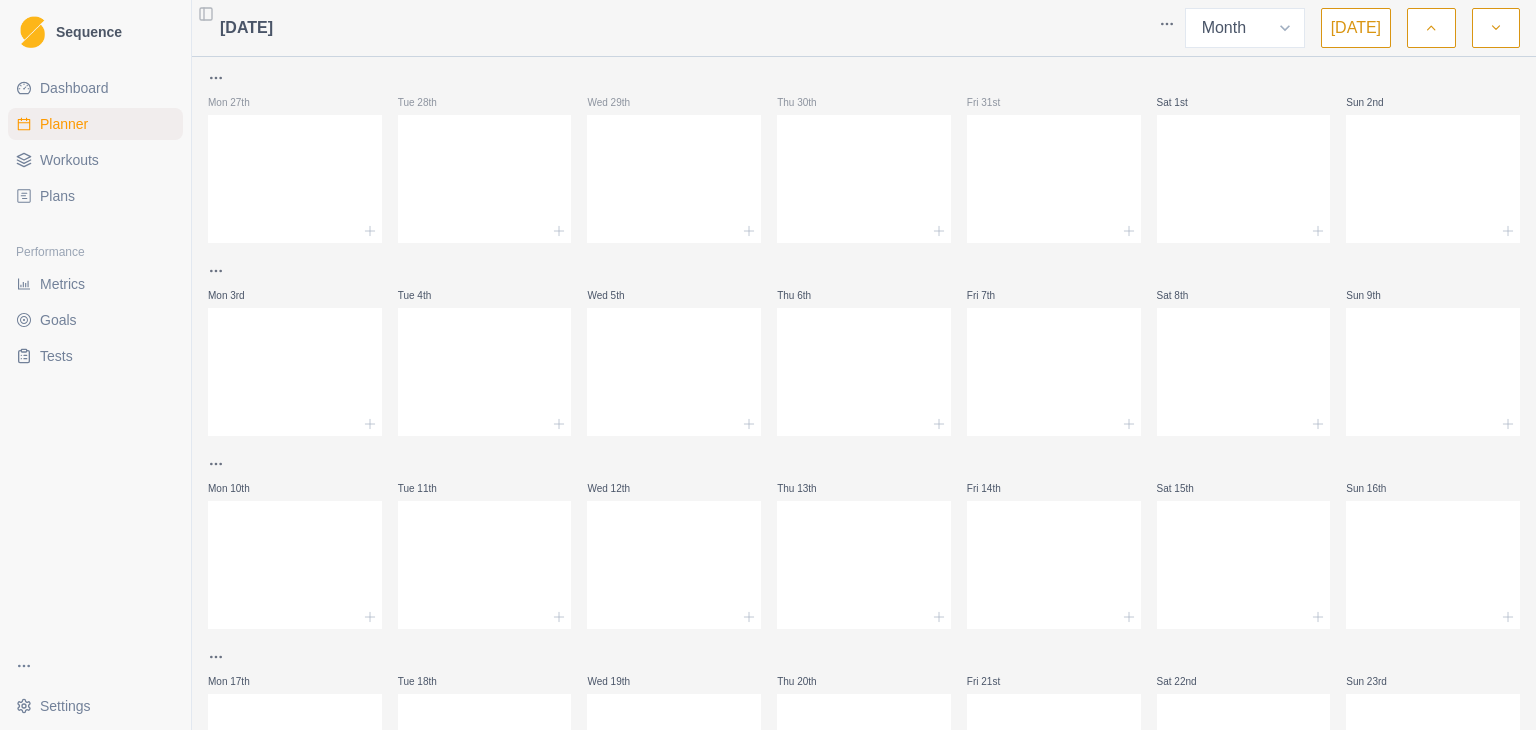click 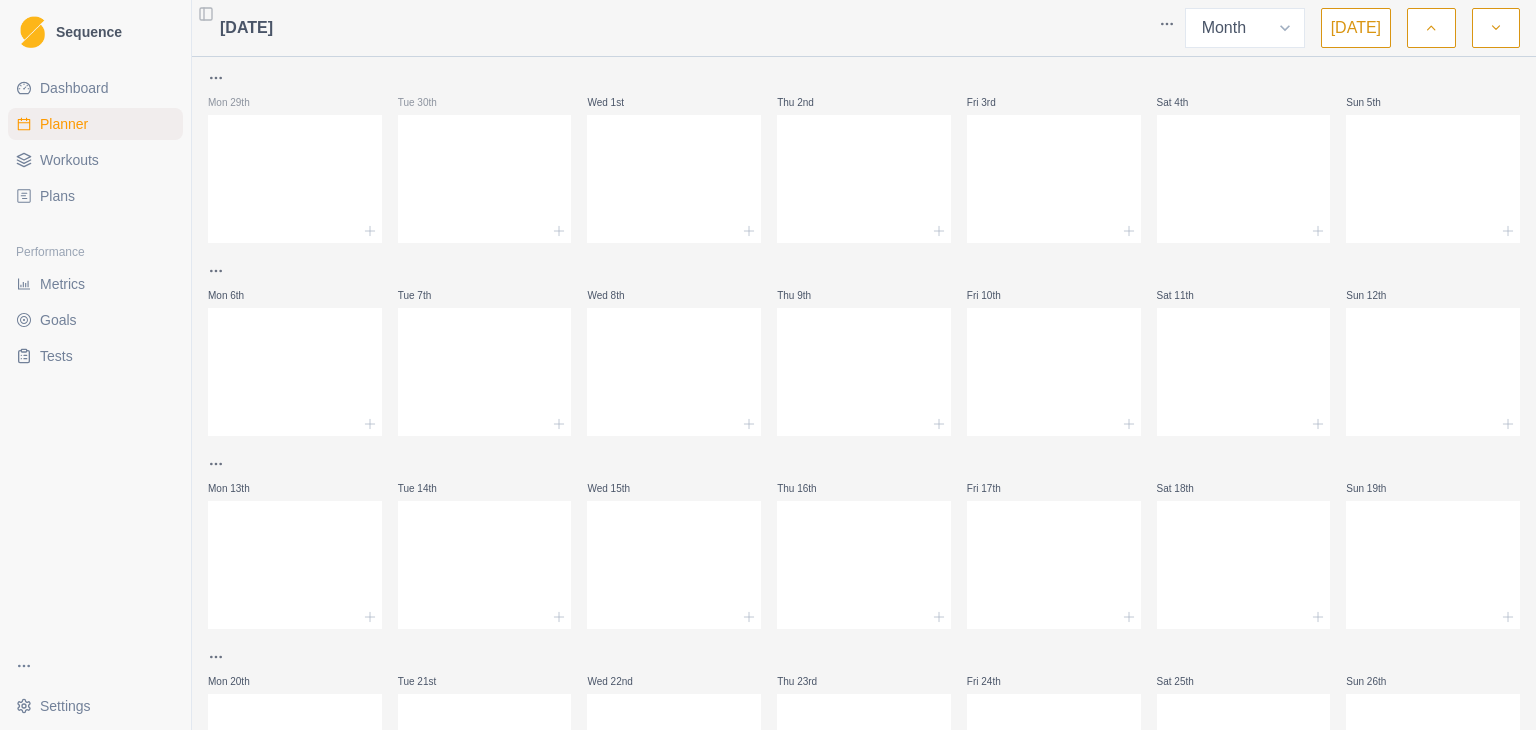 click 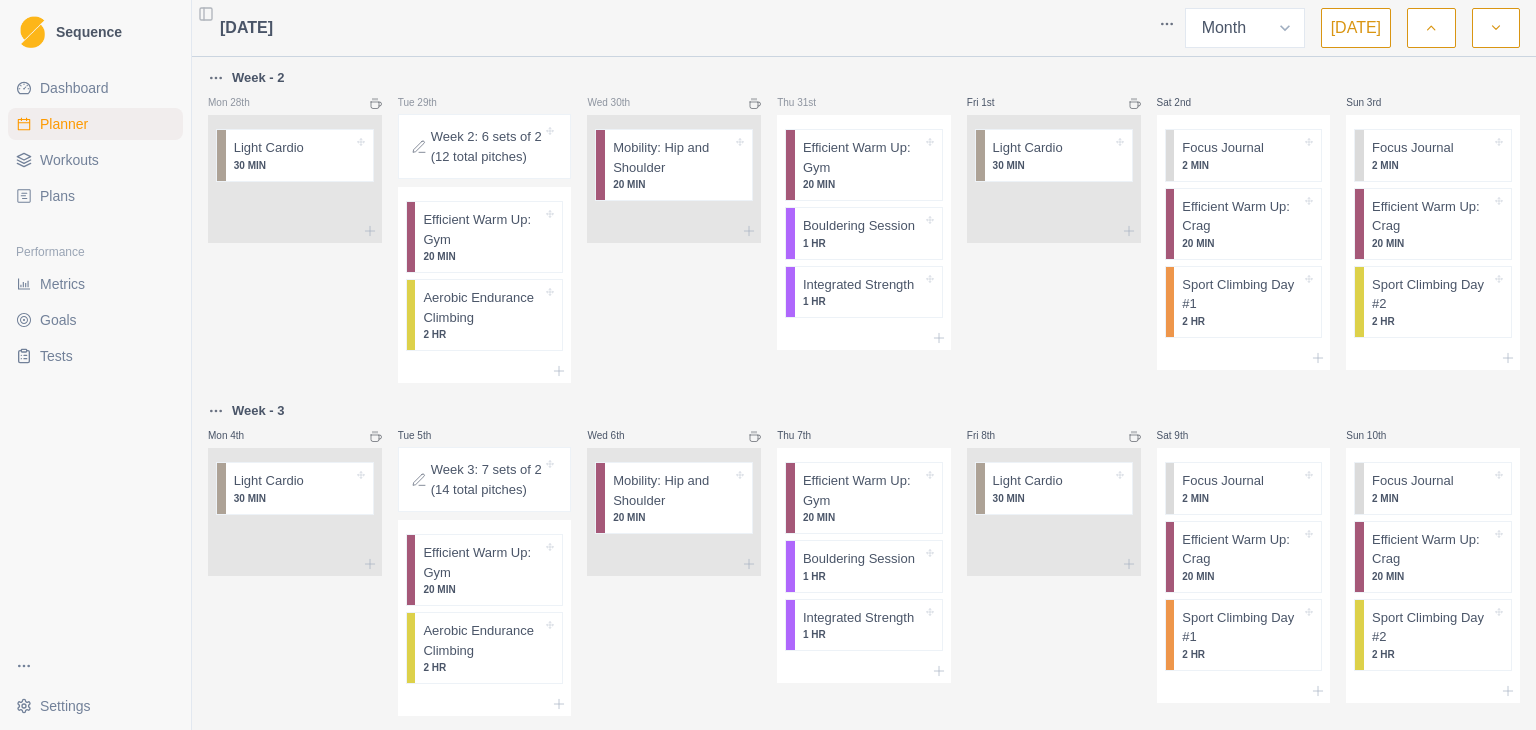 click 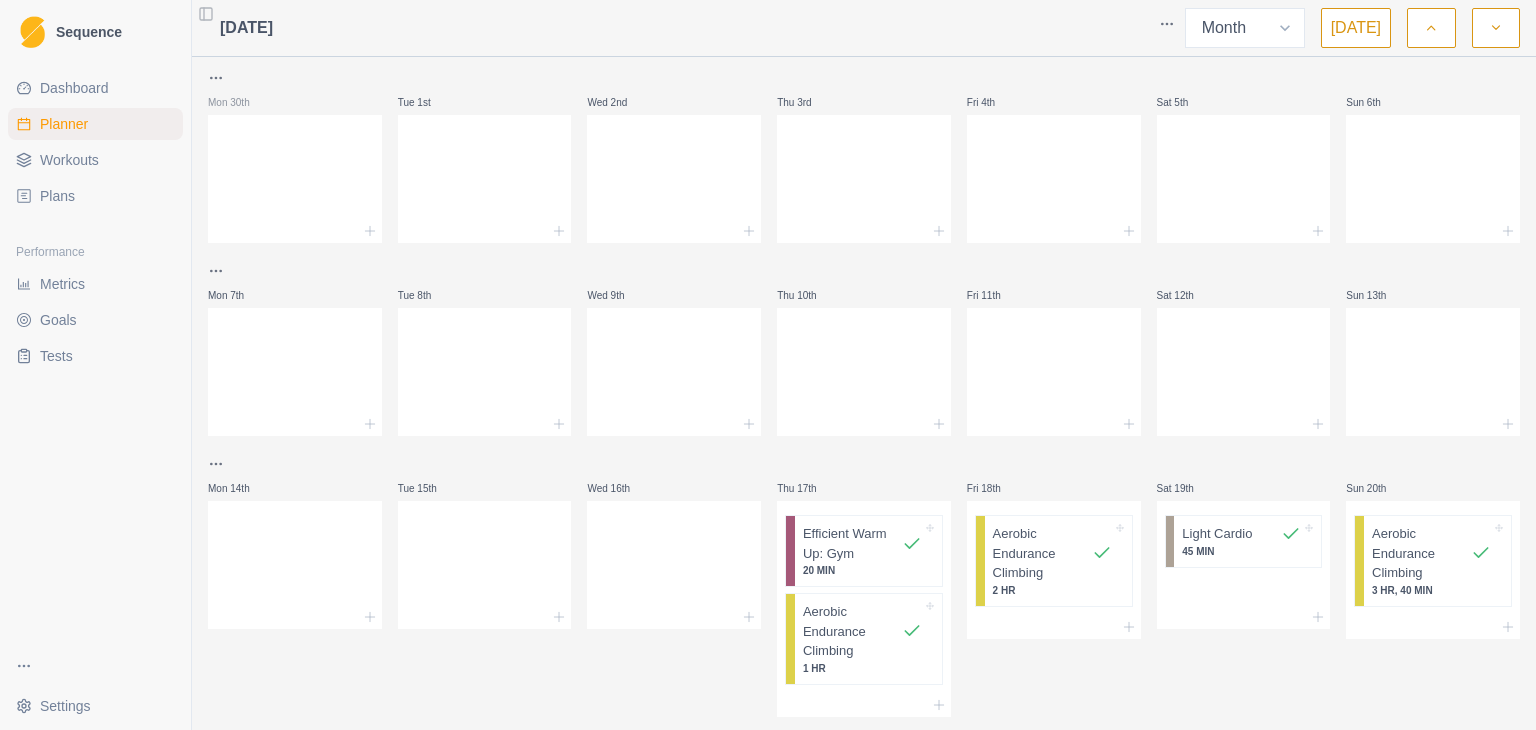 click 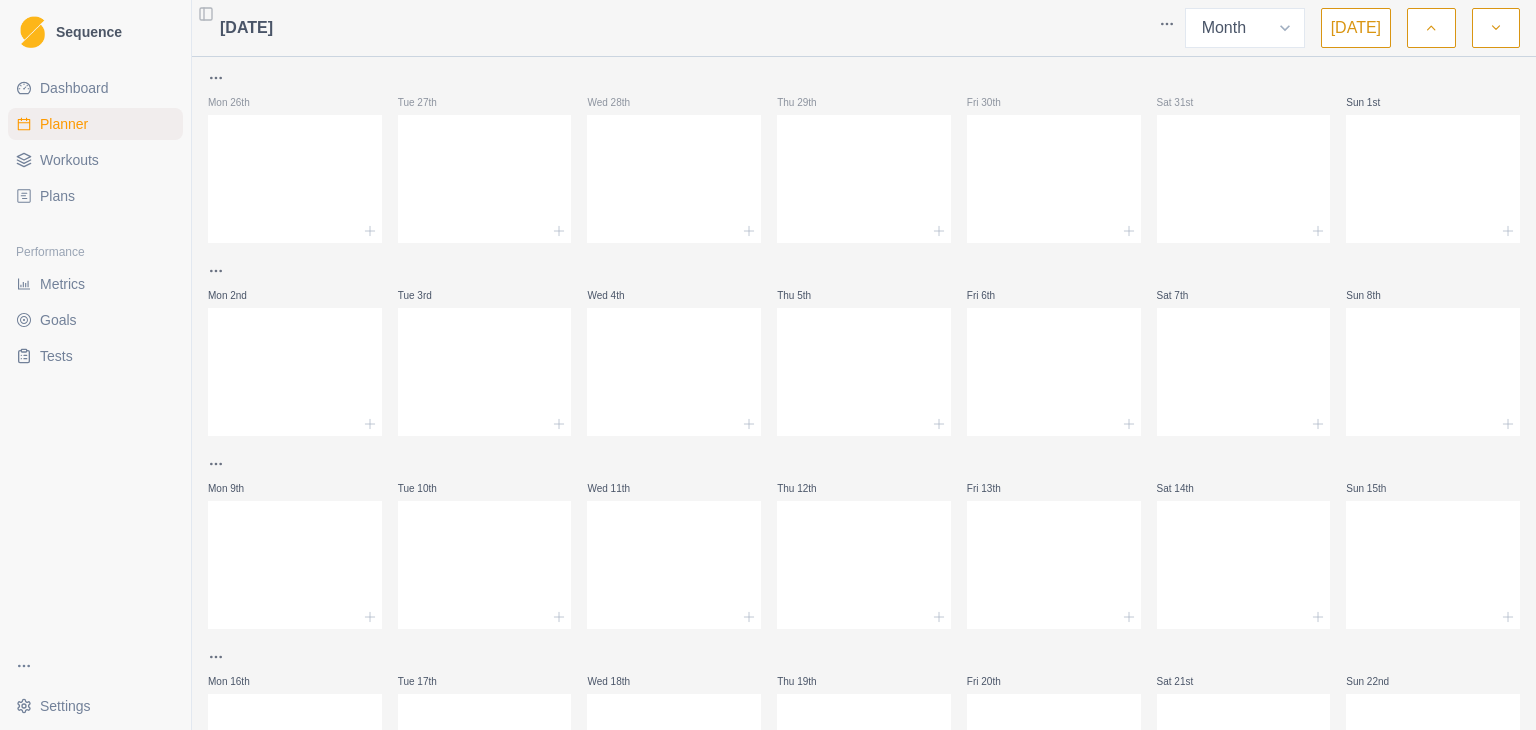 click 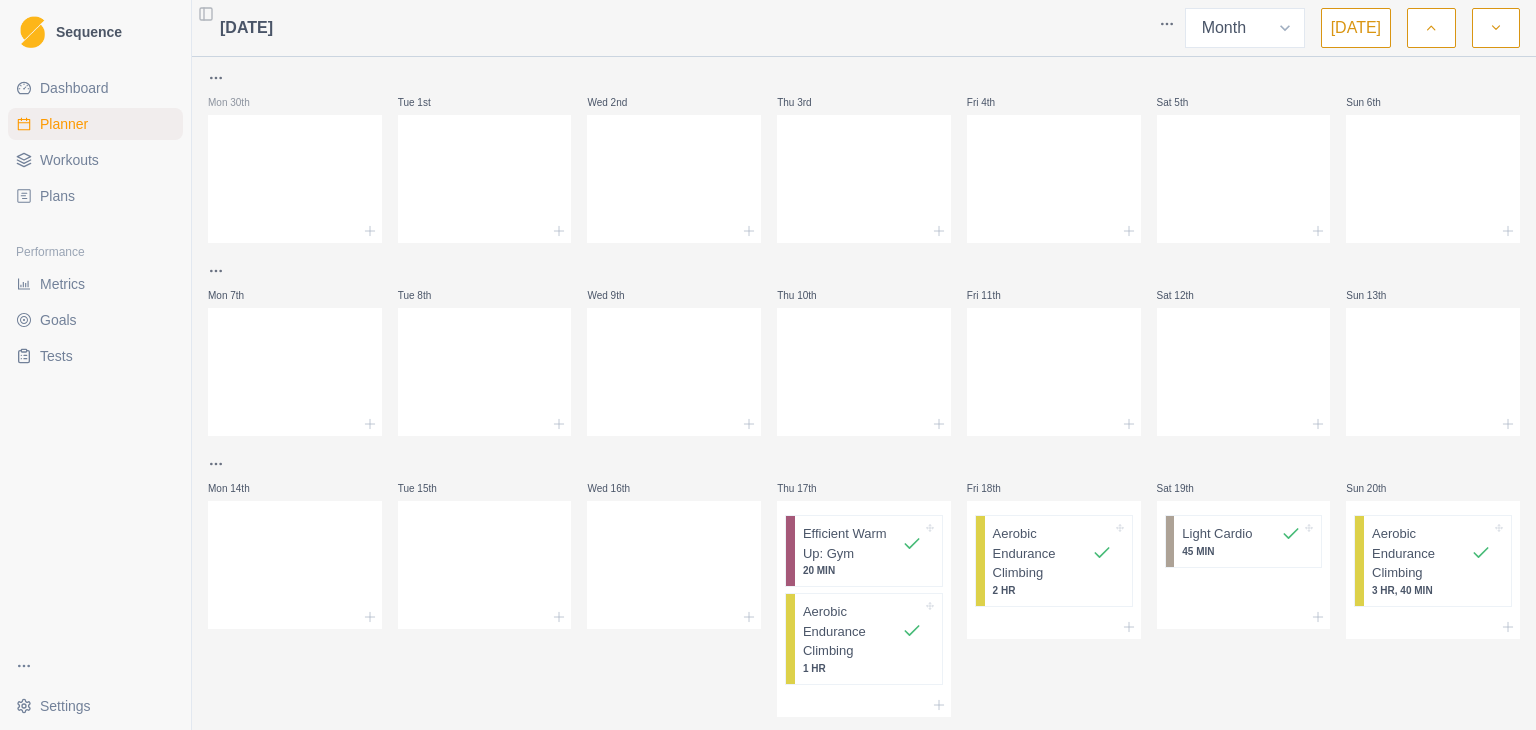 click 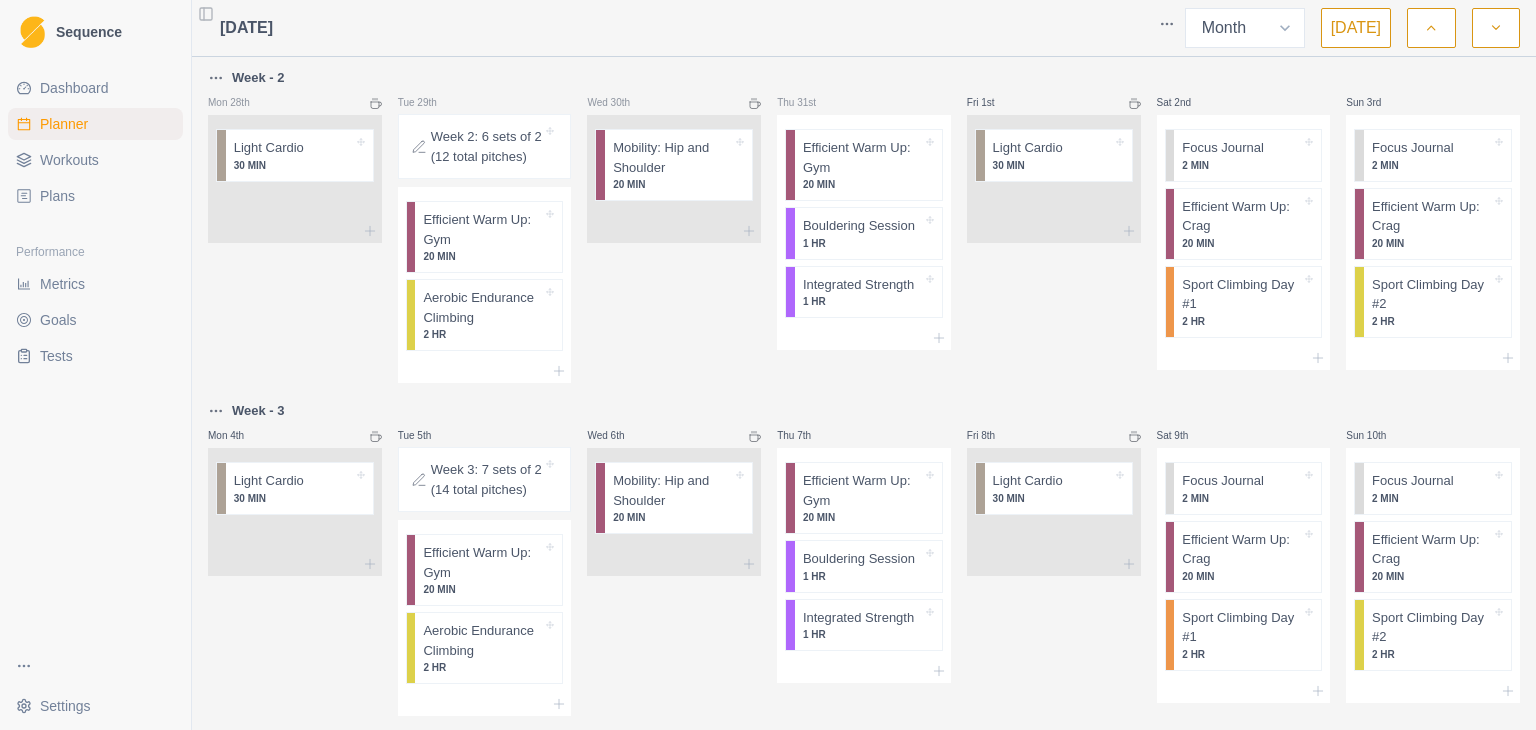 click at bounding box center (1431, 28) 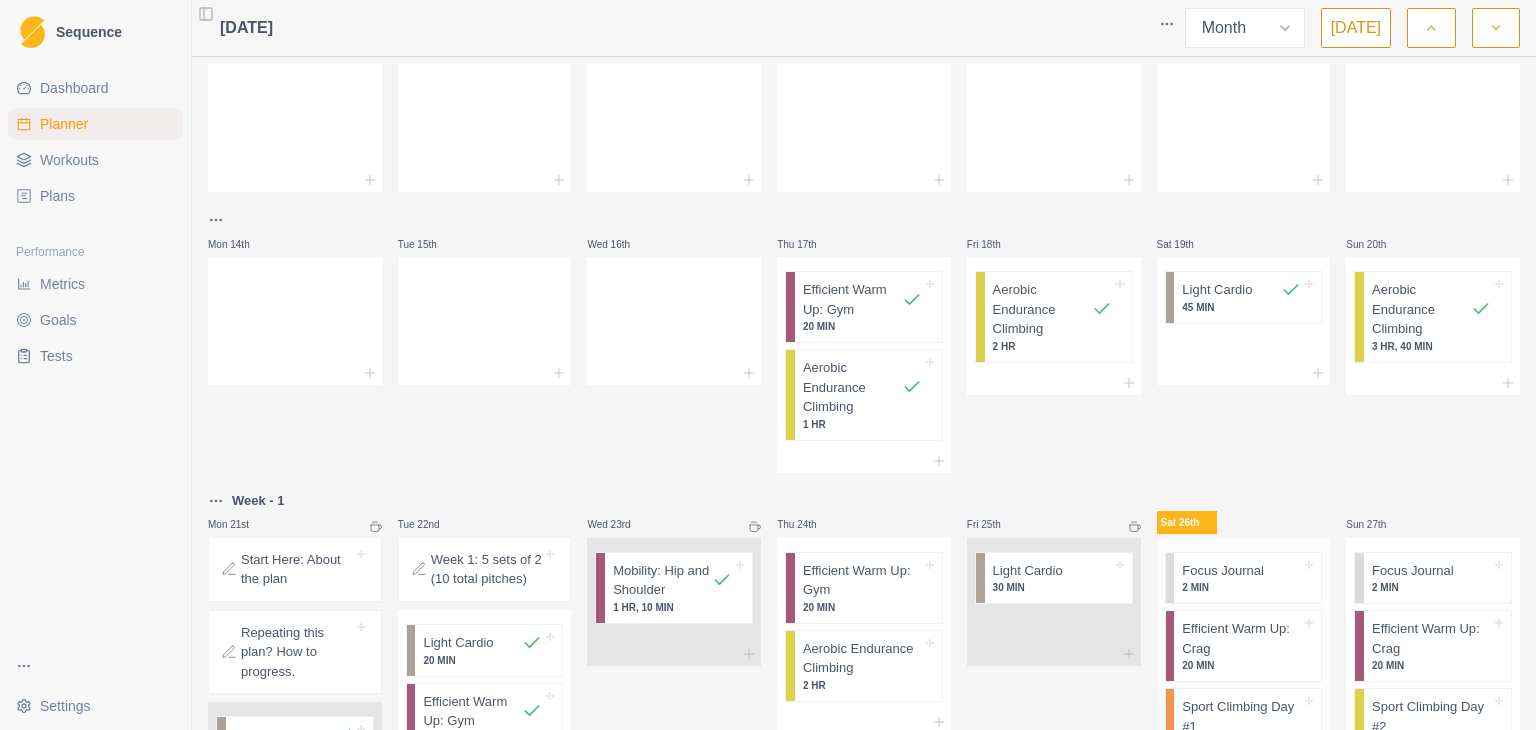 scroll, scrollTop: 244, scrollLeft: 0, axis: vertical 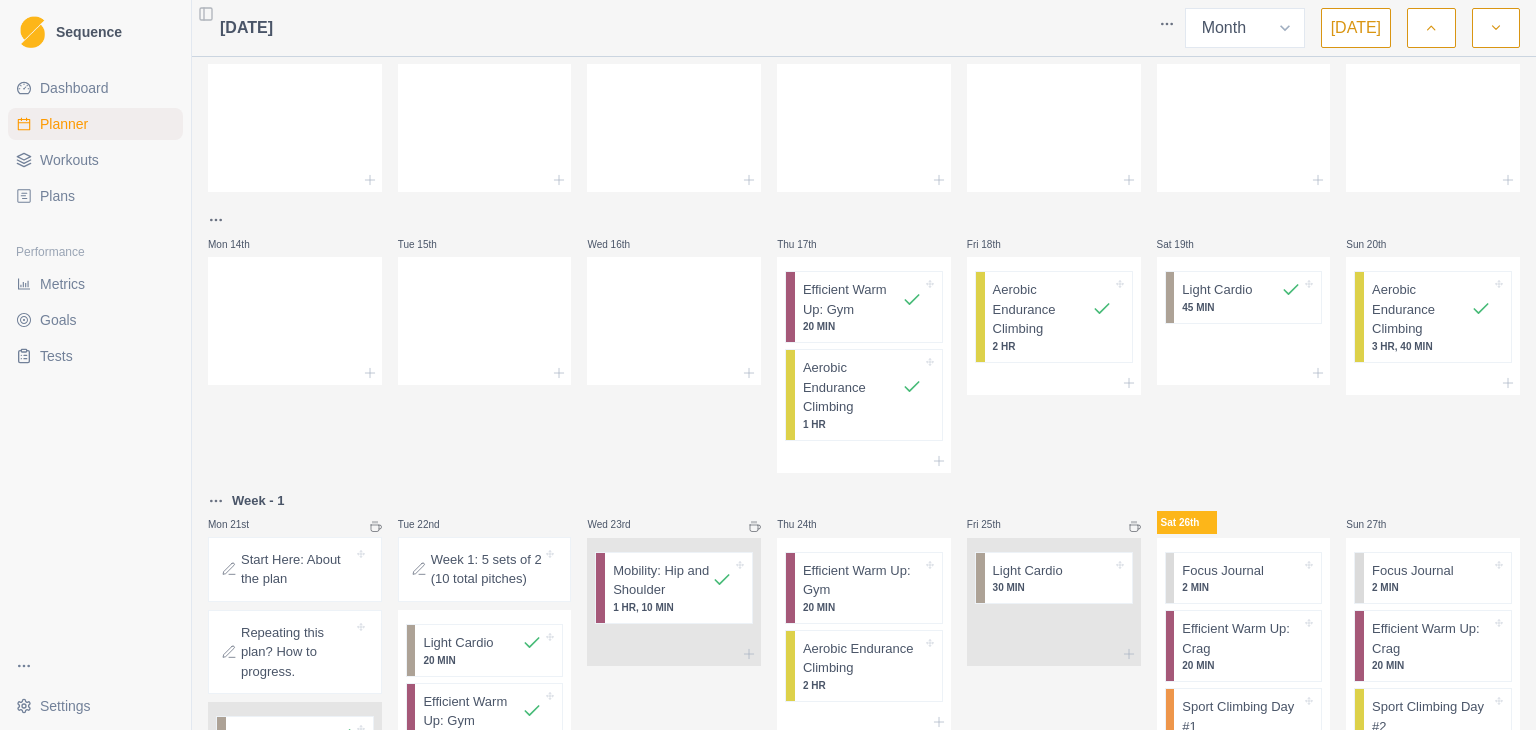 click 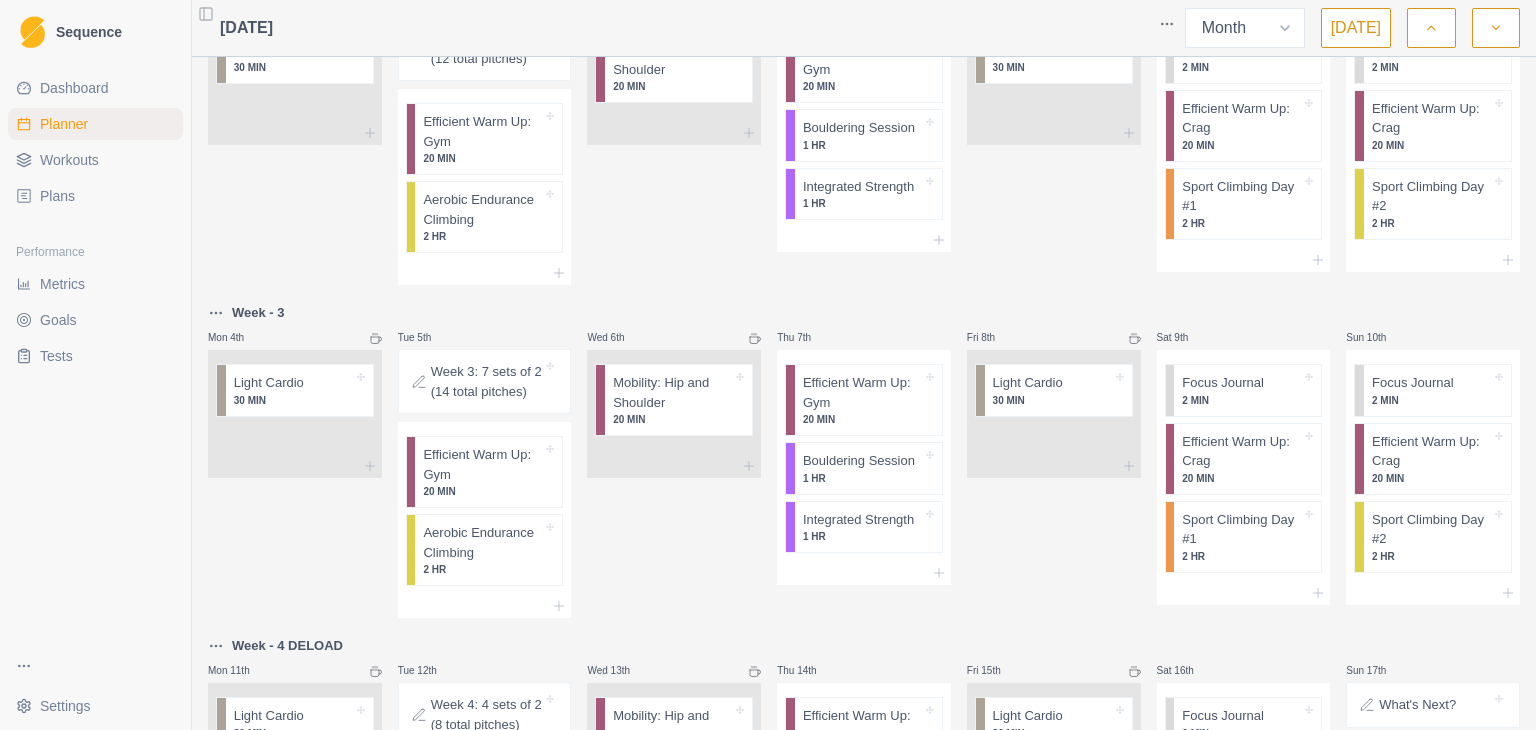 scroll, scrollTop: 0, scrollLeft: 0, axis: both 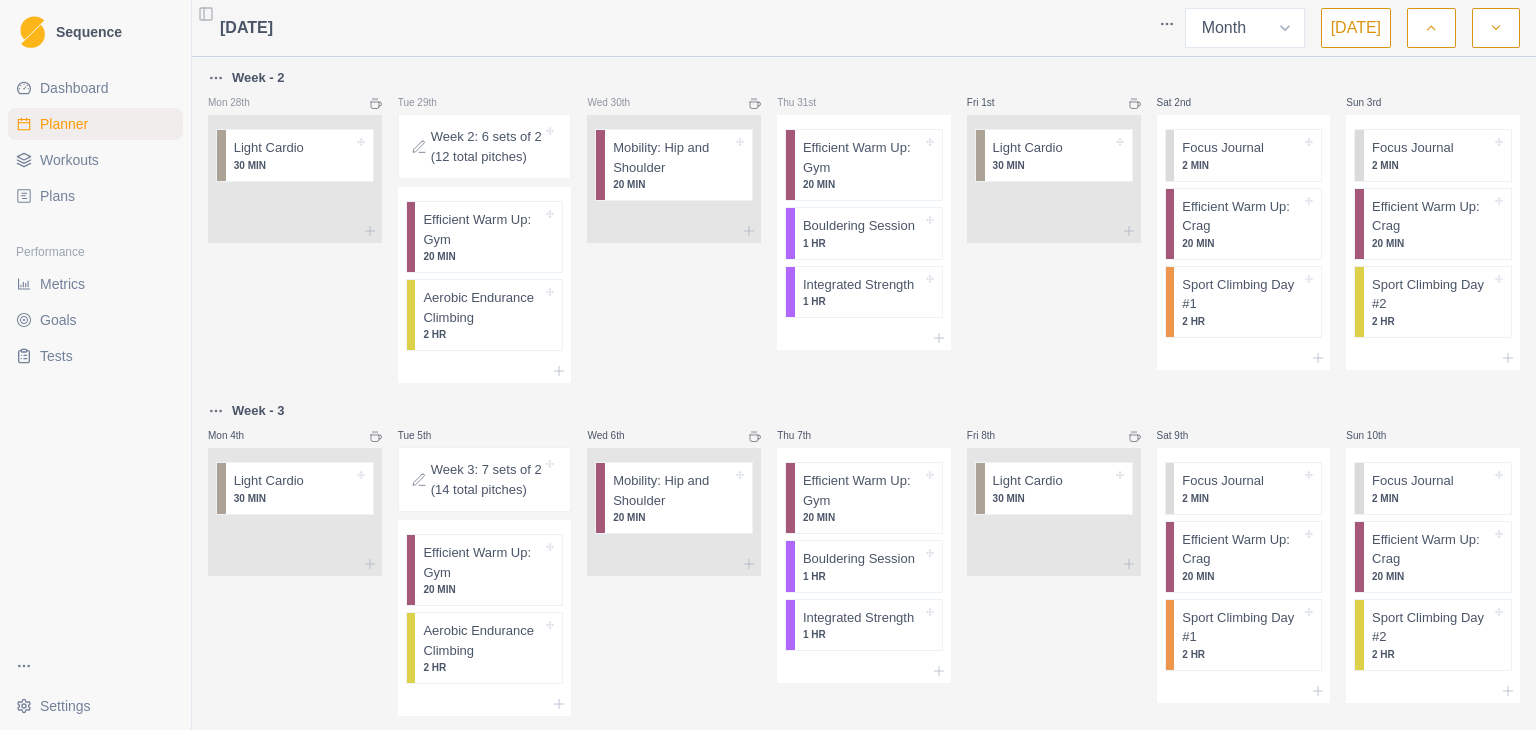 click 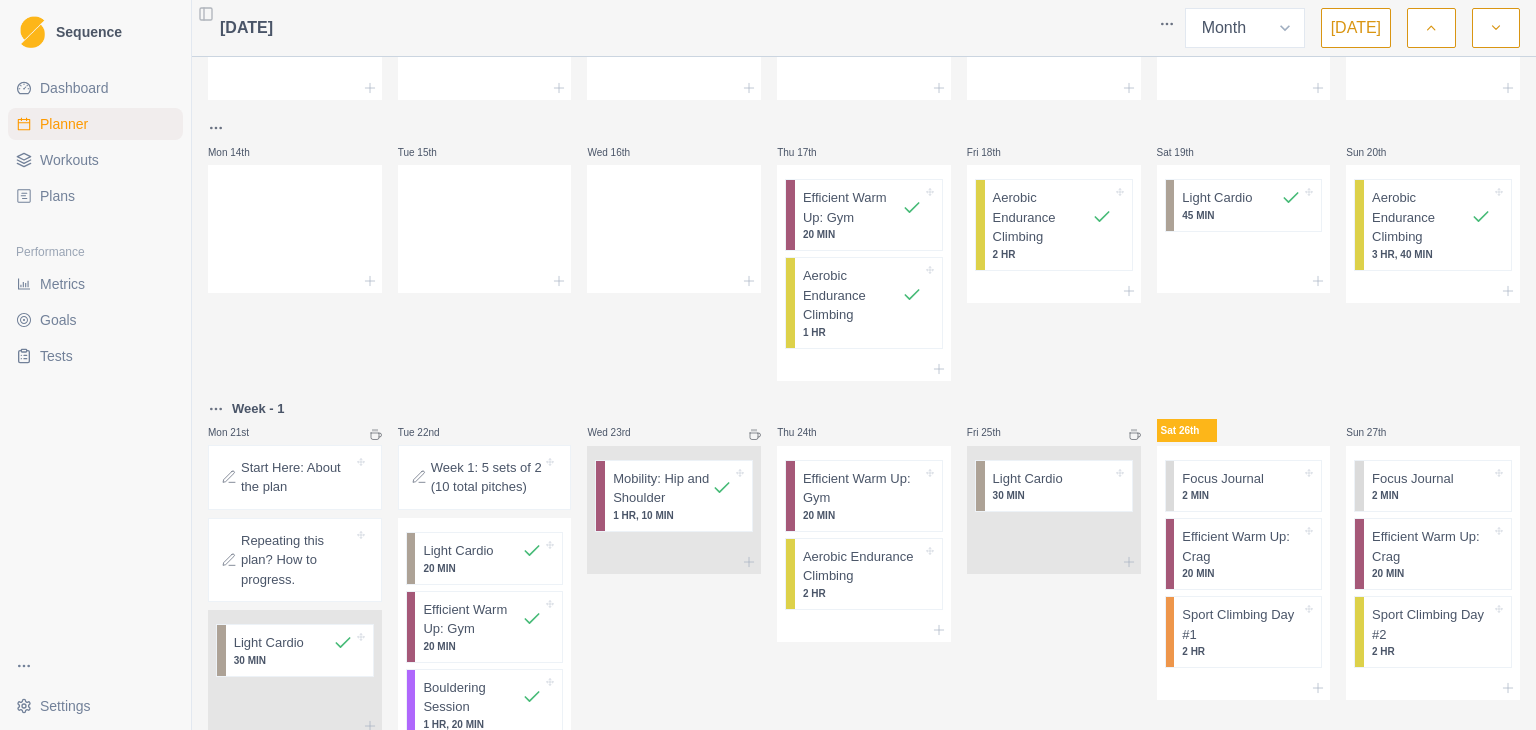 scroll, scrollTop: 339, scrollLeft: 0, axis: vertical 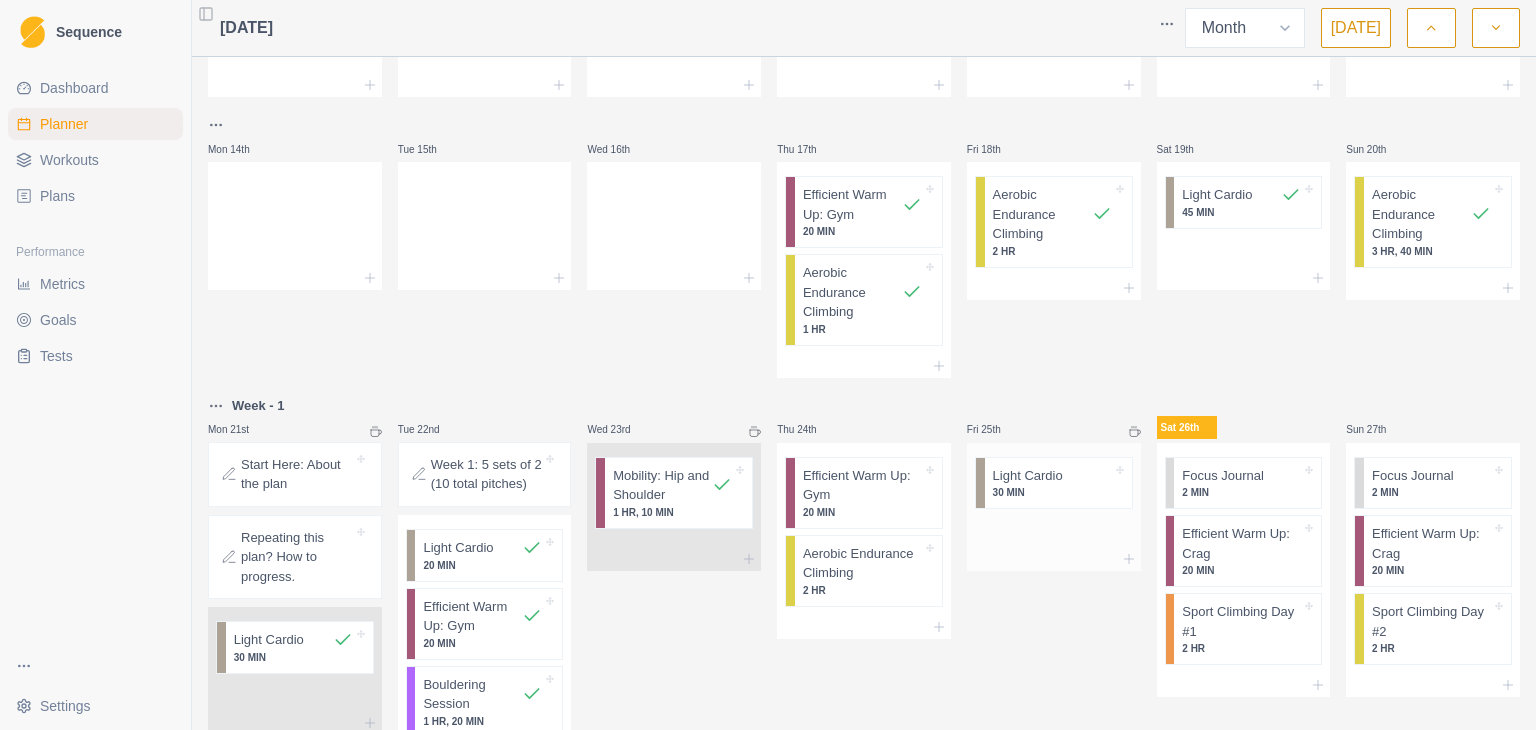 click on "Light Cardio" at bounding box center (1028, 476) 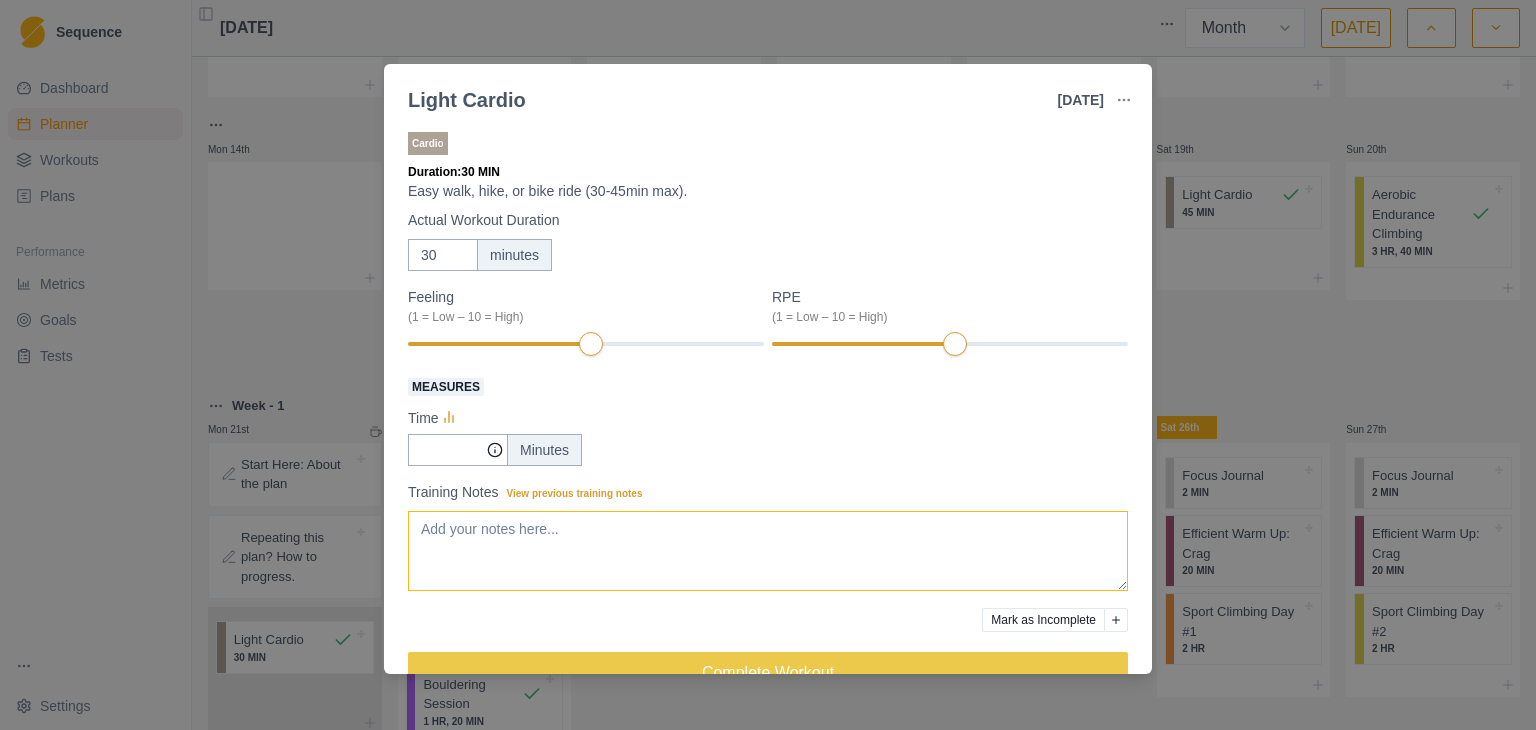 scroll, scrollTop: 47, scrollLeft: 0, axis: vertical 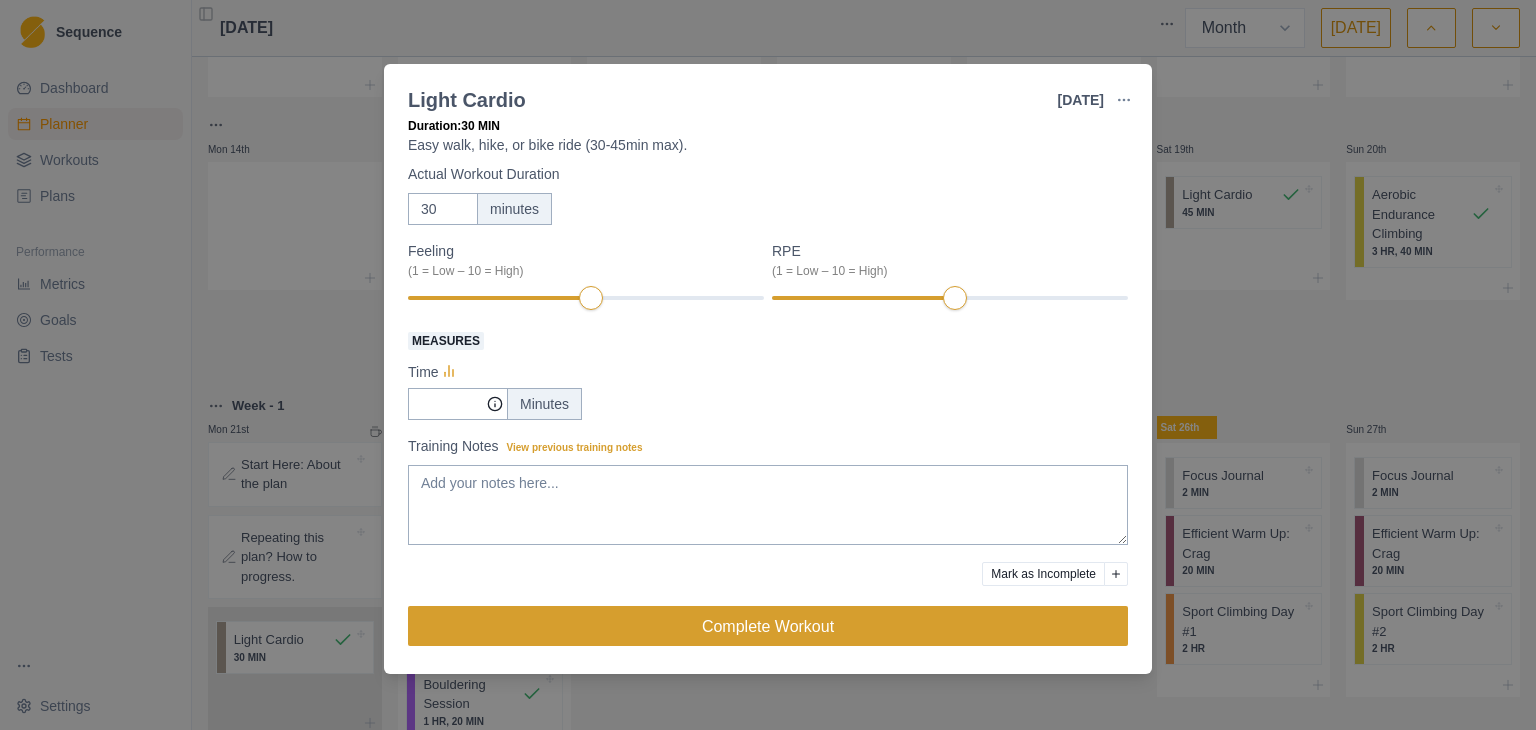 click on "Complete Workout" at bounding box center (768, 626) 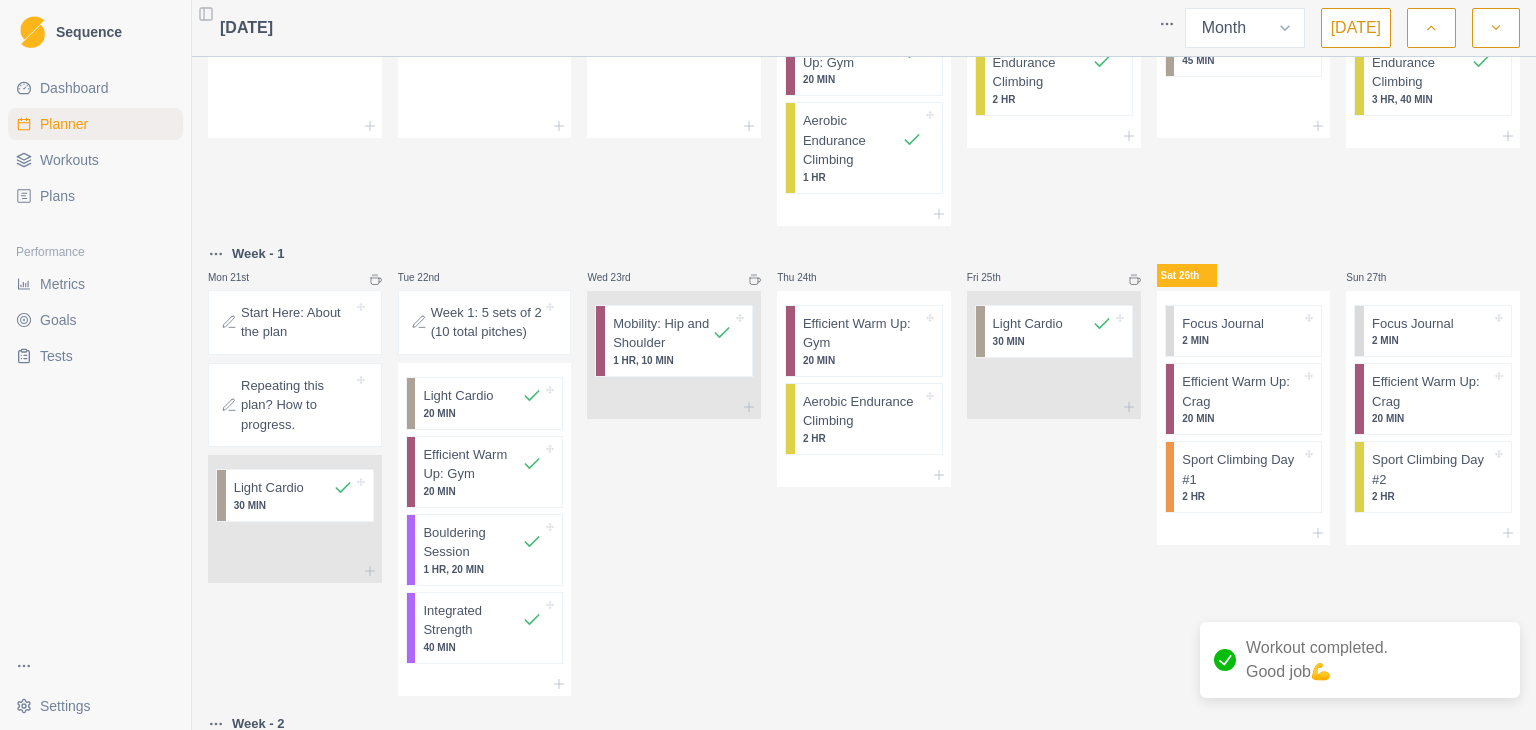 scroll, scrollTop: 500, scrollLeft: 0, axis: vertical 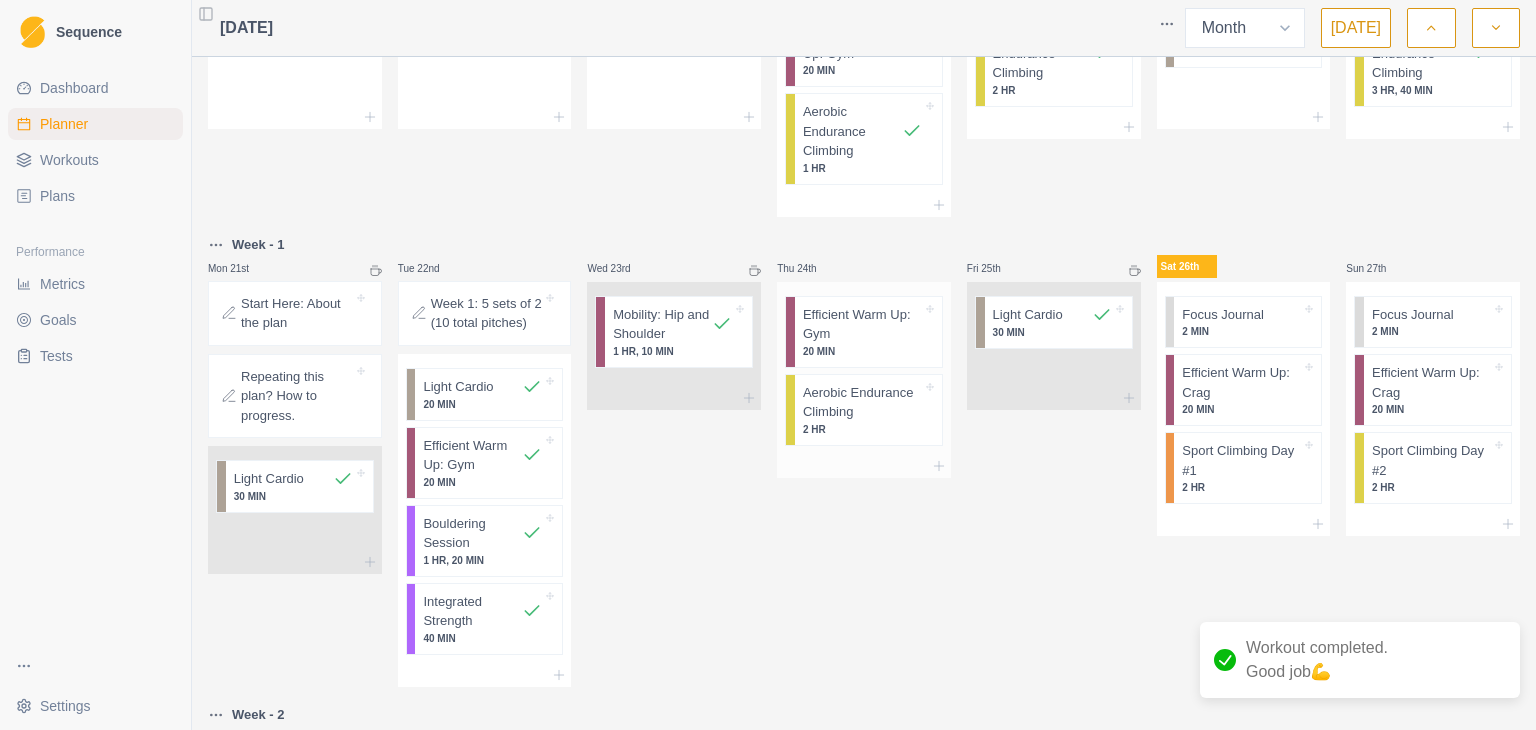 click on "Efficient Warm Up: Gym" at bounding box center (862, 324) 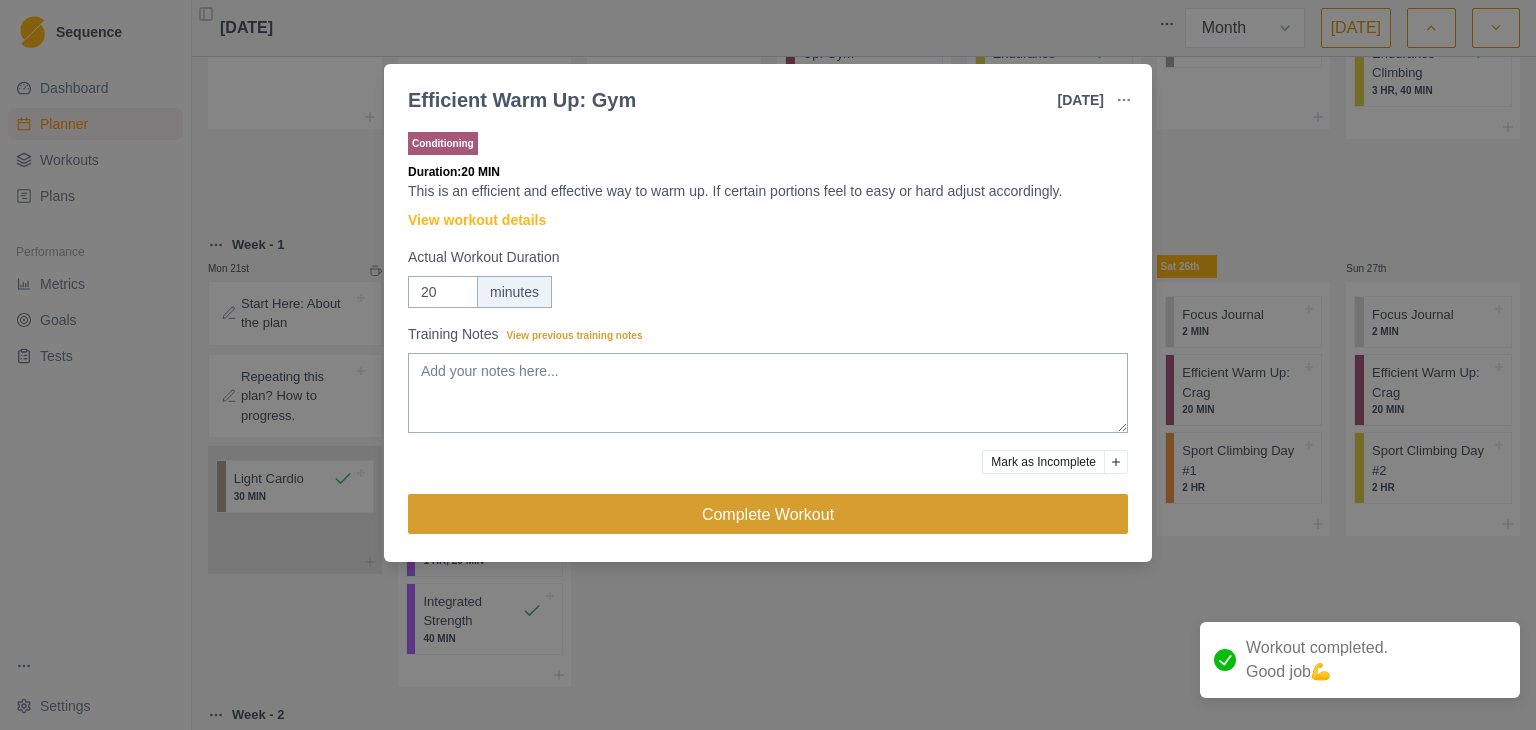 click on "Complete Workout" at bounding box center (768, 514) 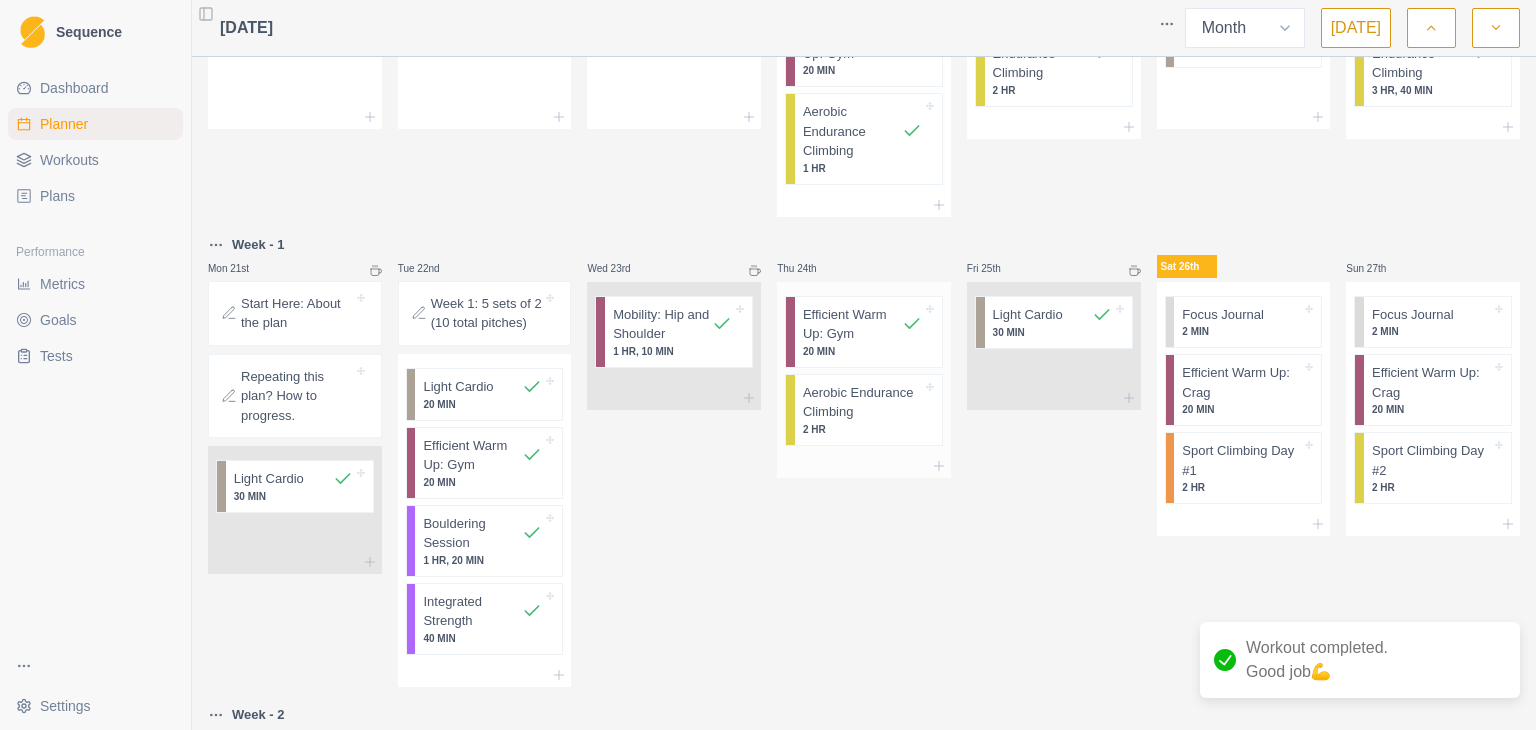 click on "Aerobic Endurance Climbing" at bounding box center (862, 402) 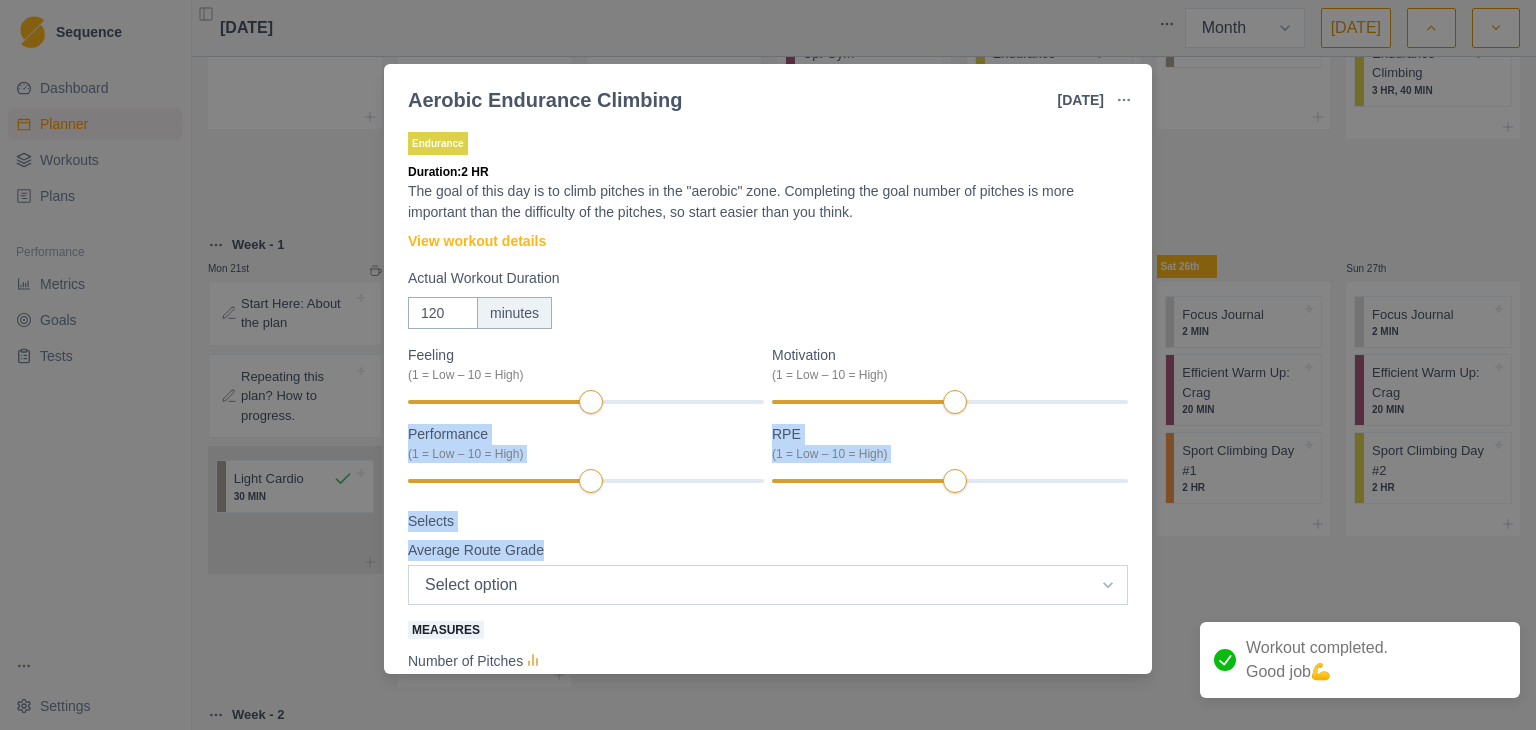 drag, startPoint x: 848, startPoint y: 410, endPoint x: 857, endPoint y: 565, distance: 155.26108 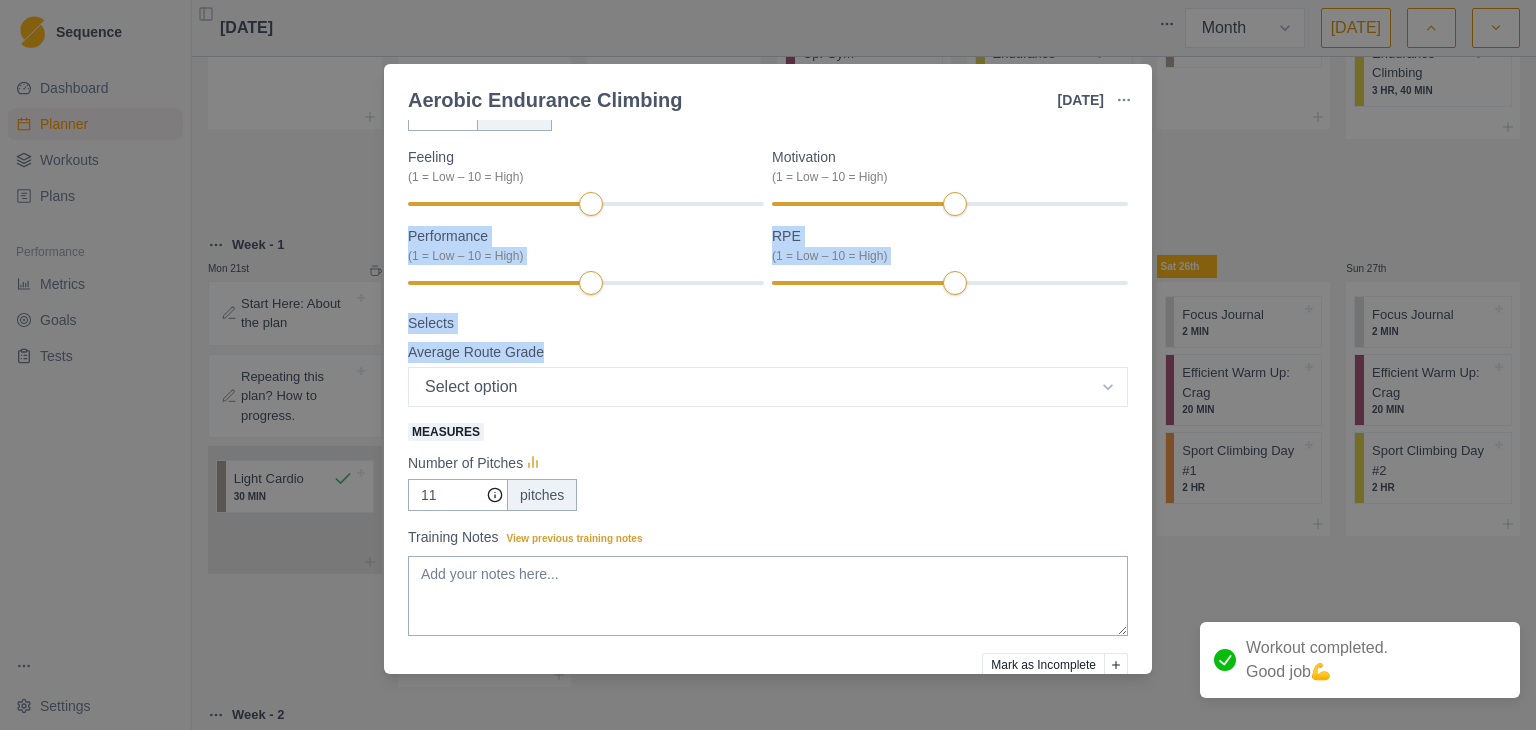 scroll, scrollTop: 199, scrollLeft: 0, axis: vertical 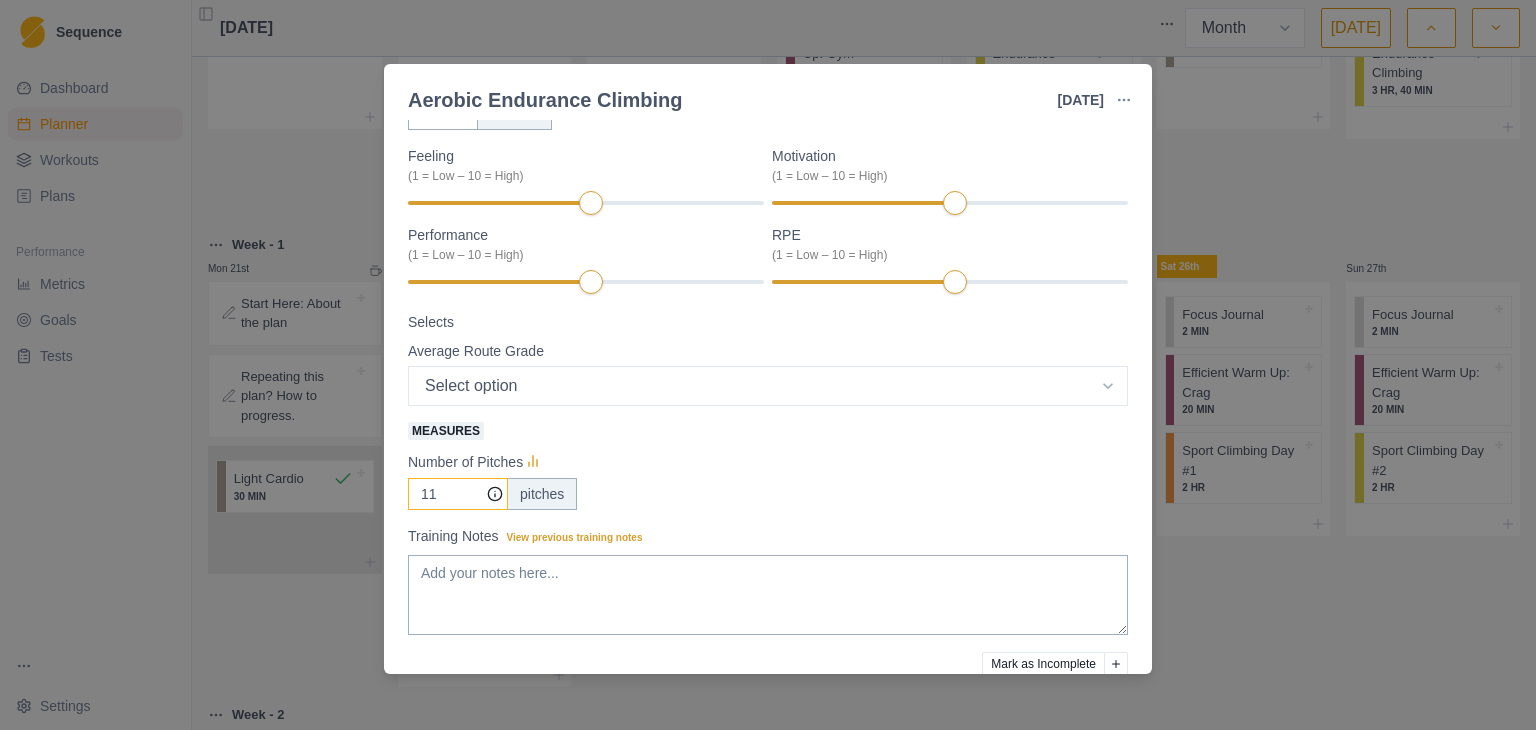 click on "11" at bounding box center (458, 494) 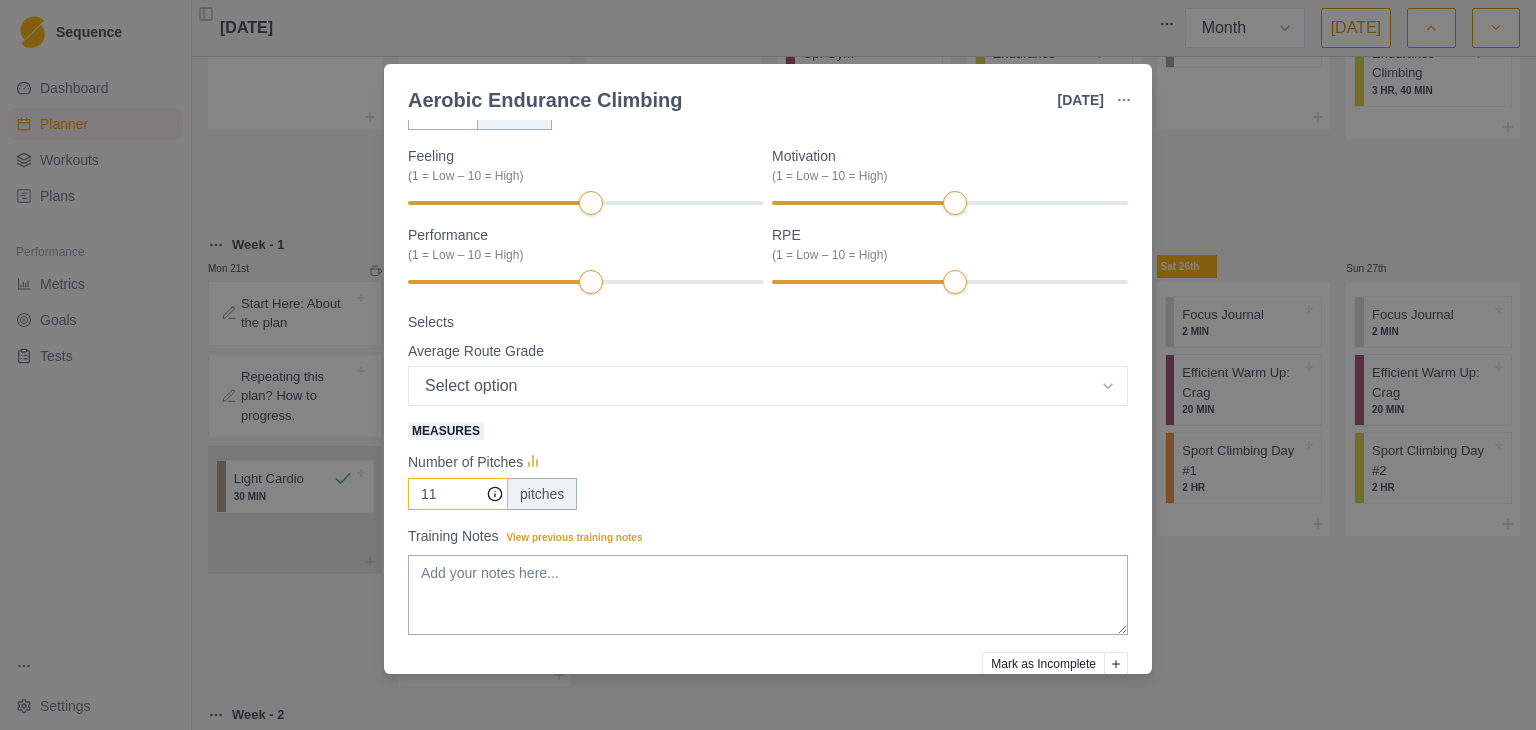 type on "1" 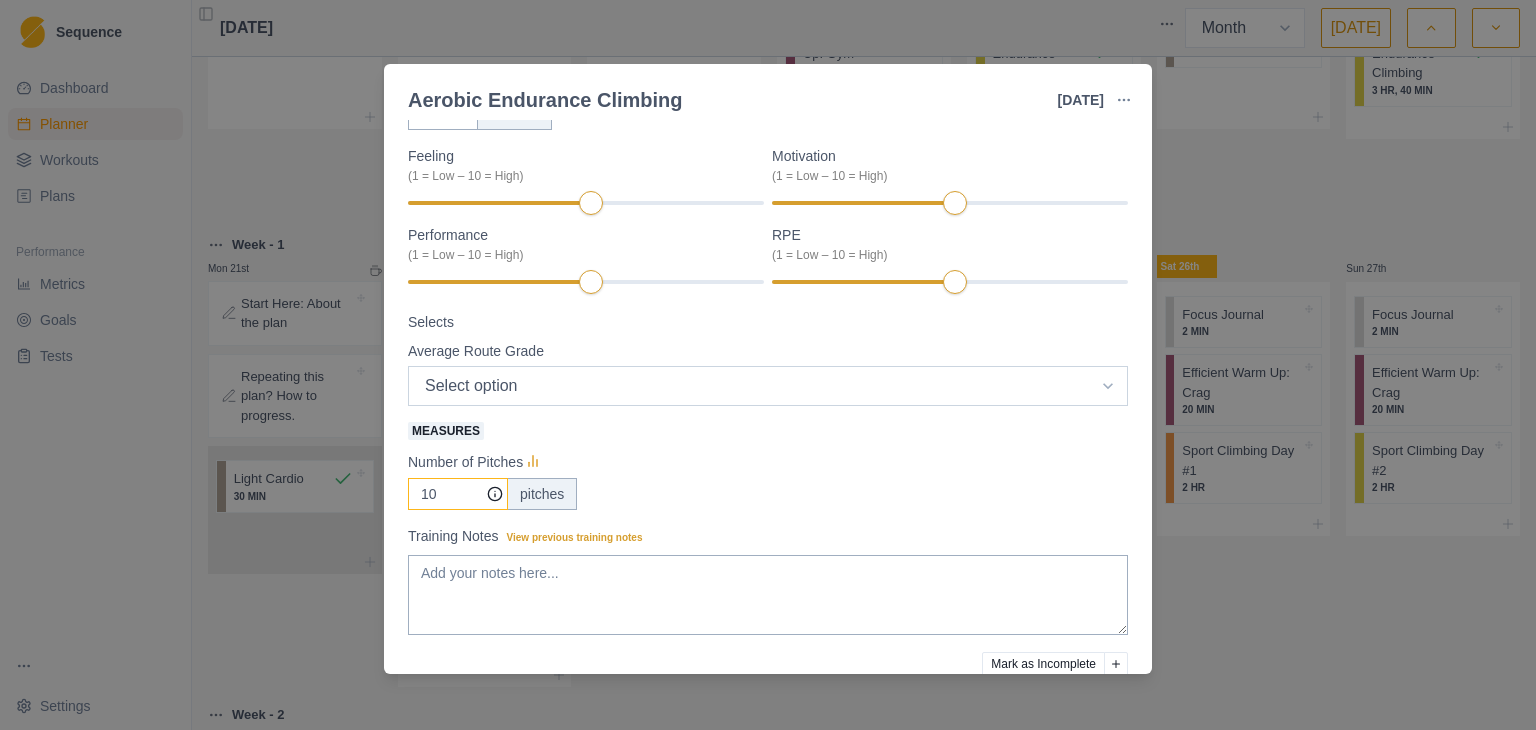 type on "10" 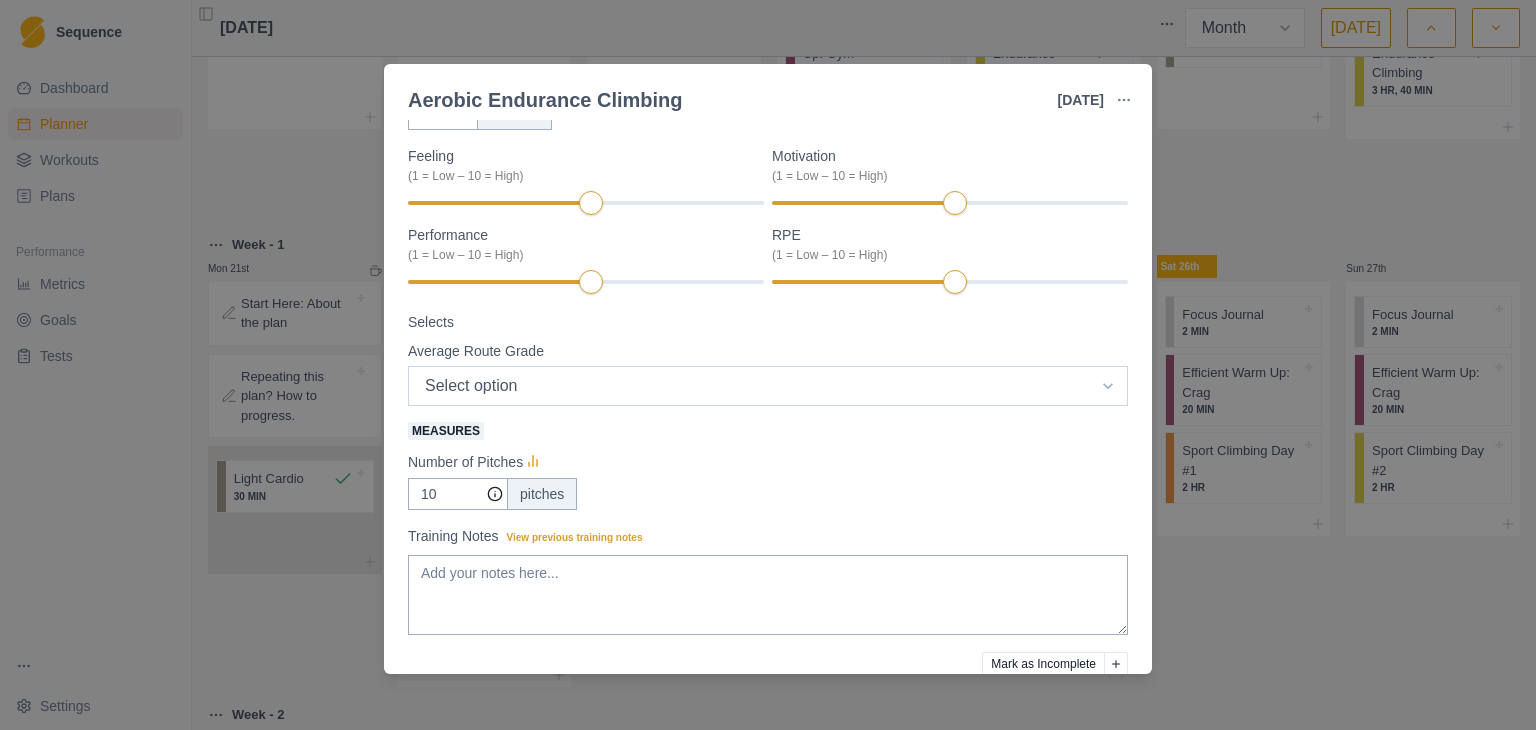 click on "Select option 5.6 5.7 5.8 5.9 5.10a 5.10b 5.10c 5.10d 5.11a 5.11b 5.11c 5.11d 5.12a 5.12b 5.12c 5.12d 5.13a 5.13b 5.13c 5.13d 5.14a" at bounding box center [768, 386] 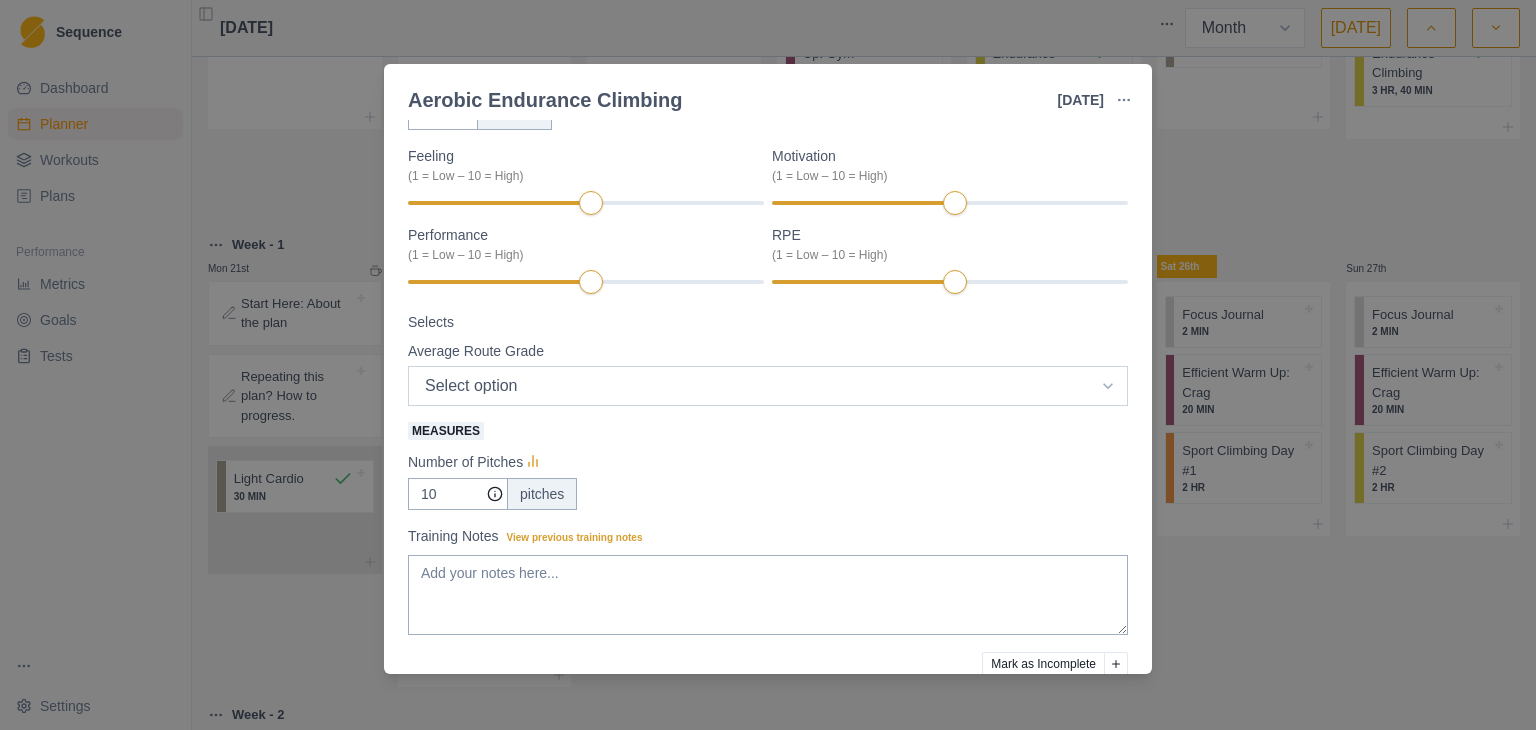 select on "3" 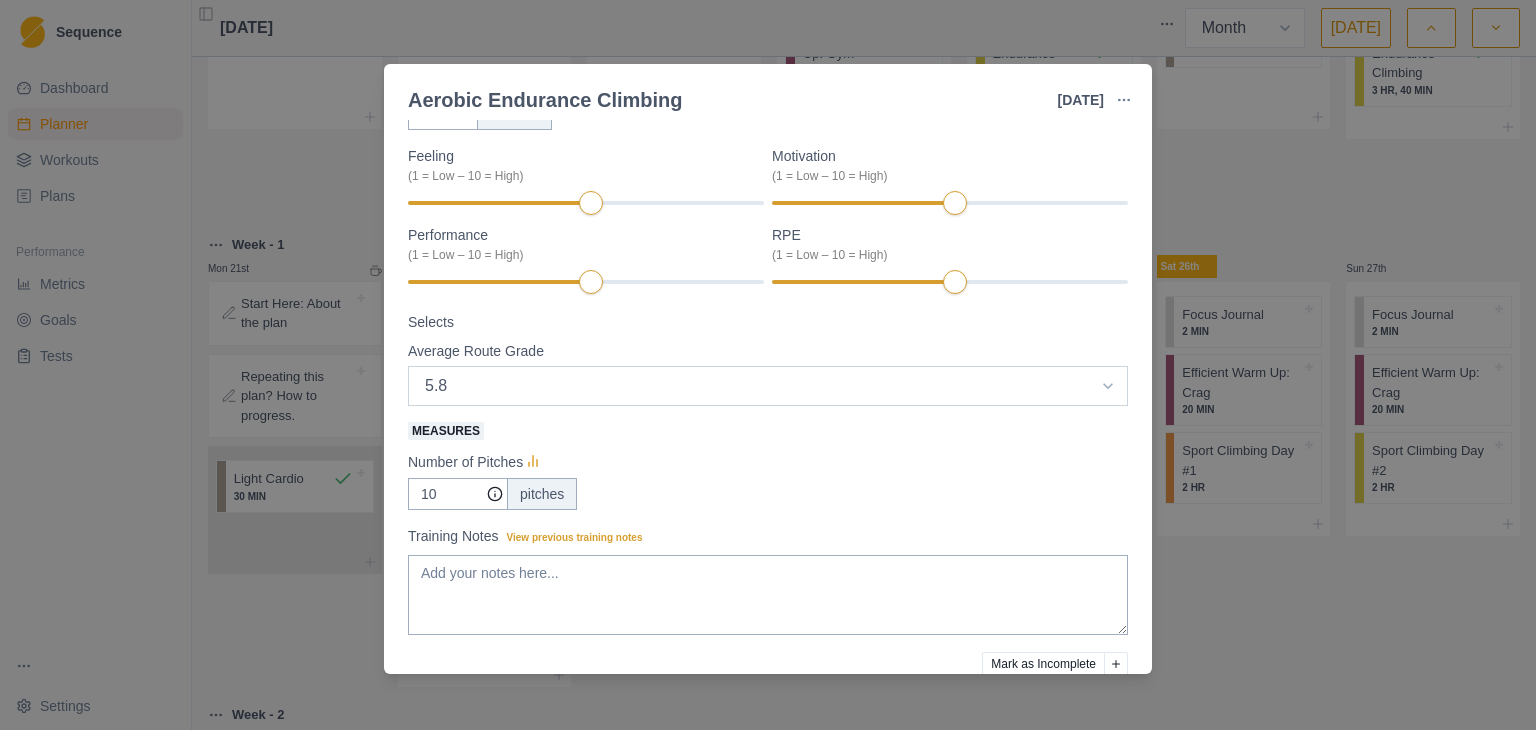 click on "Select option 5.6 5.7 5.8 5.9 5.10a 5.10b 5.10c 5.10d 5.11a 5.11b 5.11c 5.11d 5.12a 5.12b 5.12c 5.12d 5.13a 5.13b 5.13c 5.13d 5.14a" at bounding box center (768, 386) 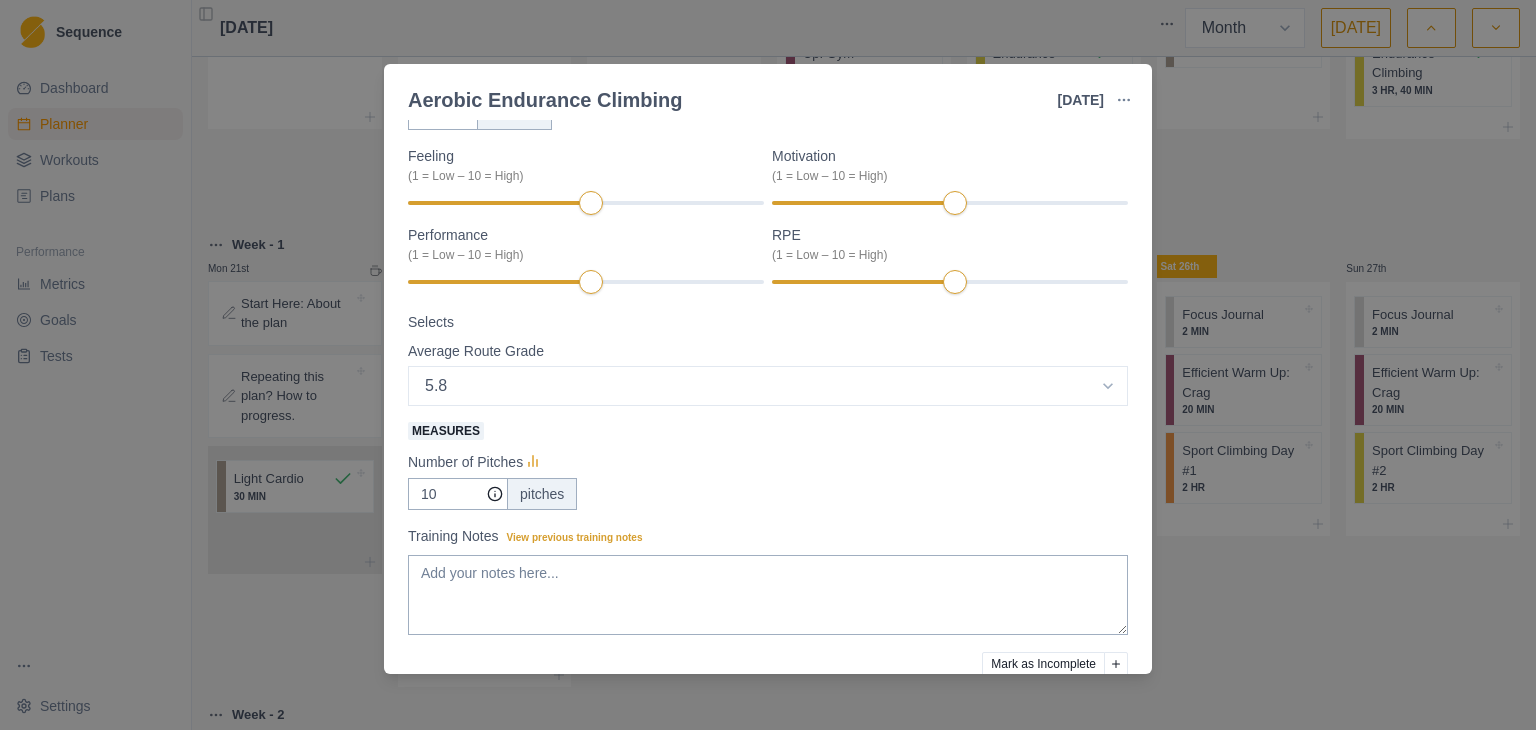 scroll, scrollTop: 290, scrollLeft: 0, axis: vertical 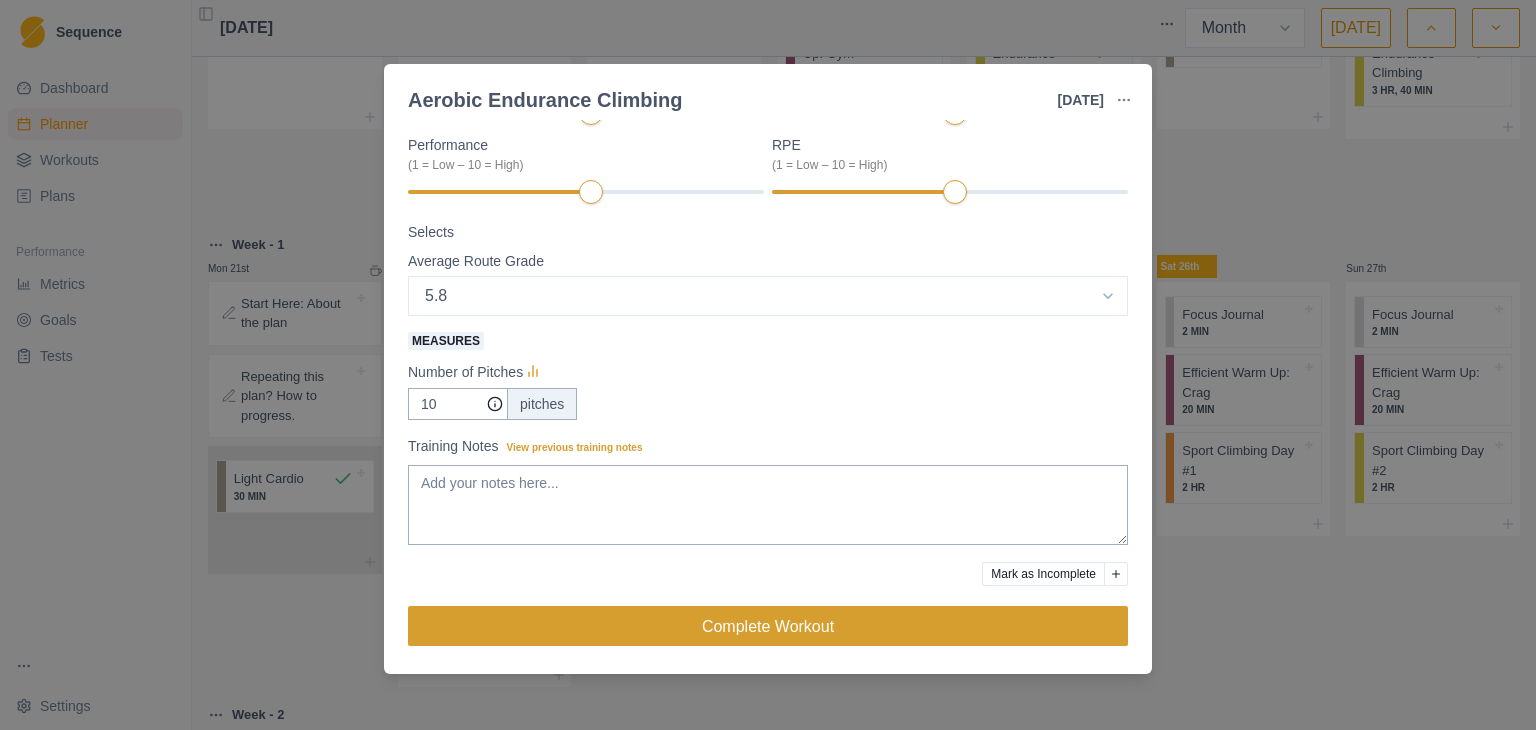click on "Complete Workout" at bounding box center (768, 626) 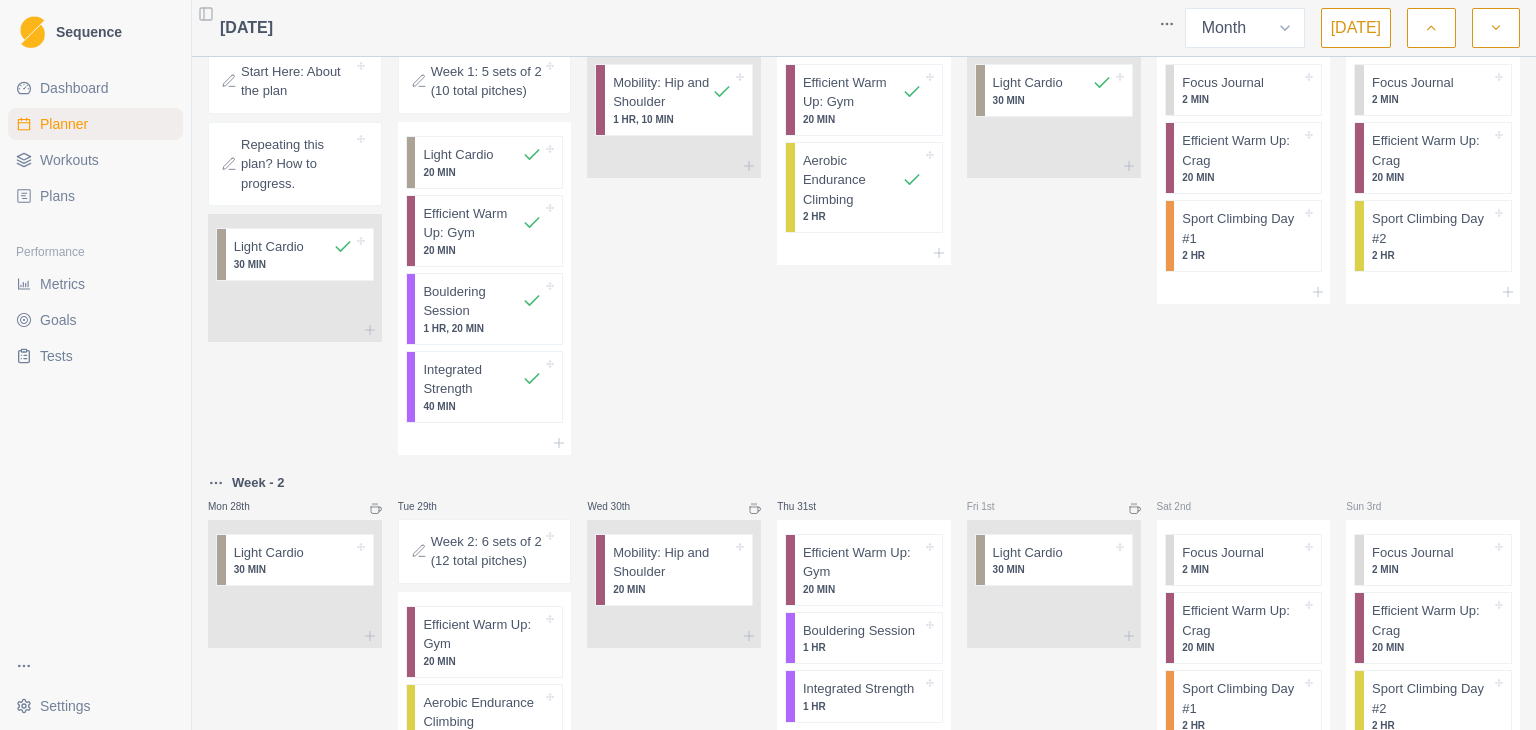 scroll, scrollTop: 841, scrollLeft: 0, axis: vertical 